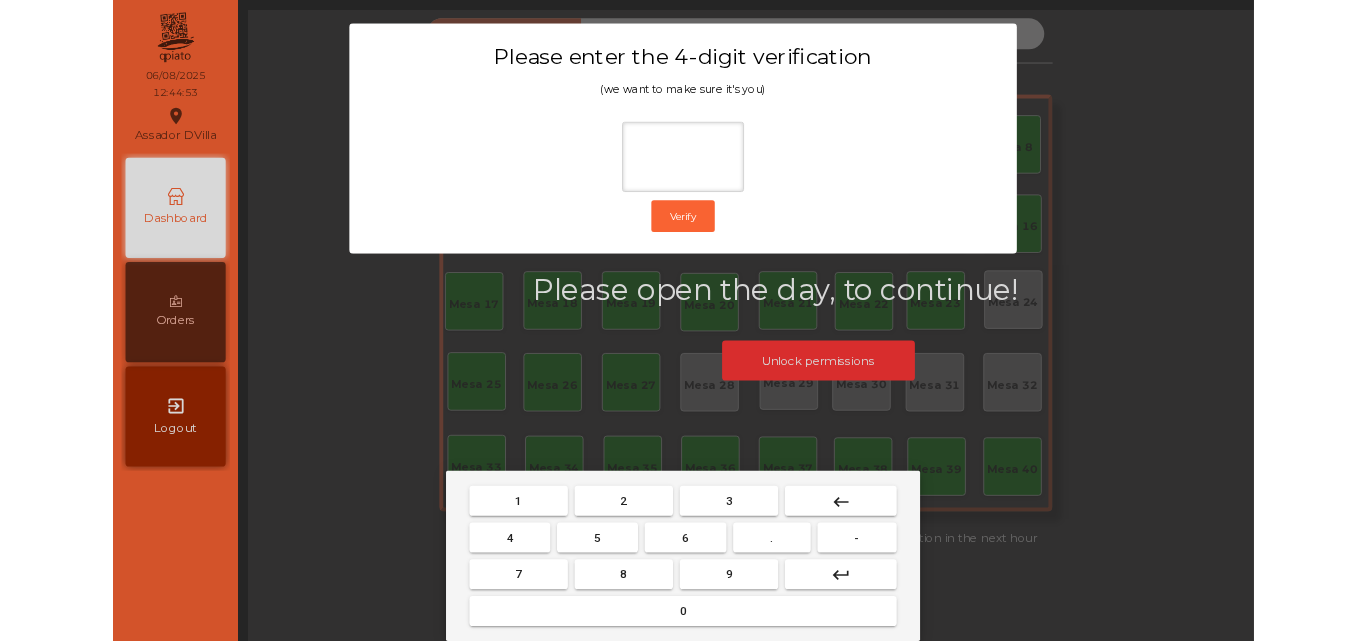 scroll, scrollTop: 0, scrollLeft: 0, axis: both 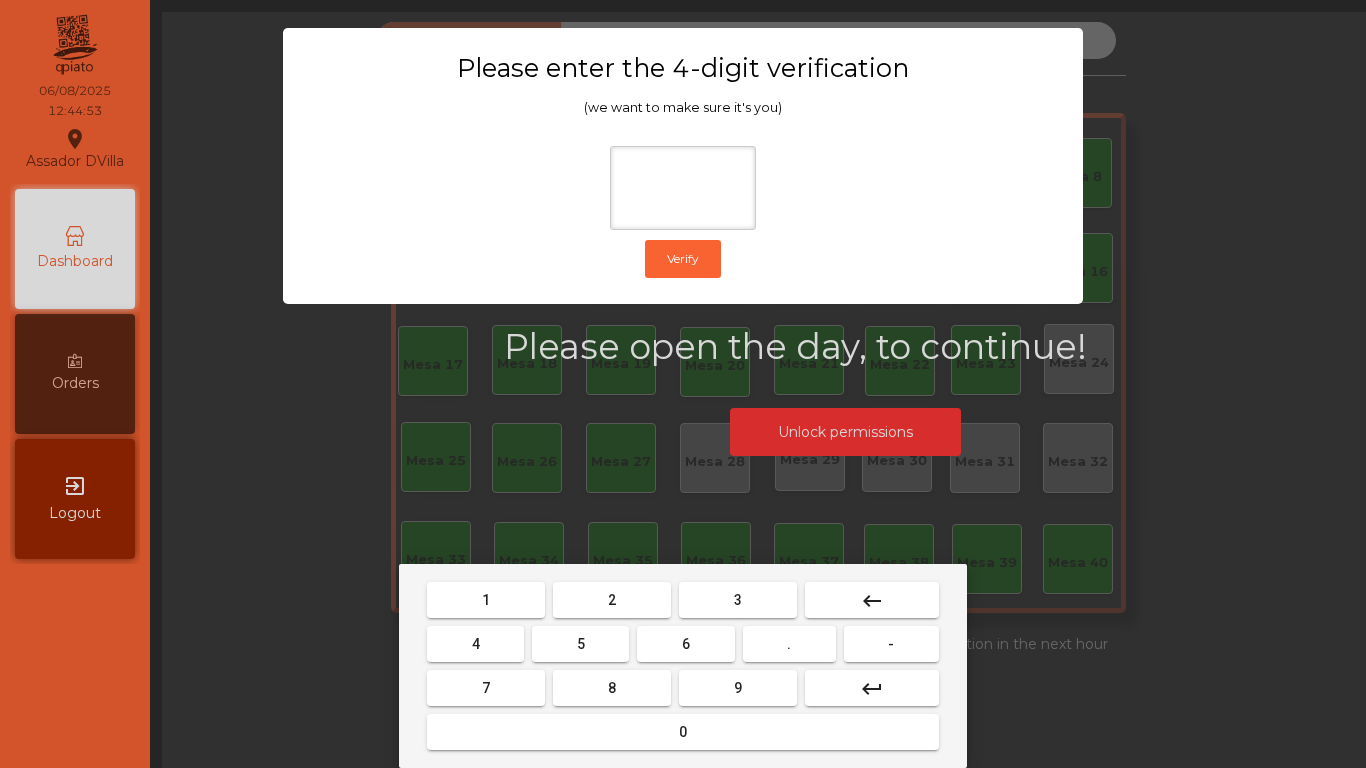 click on "1" at bounding box center [486, 600] 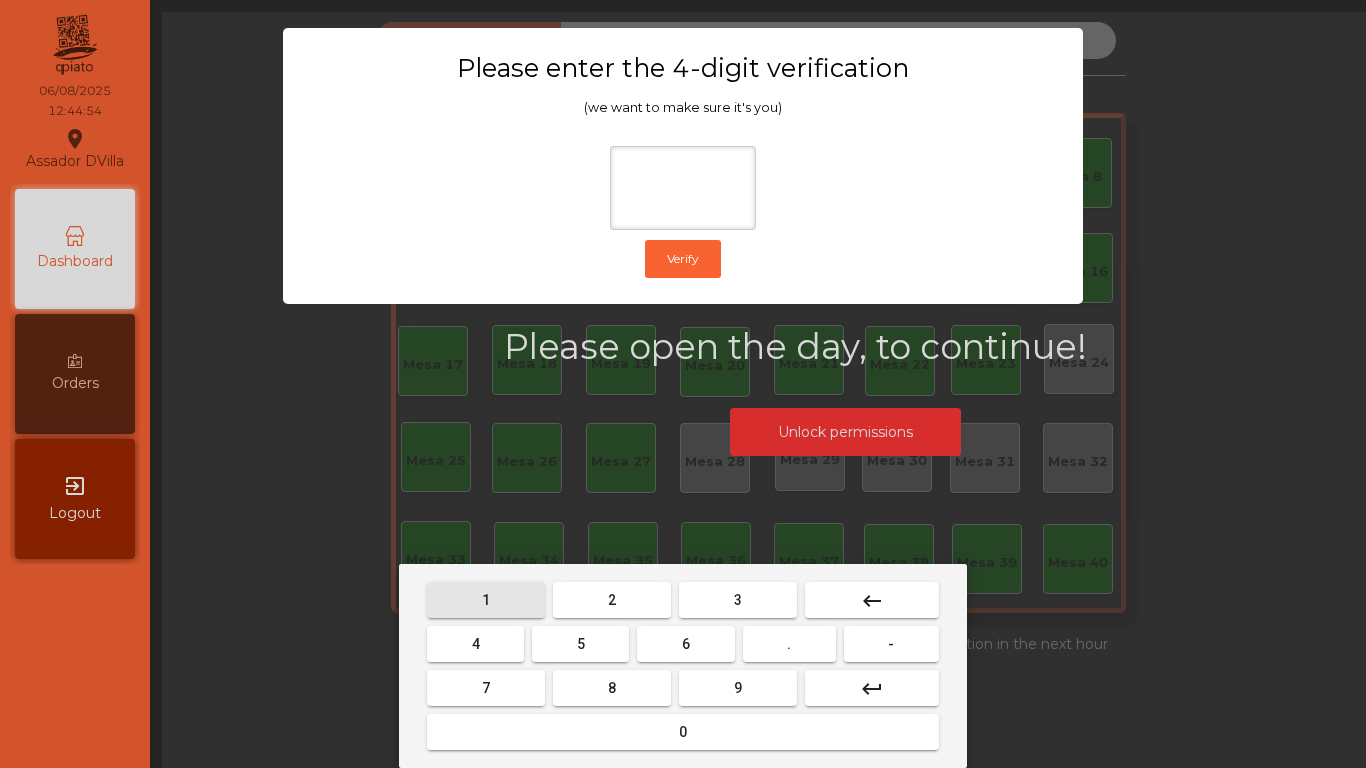 click on "1" at bounding box center (486, 600) 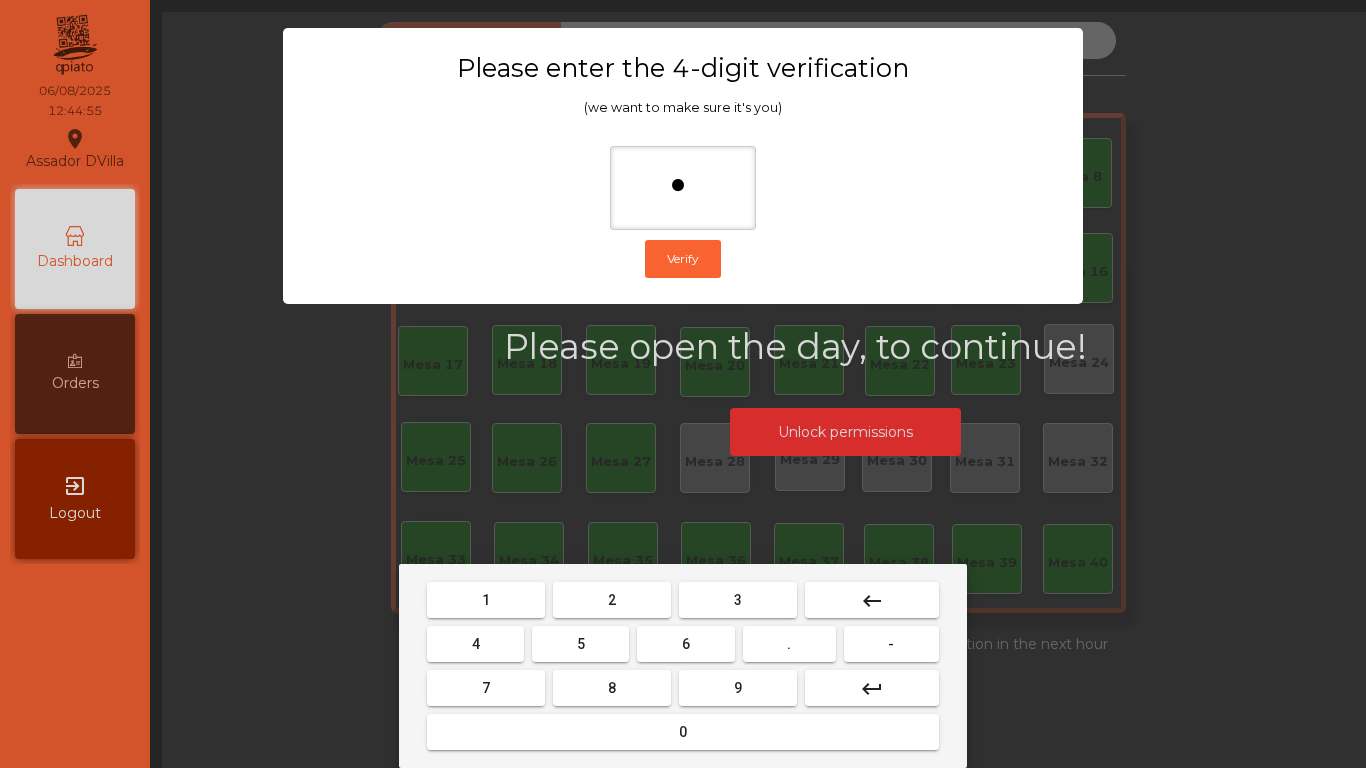 drag, startPoint x: 746, startPoint y: 697, endPoint x: 572, endPoint y: 660, distance: 177.89041 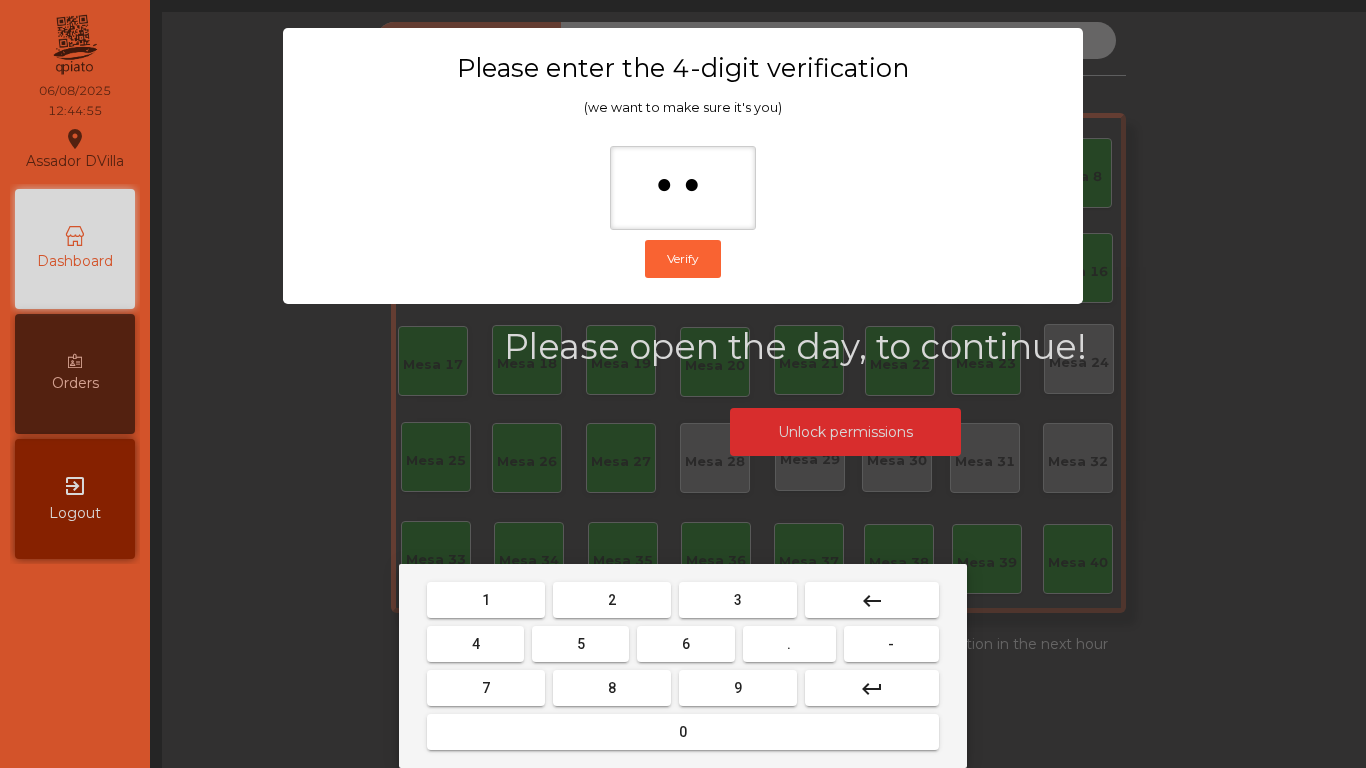drag, startPoint x: 513, startPoint y: 657, endPoint x: 640, endPoint y: 723, distance: 143.12582 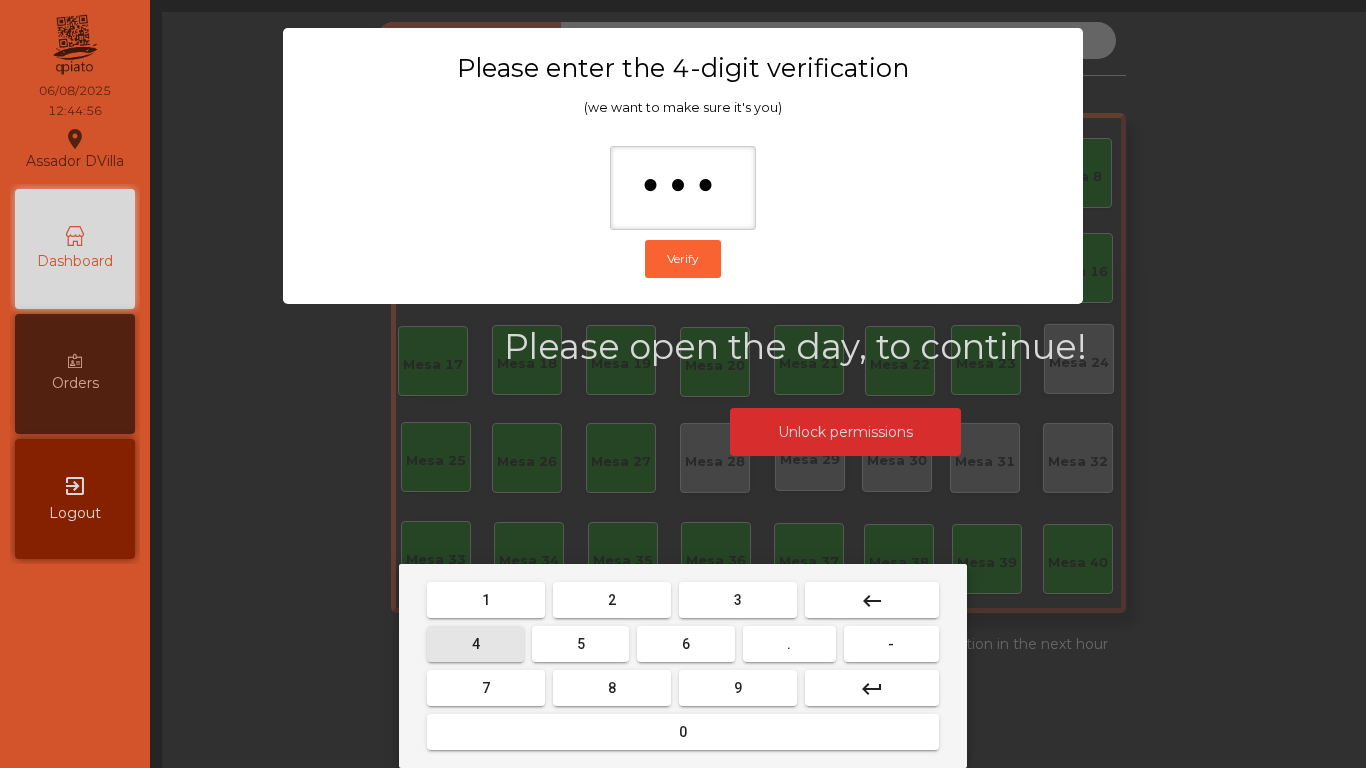click on "0" at bounding box center [683, 732] 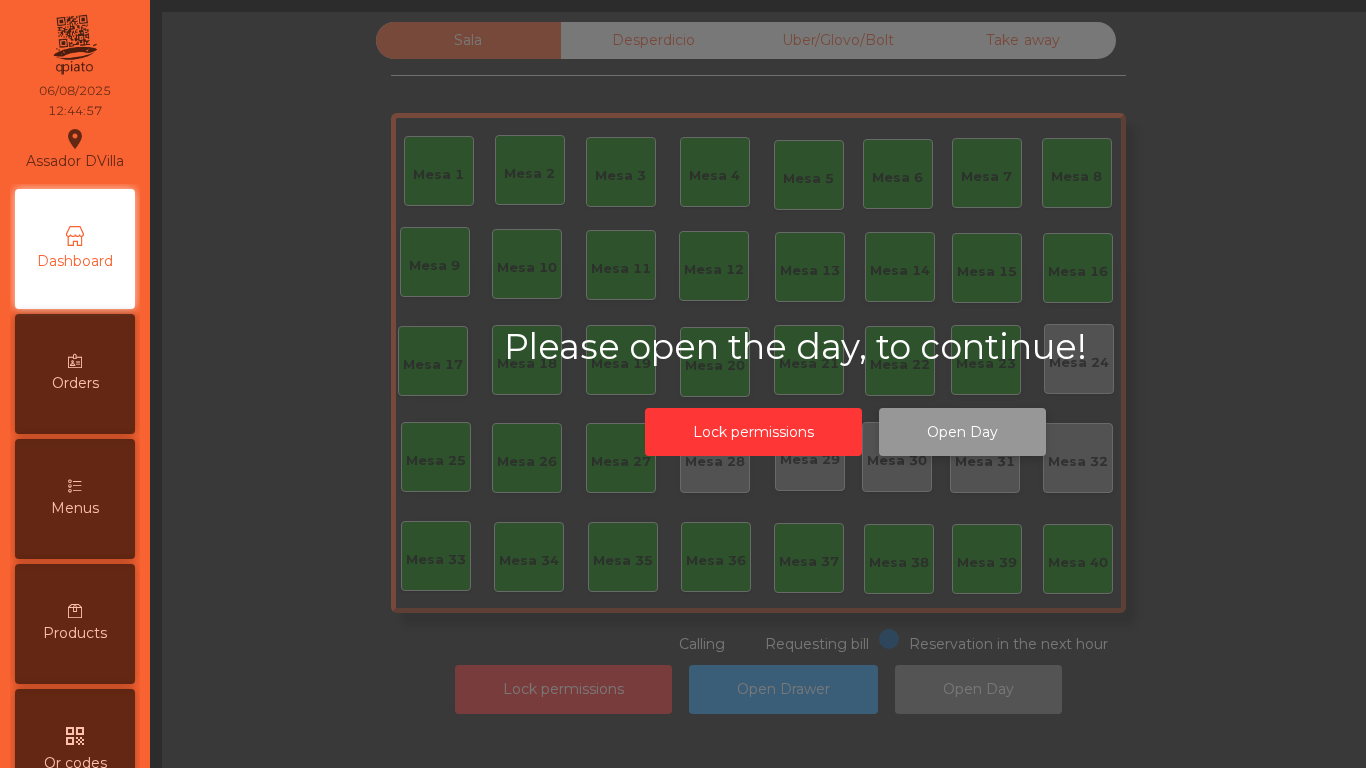 click on "Open Day" 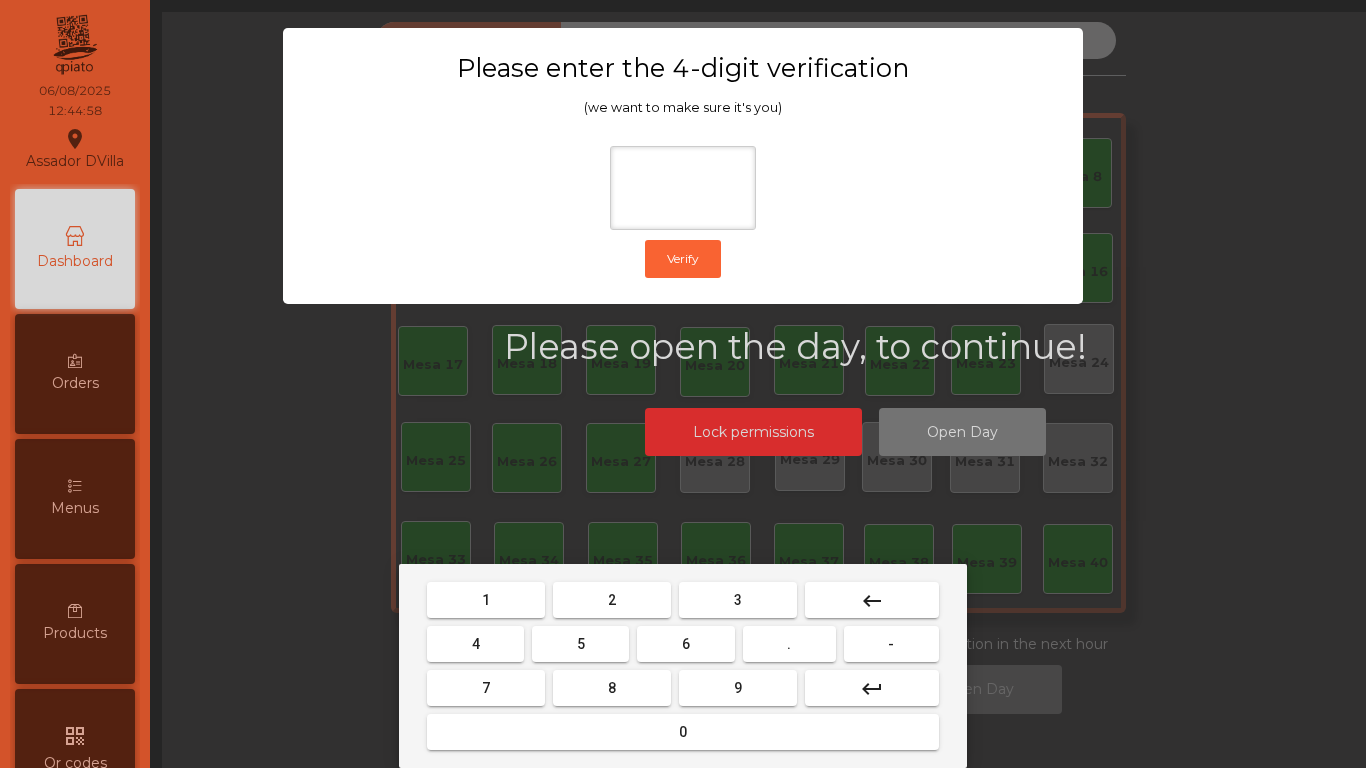 click on "1" at bounding box center [486, 600] 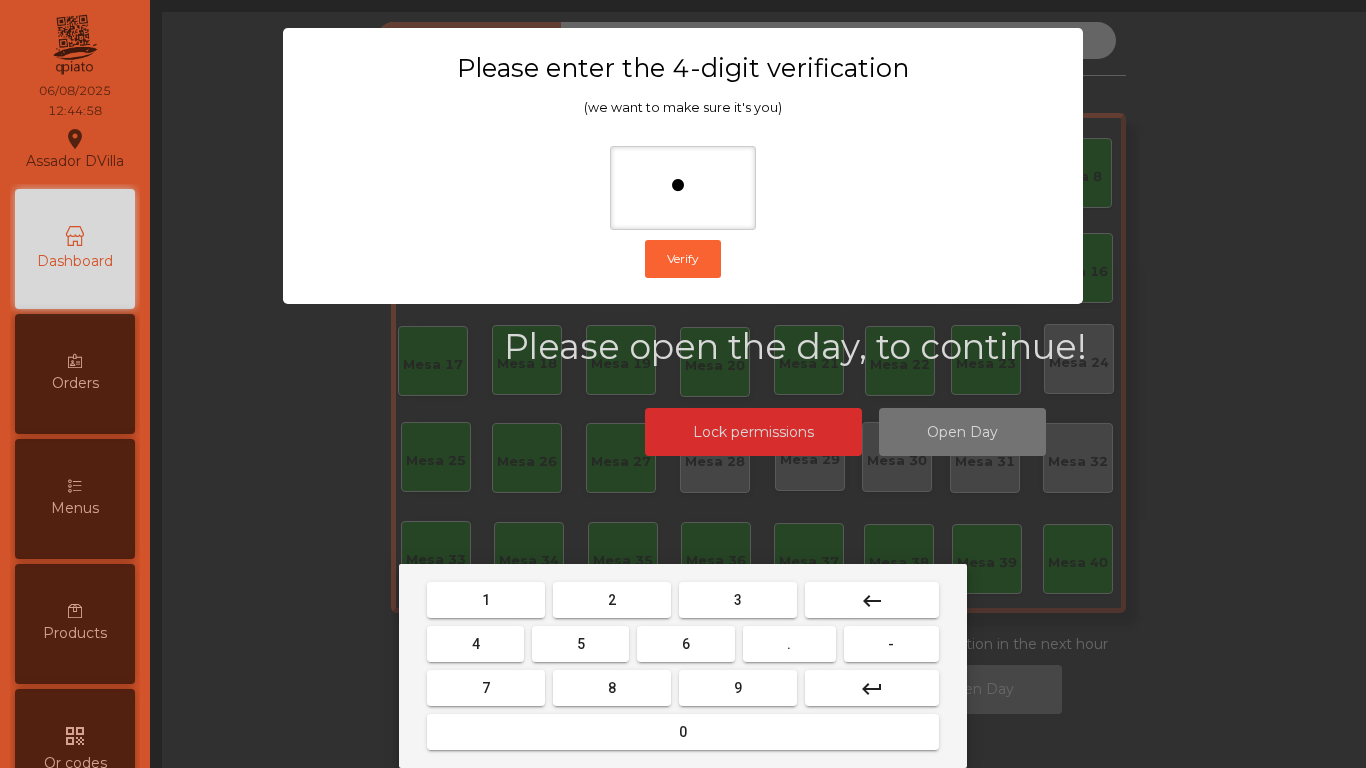 drag, startPoint x: 738, startPoint y: 675, endPoint x: 723, endPoint y: 676, distance: 15.033297 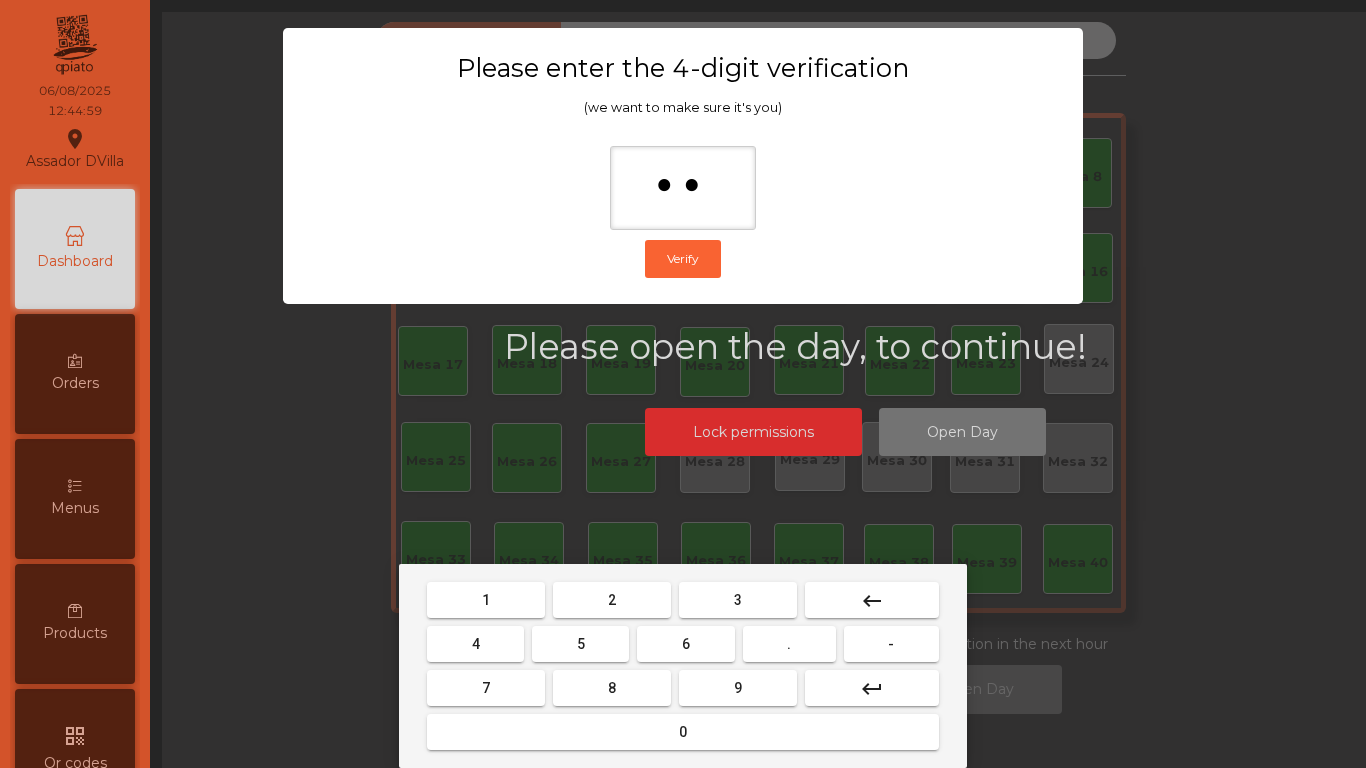 click on "4" at bounding box center (475, 644) 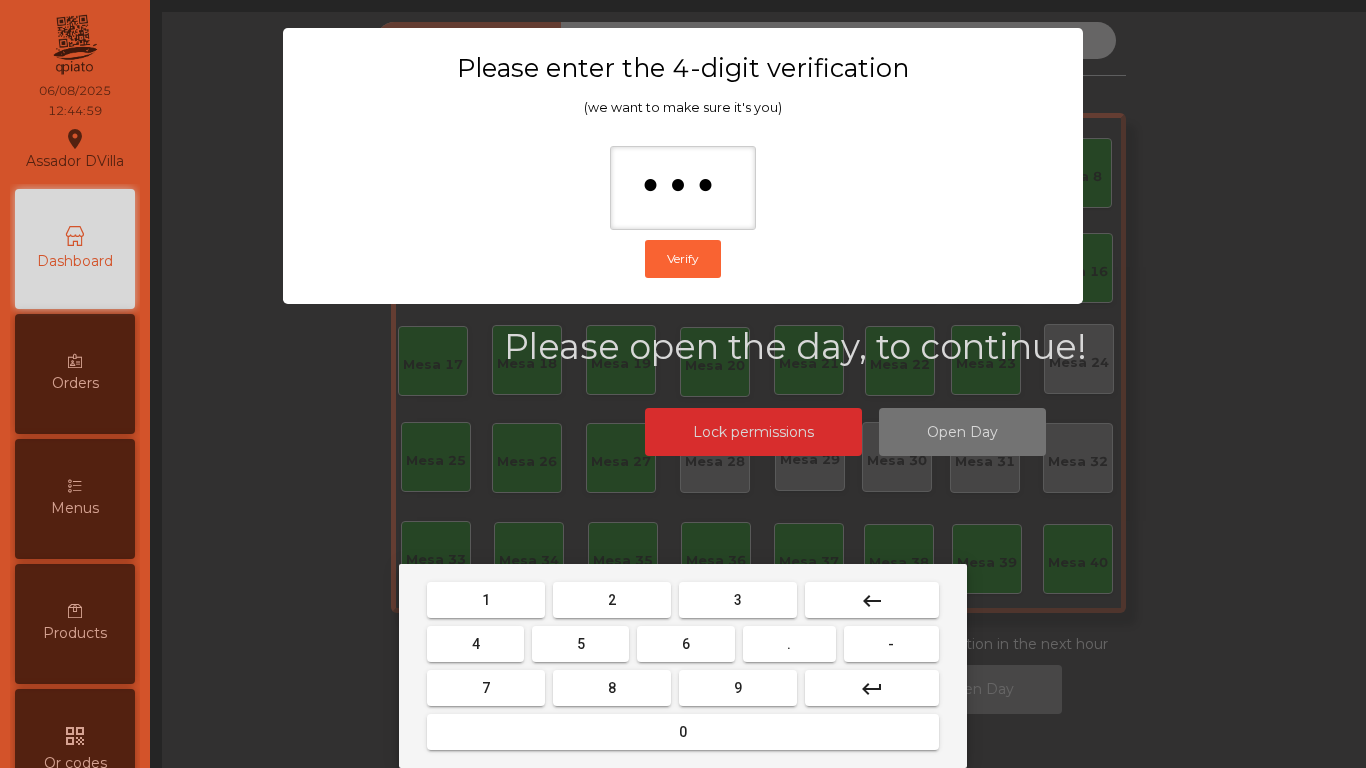 drag, startPoint x: 575, startPoint y: 733, endPoint x: 578, endPoint y: 723, distance: 10.440307 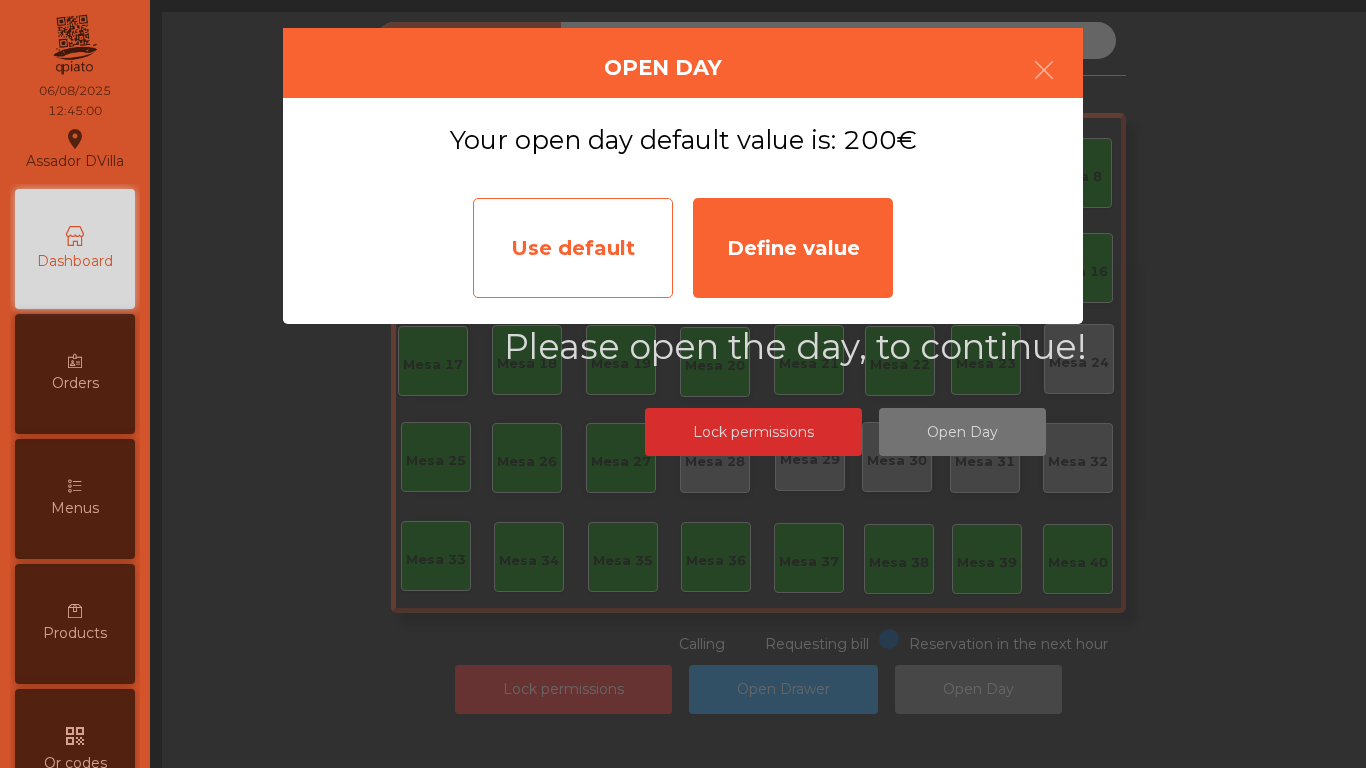 click on "Use default" 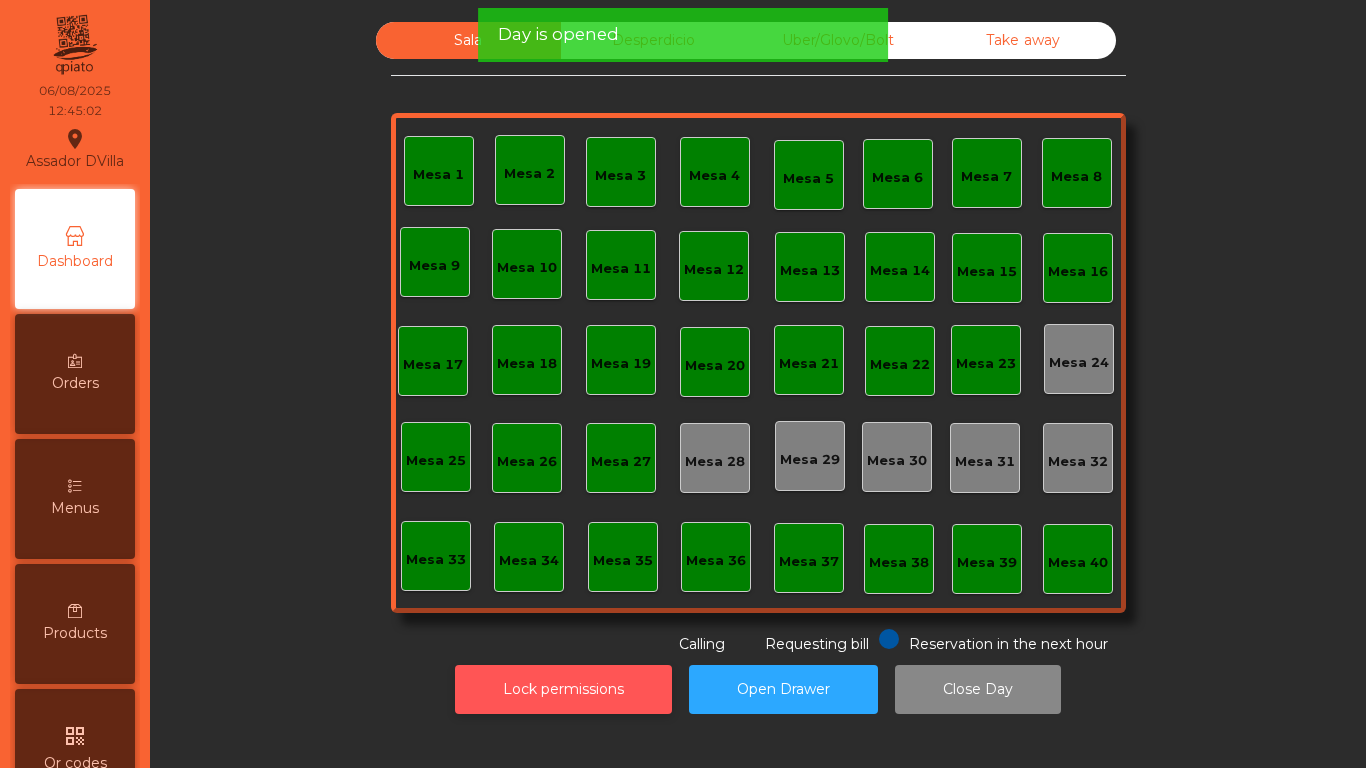click on "Lock permissions" 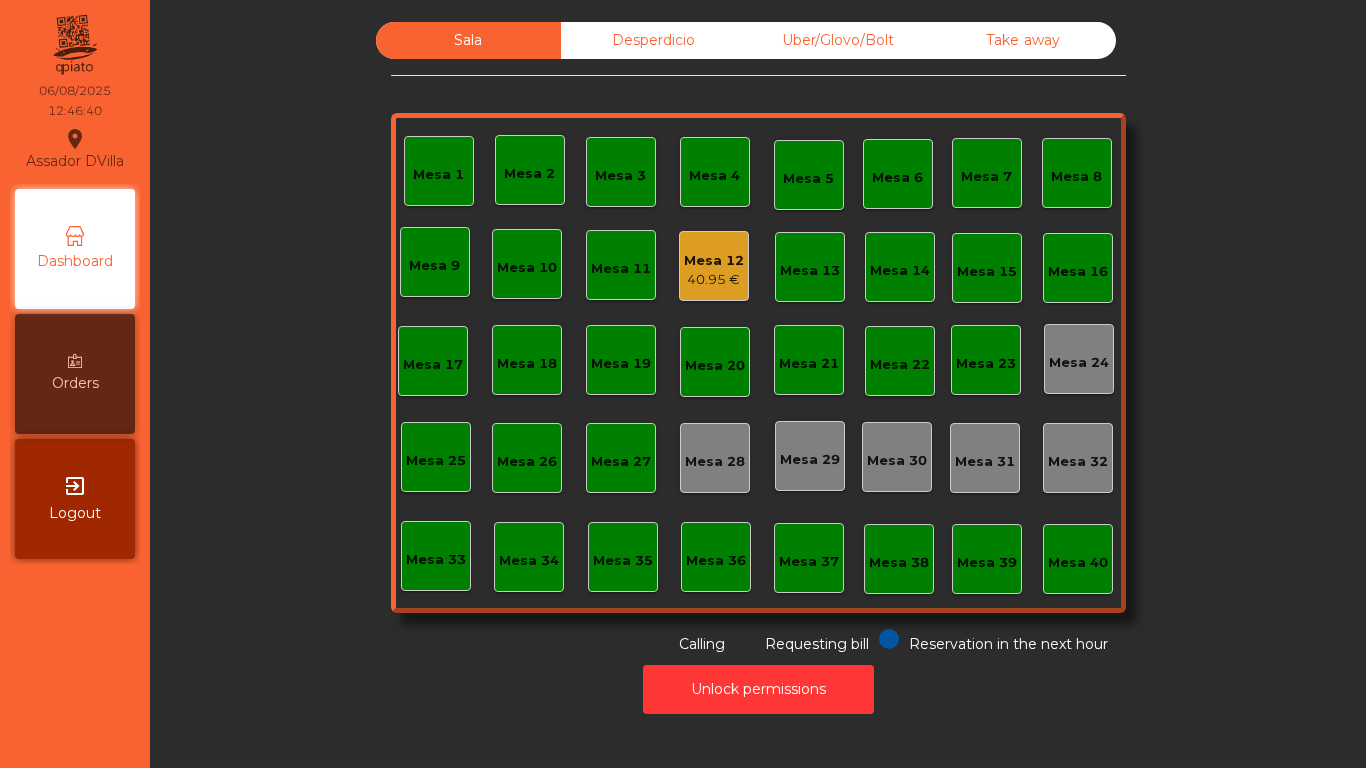 click on "Mesa 12" 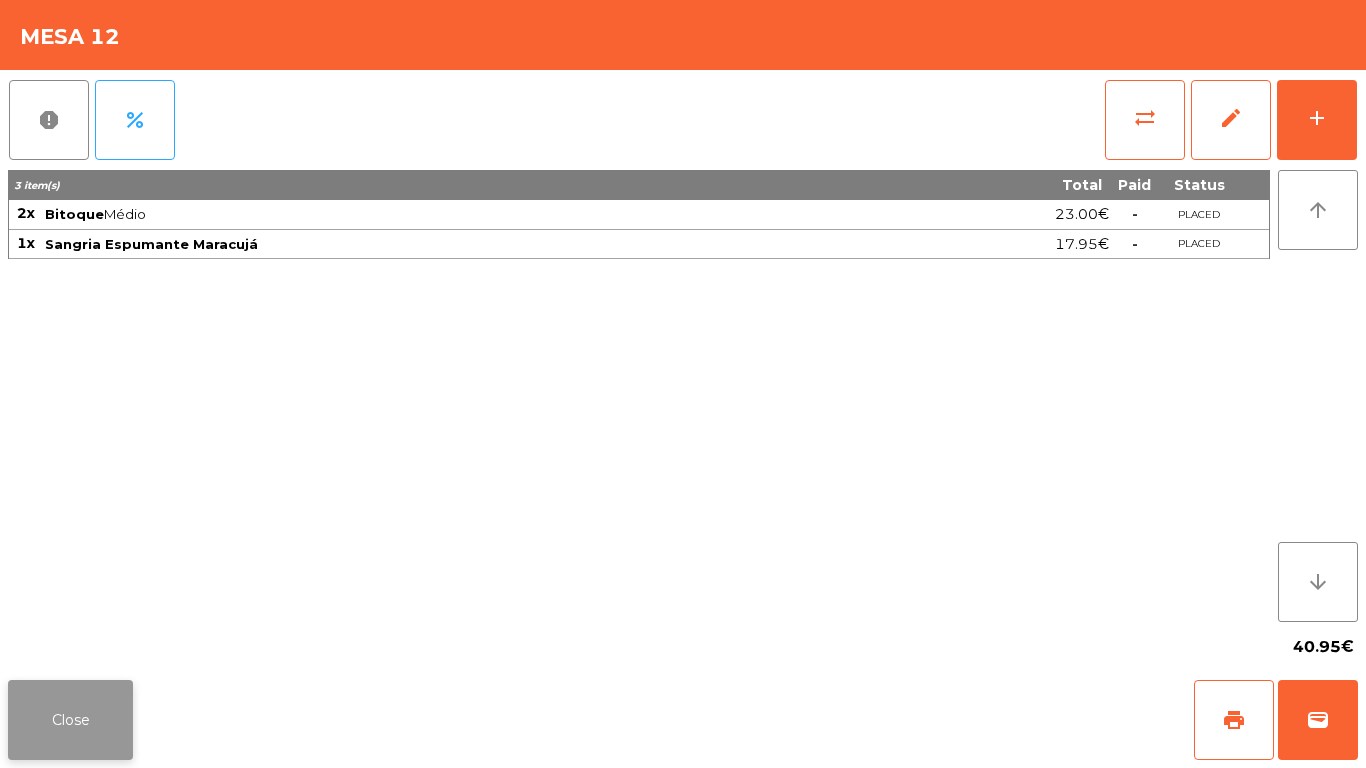 click on "Close" 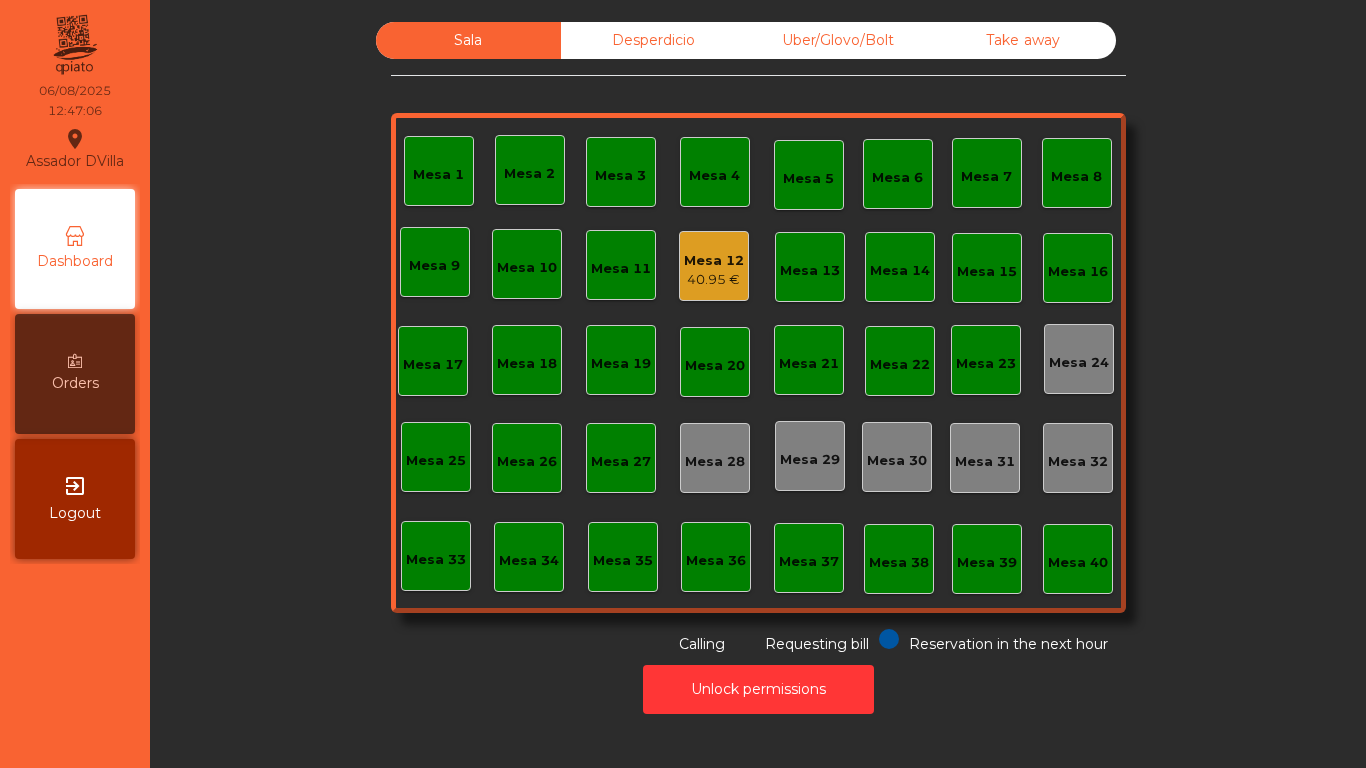 click on "Mesa 12   40.95 €" 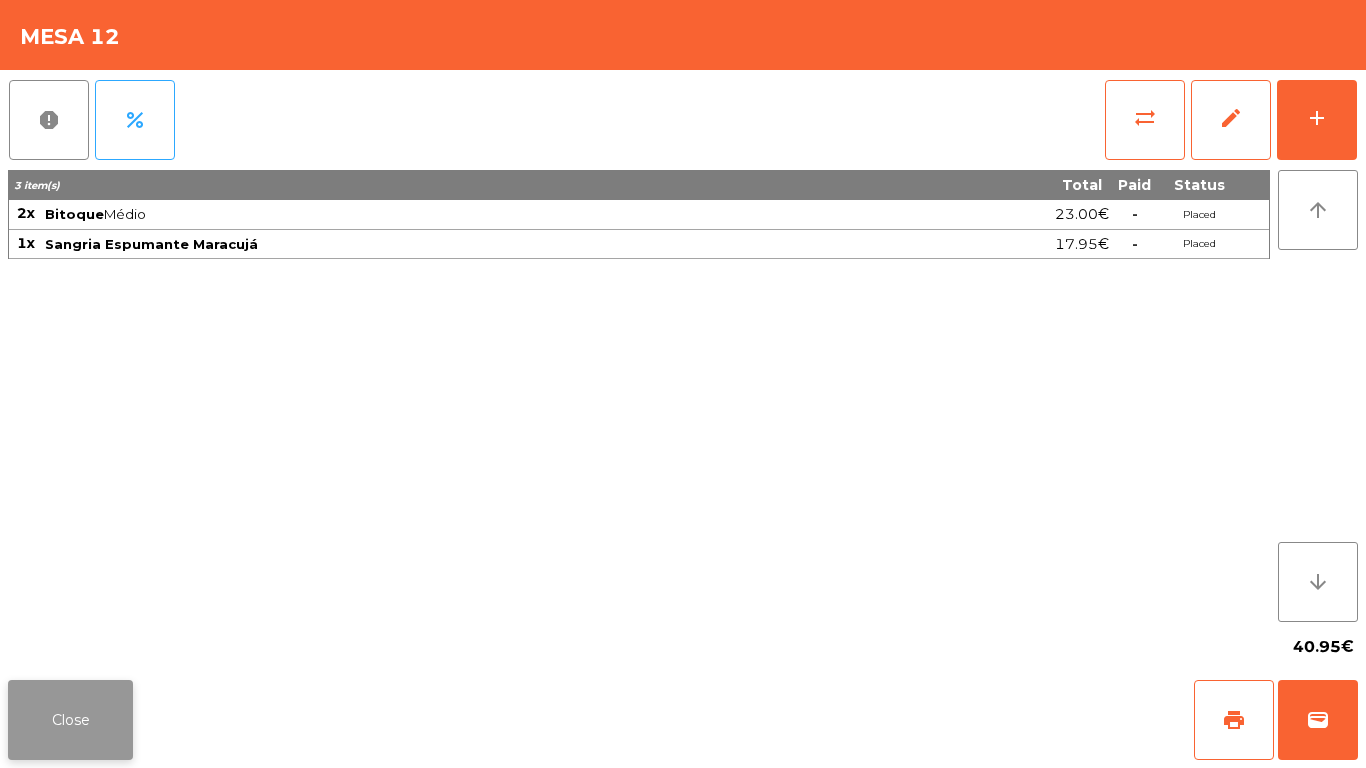 click on "Close" 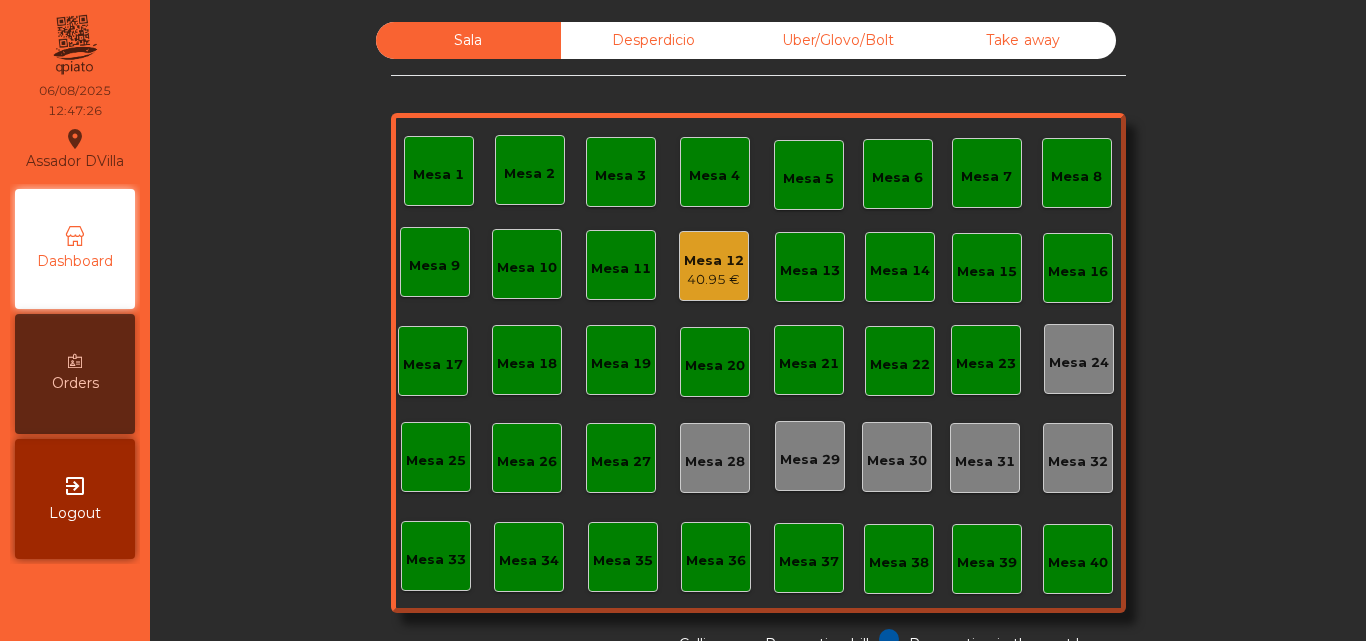 scroll, scrollTop: 0, scrollLeft: 0, axis: both 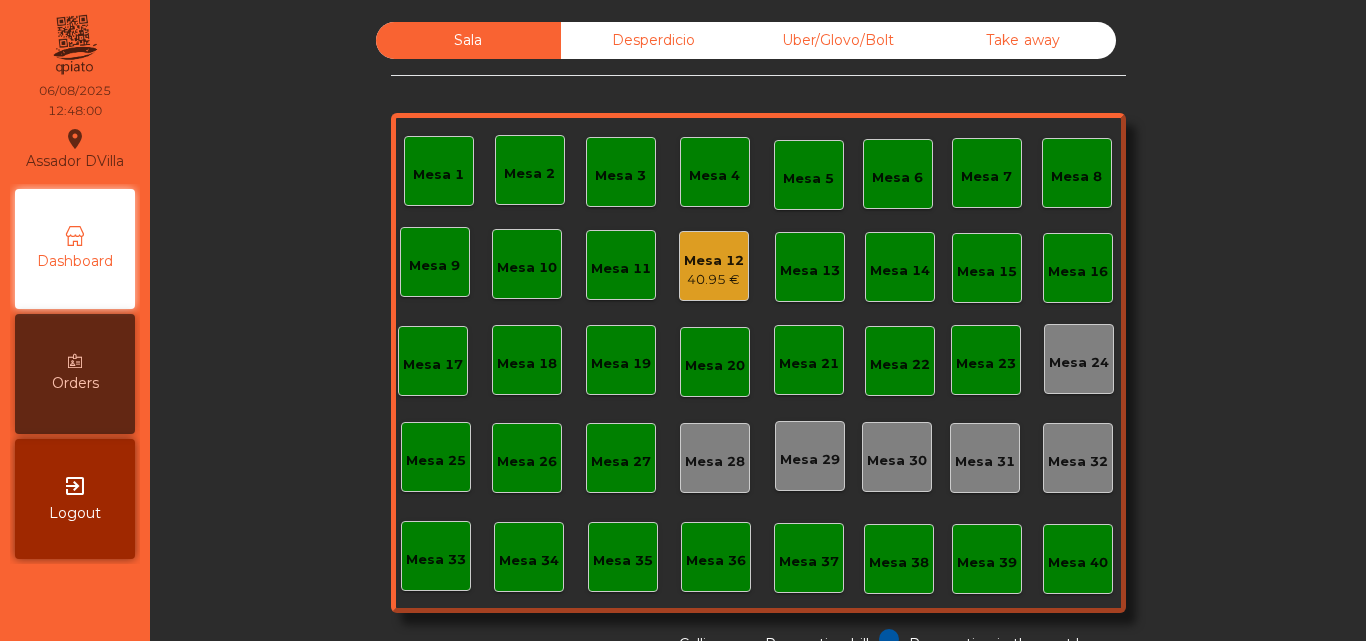 click on "Sala   Desperdicio   Uber/Glovo/Bolt   Take away   Mesa 1   Mesa 2   Mesa 3   Mesa 4   Mesa 5   Mesa 6   Mesa 7   Mesa 8   Mesa 9   Mesa 10   Mesa 11   Mesa 12   [PRICE]   Mesa 13   Mesa 14   Mesa 15   Mesa 16   Mesa 17   Mesa 18   Mesa 19   Mesa 20   Mesa 21   Mesa 22   Mesa 23   Mesa 24   Mesa 25   Mesa 26   Mesa 27   Mesa 28   Mesa 29   Mesa 30   Mesa 31   Mesa 32   Mesa 33   Mesa 34   Mesa 35   Mesa 36   Mesa 37   Mesa 38   Mesa 39   Mesa 40  Reservation in the next hour Requesting bill Calling" 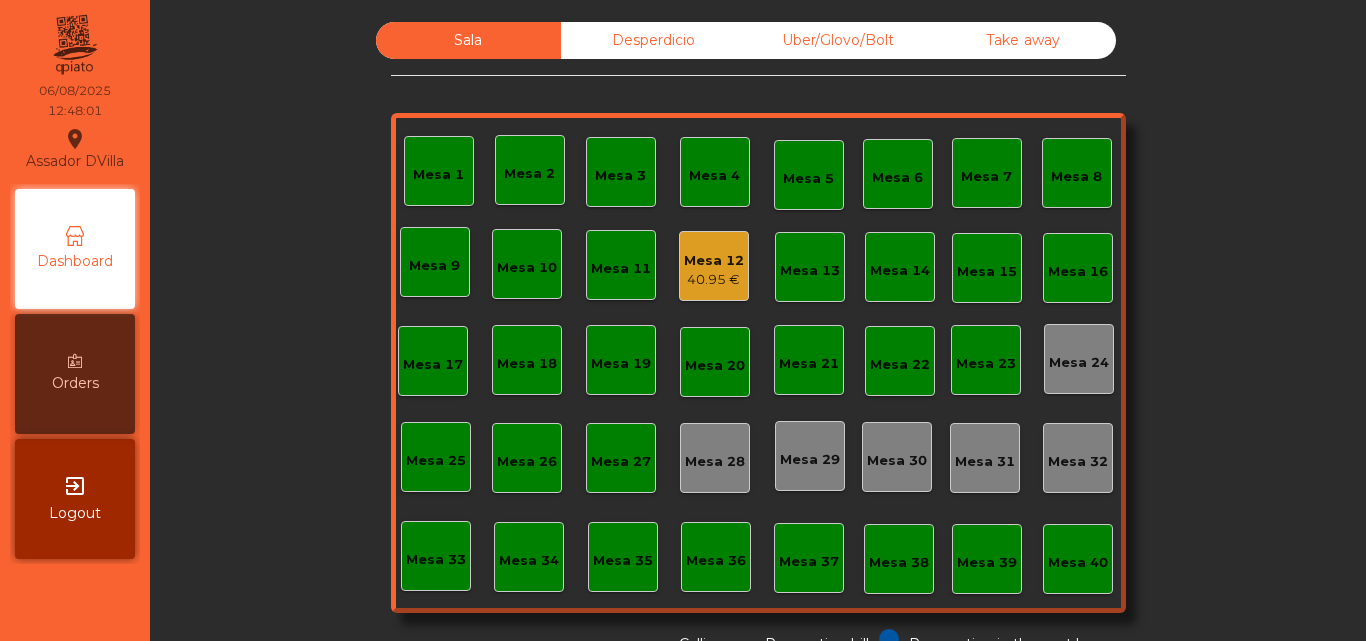 click on "Mesa 12   40.95 €" 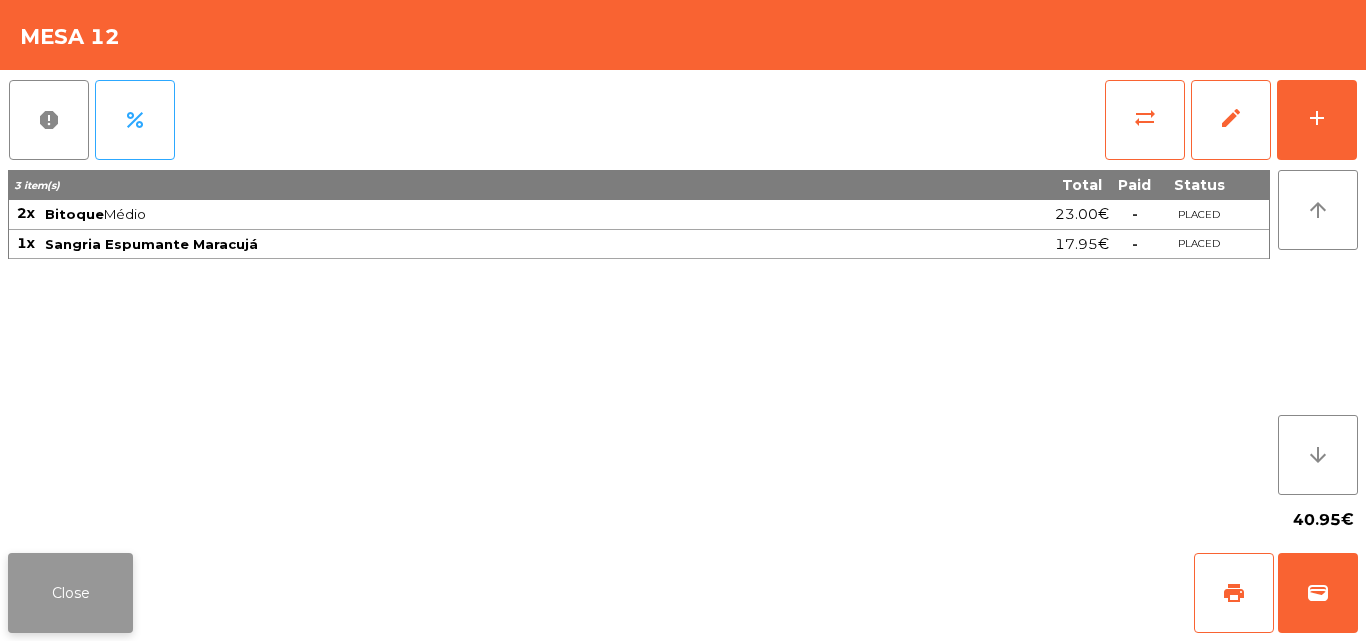 click on "Close" 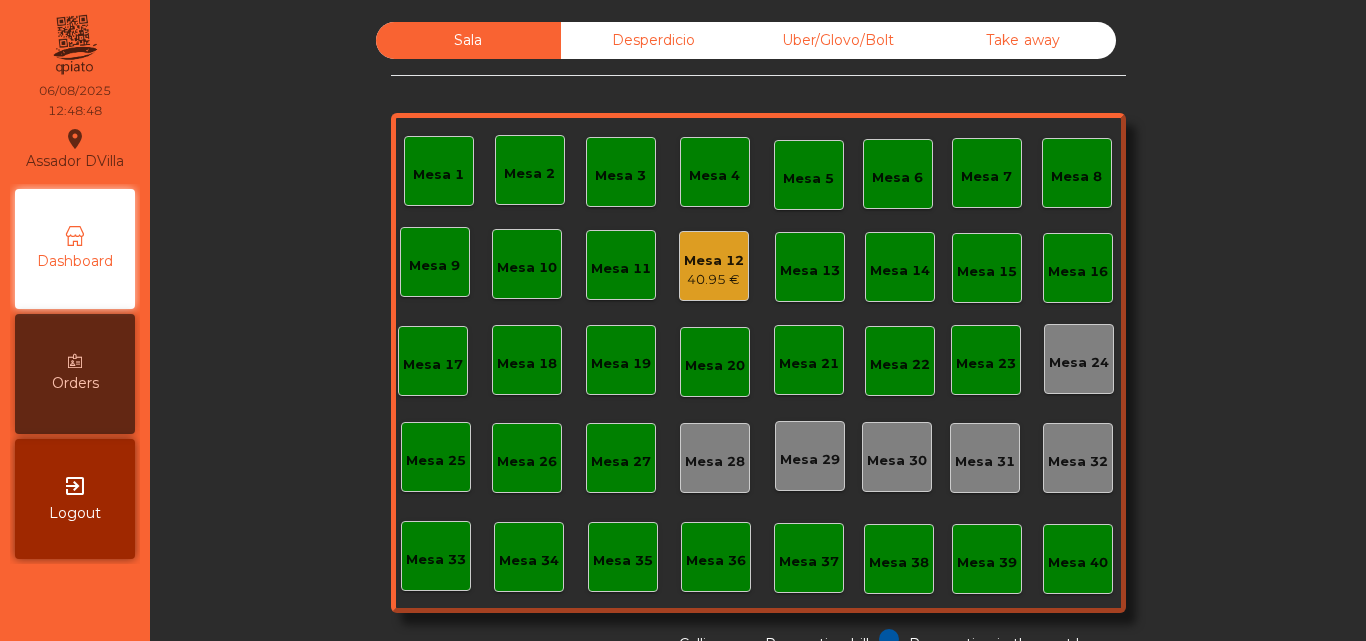click on "Sala   Desperdicio   Uber/Glovo/Bolt   Take away   Mesa 1   Mesa 2   Mesa 3   Mesa 4   Mesa 5   Mesa 6   Mesa 7   Mesa 8   Mesa 9   Mesa 10   Mesa 11   Mesa 12   [PRICE]   Mesa 13   Mesa 14   Mesa 15   Mesa 16   Mesa 17   Mesa 18   Mesa 19   Mesa 20   Mesa 21   Mesa 22   Mesa 23   Mesa 24   Mesa 25   Mesa 26   Mesa 27   Mesa 28   Mesa 29   Mesa 30   Mesa 31   Mesa 32   Mesa 33   Mesa 34   Mesa 35   Mesa 36   Mesa 37   Mesa 38   Mesa 39   Mesa 40  Reservation in the next hour Requesting bill Calling  Unlock permissions" 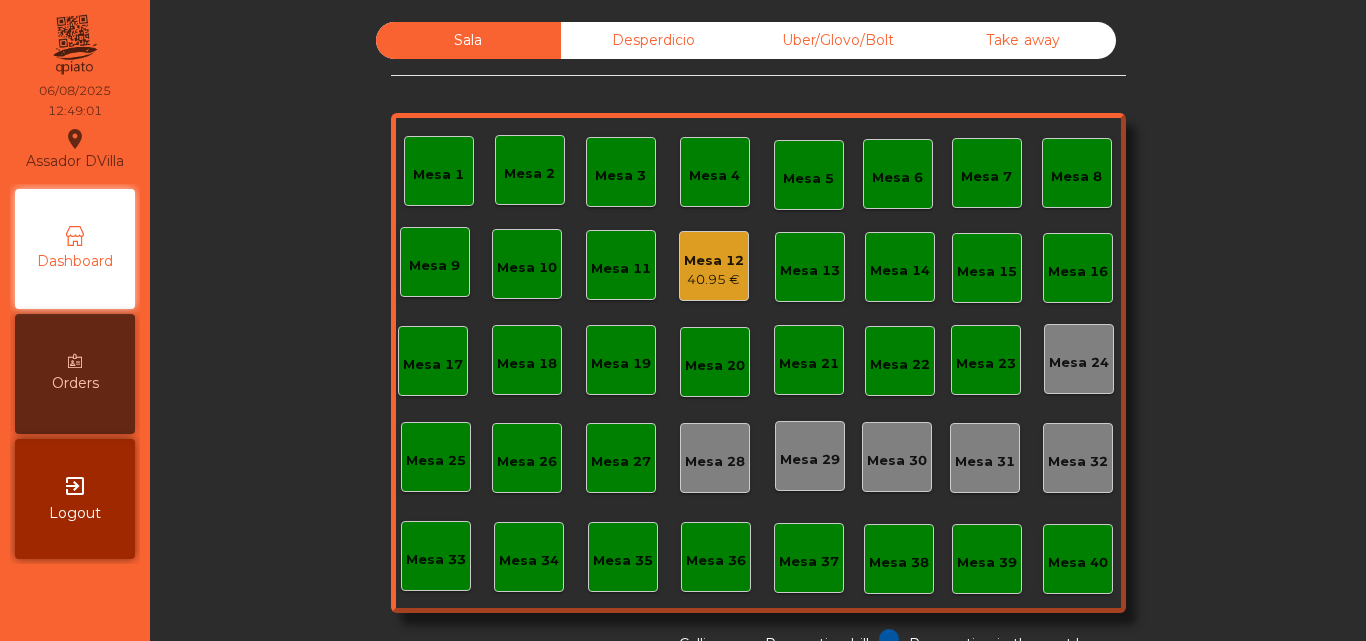 click on "Sala   Desperdicio   Uber/Glovo/Bolt   Take away   Mesa 1   Mesa 2   Mesa 3   Mesa 4   Mesa 5   Mesa 6   Mesa 7   Mesa 8   Mesa 9   Mesa 10   Mesa 11   Mesa 12   [PRICE]   Mesa 13   Mesa 14   Mesa 15   Mesa 16   Mesa 17   Mesa 18   Mesa 19   Mesa 20   Mesa 21   Mesa 22   Mesa 23   Mesa 24   Mesa 25   Mesa 26   Mesa 27   Mesa 28   Mesa 29   Mesa 30   Mesa 31   Mesa 32   Mesa 33   Mesa 34   Mesa 35   Mesa 36   Mesa 37   Mesa 38   Mesa 39   Mesa 40  Reservation in the next hour Requesting bill Calling" 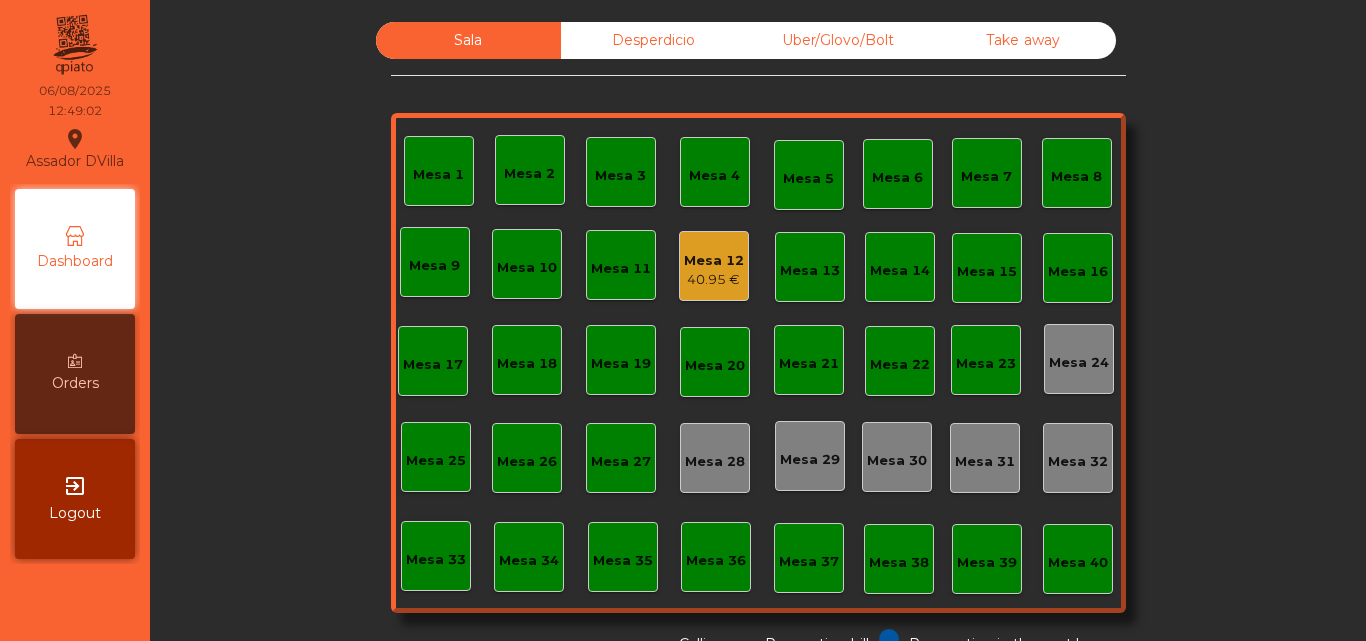 click on "Mesa 12   40.95 €" 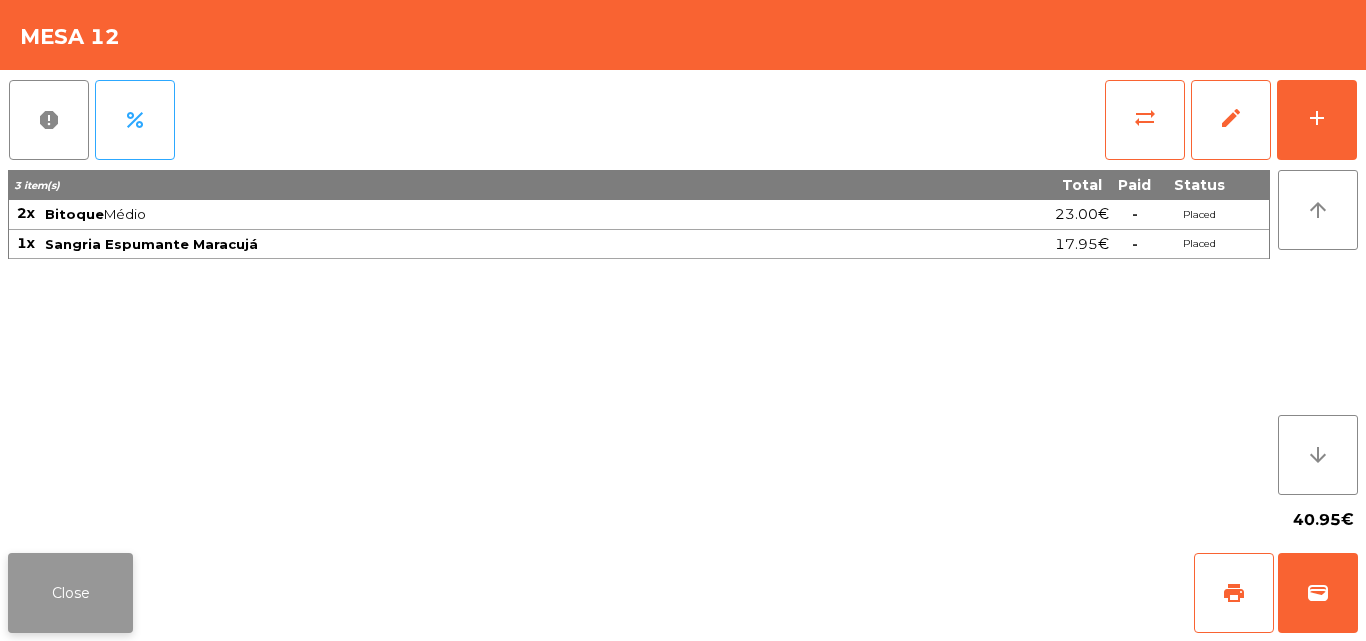 click on "Close" 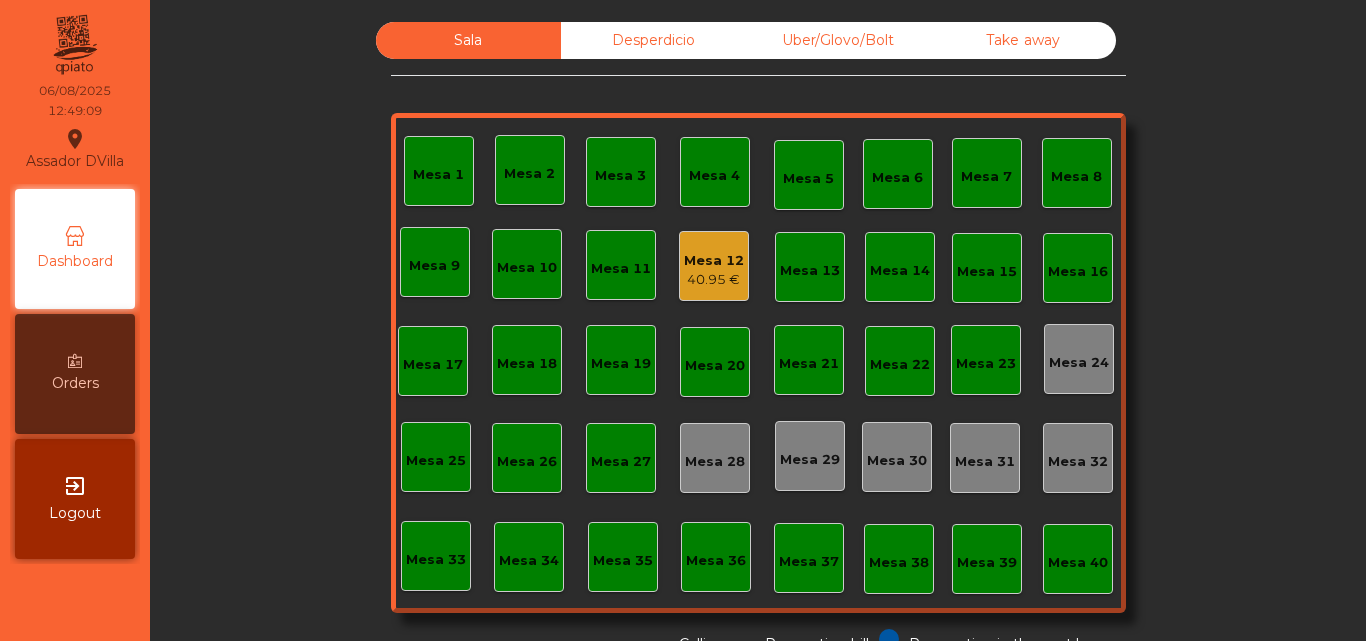 click on "Sala   Desperdicio   Uber/Glovo/Bolt   Take away   Mesa 1   Mesa 2   Mesa 3   Mesa 4   Mesa 5   Mesa 6   Mesa 7   Mesa 8   Mesa 9   Mesa 10   Mesa 11   Mesa 12   [PRICE]   Mesa 13   Mesa 14   Mesa 15   Mesa 16   Mesa 17   Mesa 18   Mesa 19   Mesa 20   Mesa 21   Mesa 22   Mesa 23   Mesa 24   Mesa 25   Mesa 26   Mesa 27   Mesa 28   Mesa 29   Mesa 30   Mesa 31   Mesa 32   Mesa 33   Mesa 34   Mesa 35   Mesa 36   Mesa 37   Mesa 38   Mesa 39   Mesa 40  Reservation in the next hour Requesting bill Calling" 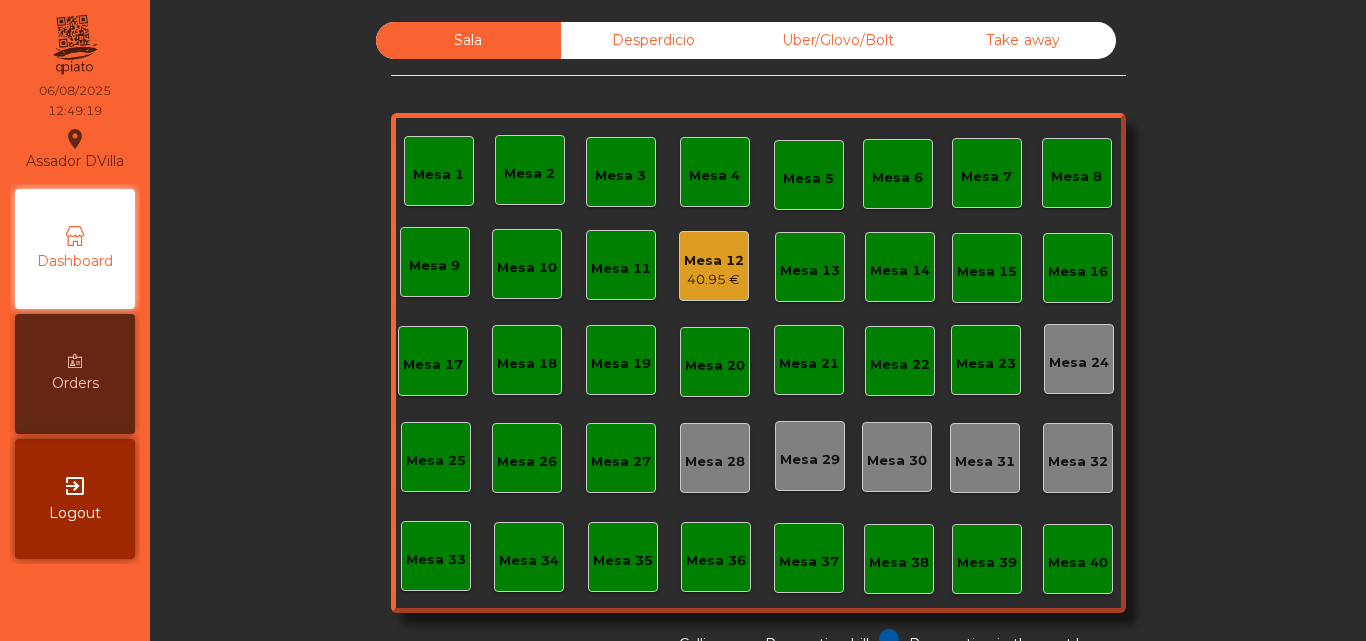 click on "Mesa 12" 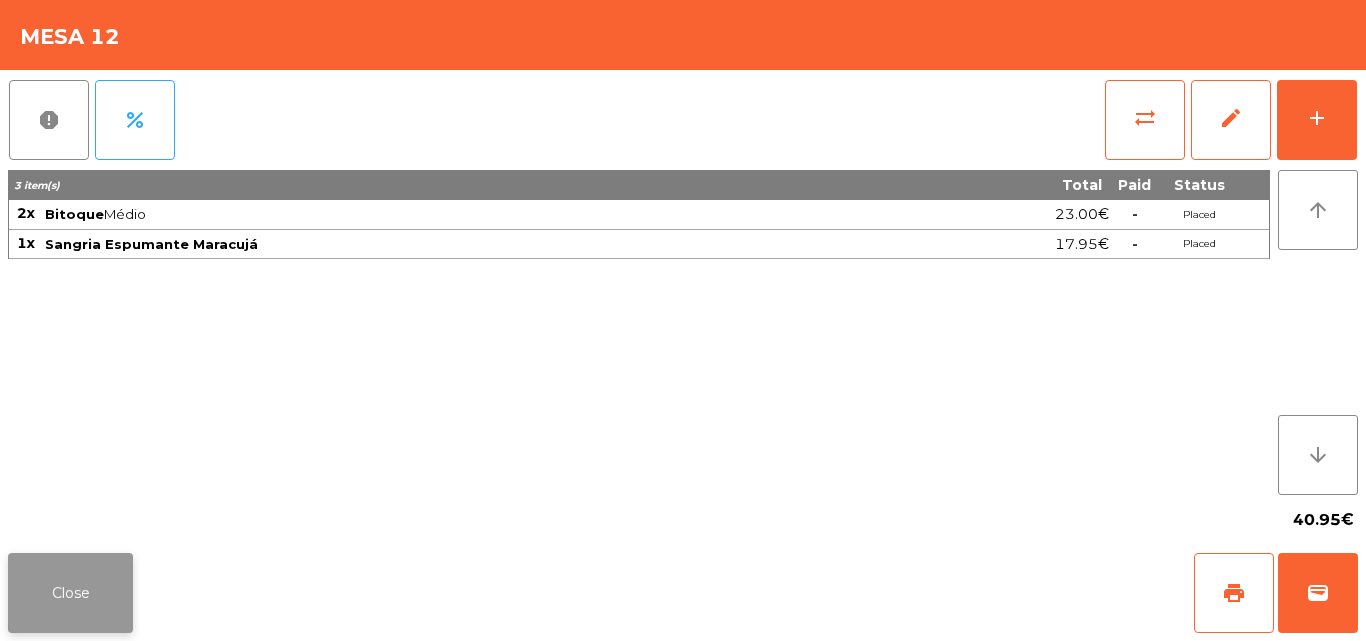 click on "Close" 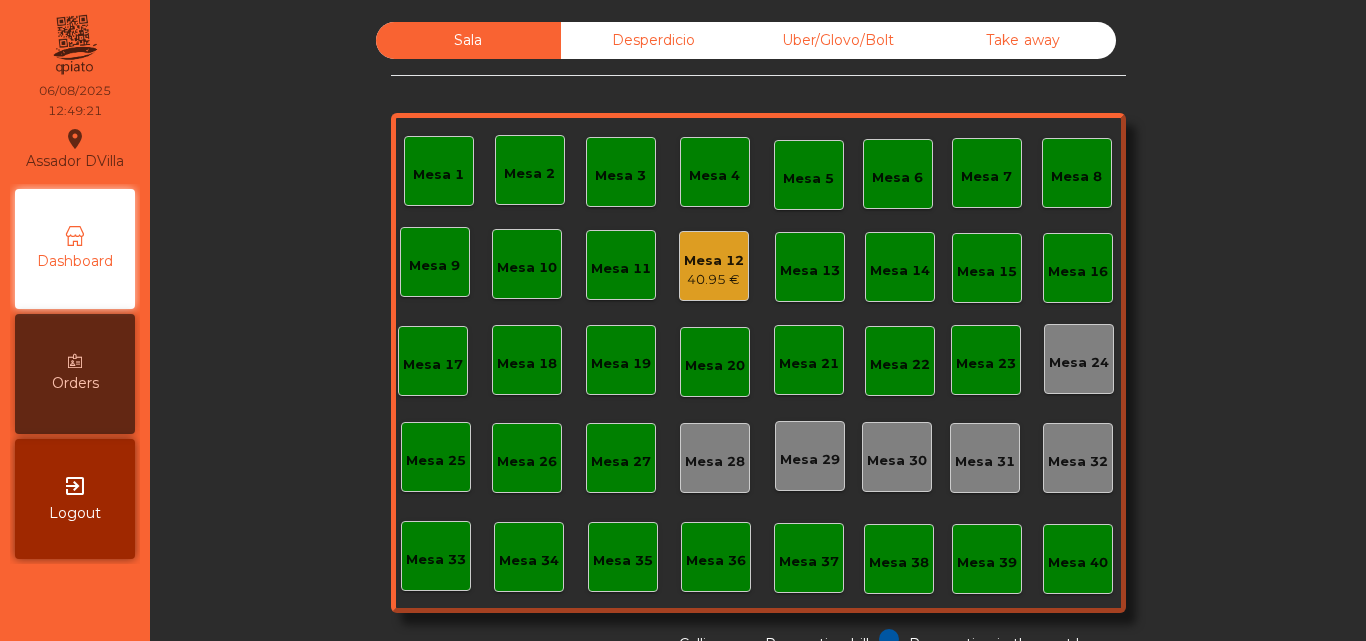 click on "Mesa 12" 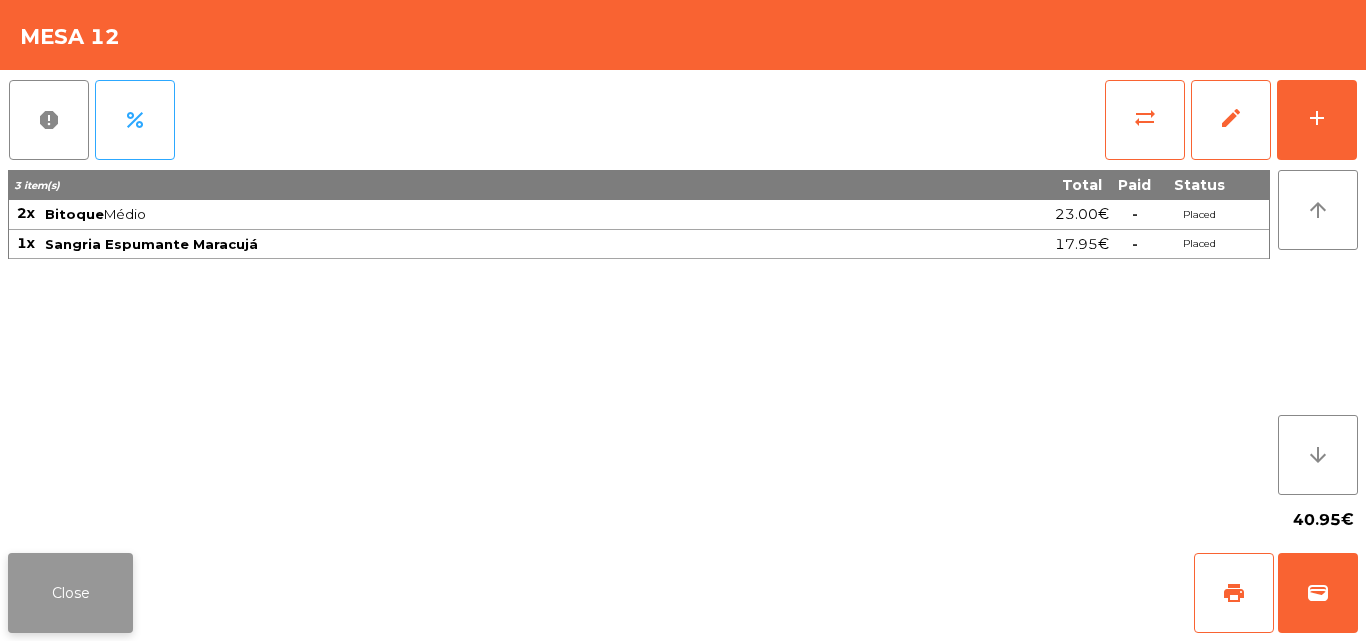 click on "Close" 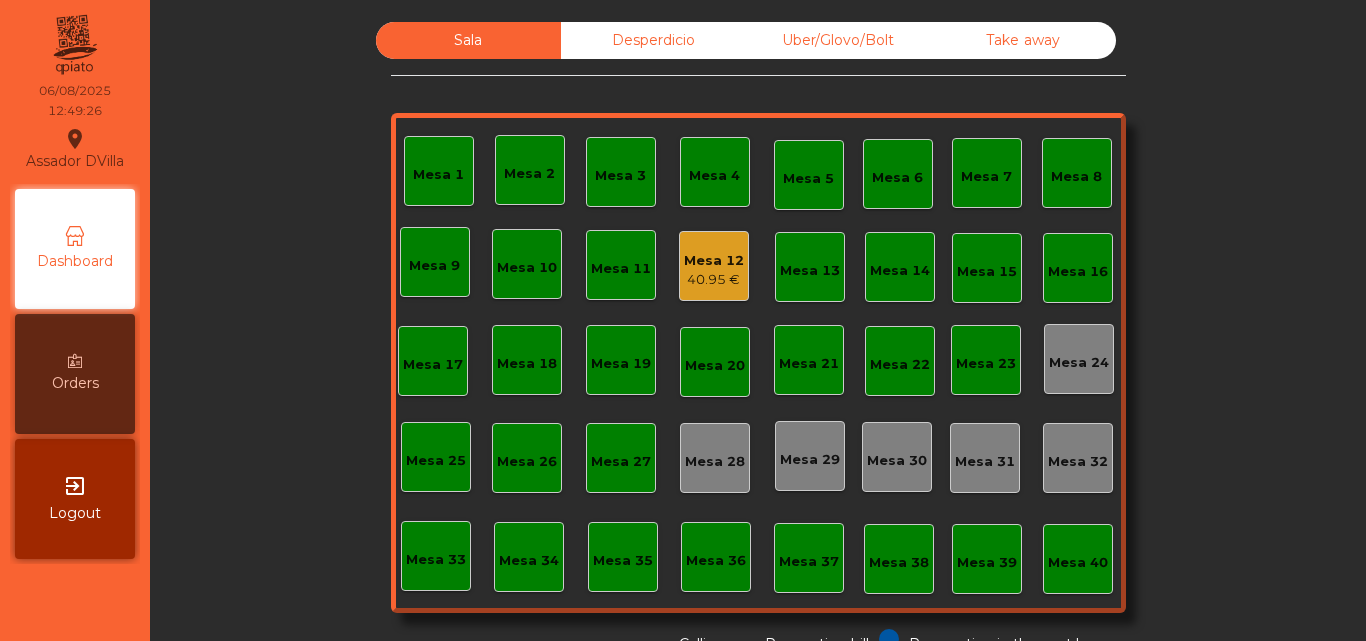 drag, startPoint x: 698, startPoint y: 51, endPoint x: 770, endPoint y: 35, distance: 73.756355 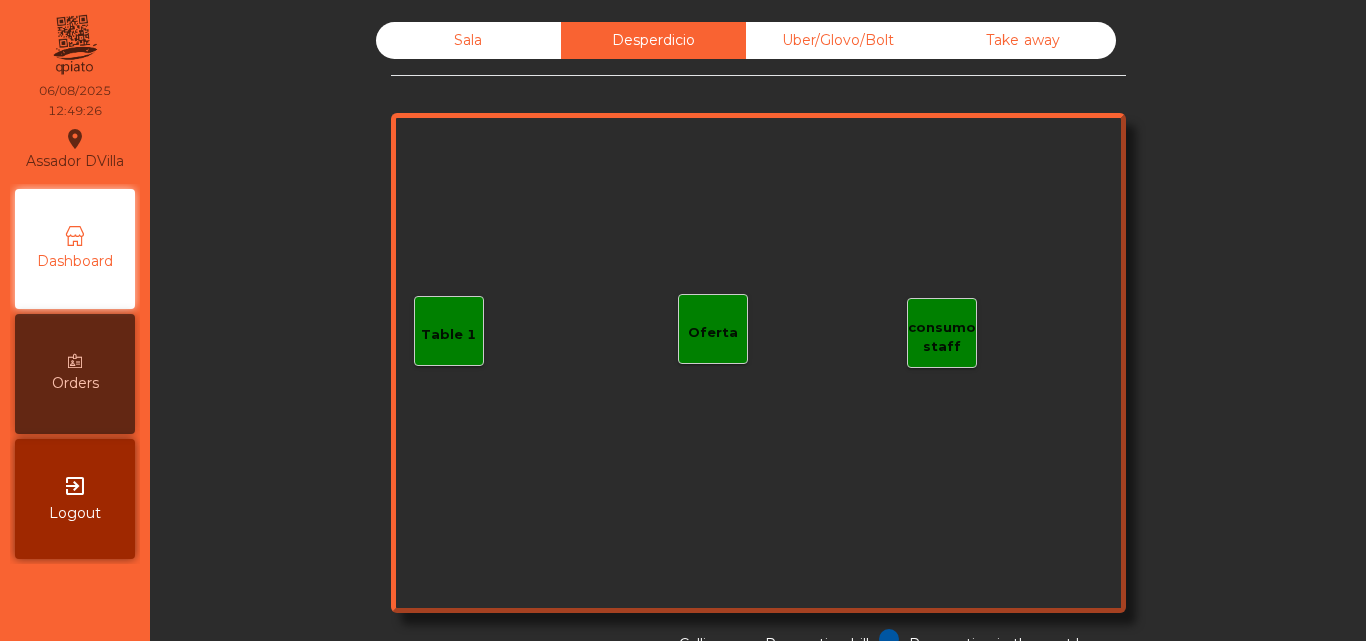 drag, startPoint x: 860, startPoint y: 34, endPoint x: 871, endPoint y: 33, distance: 11.045361 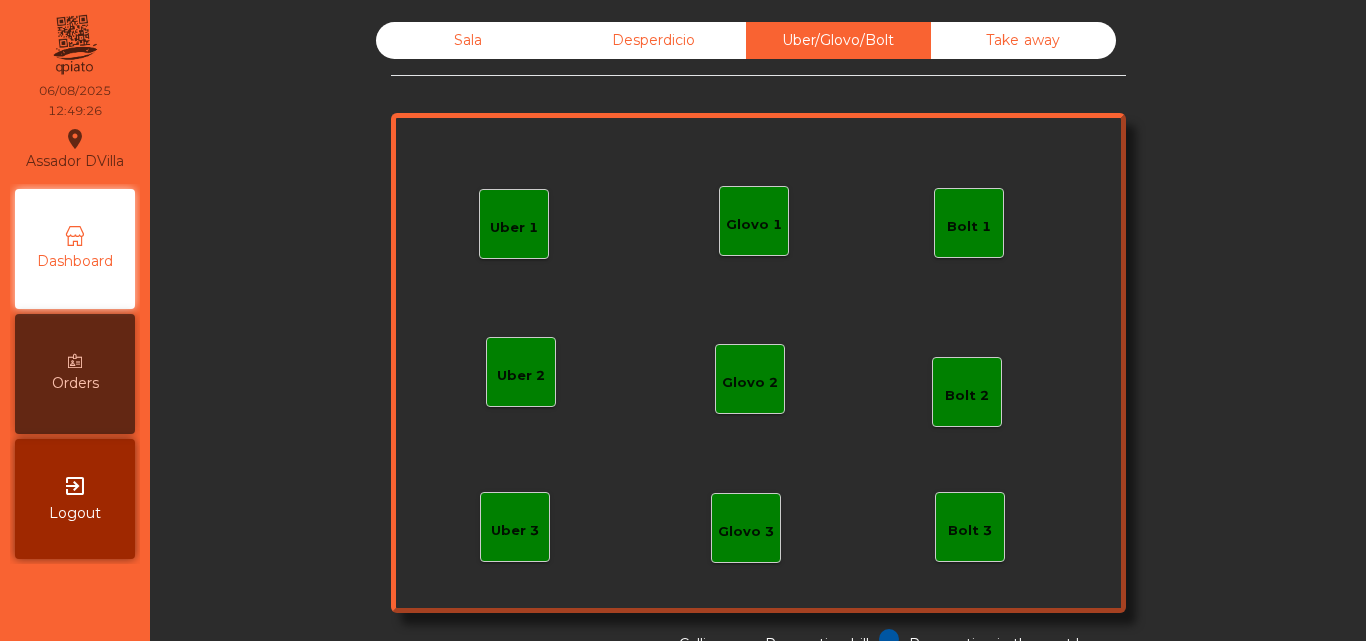 click on "Take away" 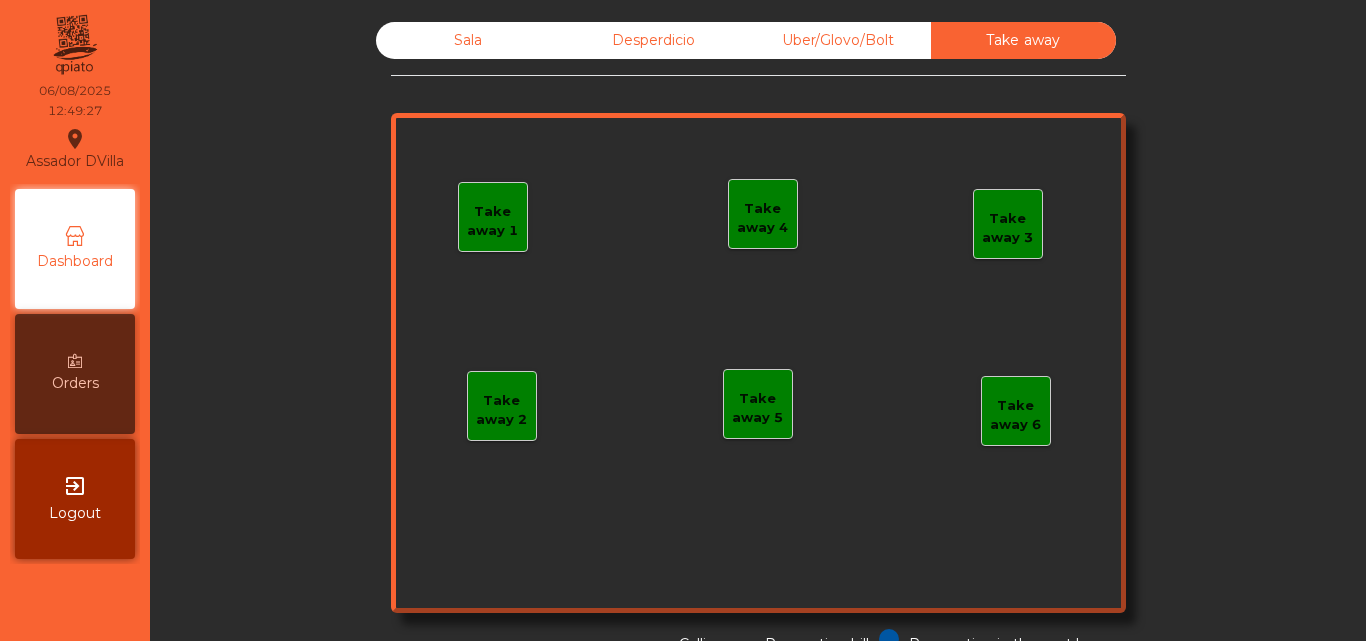 click on "Sala" 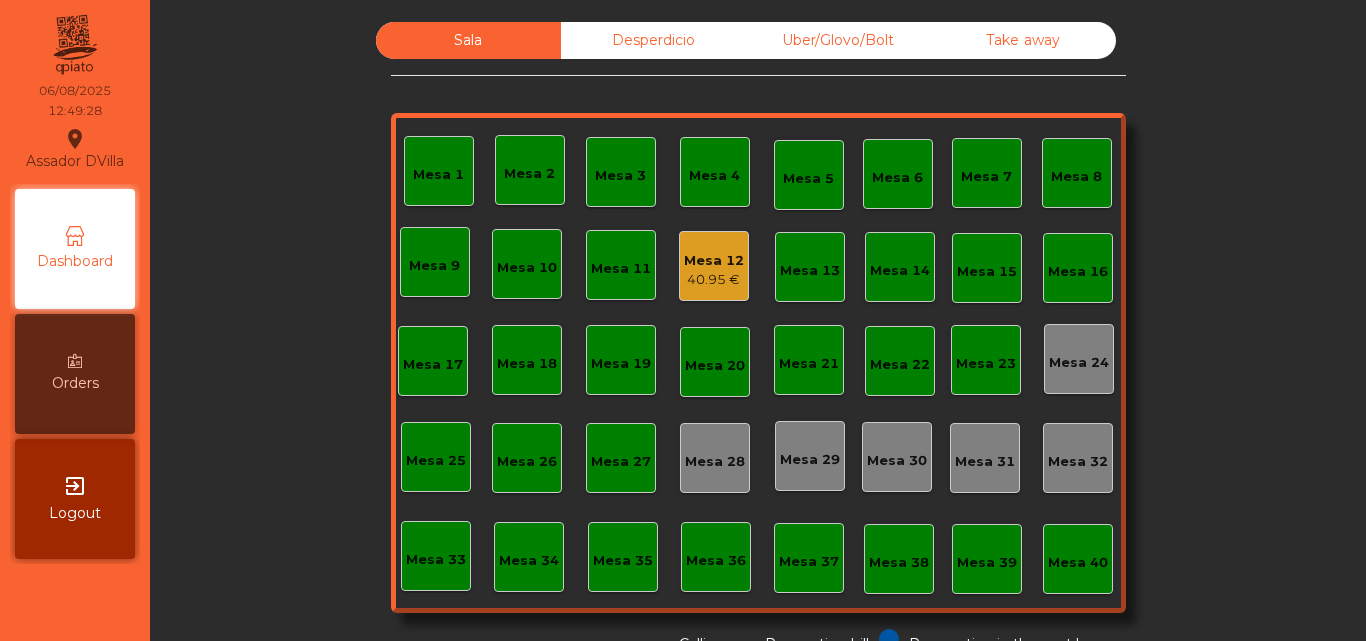 click on "Desperdicio" 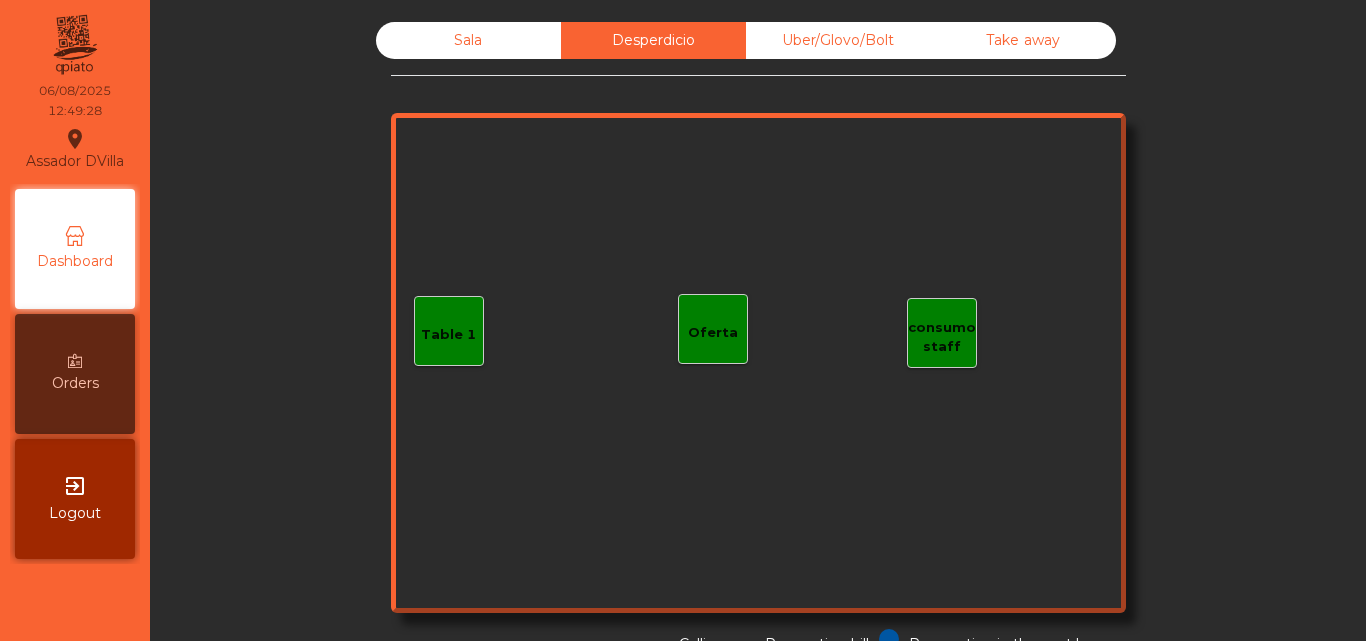 click on "Uber/Glovo/Bolt" 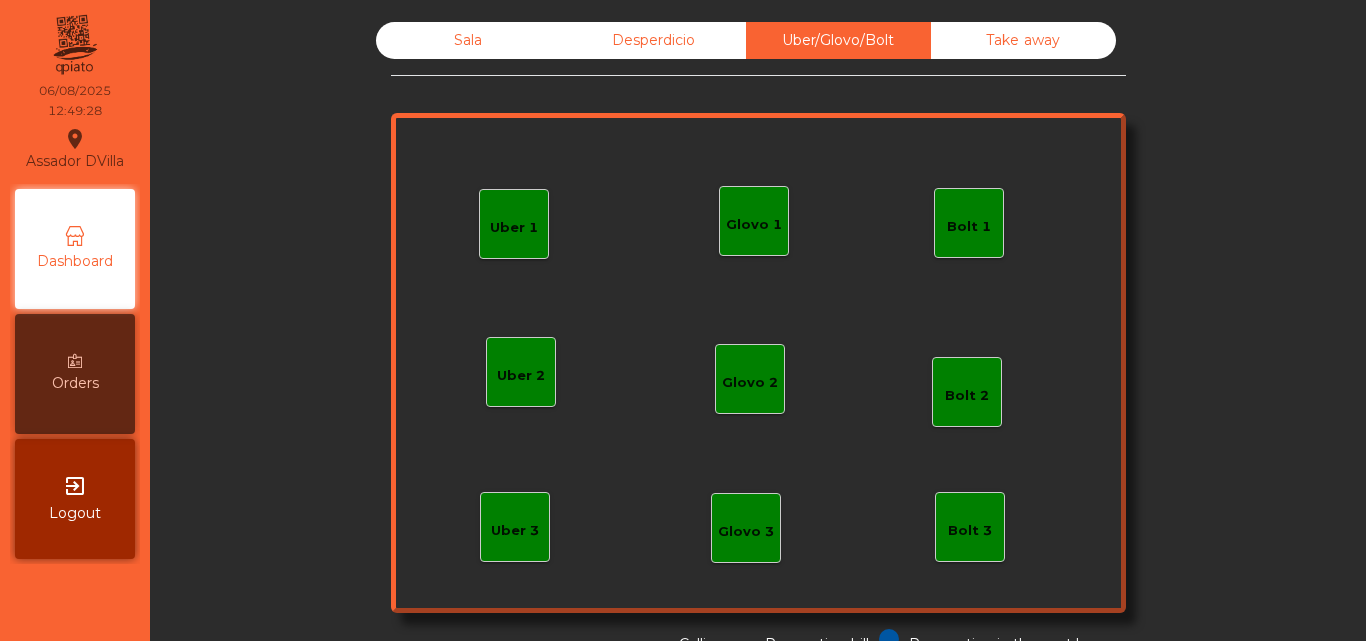 click on "Take away" 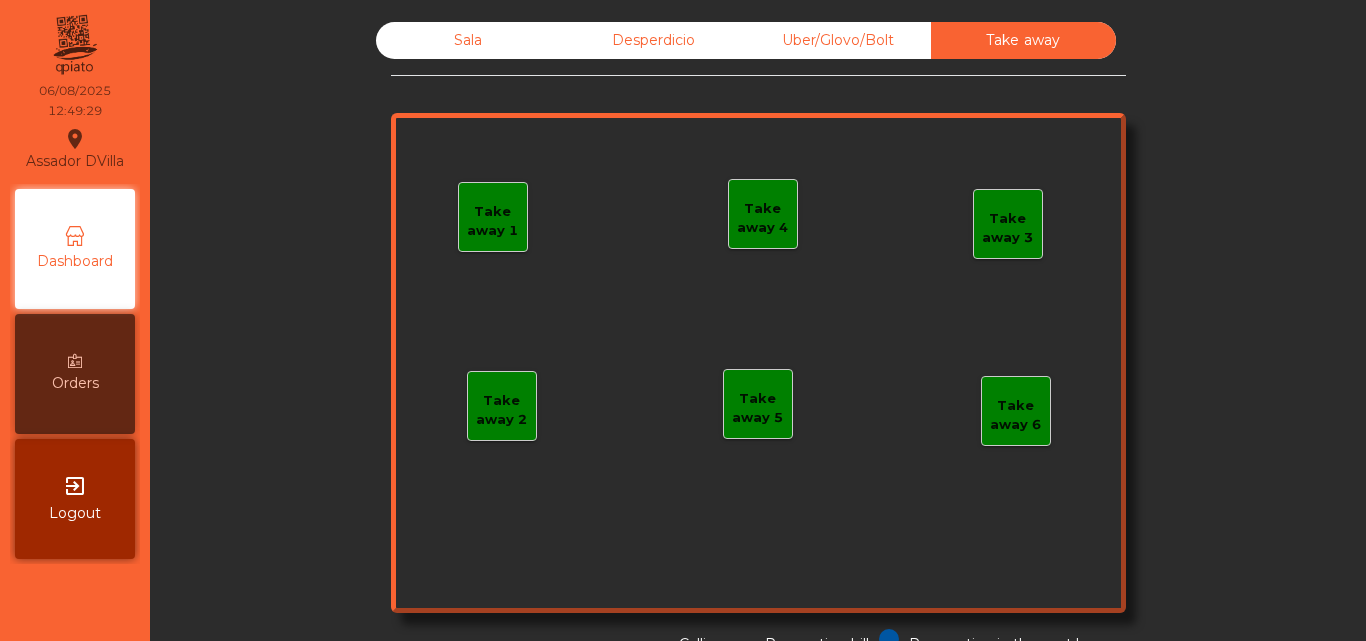 drag, startPoint x: 628, startPoint y: 38, endPoint x: 613, endPoint y: 39, distance: 15.033297 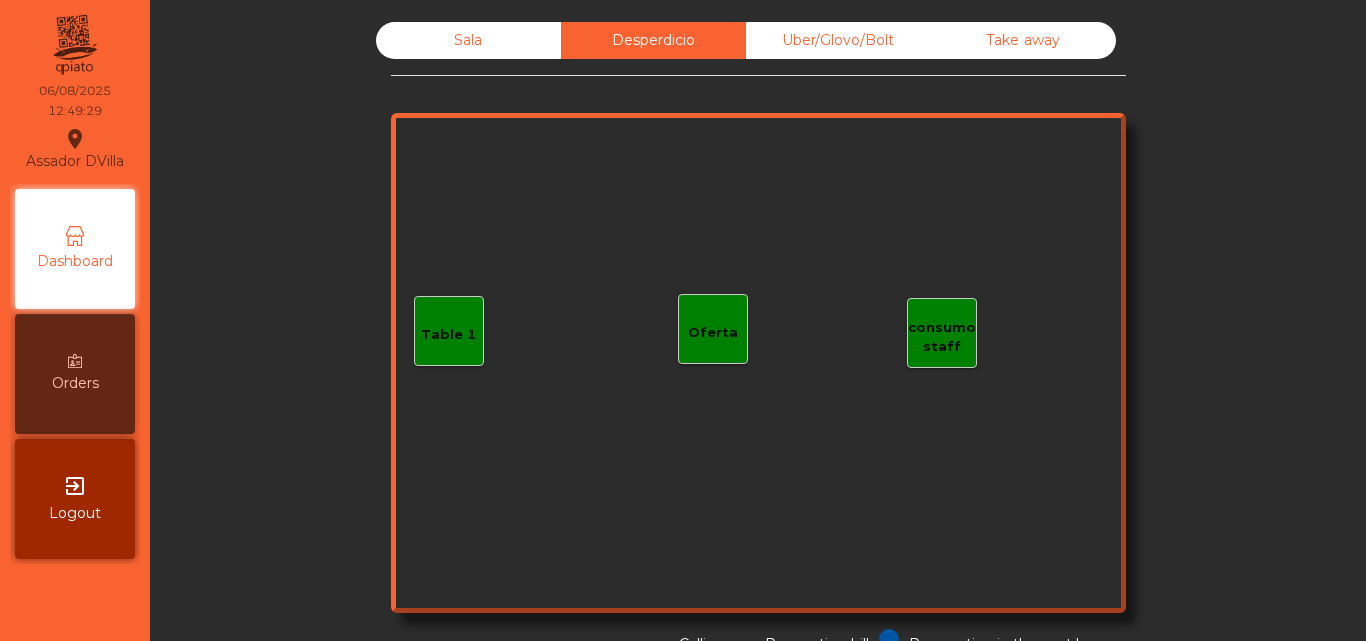 click on "Sala" 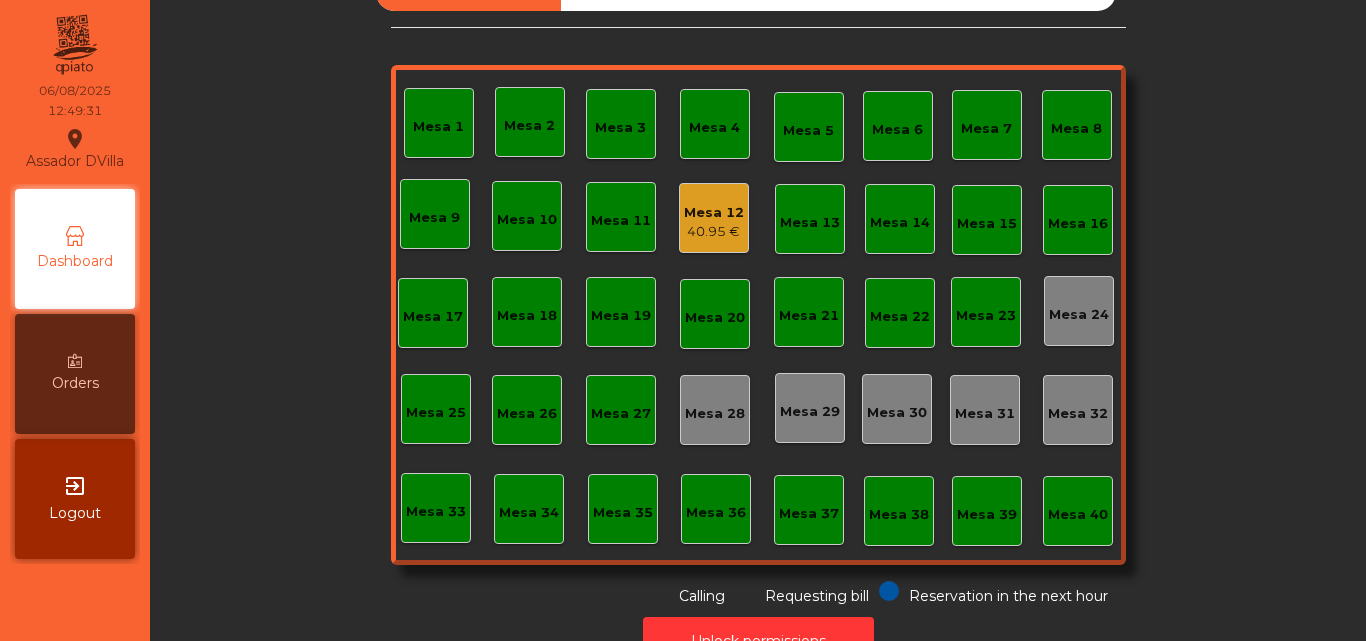 scroll, scrollTop: 0, scrollLeft: 0, axis: both 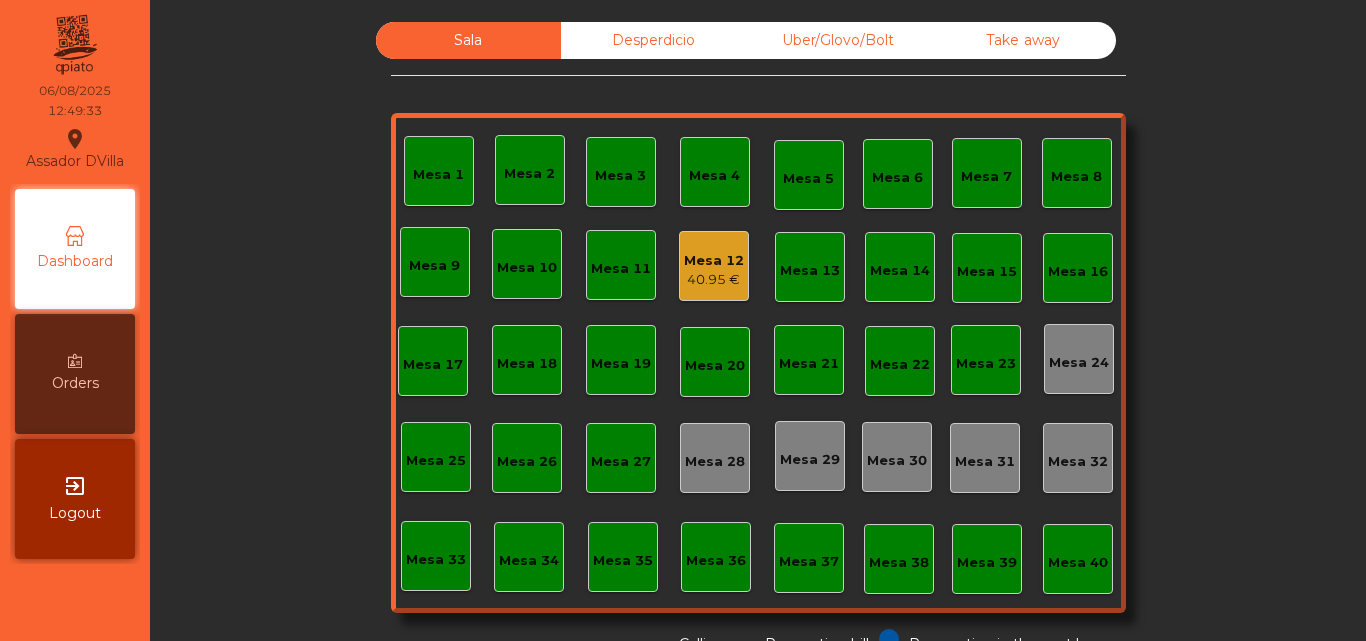 click on "Desperdicio" 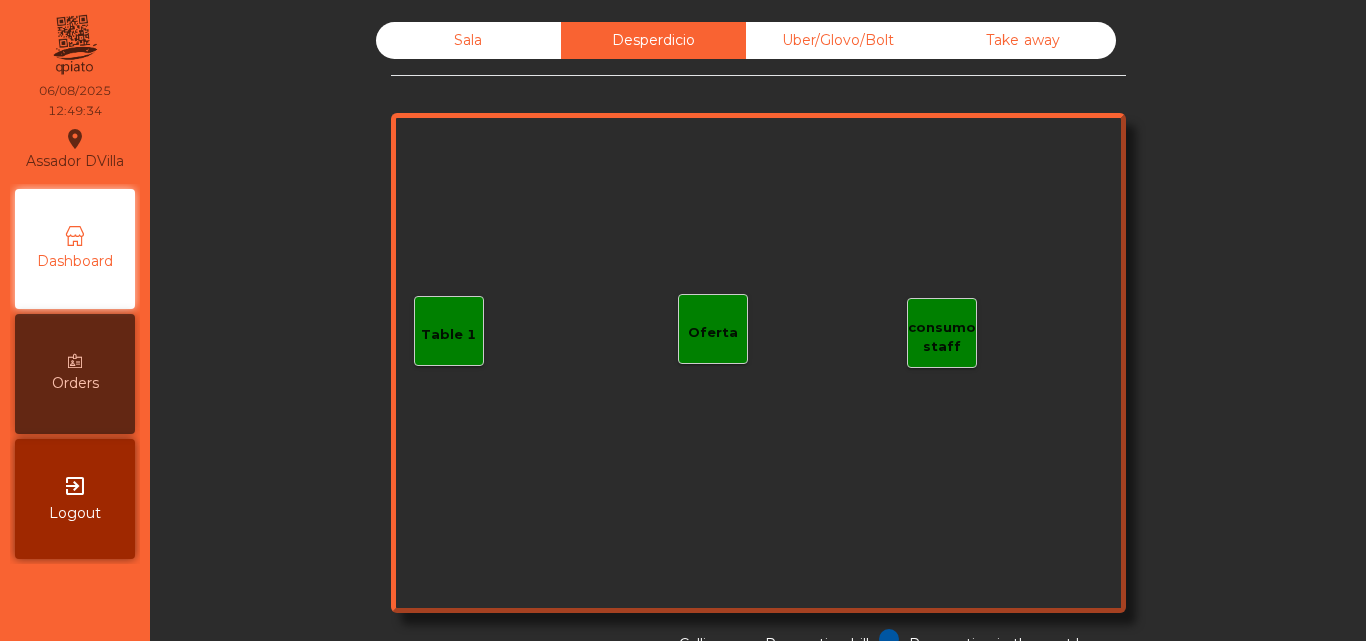 drag, startPoint x: 857, startPoint y: 23, endPoint x: 1012, endPoint y: 23, distance: 155 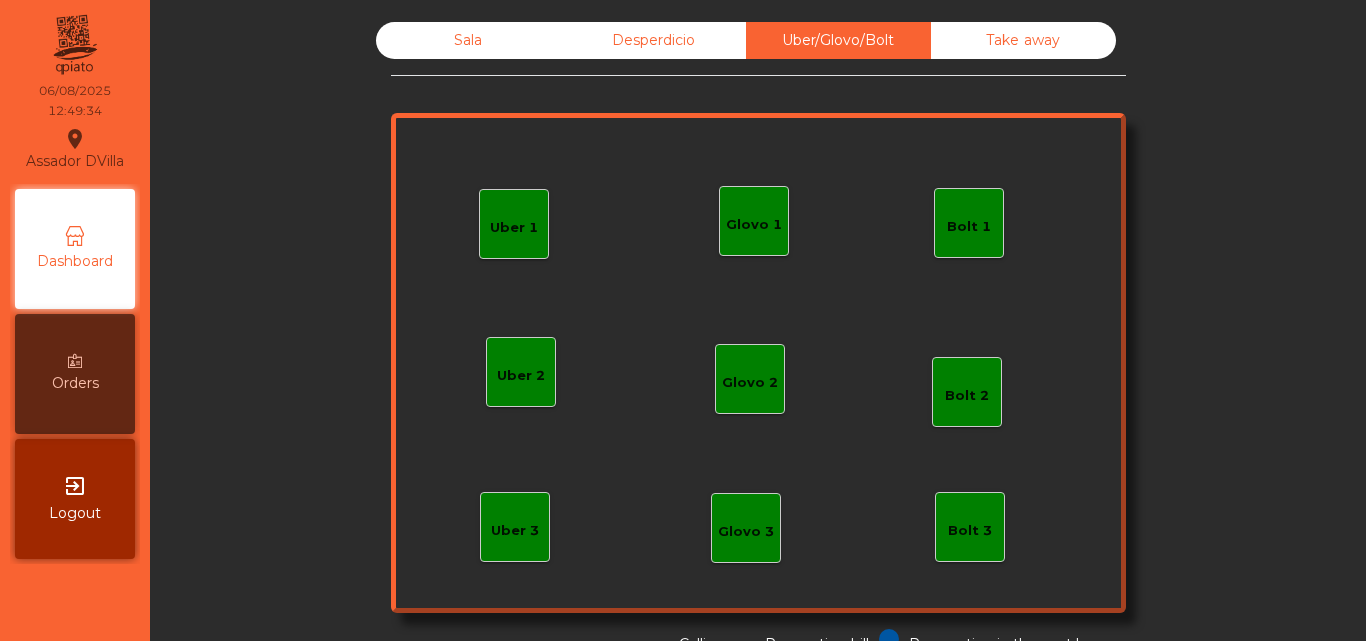 click on "Take away" 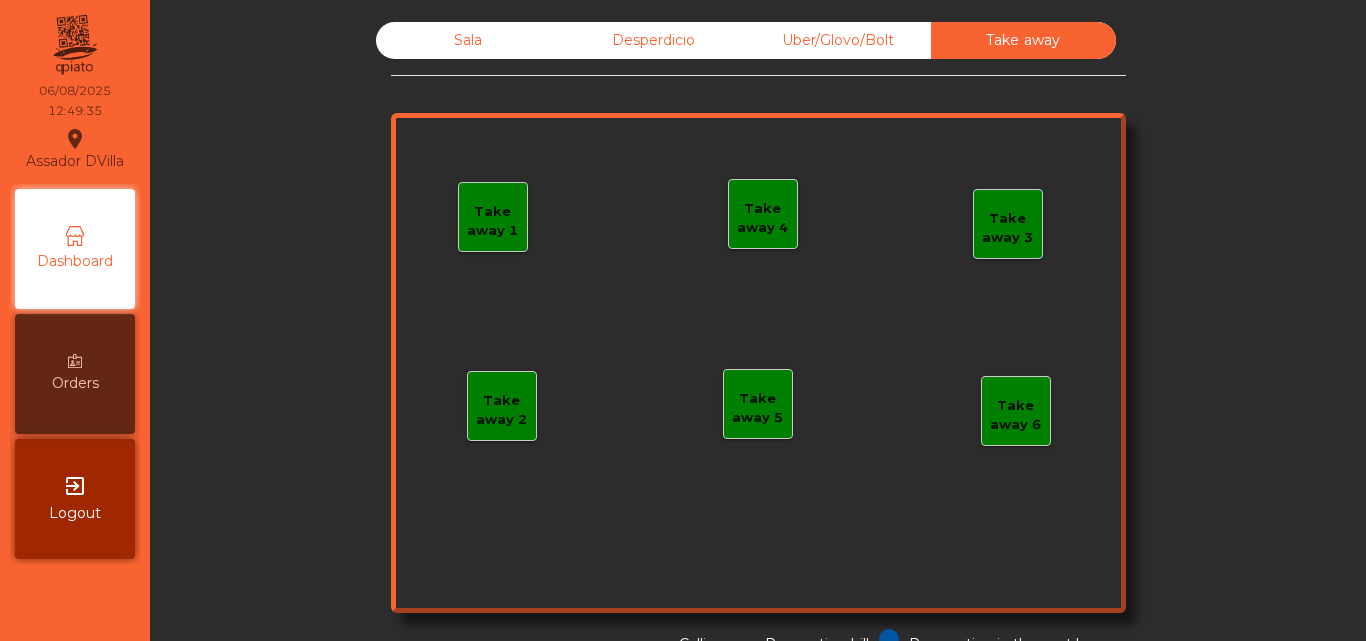 drag, startPoint x: 637, startPoint y: 25, endPoint x: 623, endPoint y: 25, distance: 14 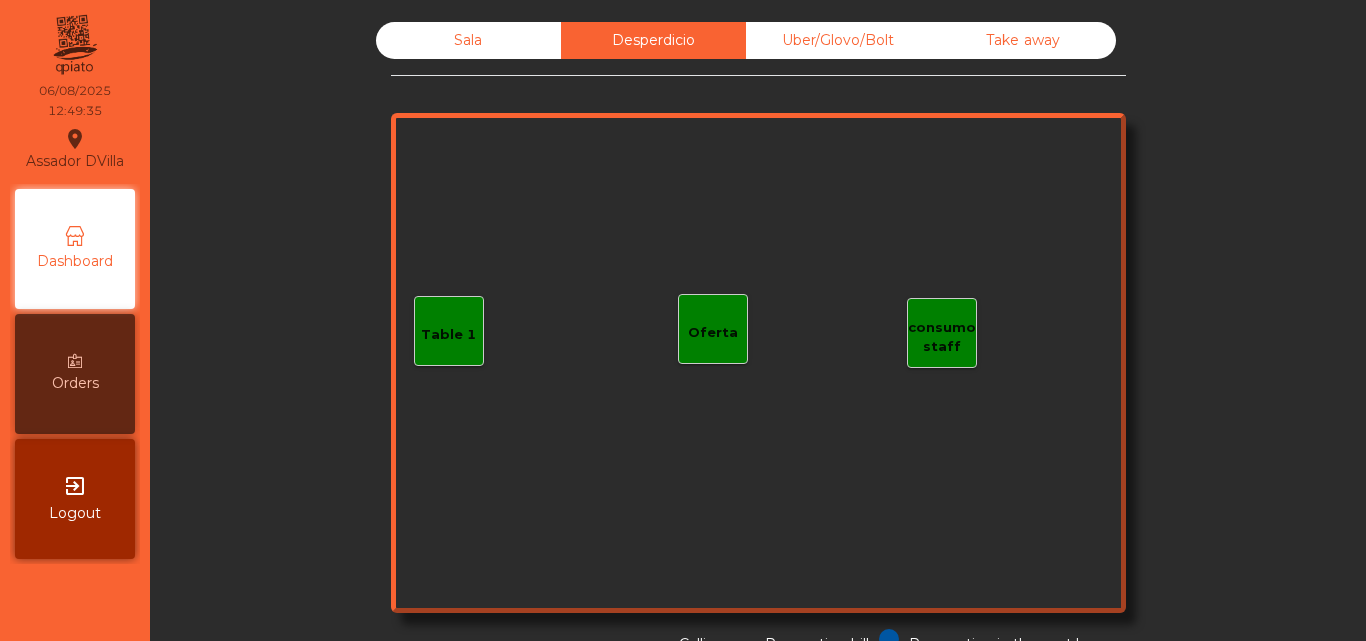 click on "Sala" 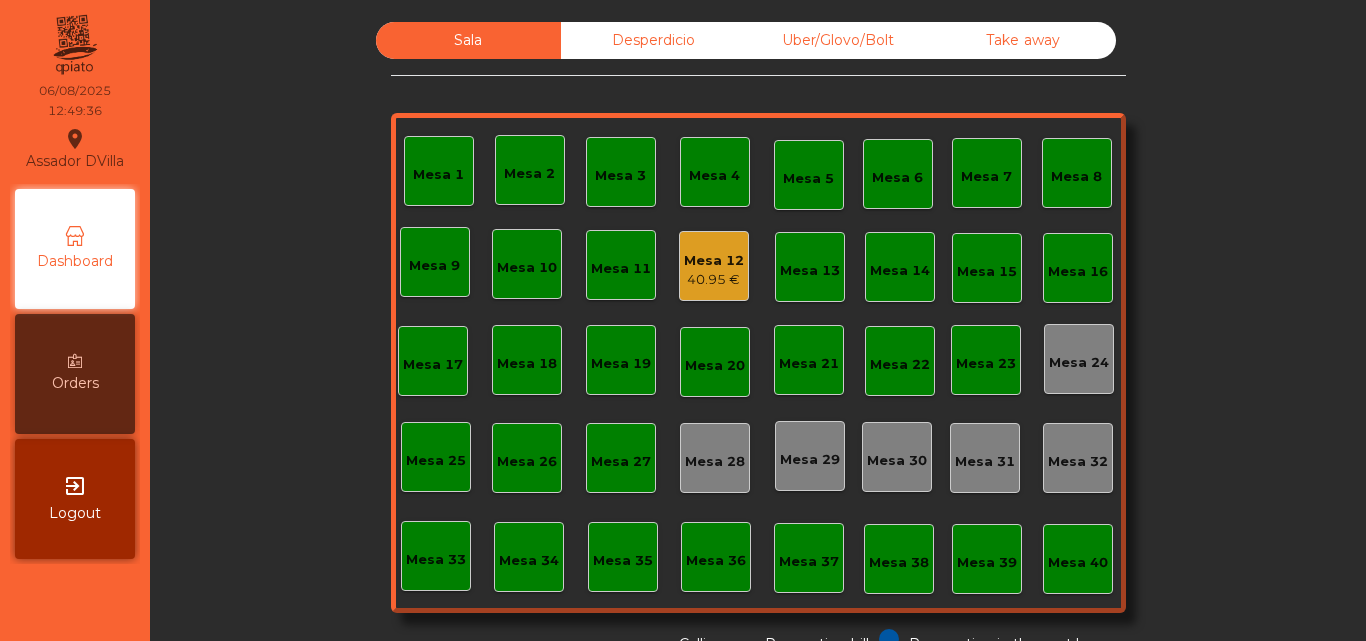 click on "Mesa 12   40.95 €" 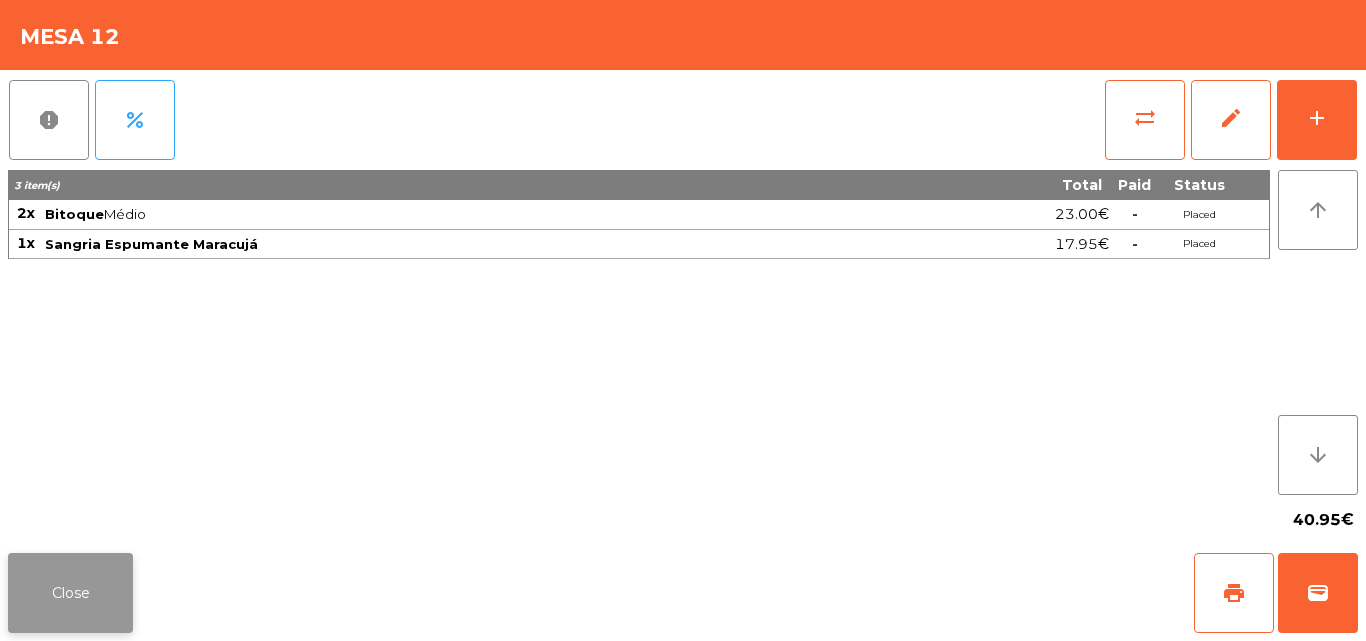 click on "Close" 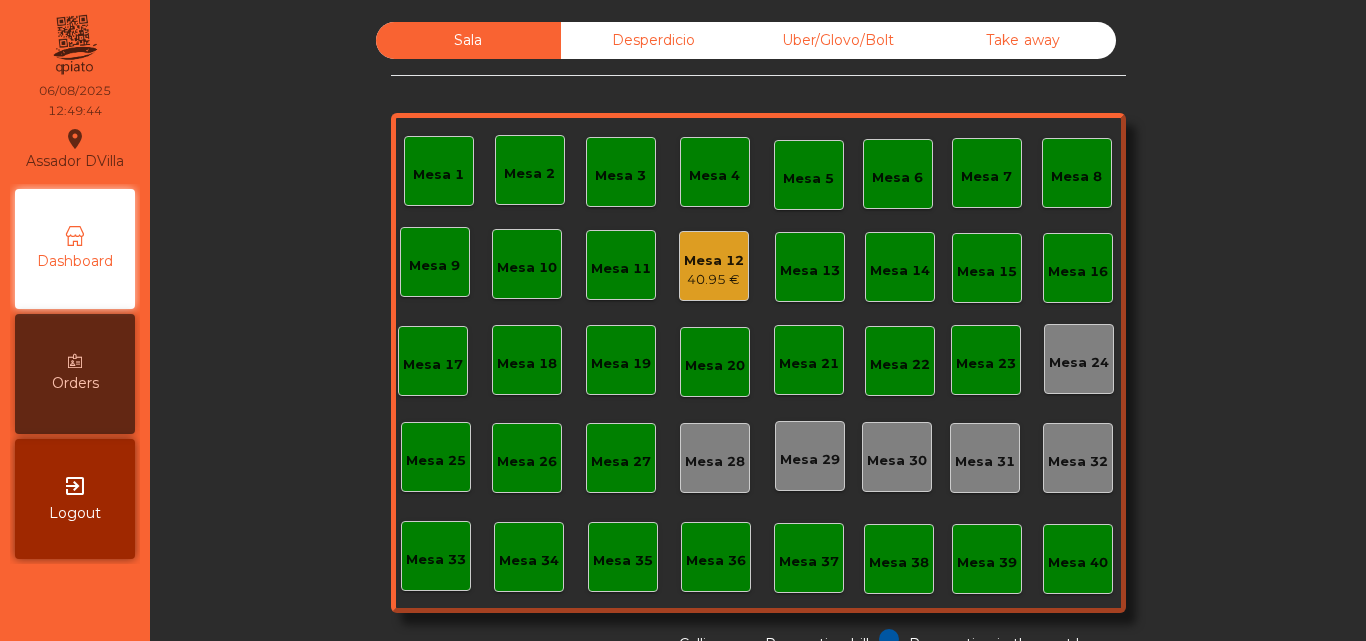 drag, startPoint x: 318, startPoint y: 544, endPoint x: 306, endPoint y: 524, distance: 23.323807 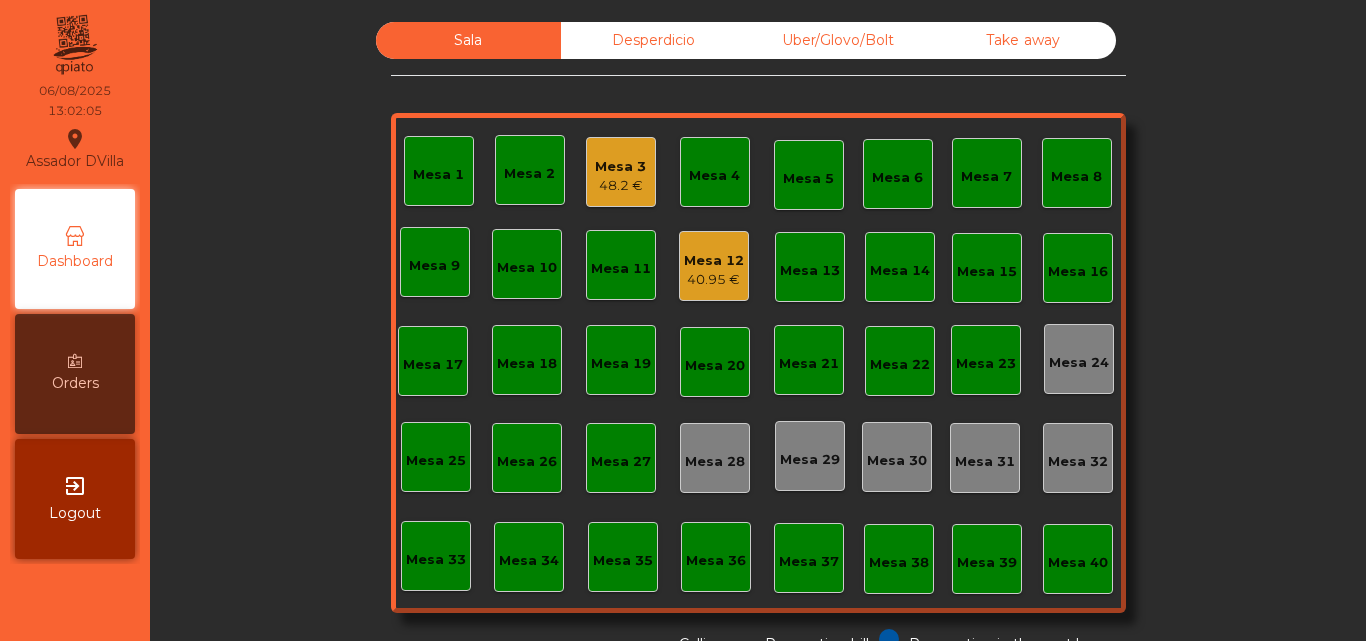 click on "Mesa 12" 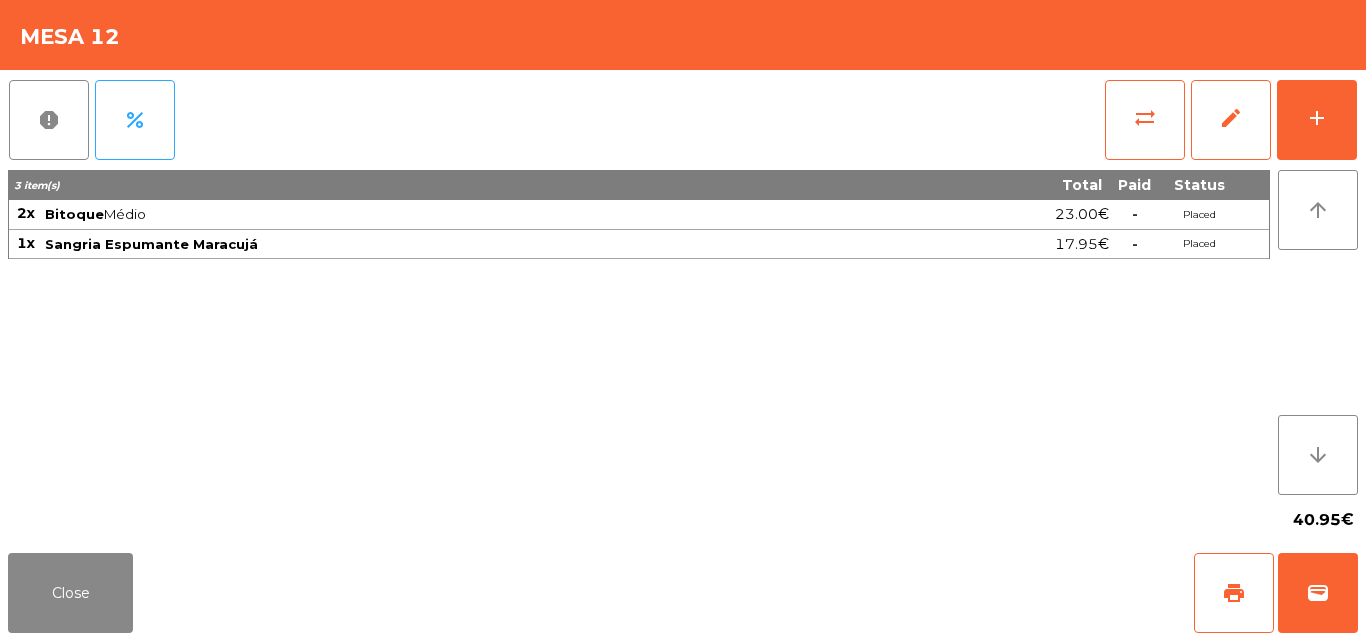 click on "report   percent   sync_alt   edit   add  3 item(s) Total Paid Status 2x Bitoque  Médio  [PRICE]  -  Placed 1x Sangria Espumante Maracujá [PRICE]  -  Placed arrow_upward arrow_downward  [PRICE]" 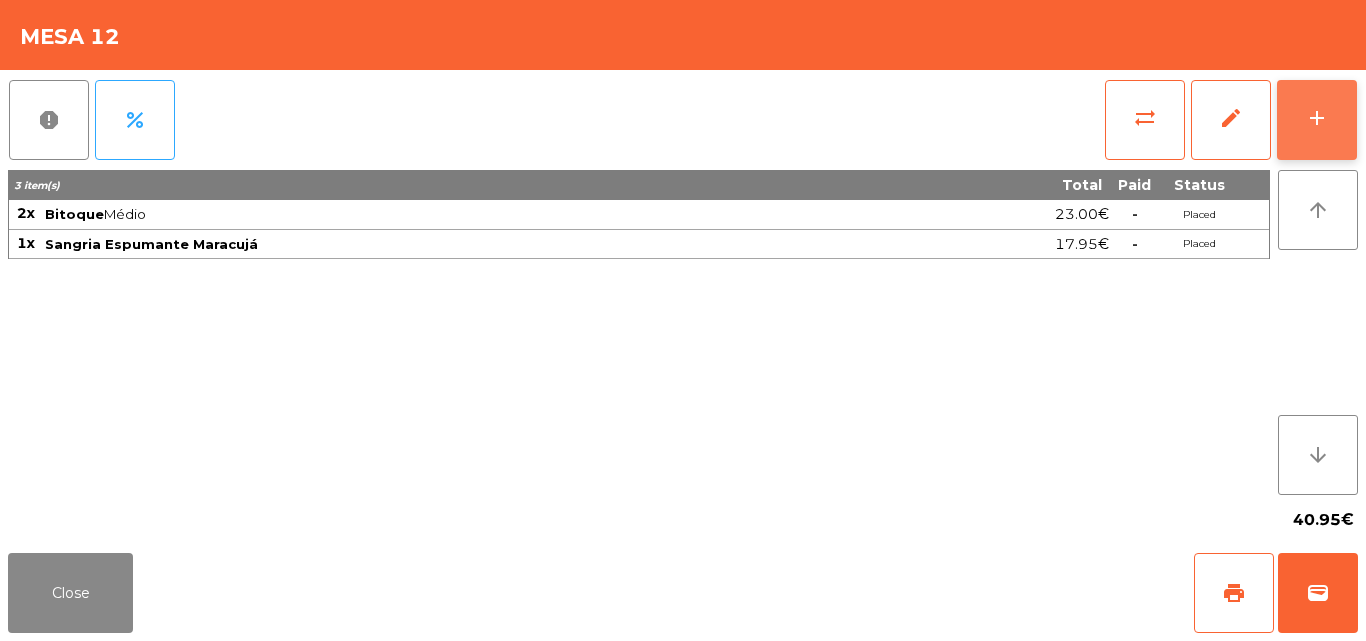 click on "add" 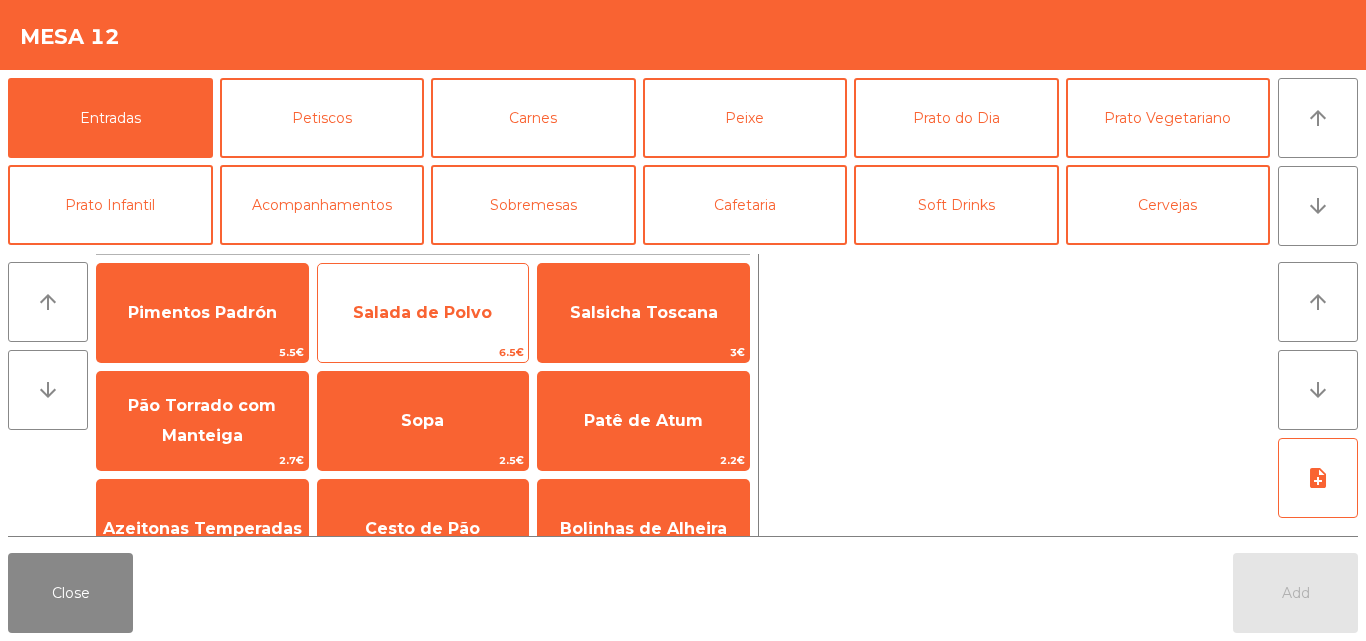 click on "Salada de Polvo" 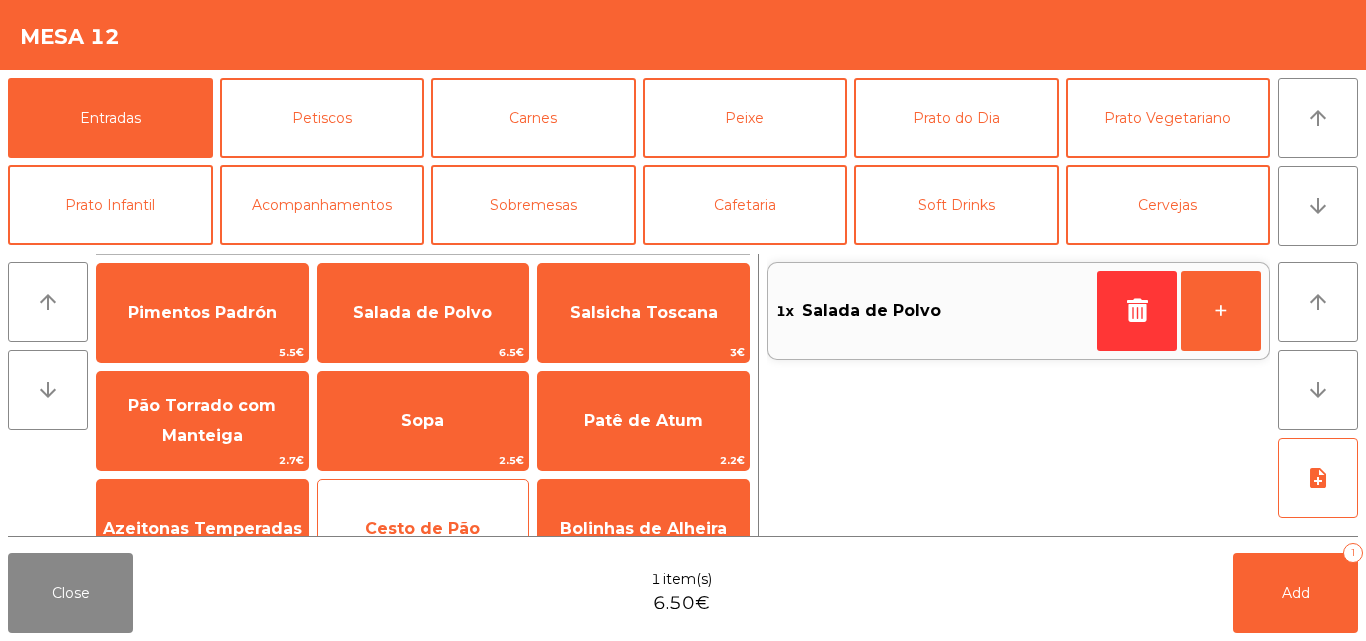 click on "Cesto de Pão" 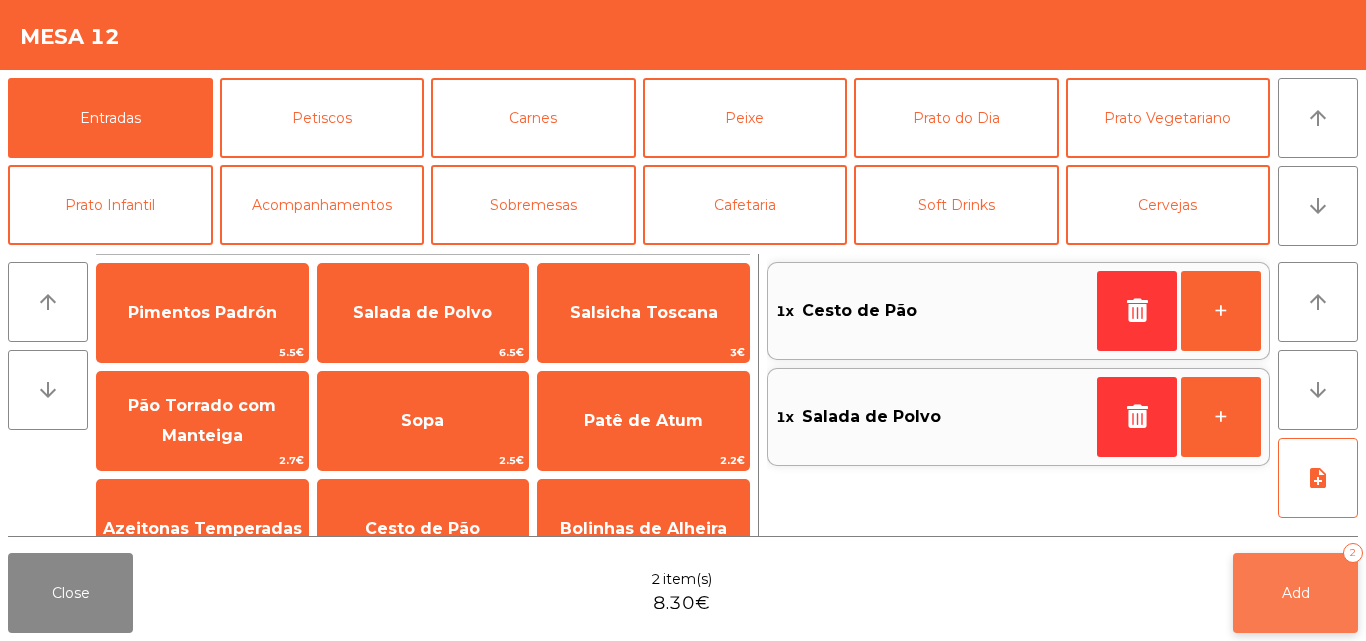 click on "Add   2" 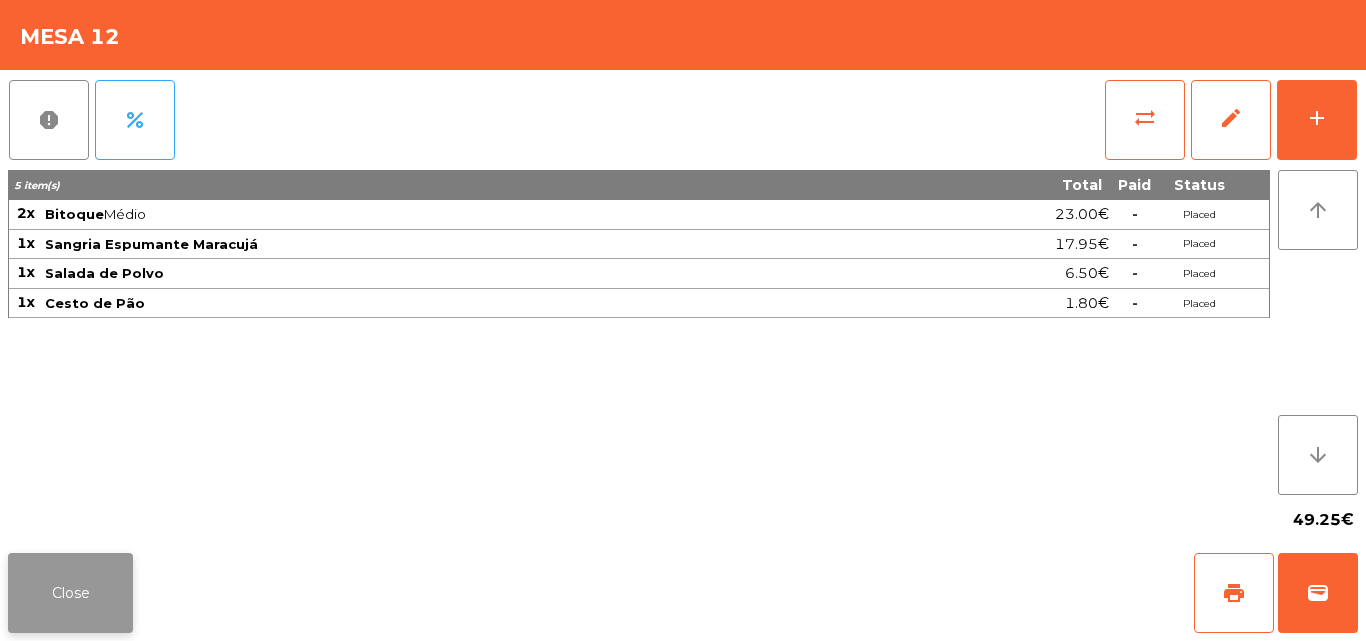 click on "Close" 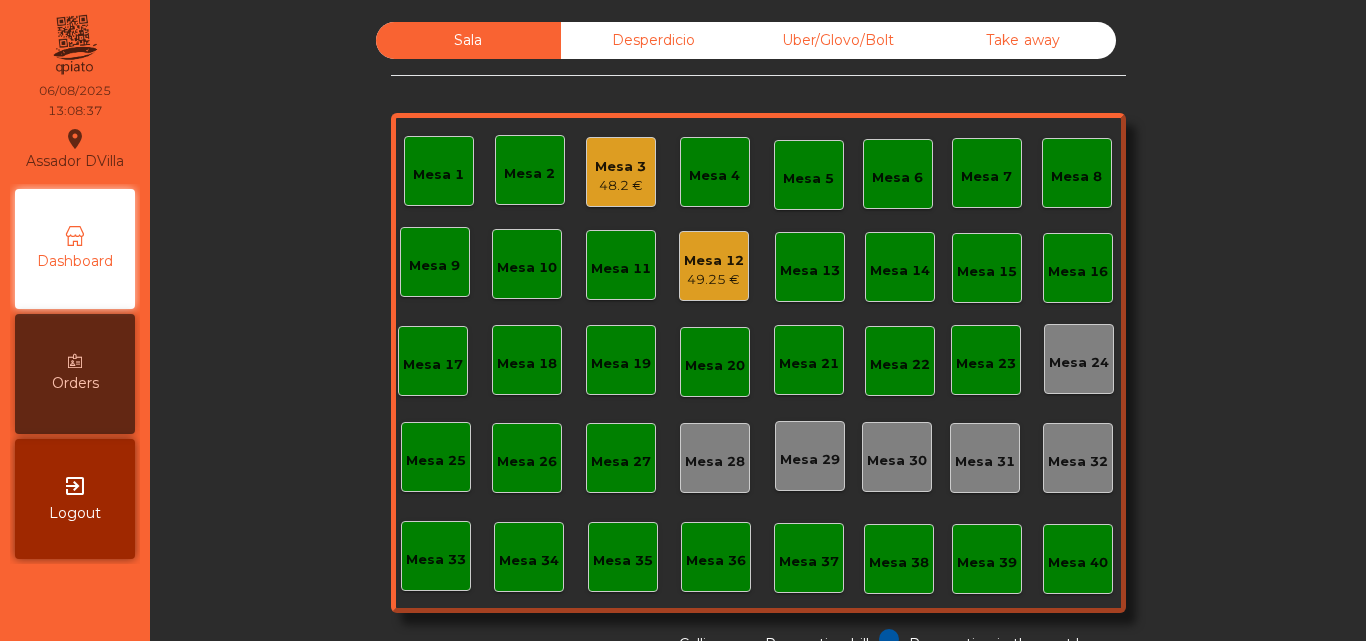 click on "Mesa 3   48.2 €" 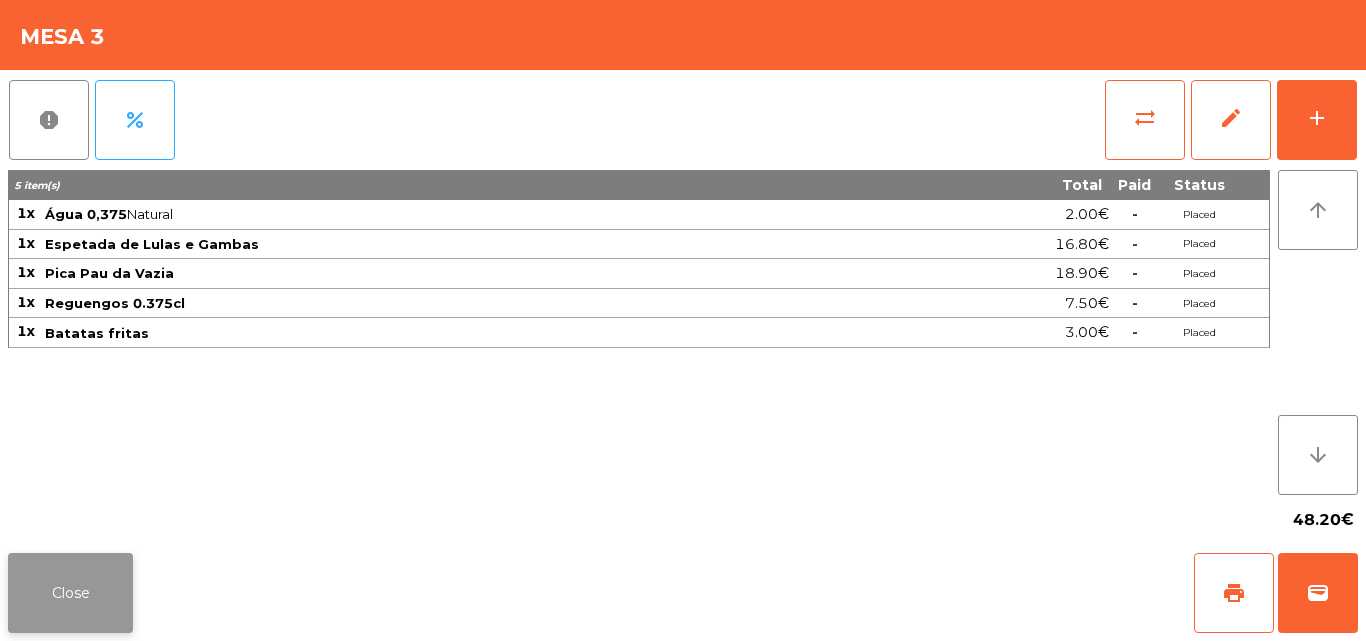 click on "Close" 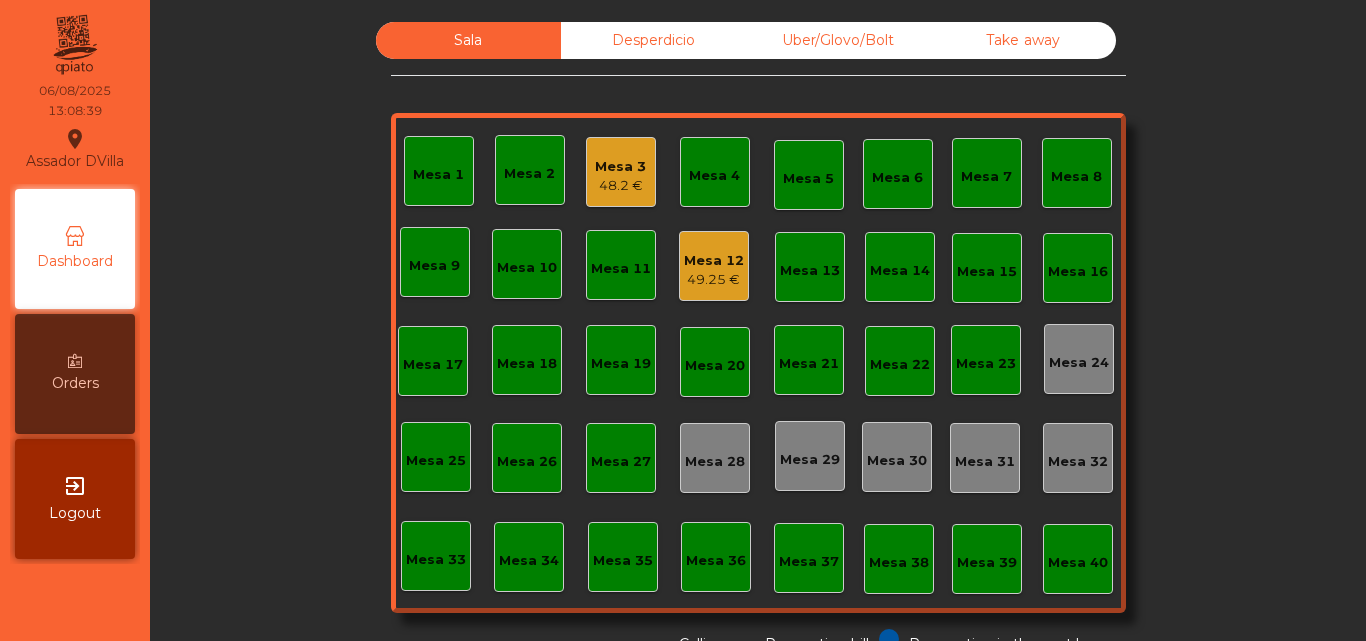 click on "Mesa 3" 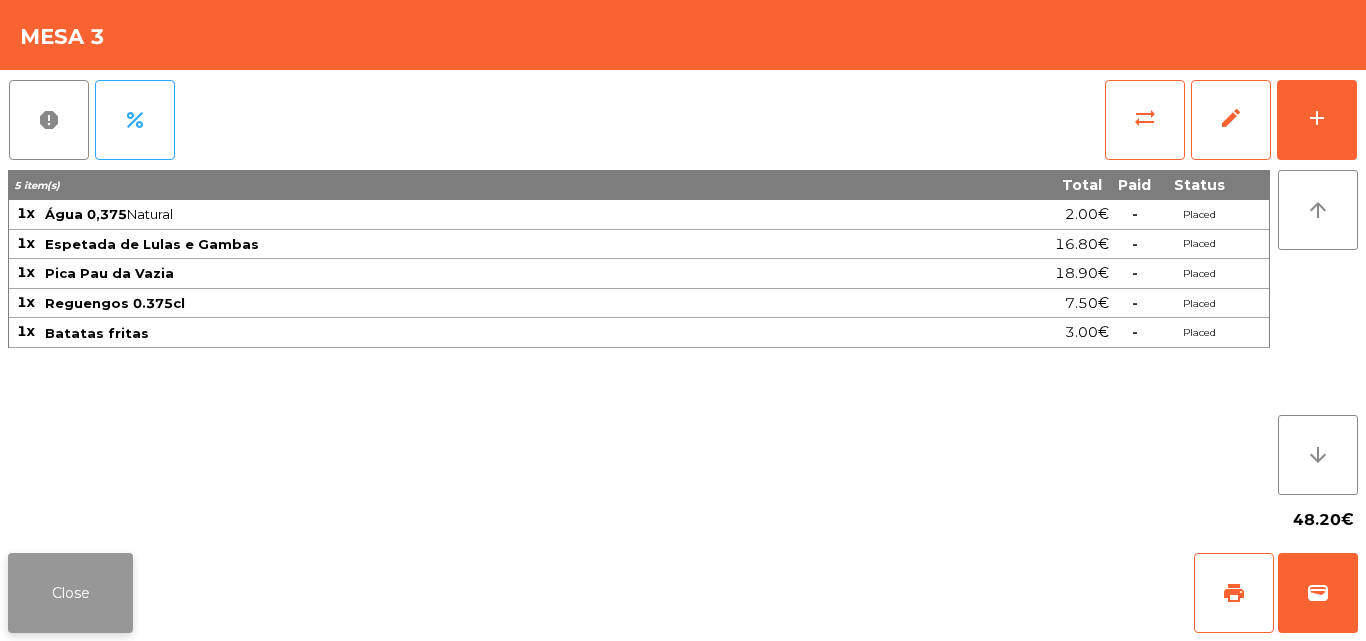 click on "Close" 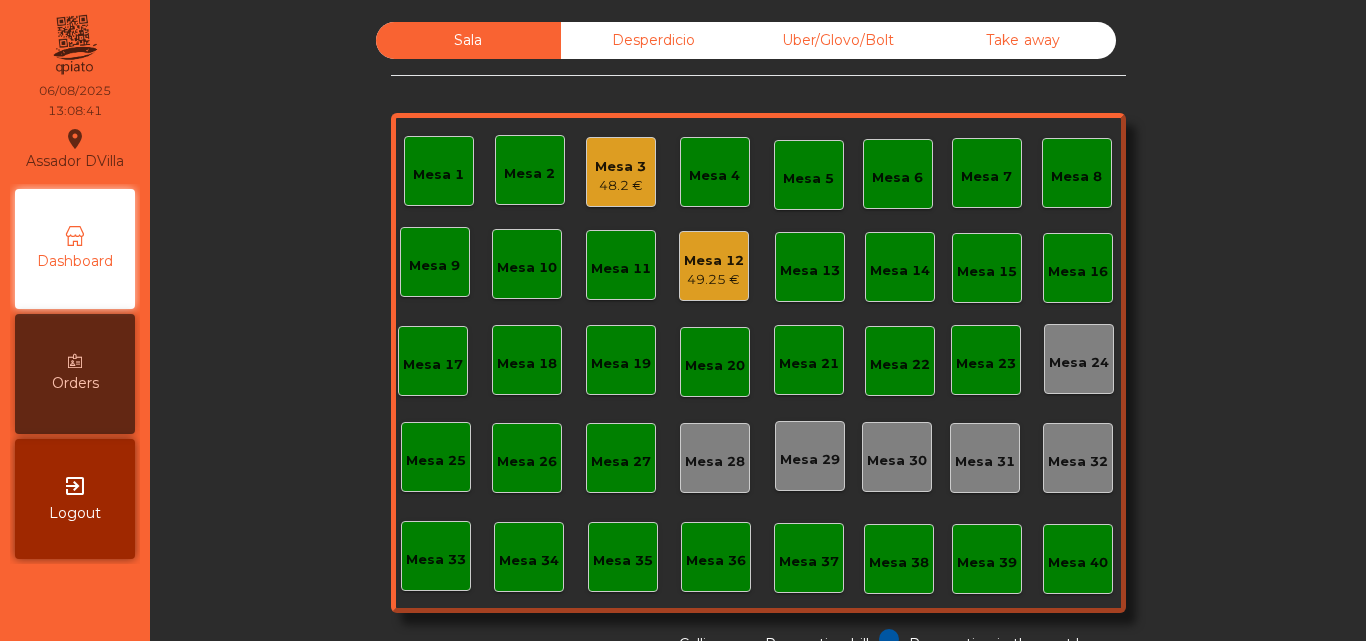 click on "Sala   Desperdicio   Uber/Glovo/Bolt   Take away   Mesa 1   Mesa 2   Mesa 3   48.2 €   Mesa 4   Mesa 5   Mesa 6   Mesa 7   Mesa 8   Mesa 9   Mesa 10   Mesa 11   Mesa 12   49.25 €   Mesa 13   Mesa 14   Mesa 15   Mesa 16   Mesa 17   Mesa 18   Mesa 19   Mesa 20   Mesa 21   Mesa 22   Mesa 23   Mesa 24   Mesa 25   Mesa 26   Mesa 27   Mesa 28   Mesa 29   Mesa 30   Mesa 31   Mesa 32   Mesa 33   Mesa 34   Mesa 35   Mesa 36   Mesa 37   Mesa 38   Mesa 39   Mesa 40  Reservation in the next hour Requesting bill Calling" 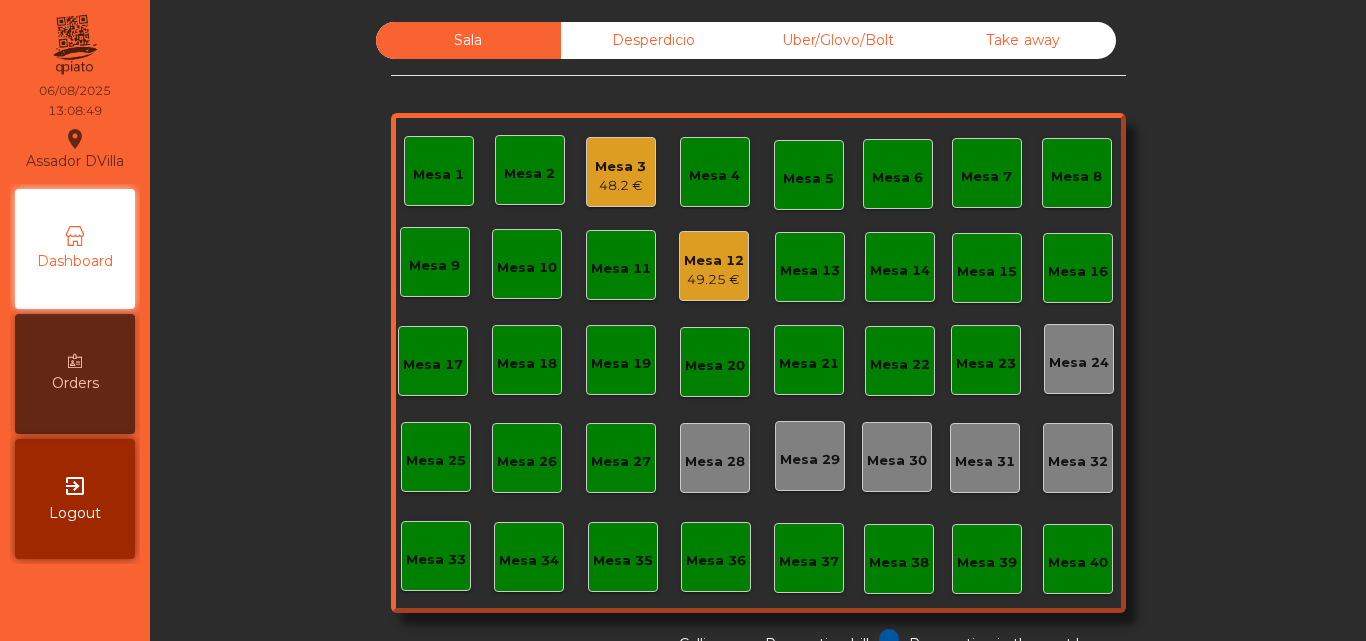 click on "Mesa 3" 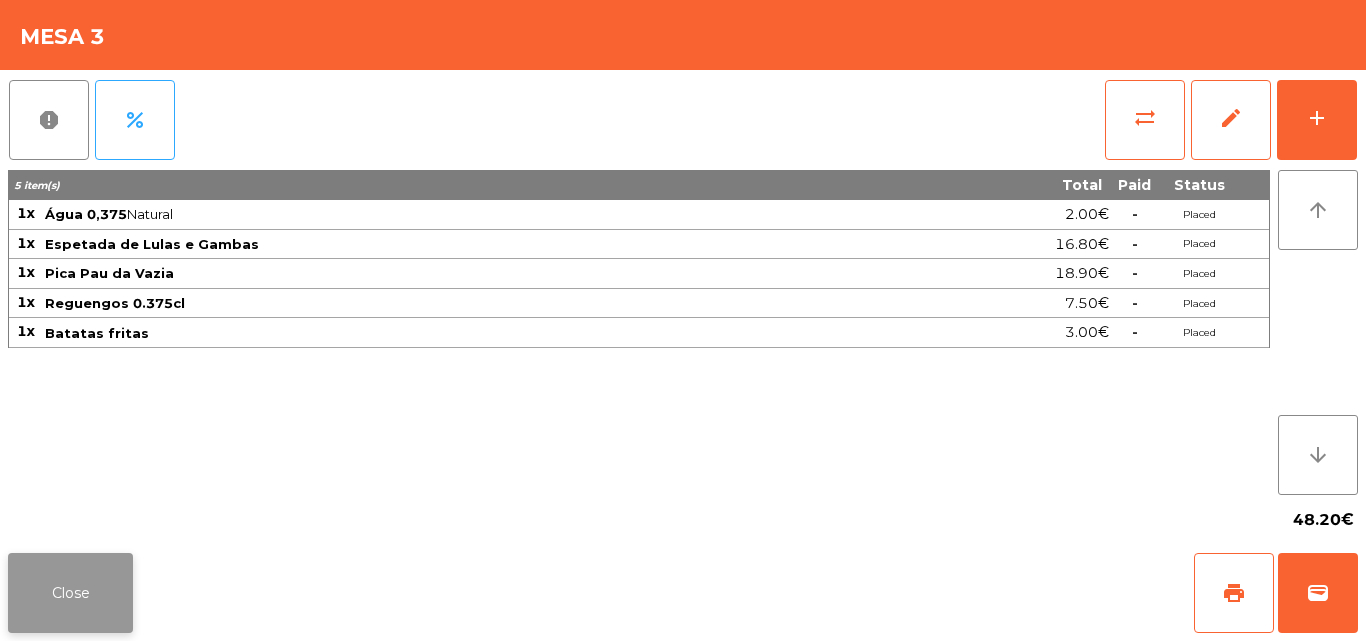 click on "Close" 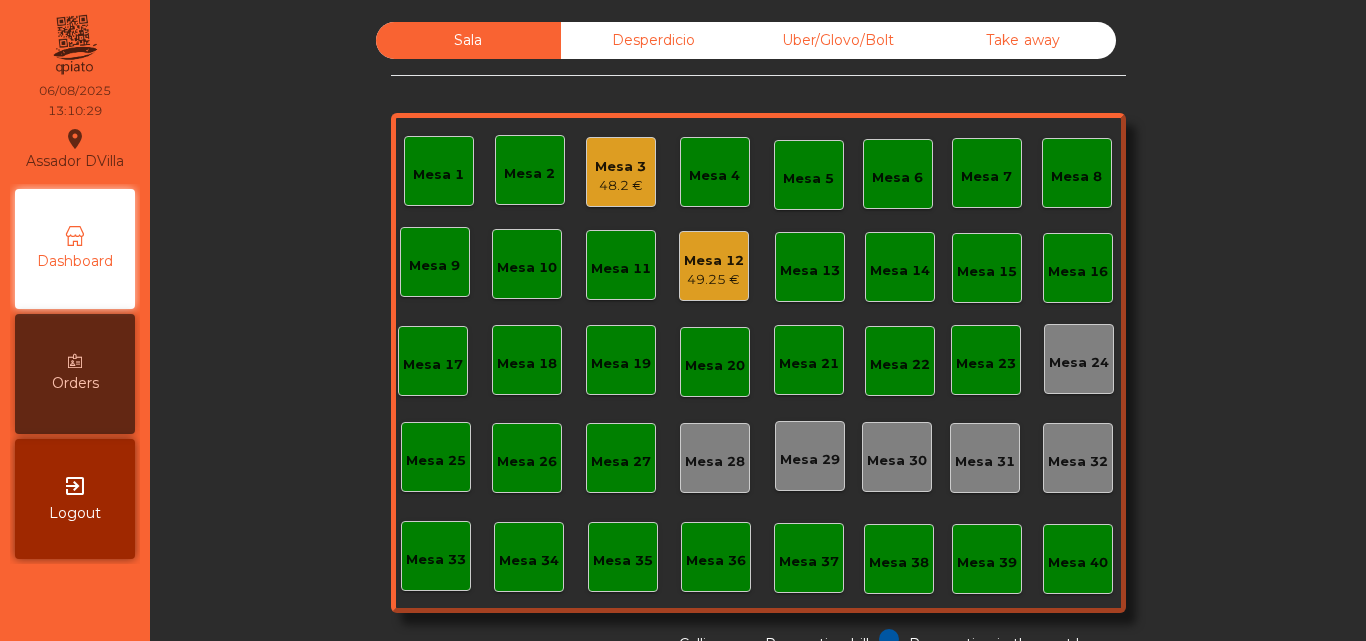 click on "Desperdicio" 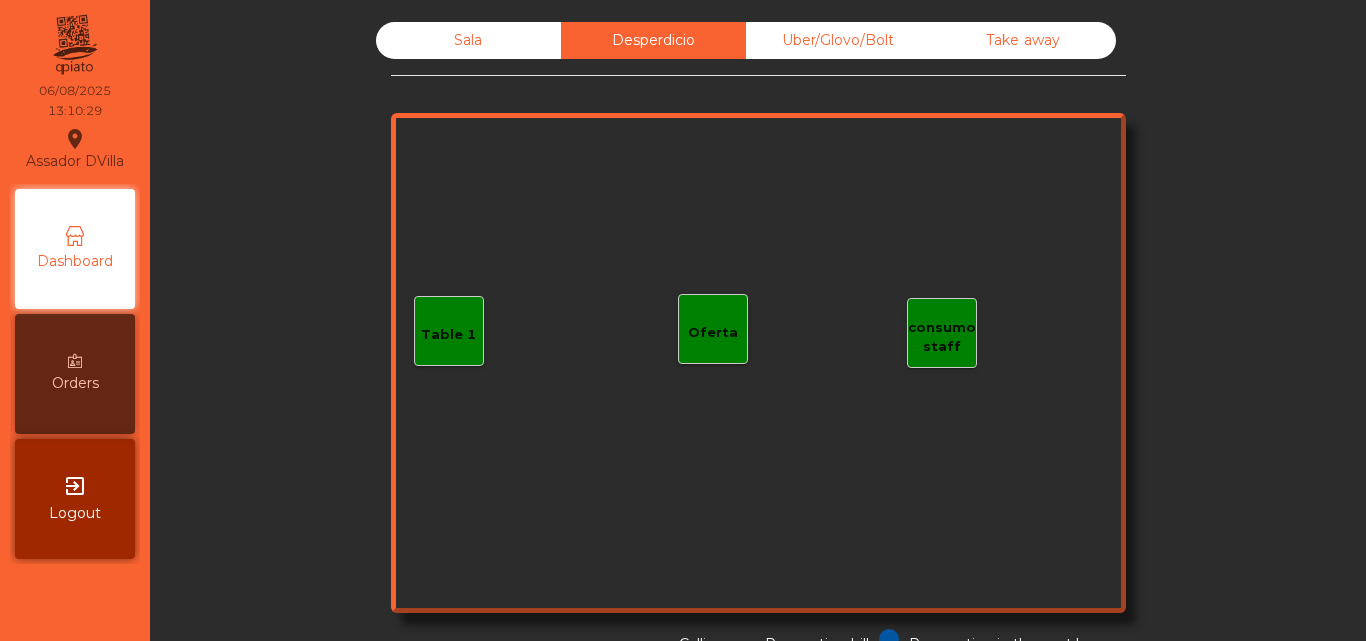 click on "Uber/Glovo/Bolt" 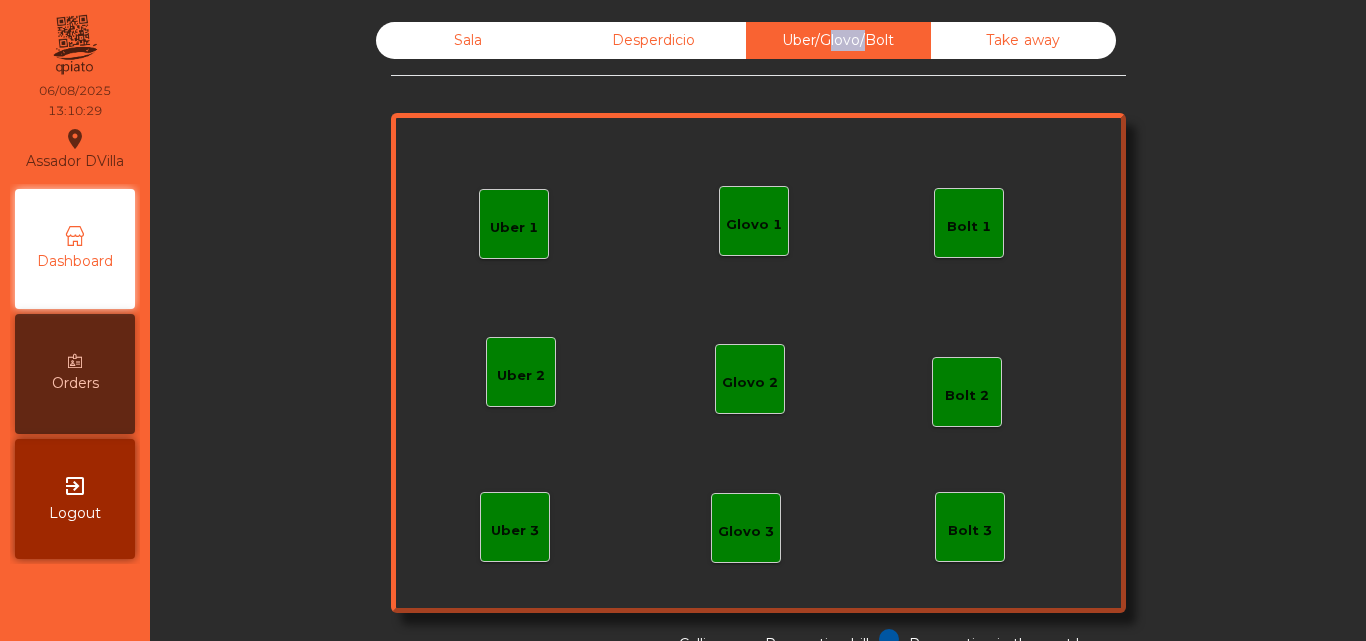 click on "Uber/Glovo/Bolt" 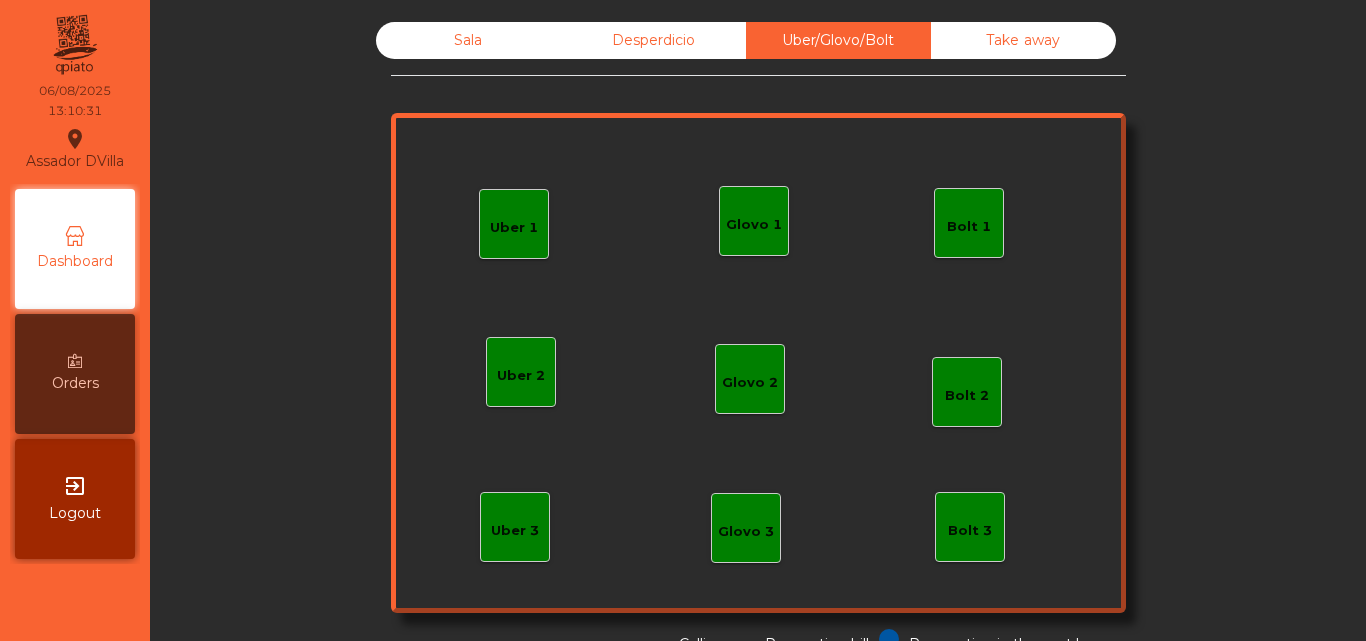 click on "Take away" 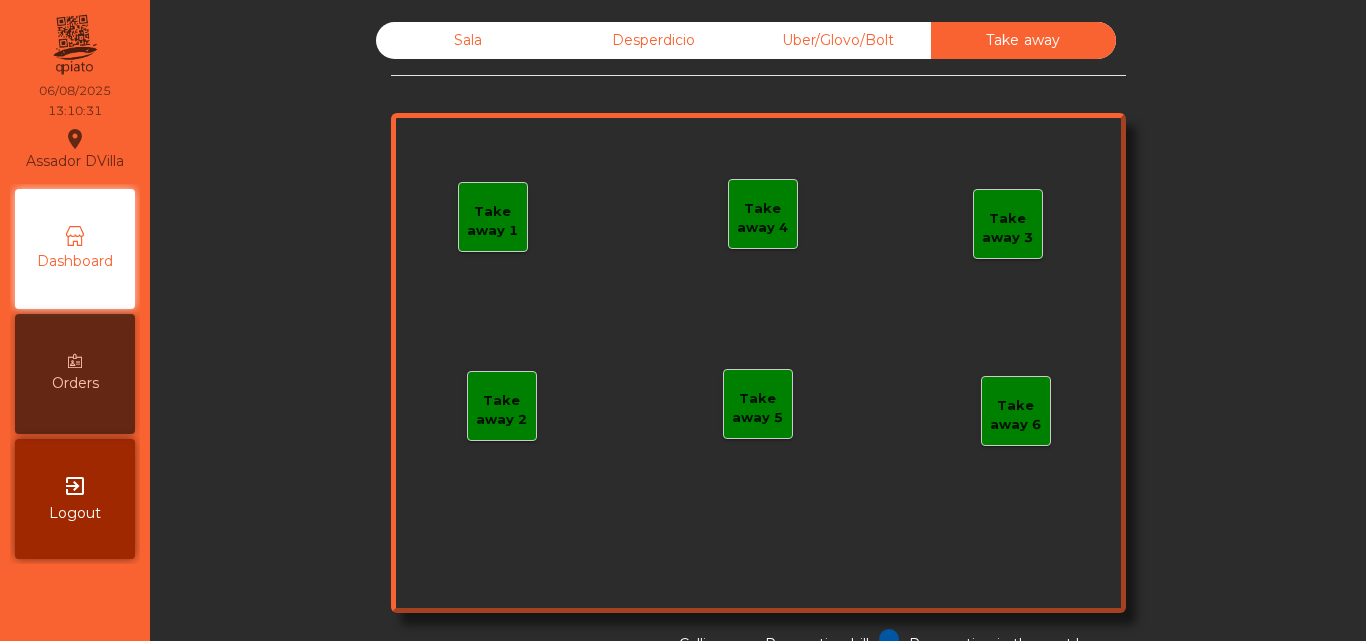 click on "Sala   Desperdicio   Uber/Glovo/Bolt   Take away   Take away 1   Take away 2   Take away 3   Take away 4   Take away 5   Take away 6  Reservation in the next hour Requesting bill Calling  Unlock permissions" 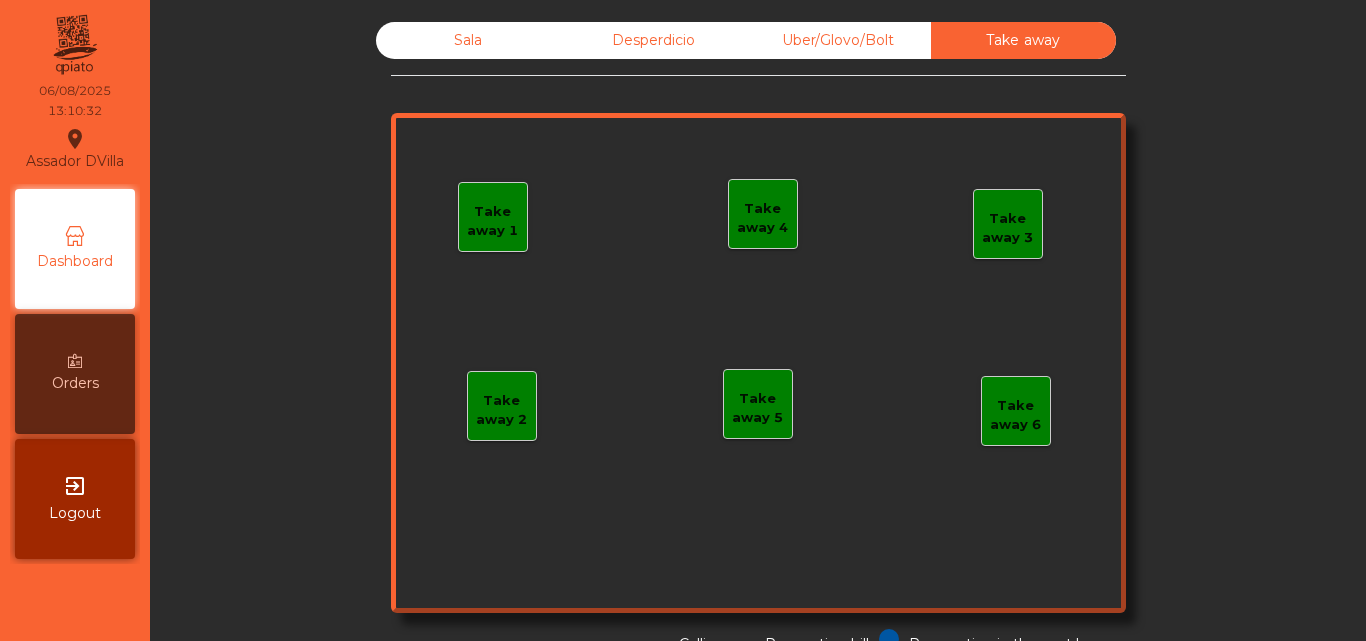 click on "Sala" 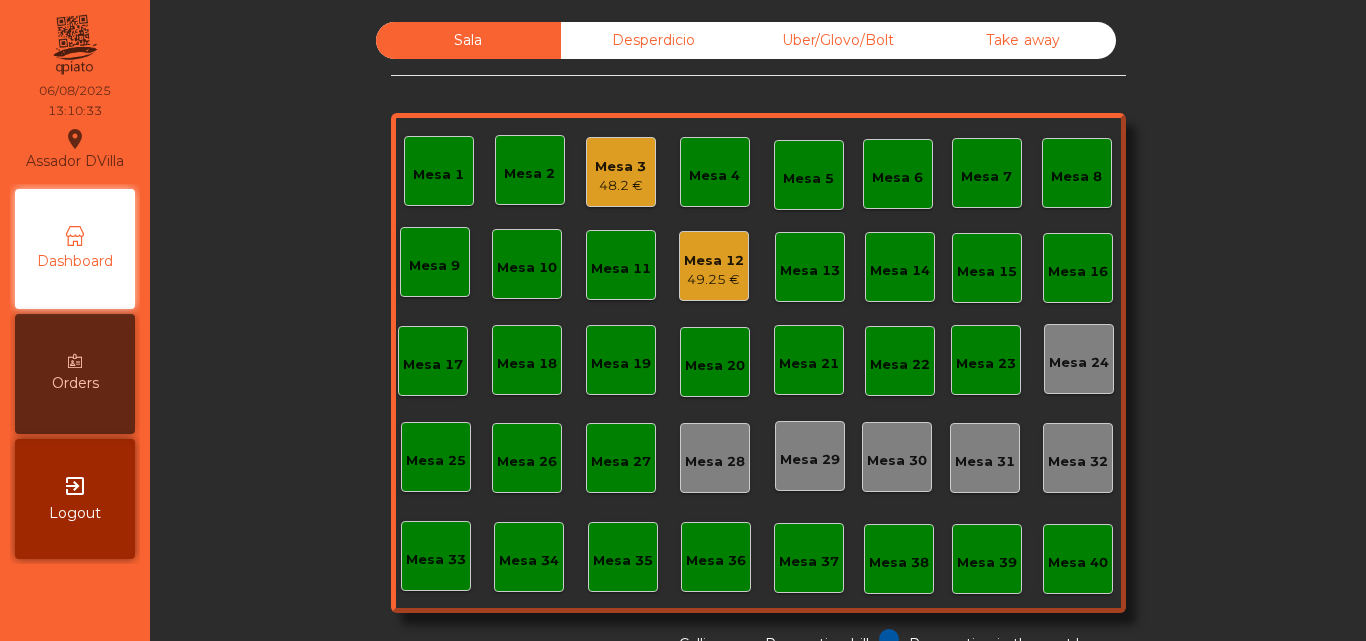 click on "Mesa 3" 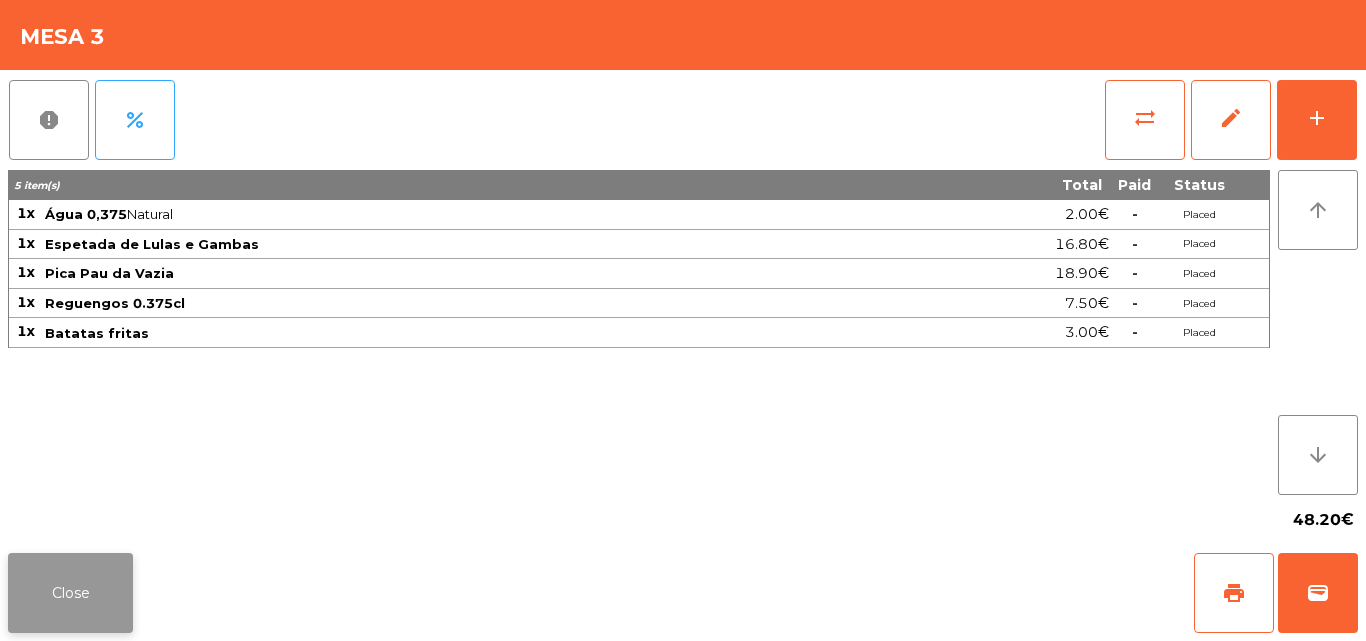 click on "Close" 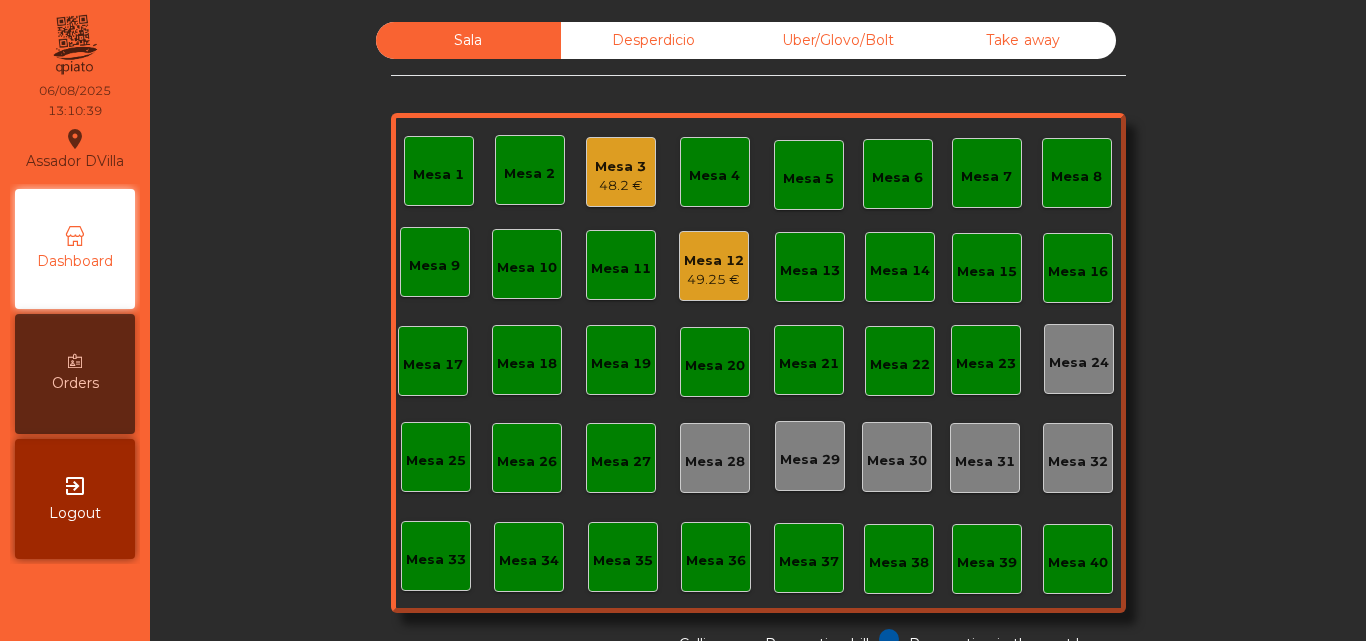 click on "49.25 €" 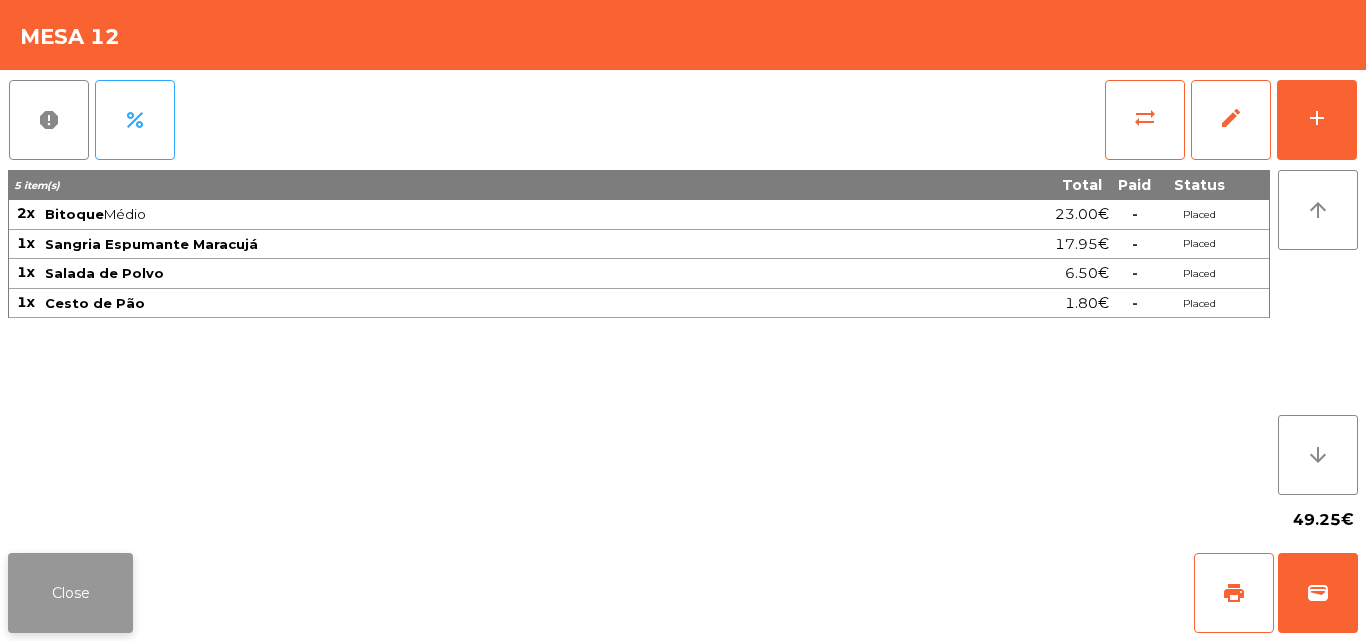 click on "Close" 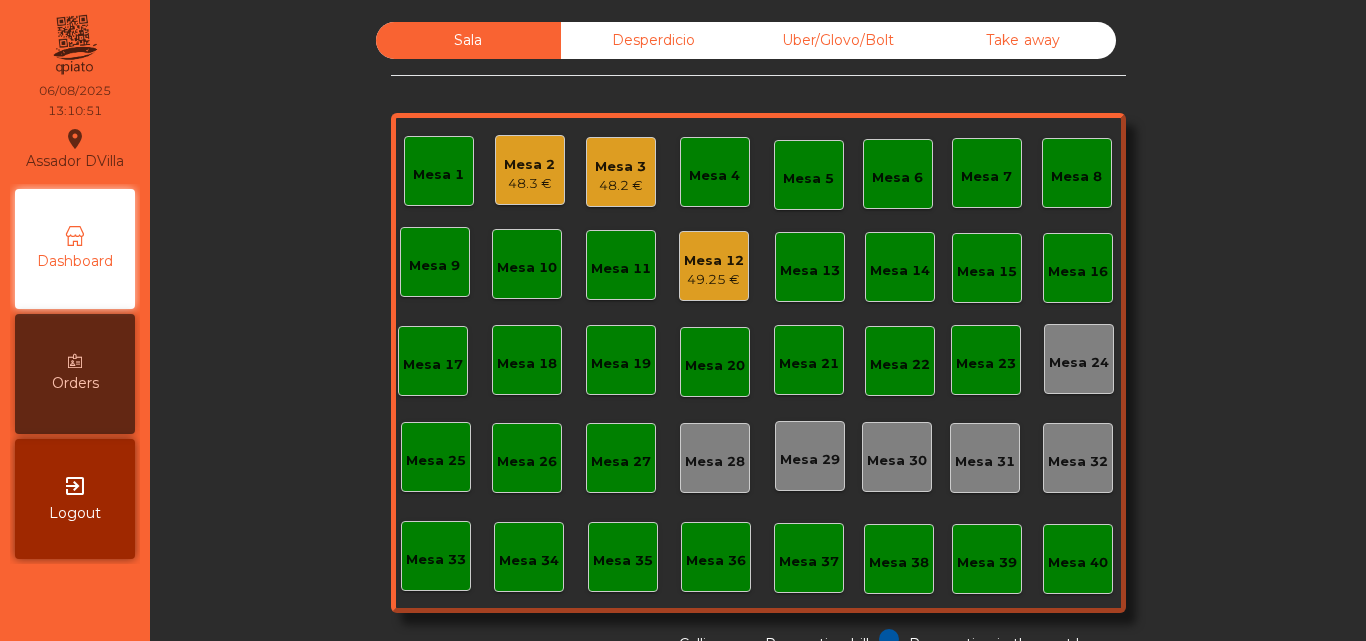 click on "48.3 €" 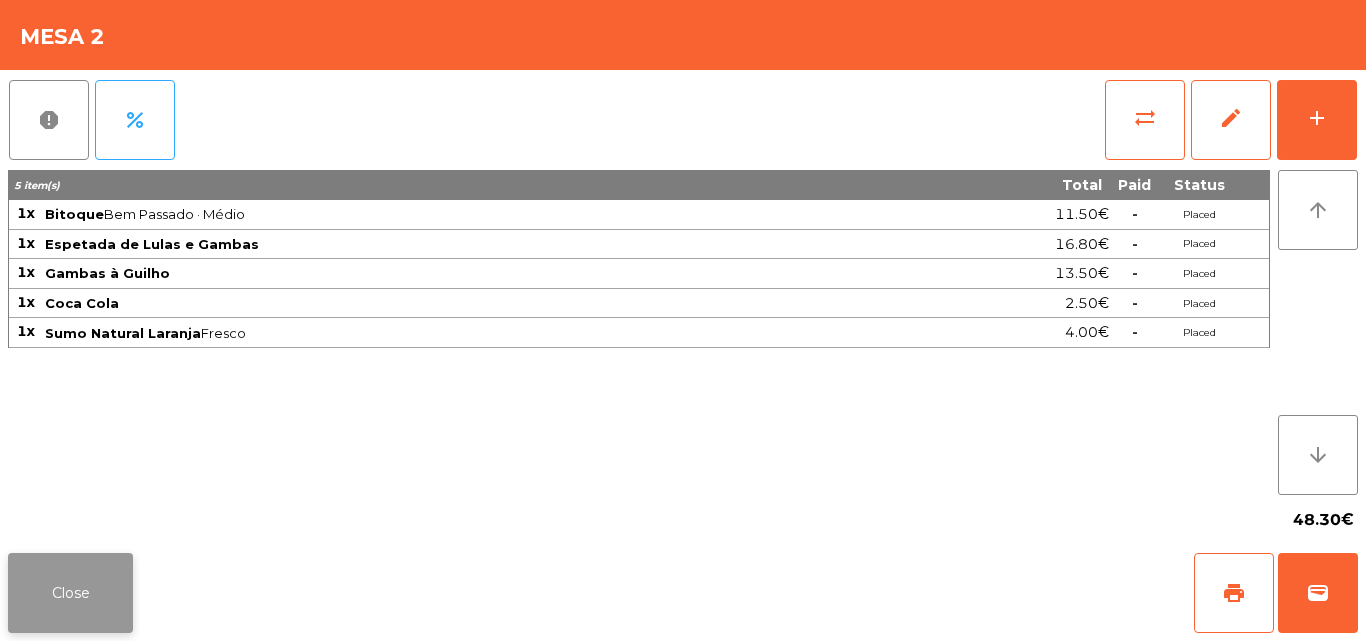 click on "Close" 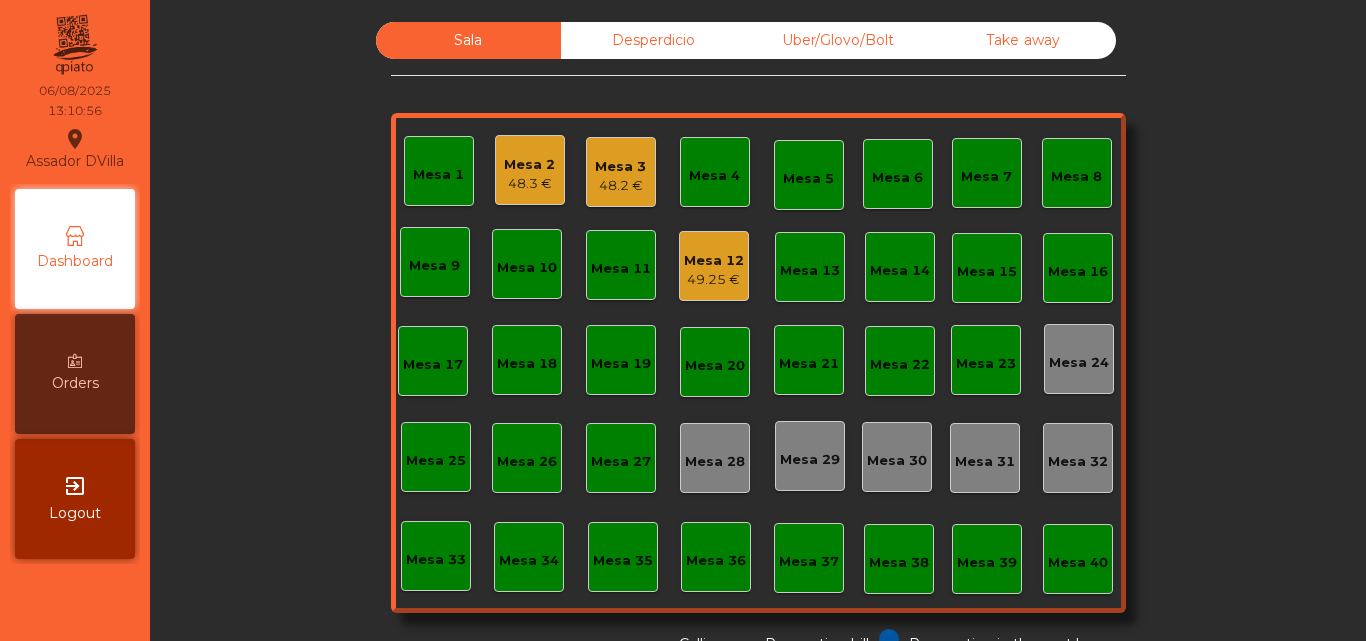 click on "Sala   Desperdicio   Uber/Glovo/Bolt   Take away   Mesa 1   Mesa 2   48.3 €   Mesa 3   48.2 €   Mesa 4   Mesa 5   Mesa 6   Mesa 7   Mesa 8   Mesa 9   Mesa 10   Mesa 11   Mesa 12   49.25 €   Mesa 13   Mesa 14   Mesa 15   Mesa 16   Mesa 17   Mesa 18   Mesa 19   Mesa 20   Mesa 21   Mesa 22   Mesa 23   Mesa 24   Mesa 25   Mesa 26   Mesa 27   Mesa 28   Mesa 29   Mesa 30   Mesa 31   Mesa 32   Mesa 33   Mesa 34   Mesa 35   Mesa 36   Mesa 37   Mesa 38   Mesa 39   Mesa 40  Reservation in the next hour Requesting bill Calling" 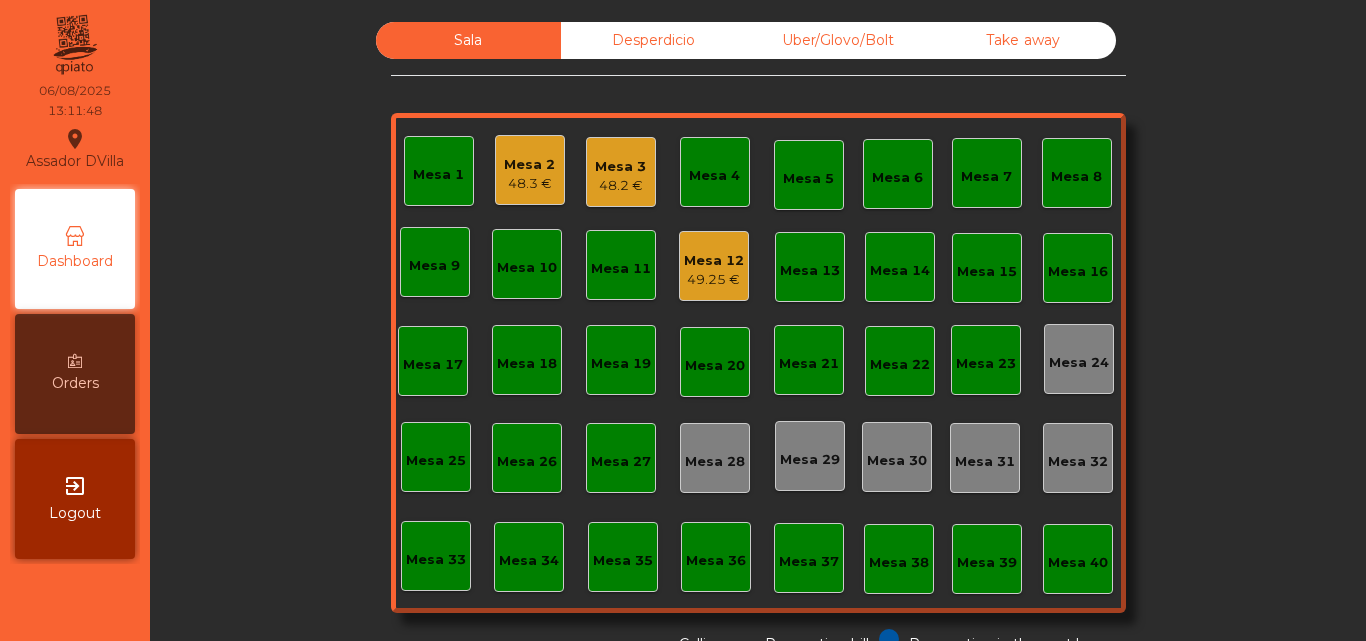 scroll, scrollTop: 0, scrollLeft: 0, axis: both 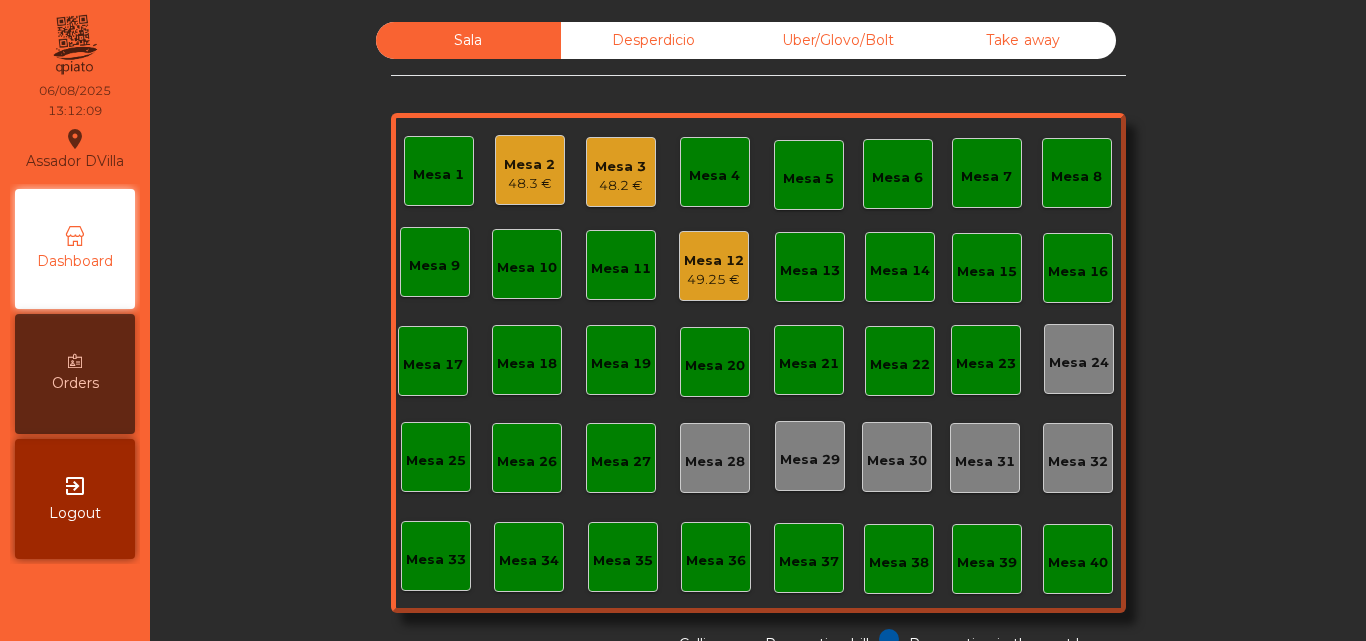 click on "Sala   Desperdicio   Uber/Glovo/Bolt   Take away   Mesa 1   Mesa 2   48.3 €   Mesa 3   48.2 €   Mesa 4   Mesa 5   Mesa 6   Mesa 7   Mesa 8   Mesa 9   Mesa 10   Mesa 11   Mesa 12   49.25 €   Mesa 13   Mesa 14   Mesa 15   Mesa 16   Mesa 17   Mesa 18   Mesa 19   Mesa 20   Mesa 21   Mesa 22   Mesa 23   Mesa 24   Mesa 25   Mesa 26   Mesa 27   Mesa 28   Mesa 29   Mesa 30   Mesa 31   Mesa 32   Mesa 33   Mesa 34   Mesa 35   Mesa 36   Mesa 37   Mesa 38   Mesa 39   Mesa 40  Reservation in the next hour Requesting bill Calling" 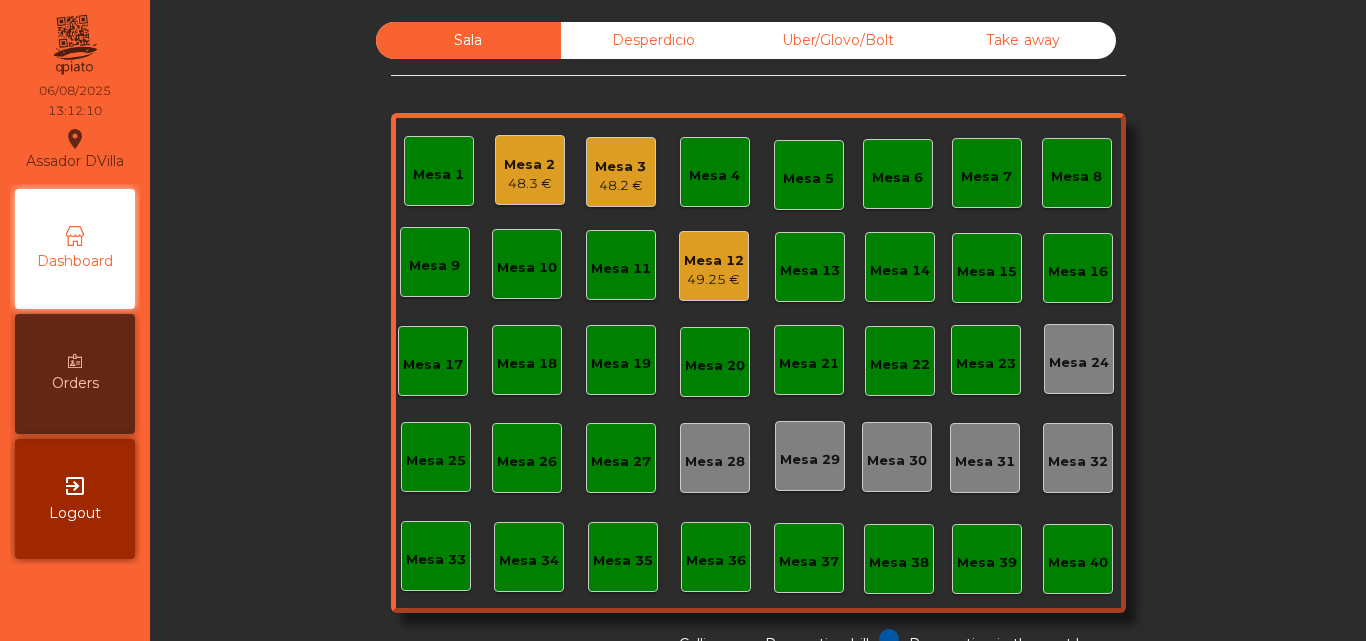 click on "exit_to_app  Logout" at bounding box center (75, 499) 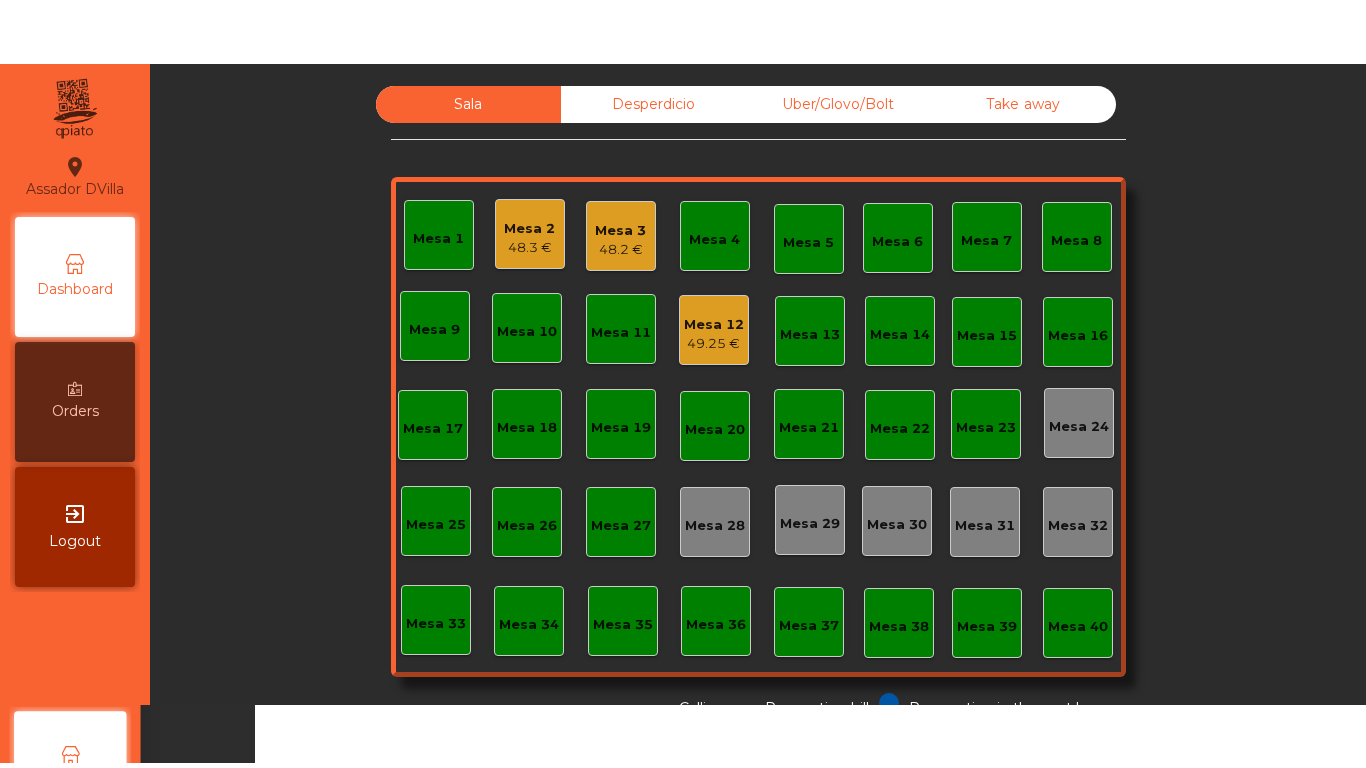 scroll, scrollTop: 0, scrollLeft: 0, axis: both 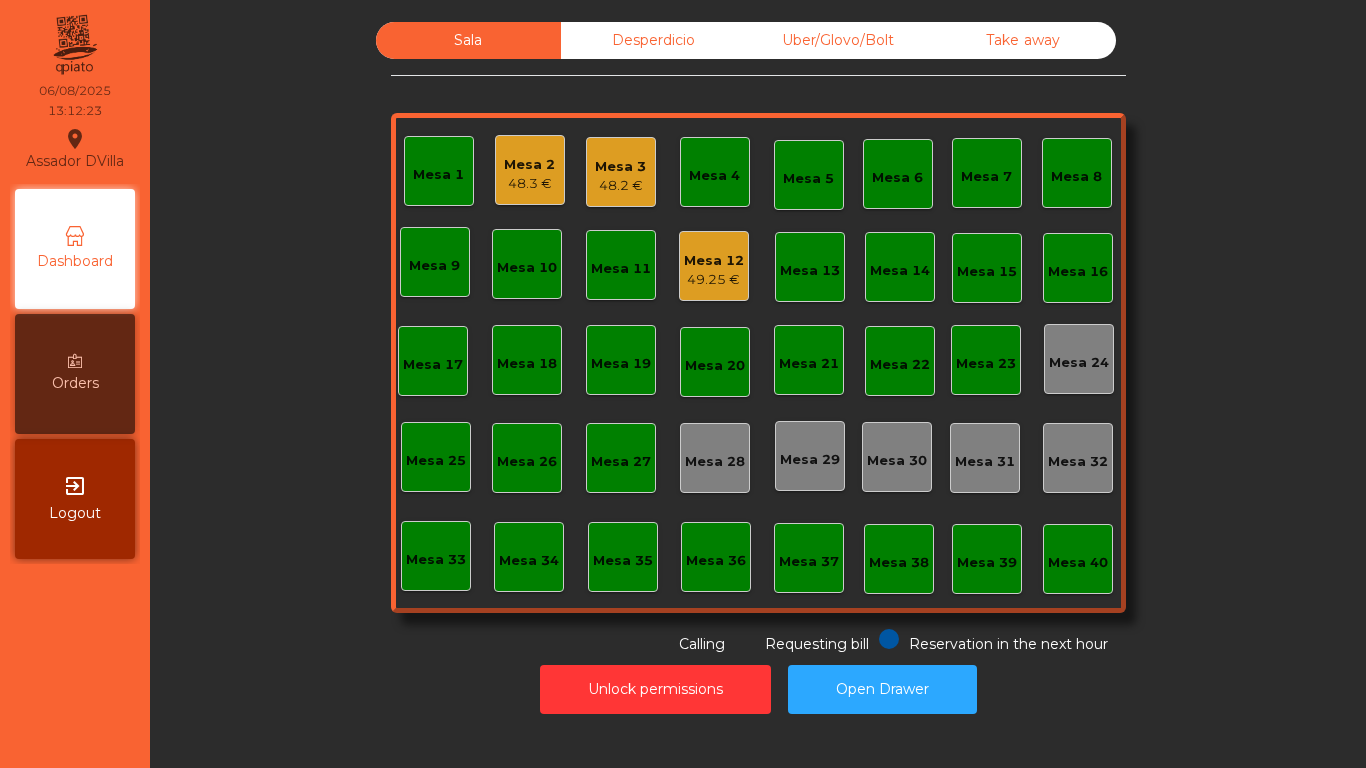 click on "49.25 €" 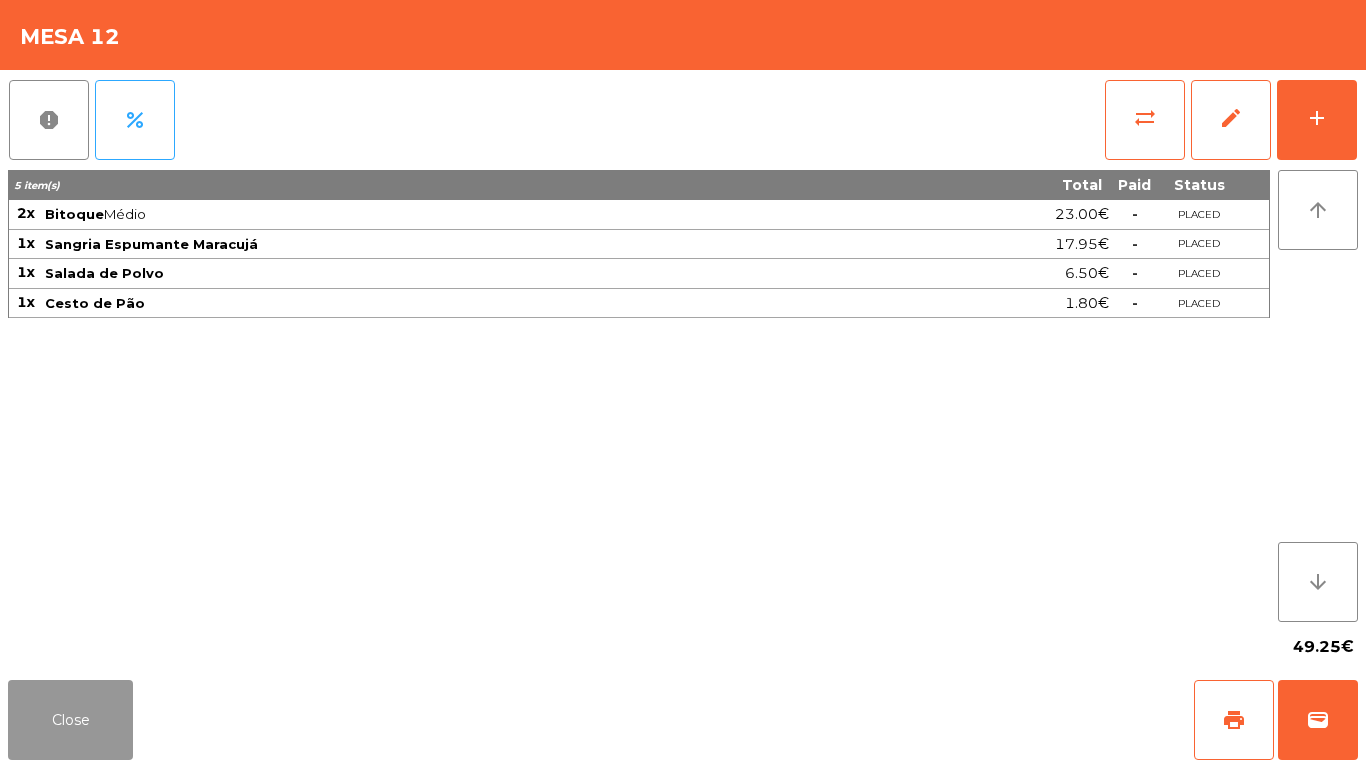 drag, startPoint x: 118, startPoint y: 721, endPoint x: 978, endPoint y: 49, distance: 1091.4138 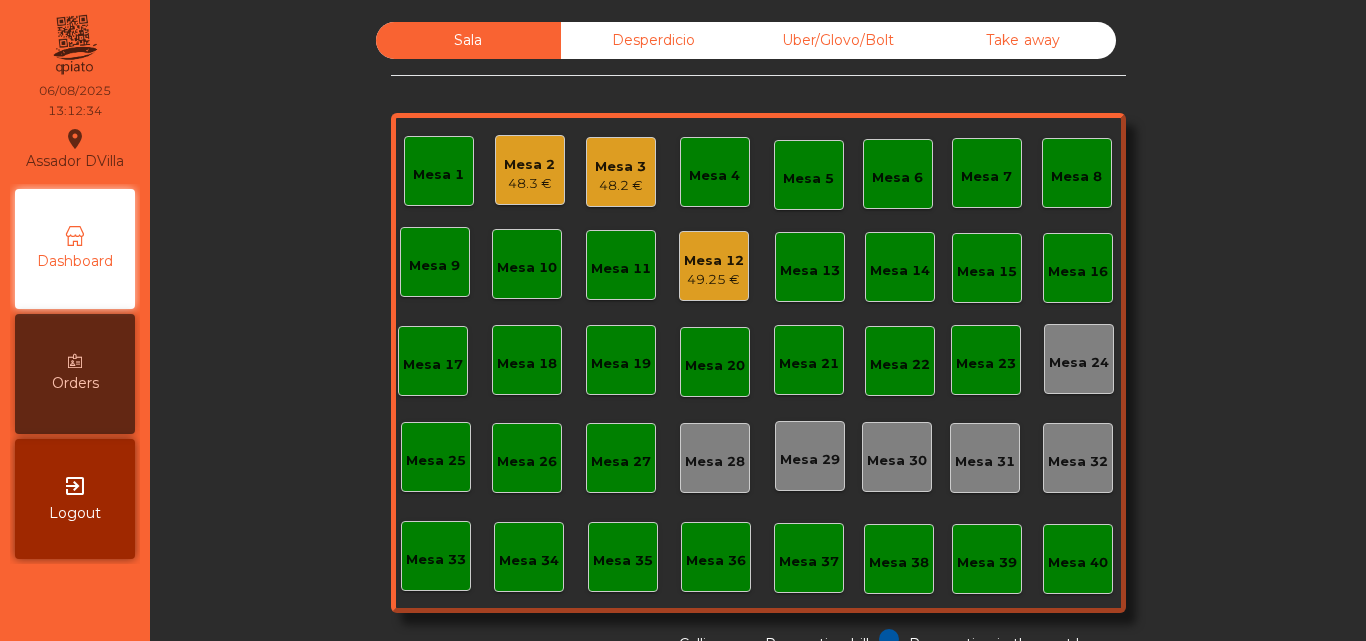click on "Sala   Desperdicio   Uber/Glovo/Bolt   Take away   Mesa 1   Mesa 2   48.3 €   Mesa 3   48.2 €   Mesa 4   Mesa 5   Mesa 6   Mesa 7   Mesa 8   Mesa 9   Mesa 10   Mesa 11   Mesa 12   49.25 €   Mesa 13   Mesa 14   Mesa 15   Mesa 16   Mesa 17   Mesa 18   Mesa 19   Mesa 20   Mesa 21   Mesa 22   Mesa 23   Mesa 24   Mesa 25   Mesa 26   Mesa 27   Mesa 28   Mesa 29   Mesa 30   Mesa 31   Mesa 32   Mesa 33   Mesa 34   Mesa 35   Mesa 36   Mesa 37   Mesa 38   Mesa 39   Mesa 40  Reservation in the next hour Requesting bill Calling" 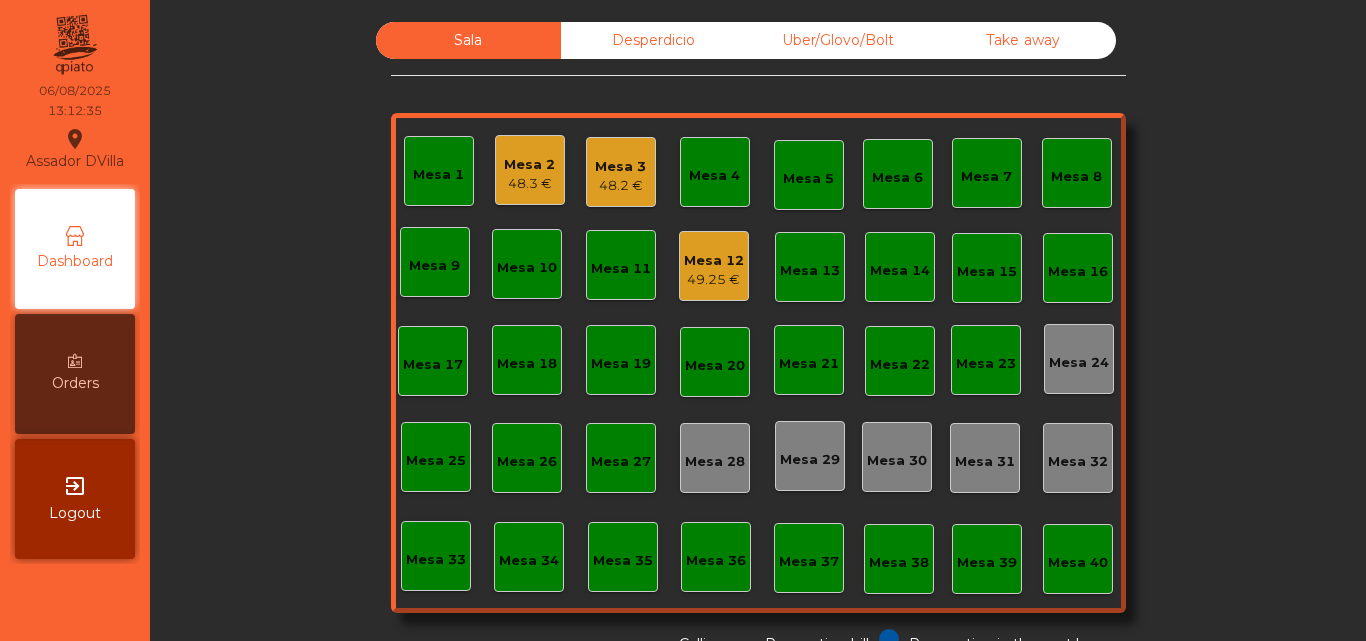 click on "Desperdicio" 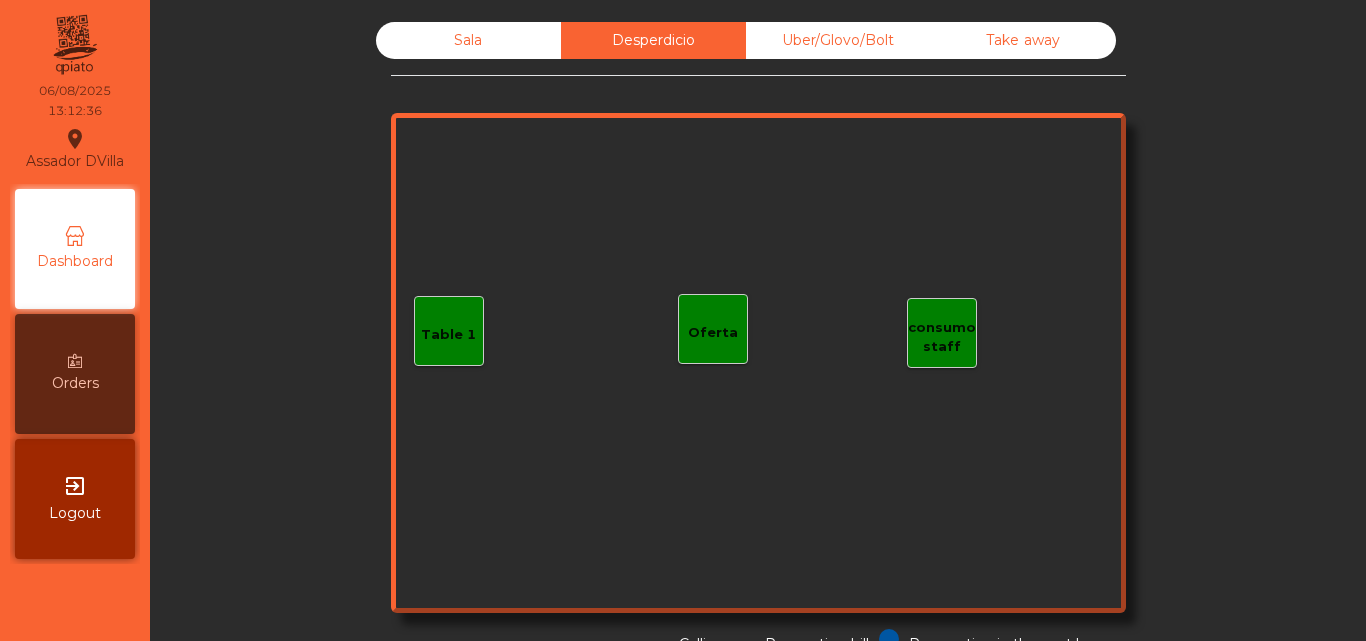click on "consumo staff" 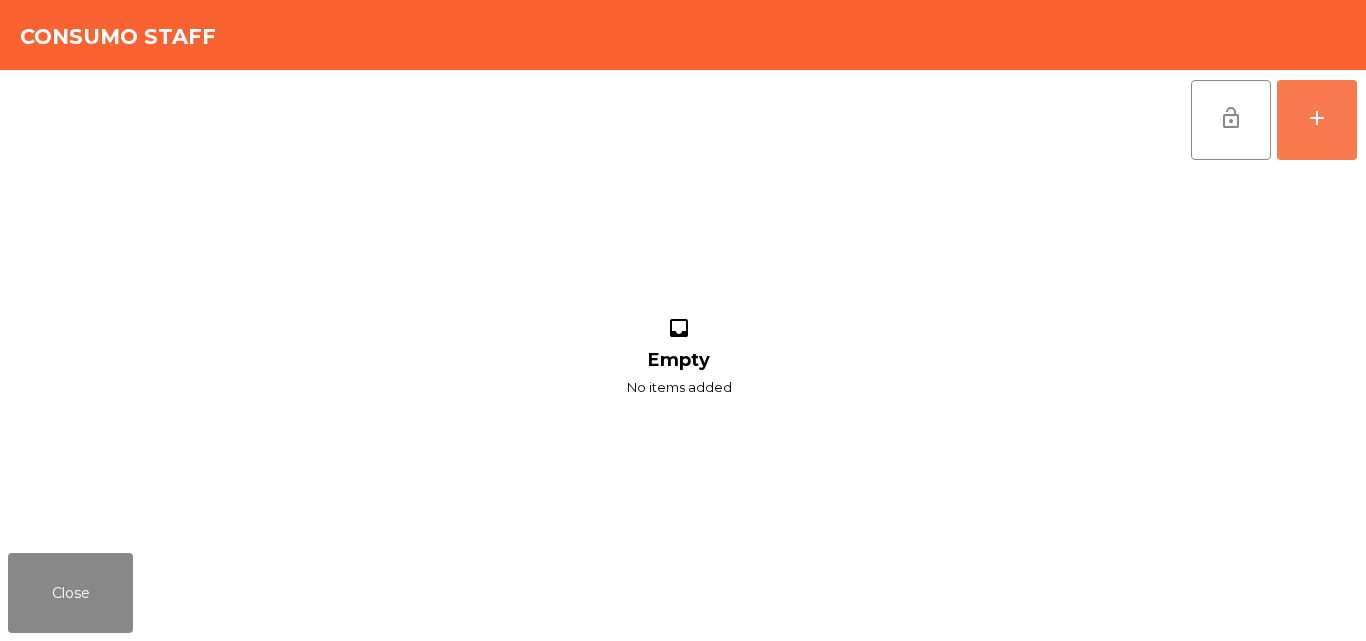 drag, startPoint x: 1314, startPoint y: 116, endPoint x: 1066, endPoint y: 112, distance: 248.03226 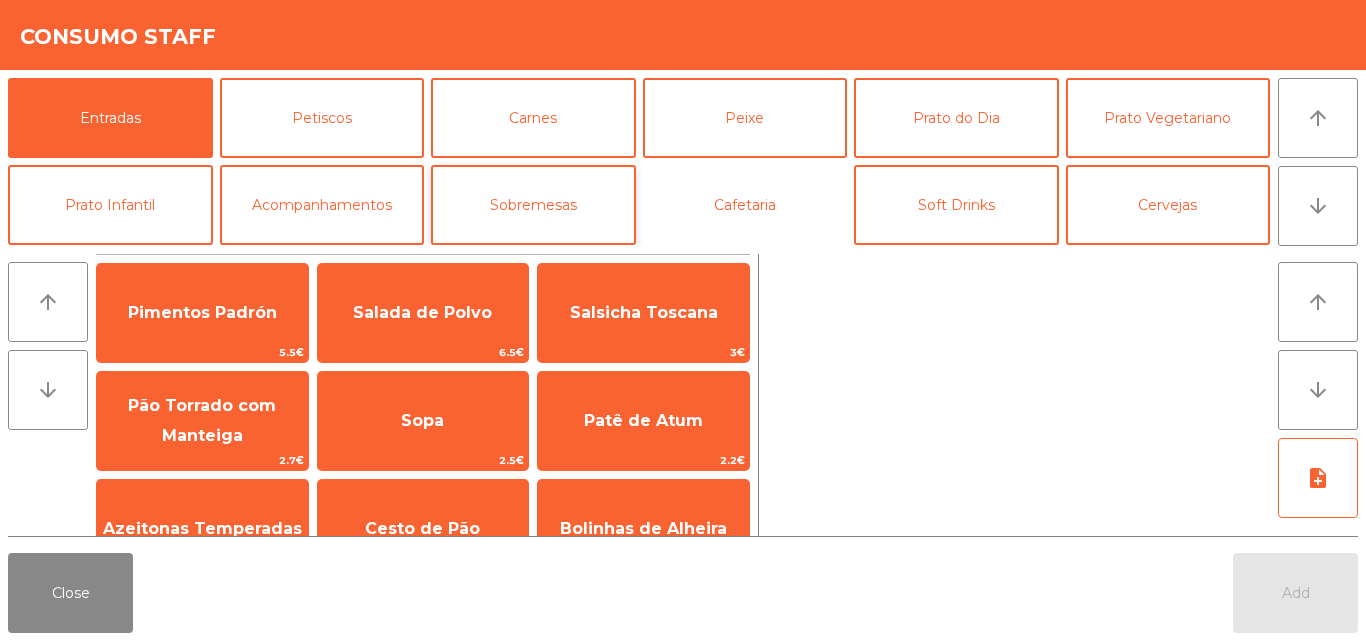 click on "Cafetaria" 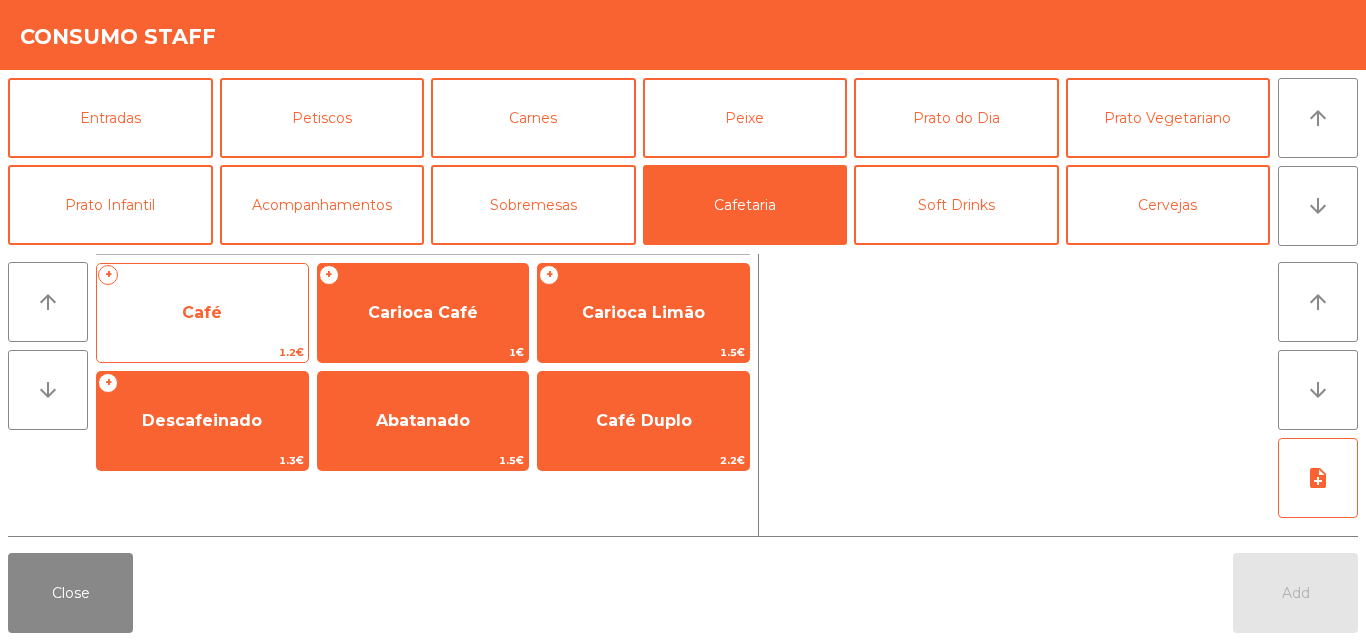 click on "Café" 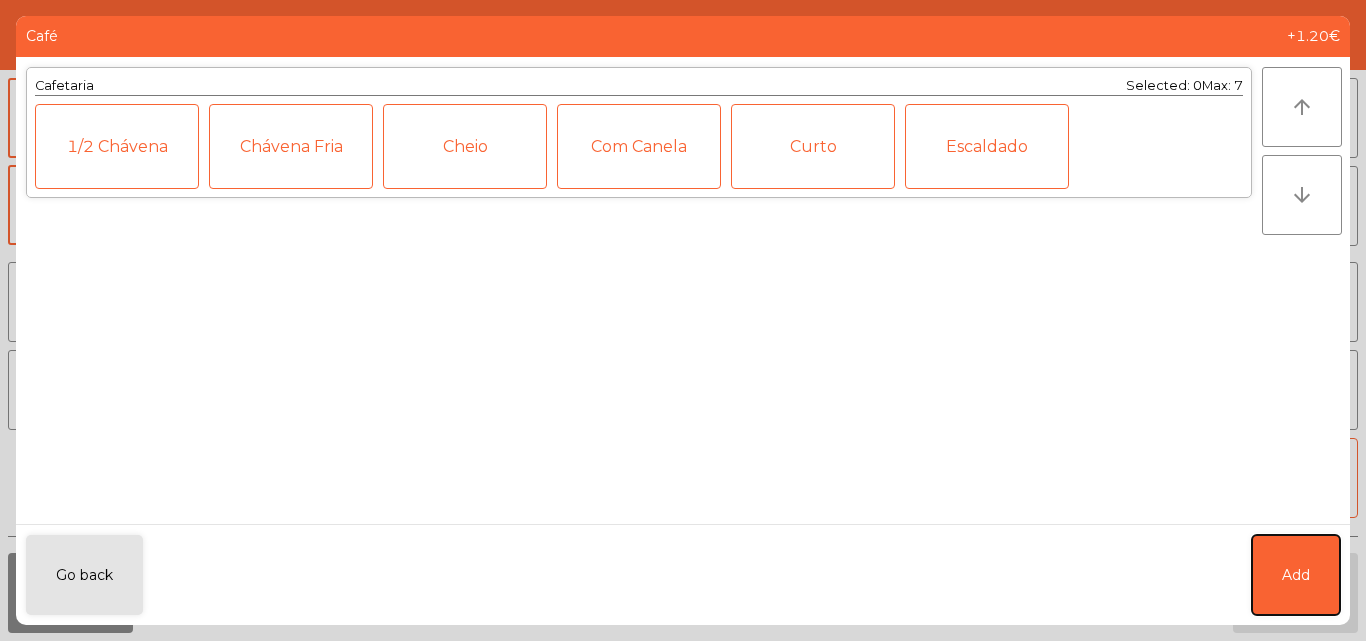 click on "Add" 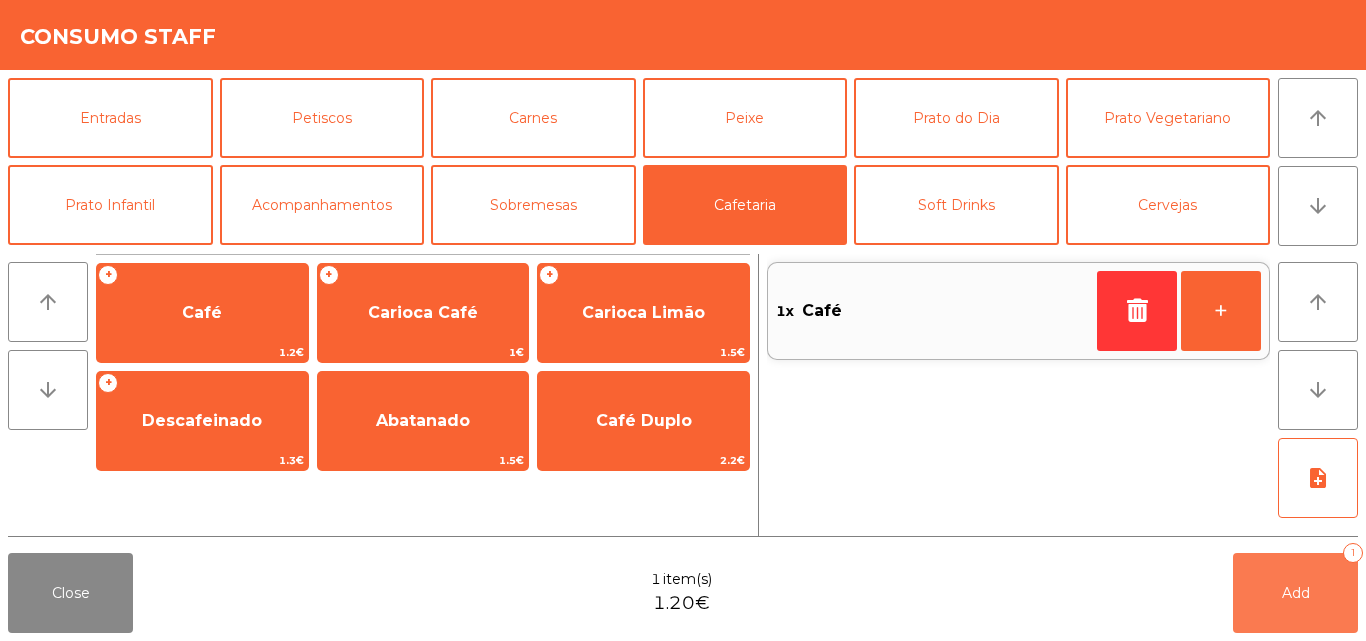 drag, startPoint x: 1285, startPoint y: 596, endPoint x: 1109, endPoint y: 573, distance: 177.49648 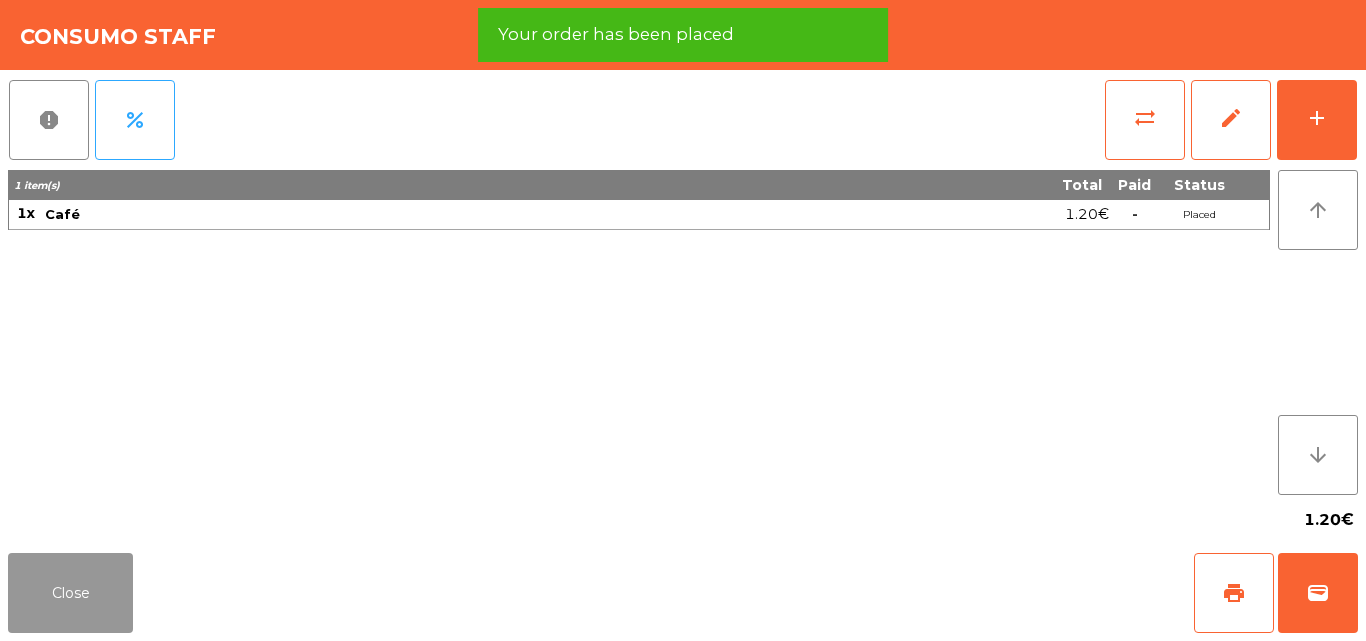 click on "Close" 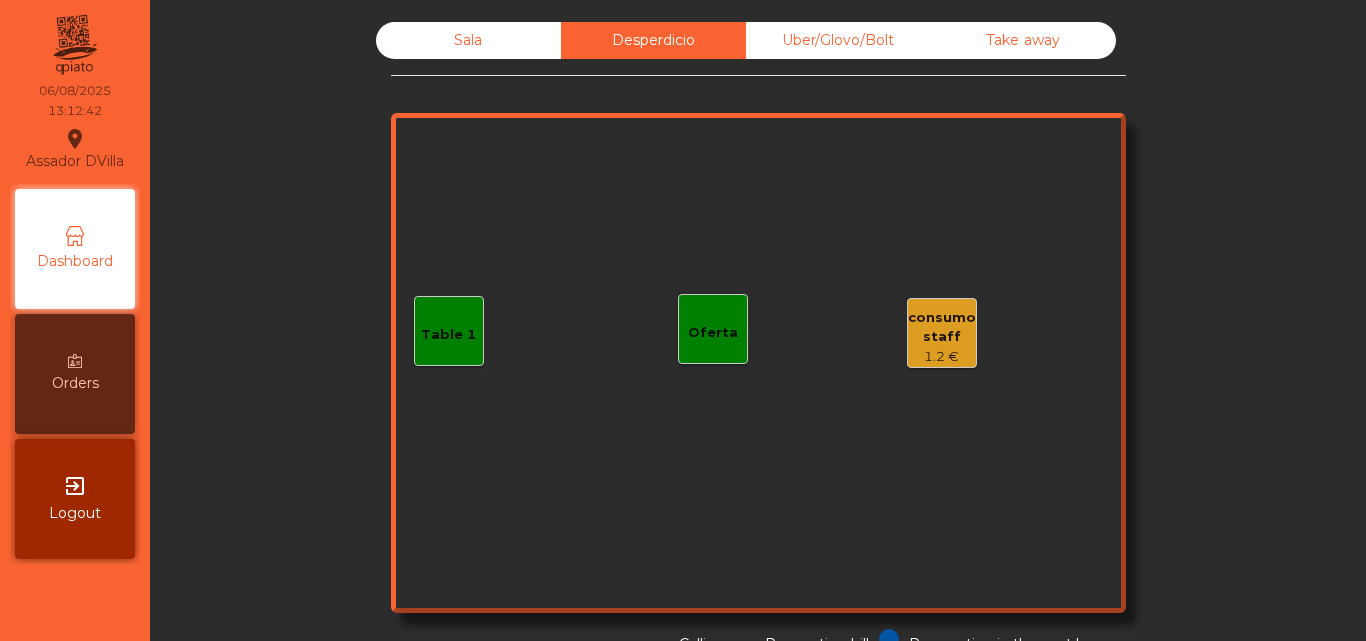click on "Sala" 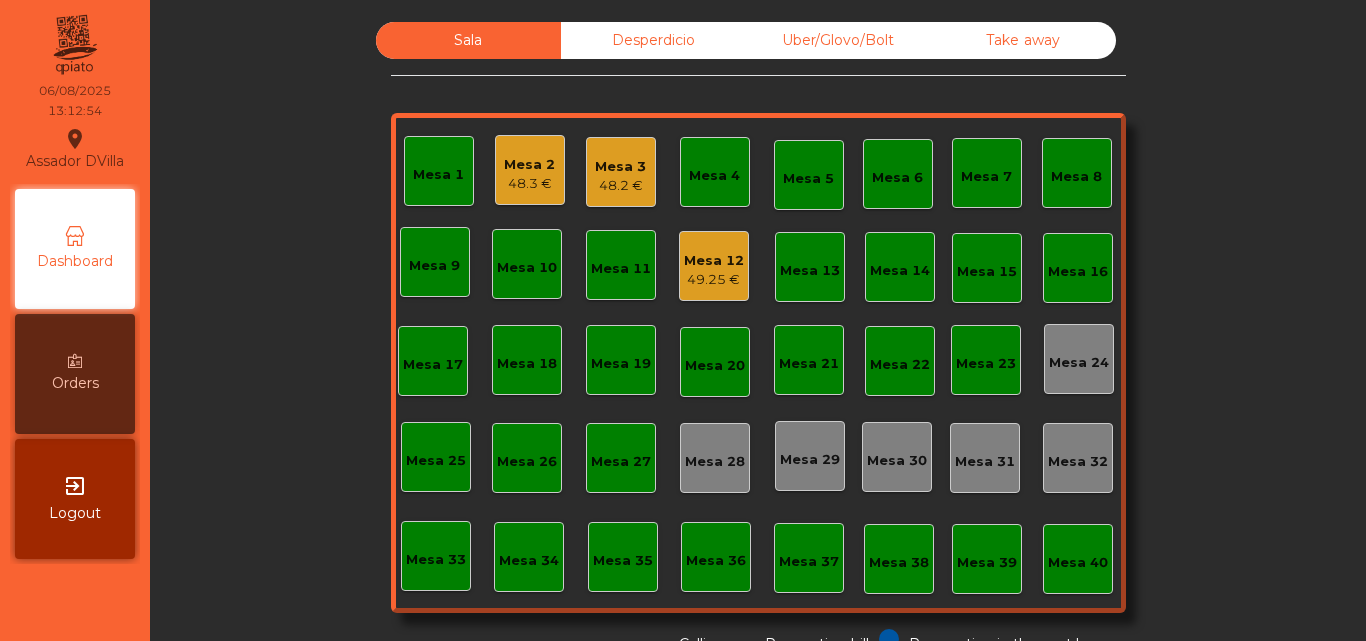 click on "Sala   Desperdicio   Uber/Glovo/Bolt   Take away   Mesa 1   Mesa 2   48.3 €   Mesa 3   48.2 €   Mesa 4   Mesa 5   Mesa 6   Mesa 7   Mesa 8   Mesa 9   Mesa 10   Mesa 11   Mesa 12   49.25 €   Mesa 13   Mesa 14   Mesa 15   Mesa 16   Mesa 17   Mesa 18   Mesa 19   Mesa 20   Mesa 21   Mesa 22   Mesa 23   Mesa 24   Mesa 25   Mesa 26   Mesa 27   Mesa 28   Mesa 29   Mesa 30   Mesa 31   Mesa 32   Mesa 33   Mesa 34   Mesa 35   Mesa 36   Mesa 37   Mesa 38   Mesa 39   Mesa 40  Reservation in the next hour Requesting bill Calling" 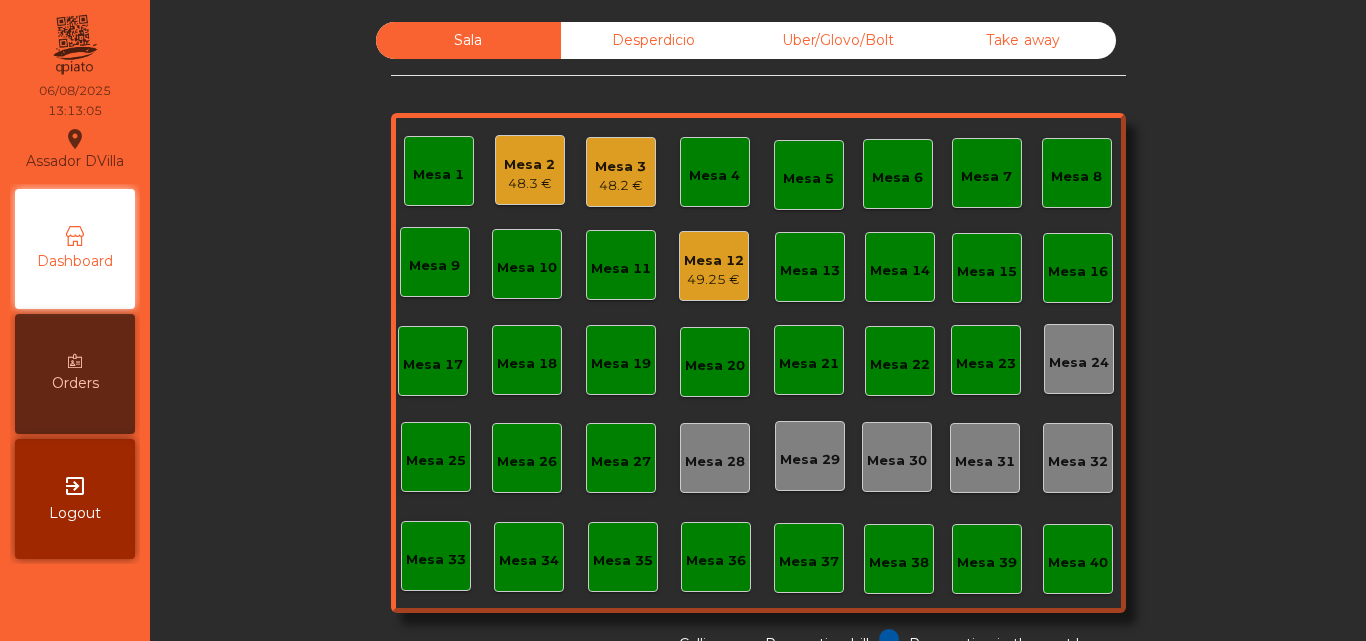 click on "Desperdicio" 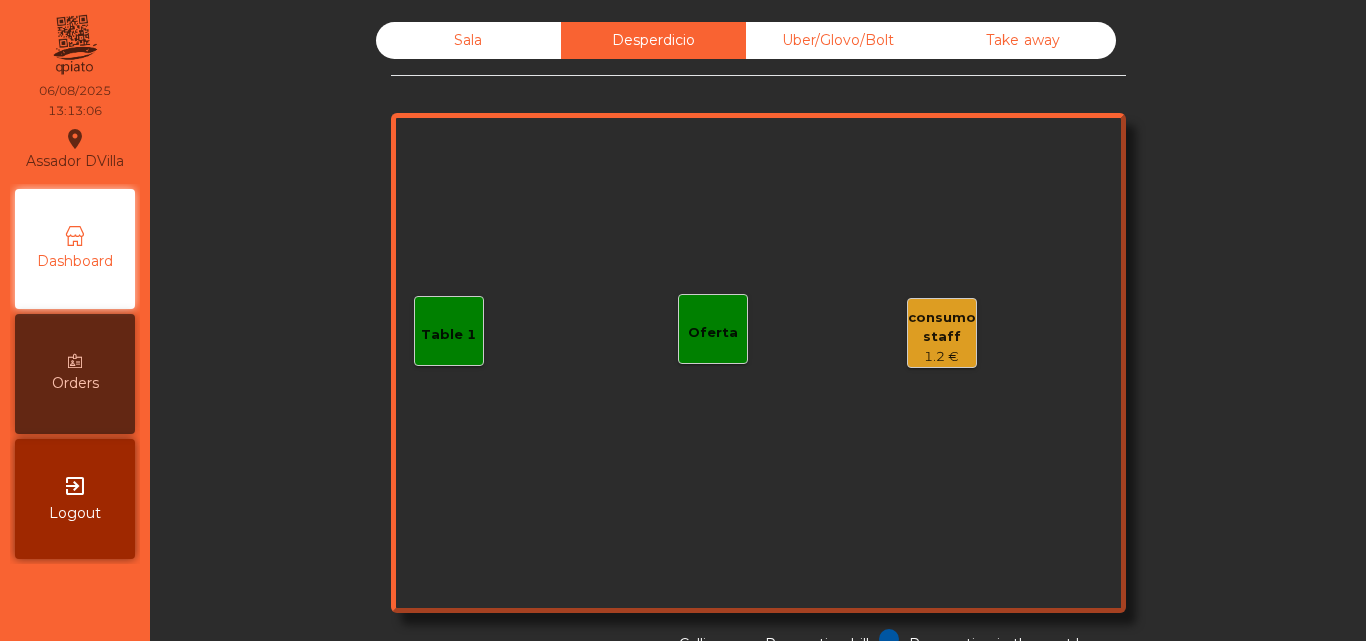 click on "Uber/Glovo/Bolt" 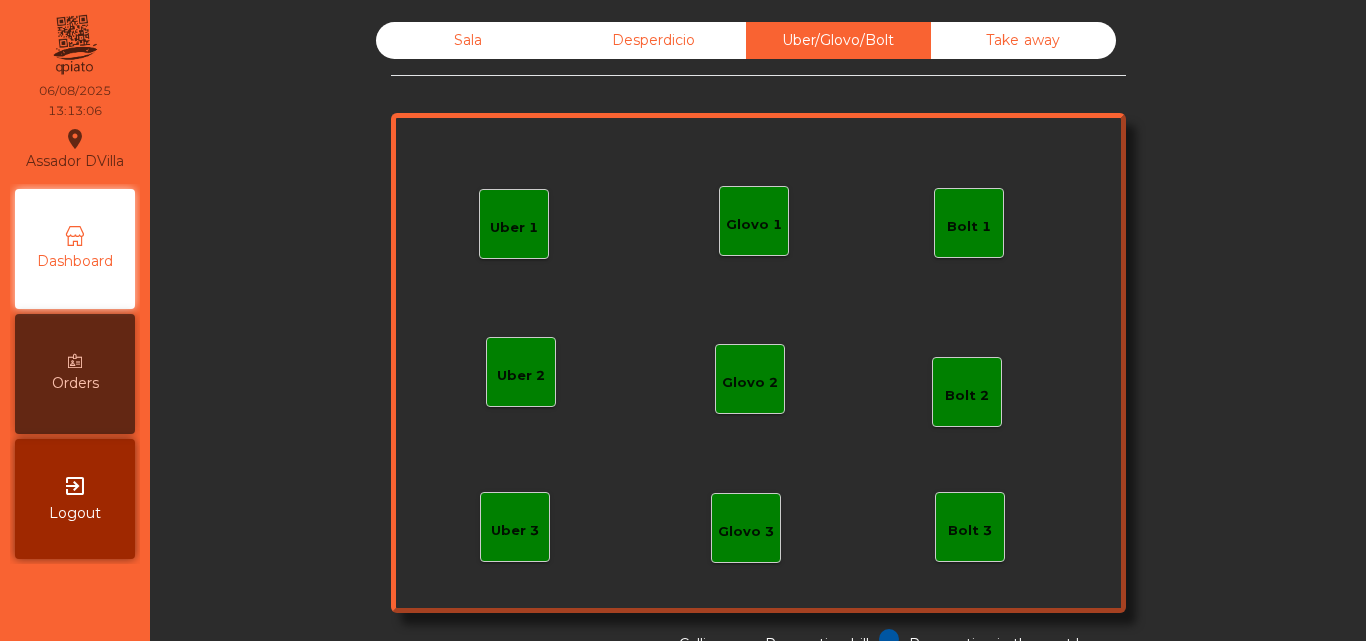 click on "Take away" 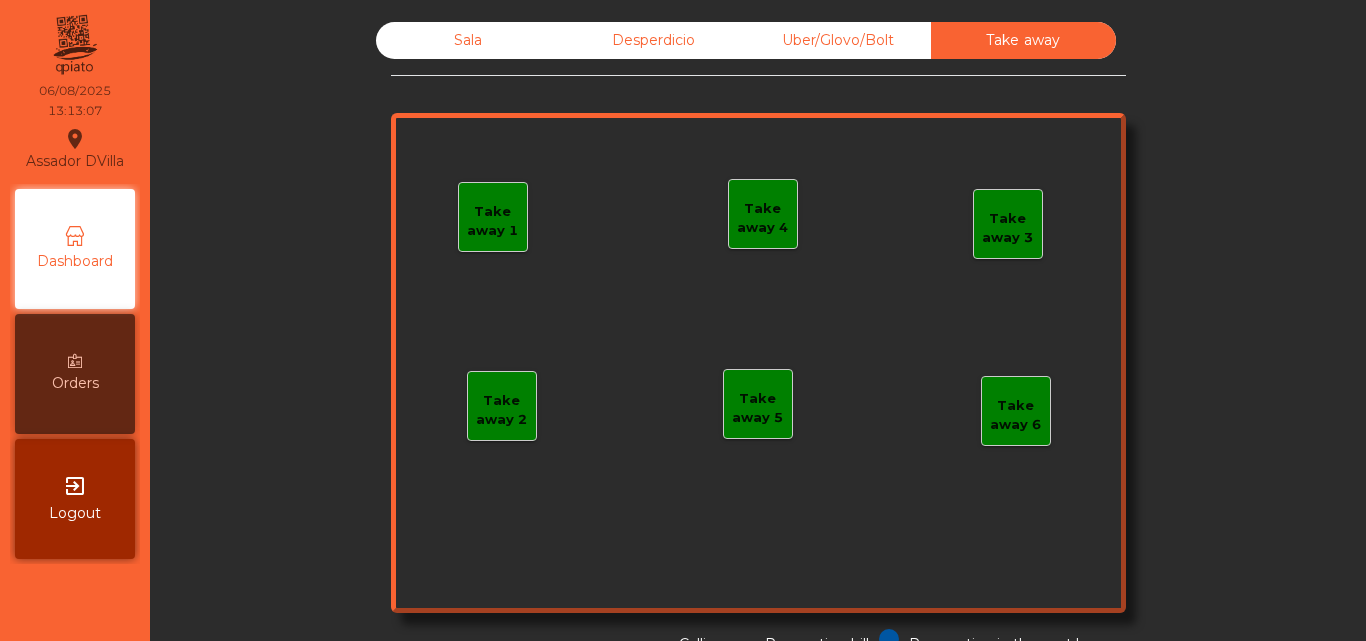 click on "Sala" 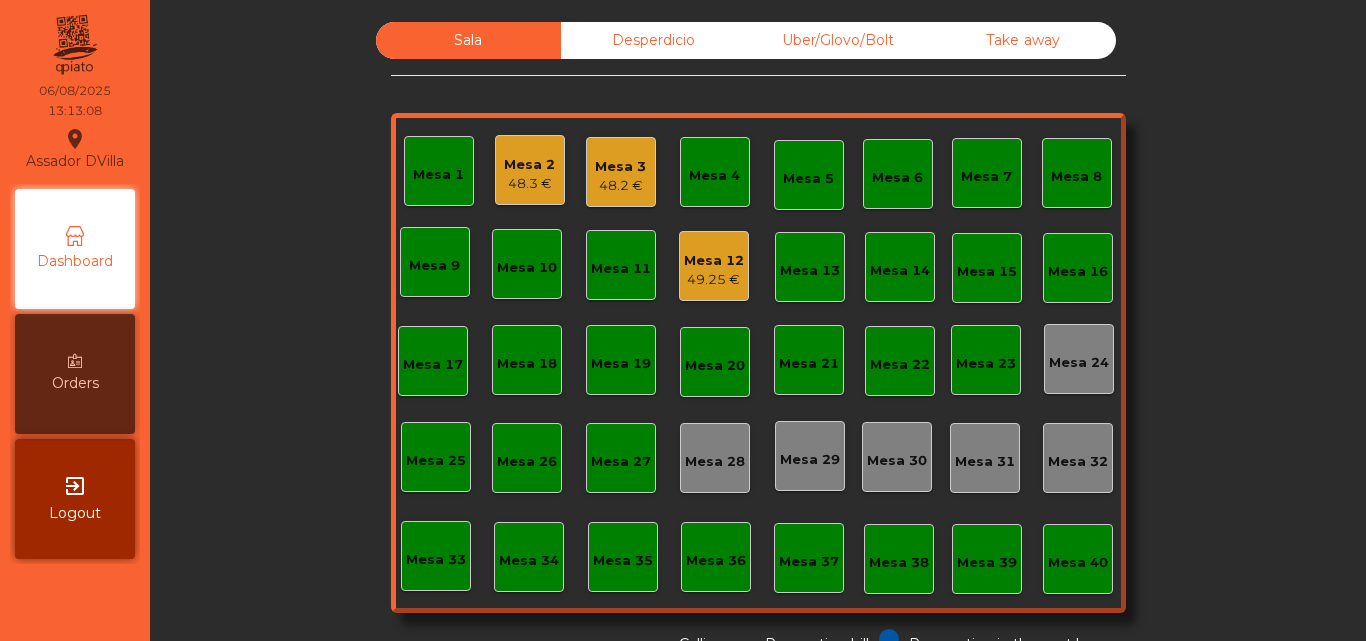click on "48.2 €" 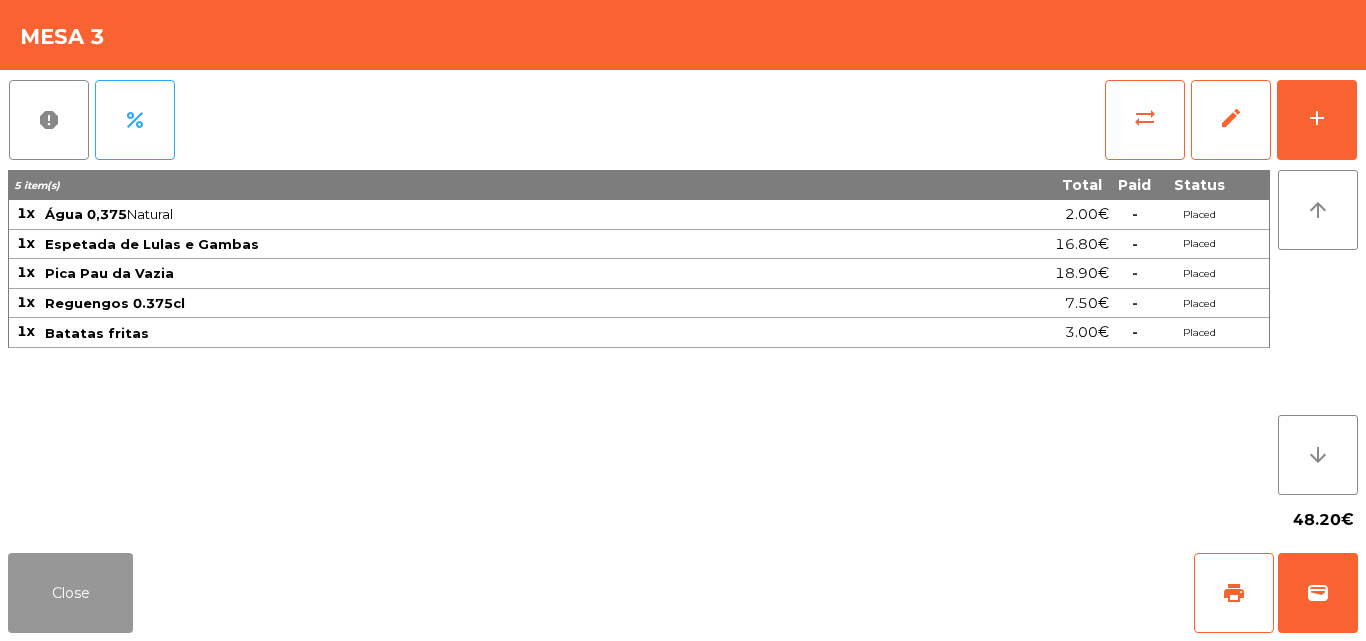 click on "Close" 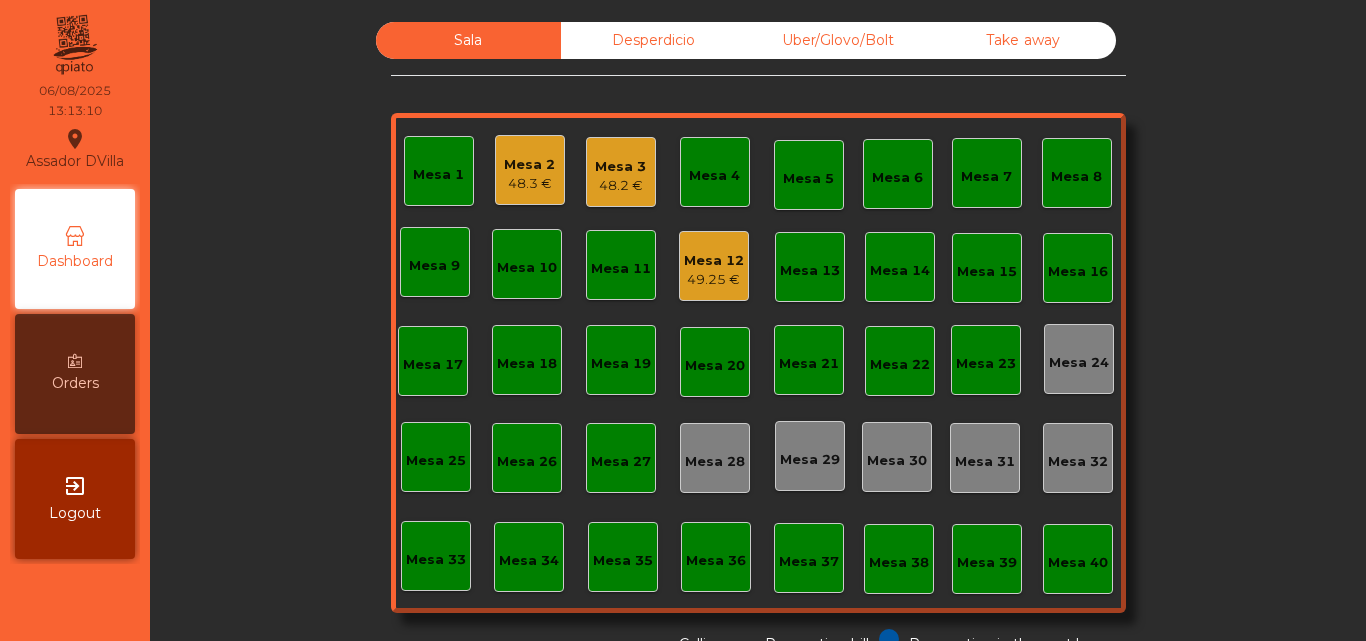 click on "Mesa 2   [PRICE]" 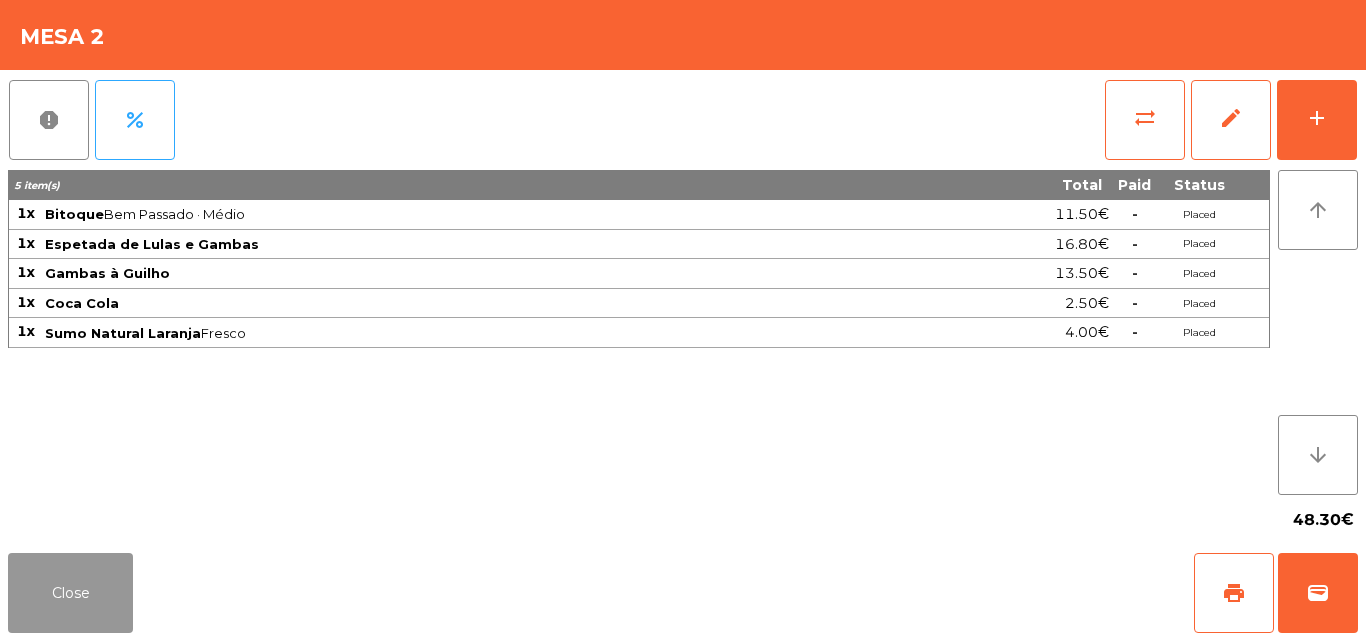 click on "Close" 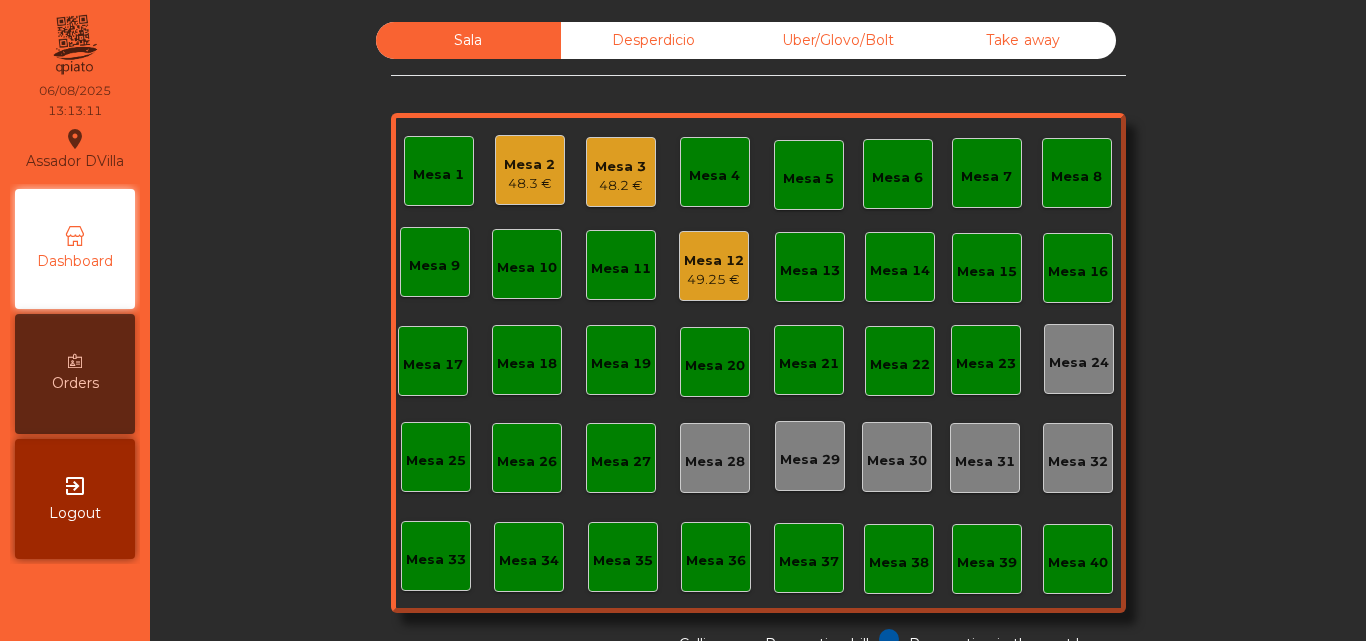 click on "Mesa 12" 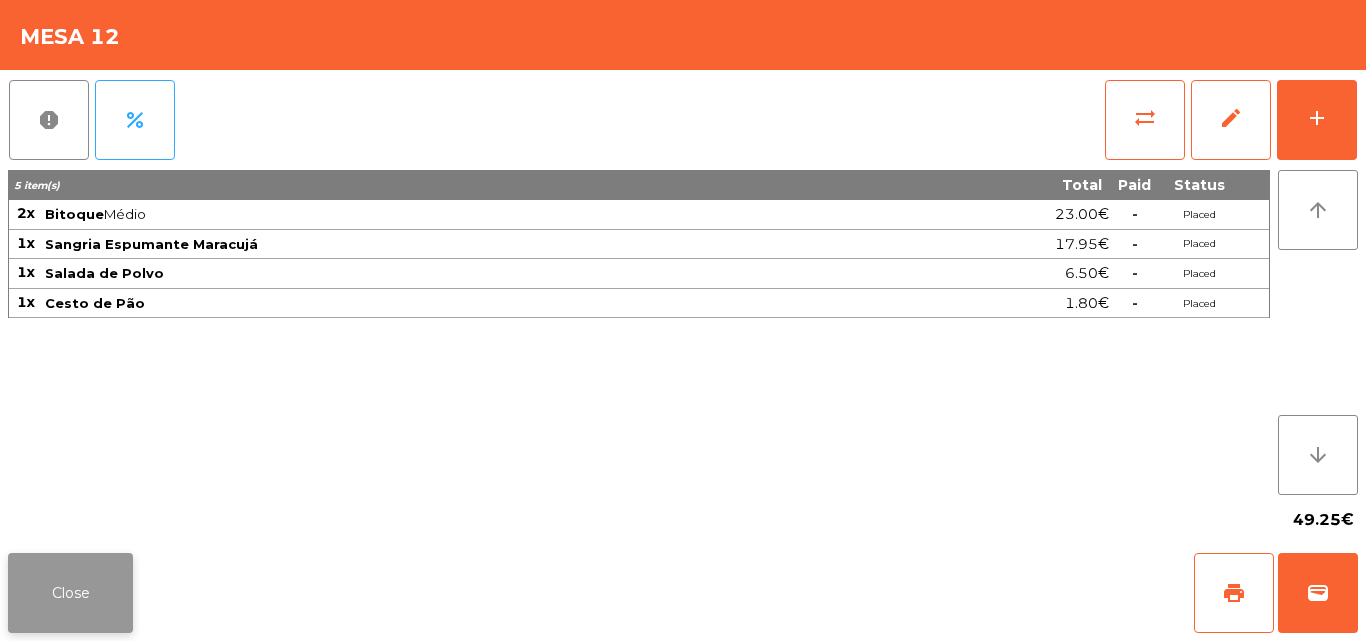 click on "Close" 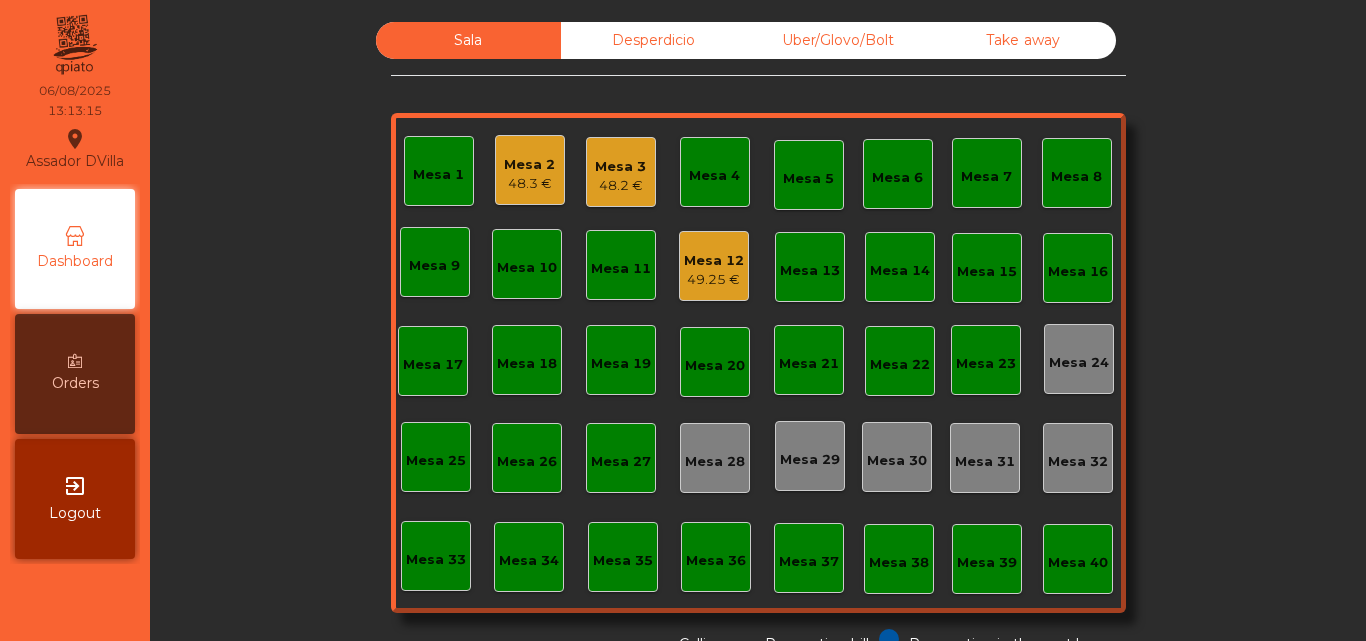 click on "Uber/Glovo/Bolt" 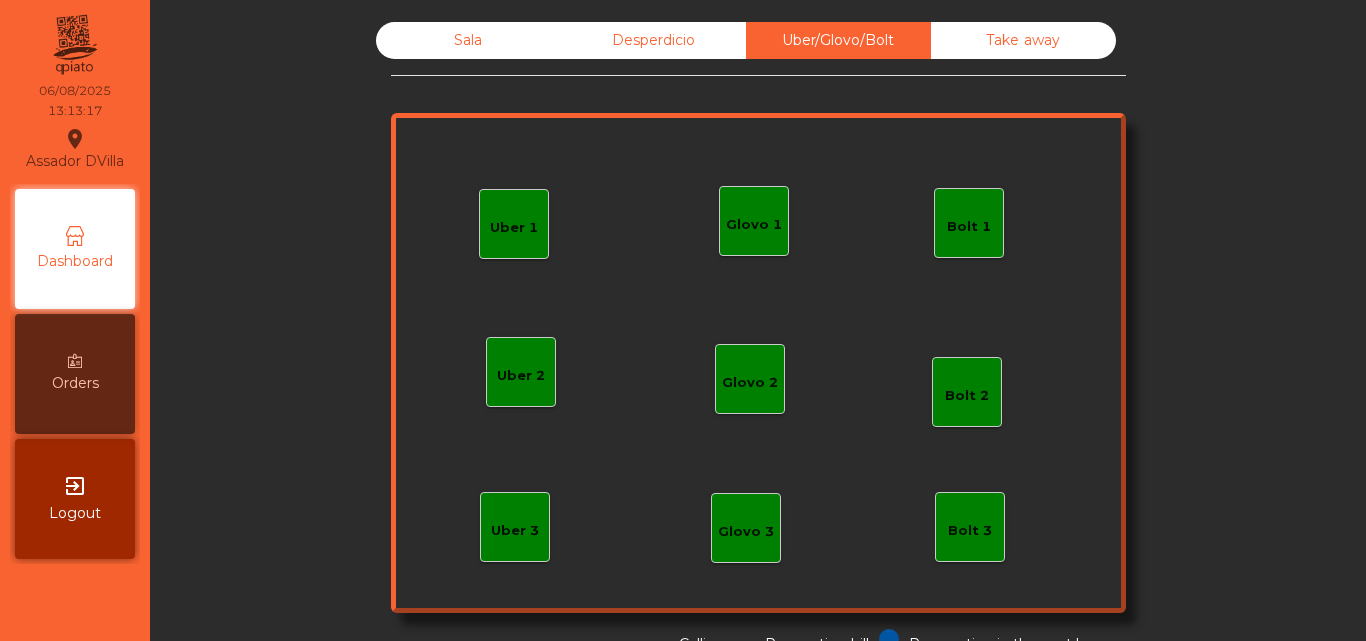 click on "Take away" 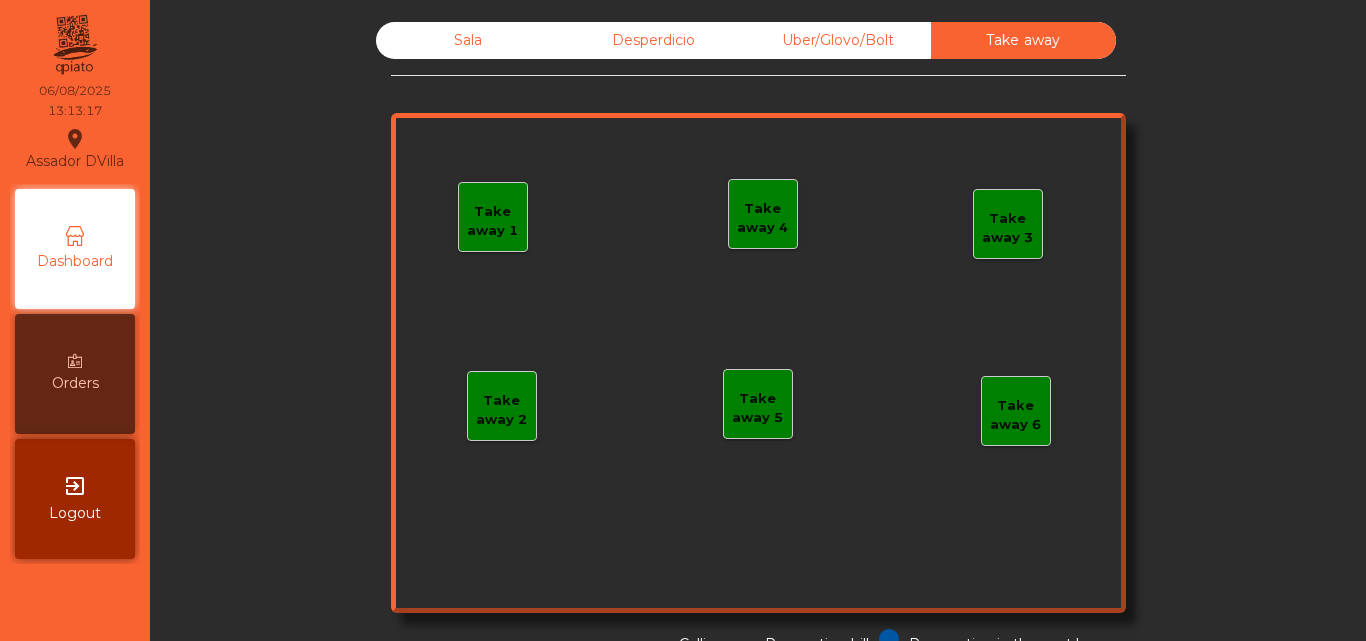 click on "Sala" 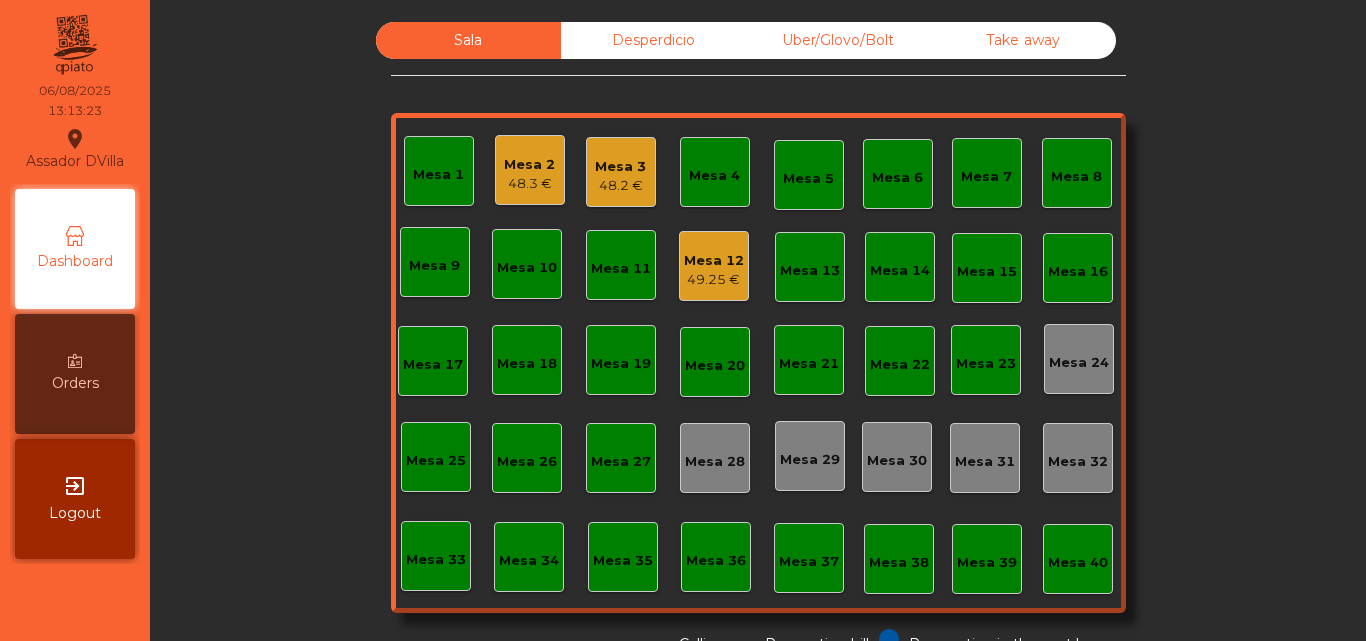 click on "Sala   Desperdicio   Uber/Glovo/Bolt   Take away   Mesa 1   Mesa 2   48.3 €   Mesa 3   48.2 €   Mesa 4   Mesa 5   Mesa 6   Mesa 7   Mesa 8   Mesa 9   Mesa 10   Mesa 11   Mesa 12   49.25 €   Mesa 13   Mesa 14   Mesa 15   Mesa 16   Mesa 17   Mesa 18   Mesa 19   Mesa 20   Mesa 21   Mesa 22   Mesa 23   Mesa 24   Mesa 25   Mesa 26   Mesa 27   Mesa 28   Mesa 29   Mesa 30   Mesa 31   Mesa 32   Mesa 33   Mesa 34   Mesa 35   Mesa 36   Mesa 37   Mesa 38   Mesa 39   Mesa 40  Reservation in the next hour Requesting bill Calling" 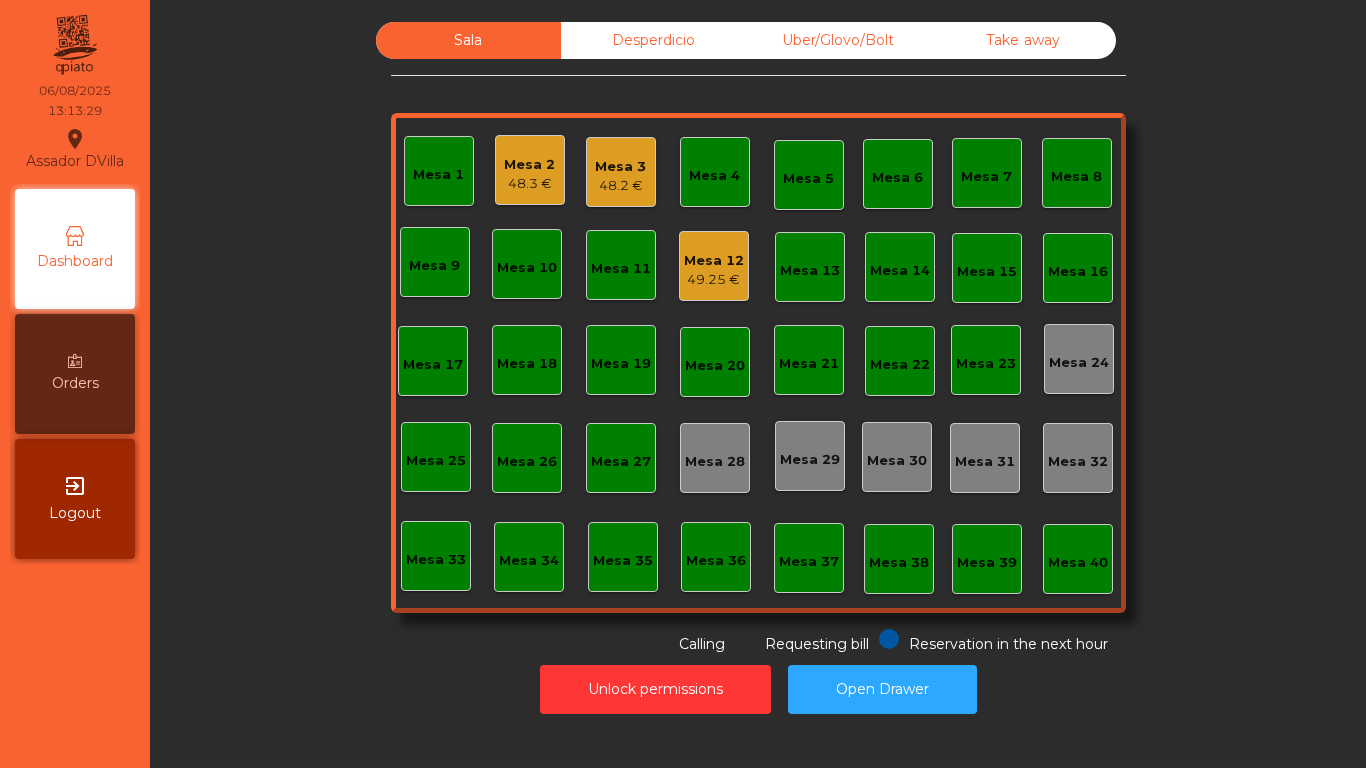 click on "Sala   Desperdicio   Uber/Glovo/Bolt   Take away   Mesa 1   Mesa 2   48.3 €   Mesa 3   48.2 €   Mesa 4   Mesa 5   Mesa 6   Mesa 7   Mesa 8   Mesa 9   Mesa 10   Mesa 11   Mesa 12   49.25 €   Mesa 13   Mesa 14   Mesa 15   Mesa 16   Mesa 17   Mesa 18   Mesa 19   Mesa 20   Mesa 21   Mesa 22   Mesa 23   Mesa 24   Mesa 25   Mesa 26   Mesa 27   Mesa 28   Mesa 29   Mesa 30   Mesa 31   Mesa 32   Mesa 33   Mesa 34   Mesa 35   Mesa 36   Mesa 37   Mesa 38   Mesa 39   Mesa 40  Reservation in the next hour Requesting bill Calling" 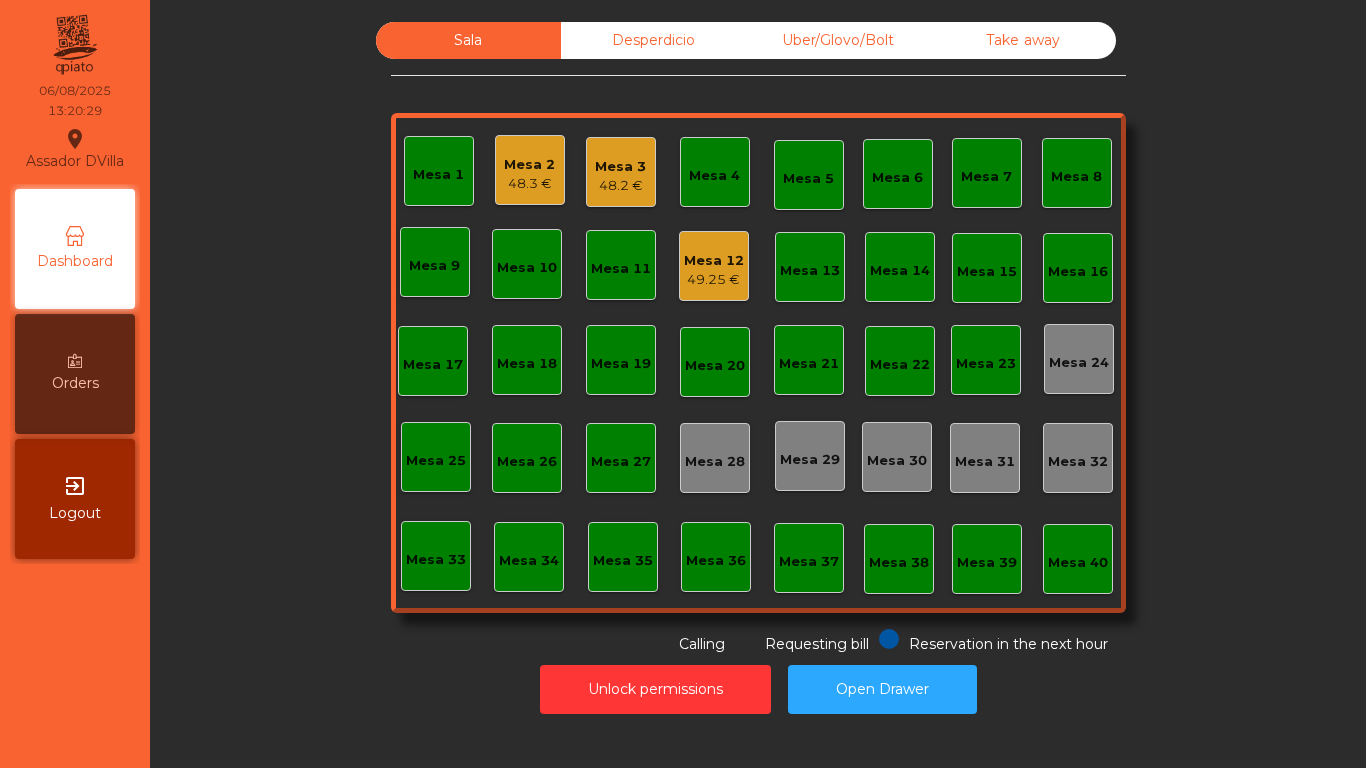 click on "Mesa 3" 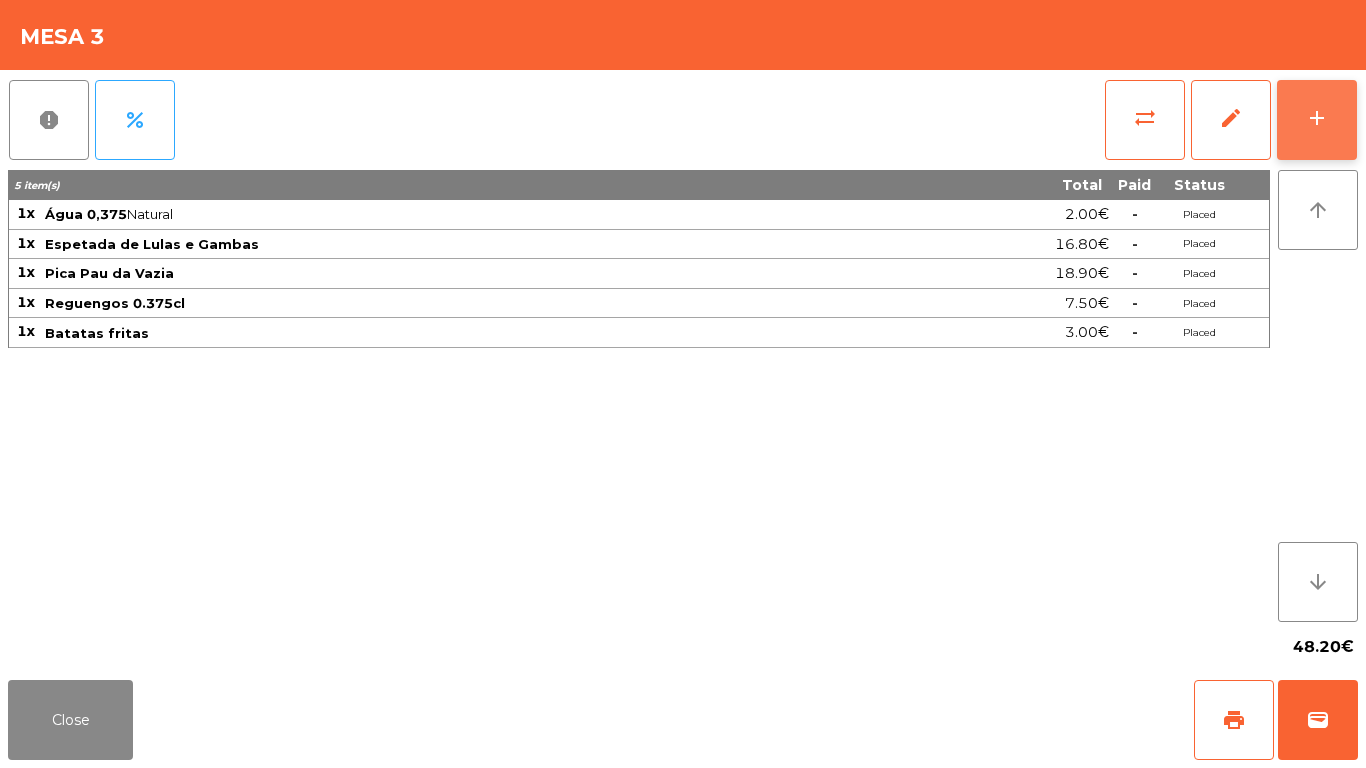 click on "add" 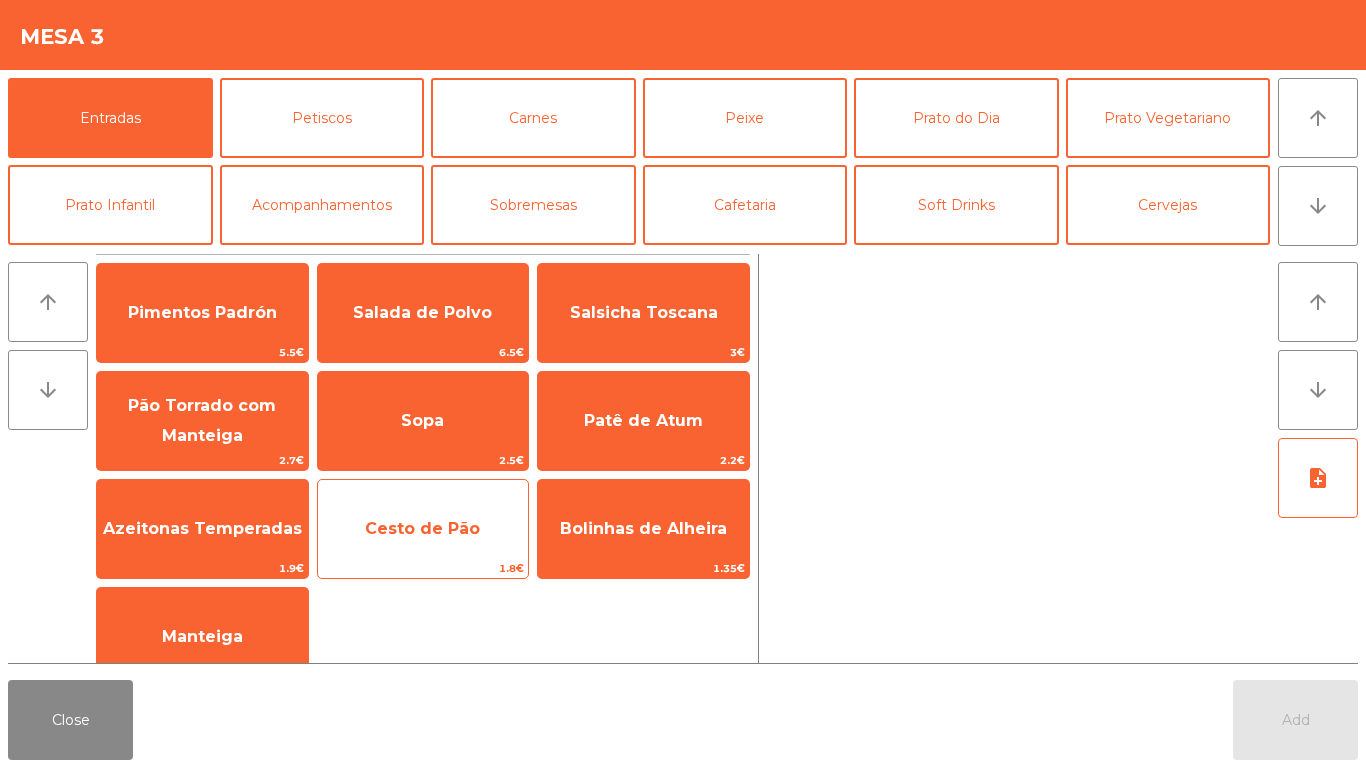 click on "Cesto de Pão" 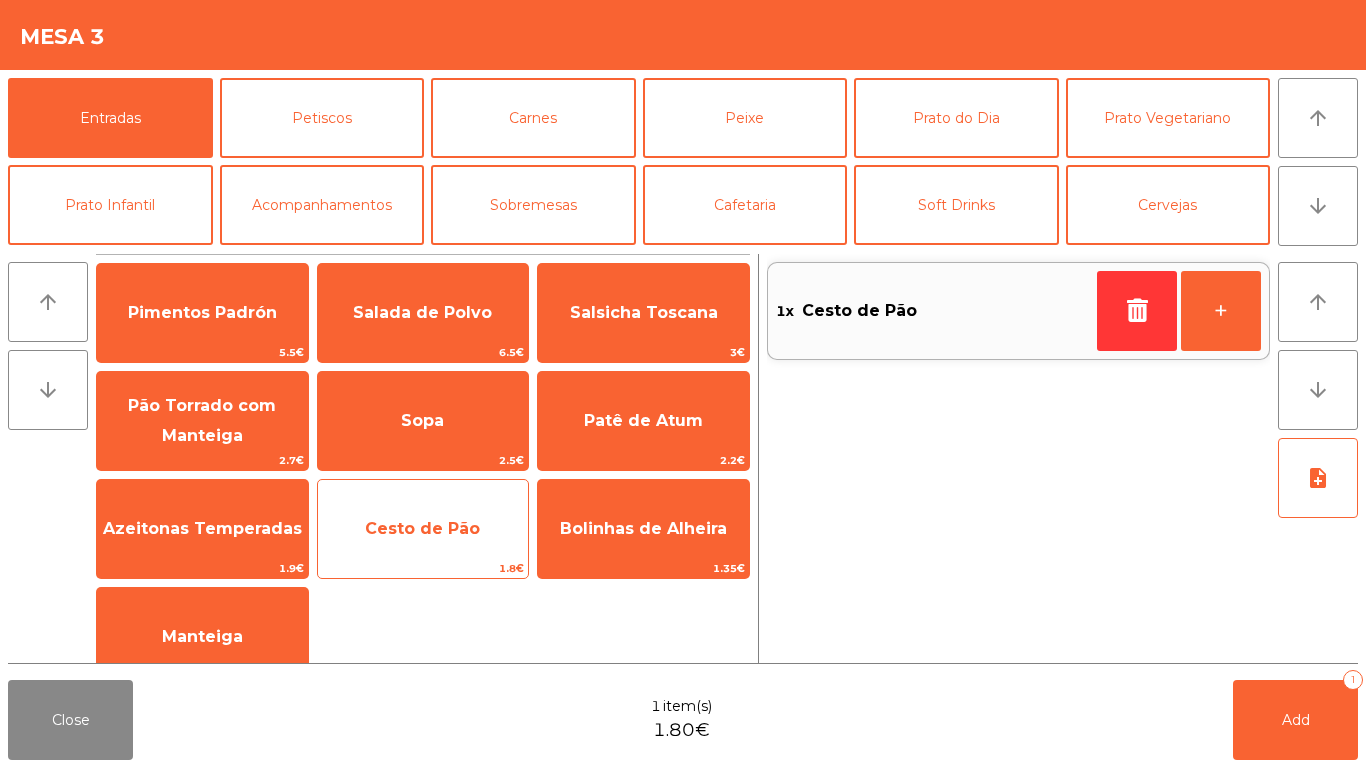 click on "Cesto de Pão" 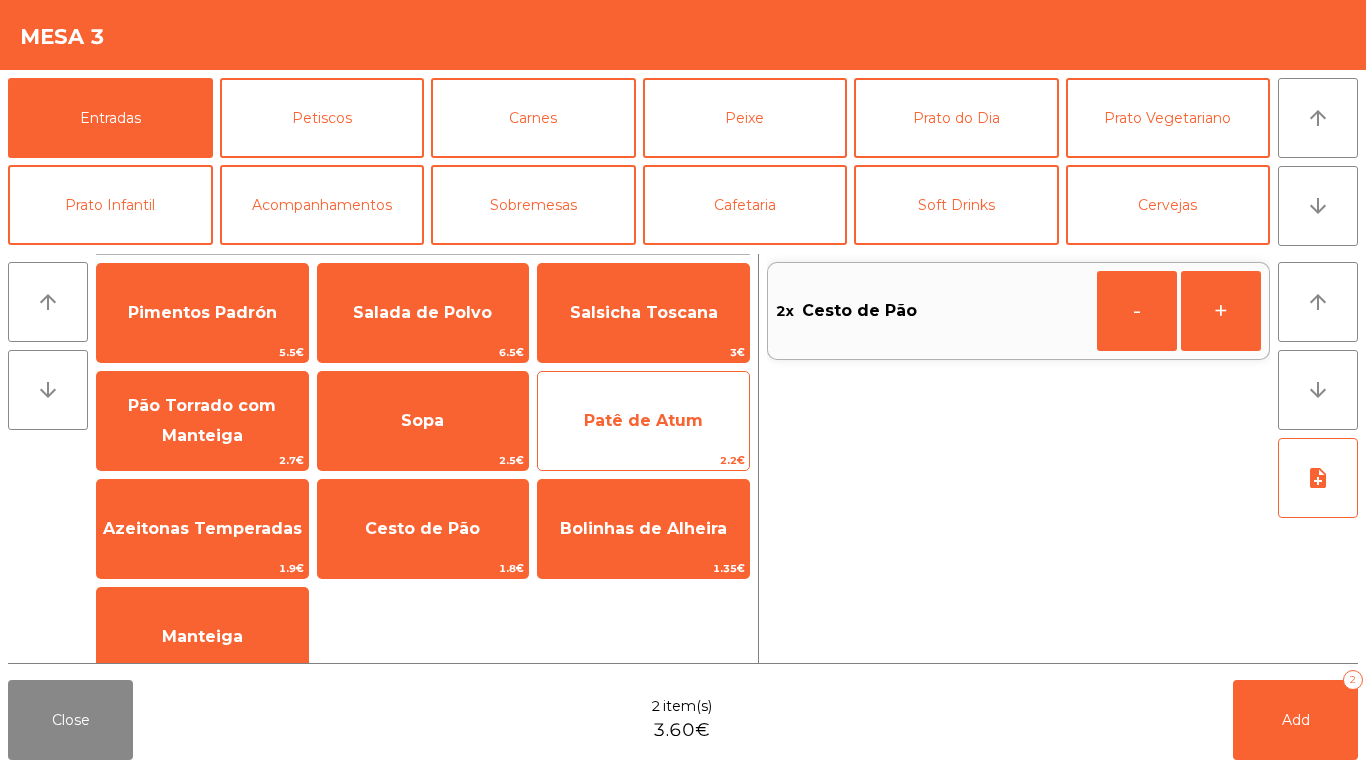 click on "Patê de Atum" 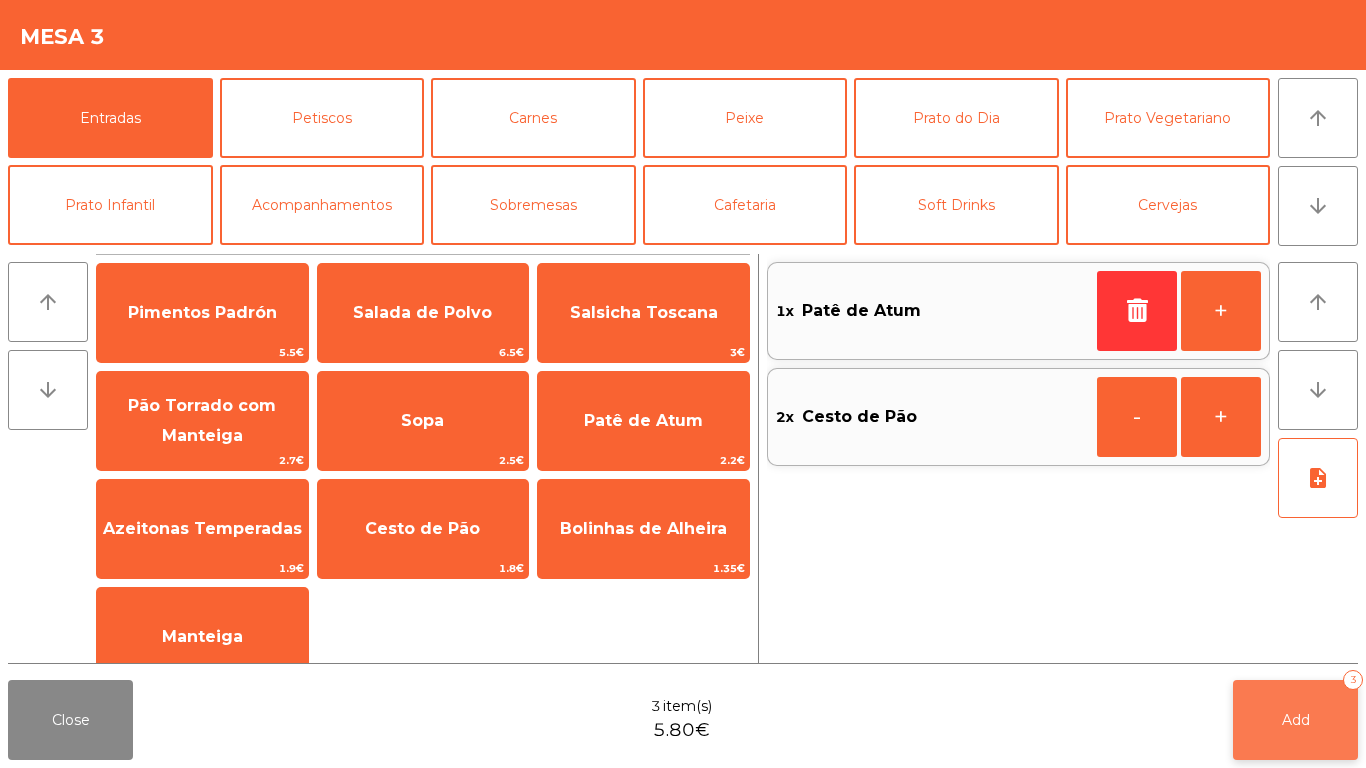 click on "Add   3" 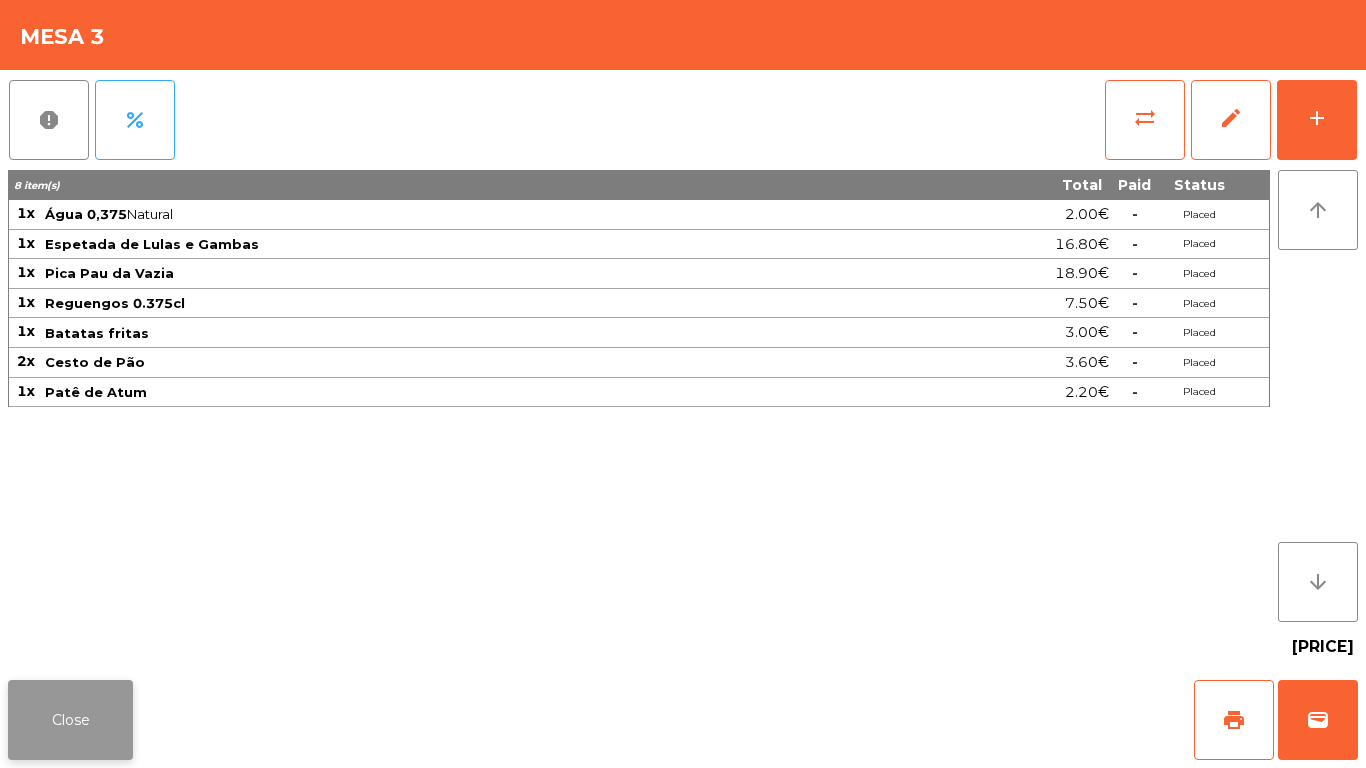 click on "Close" 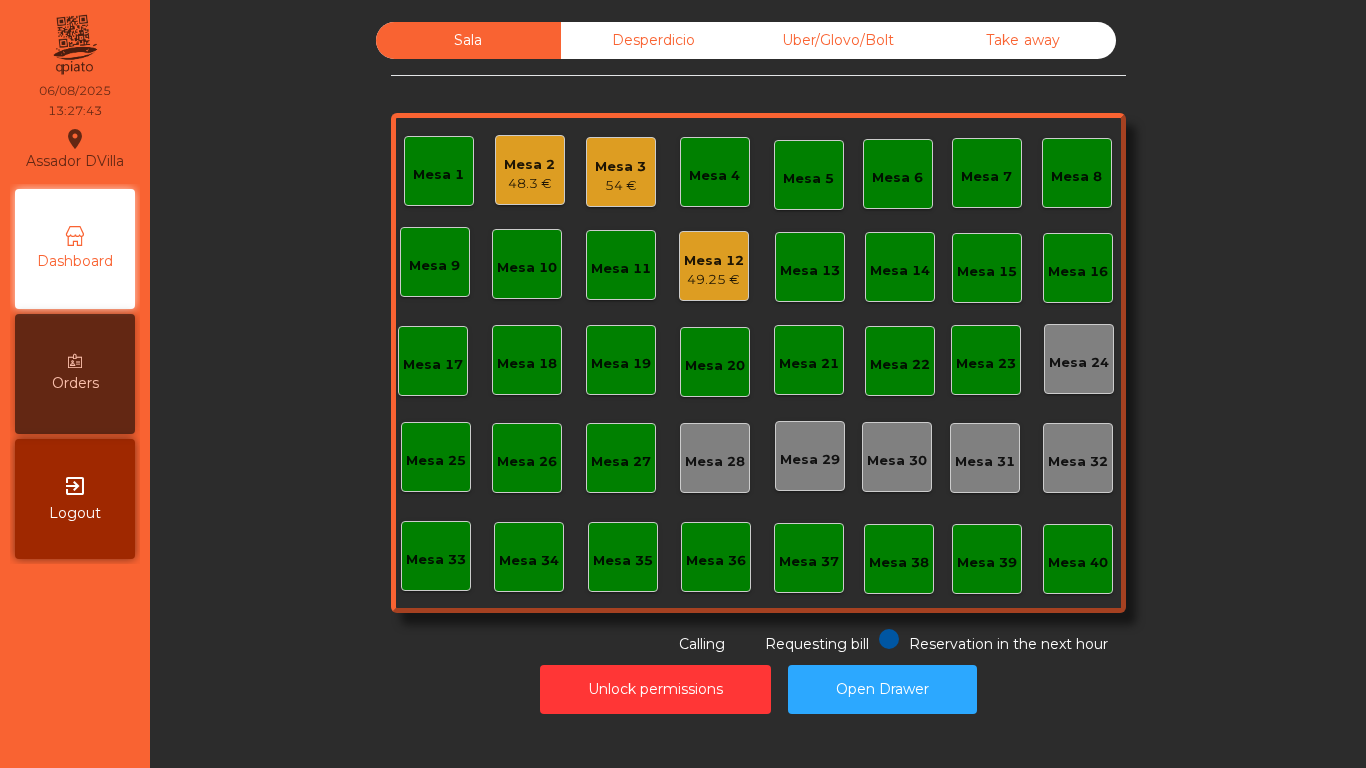 click on "Mesa 2" 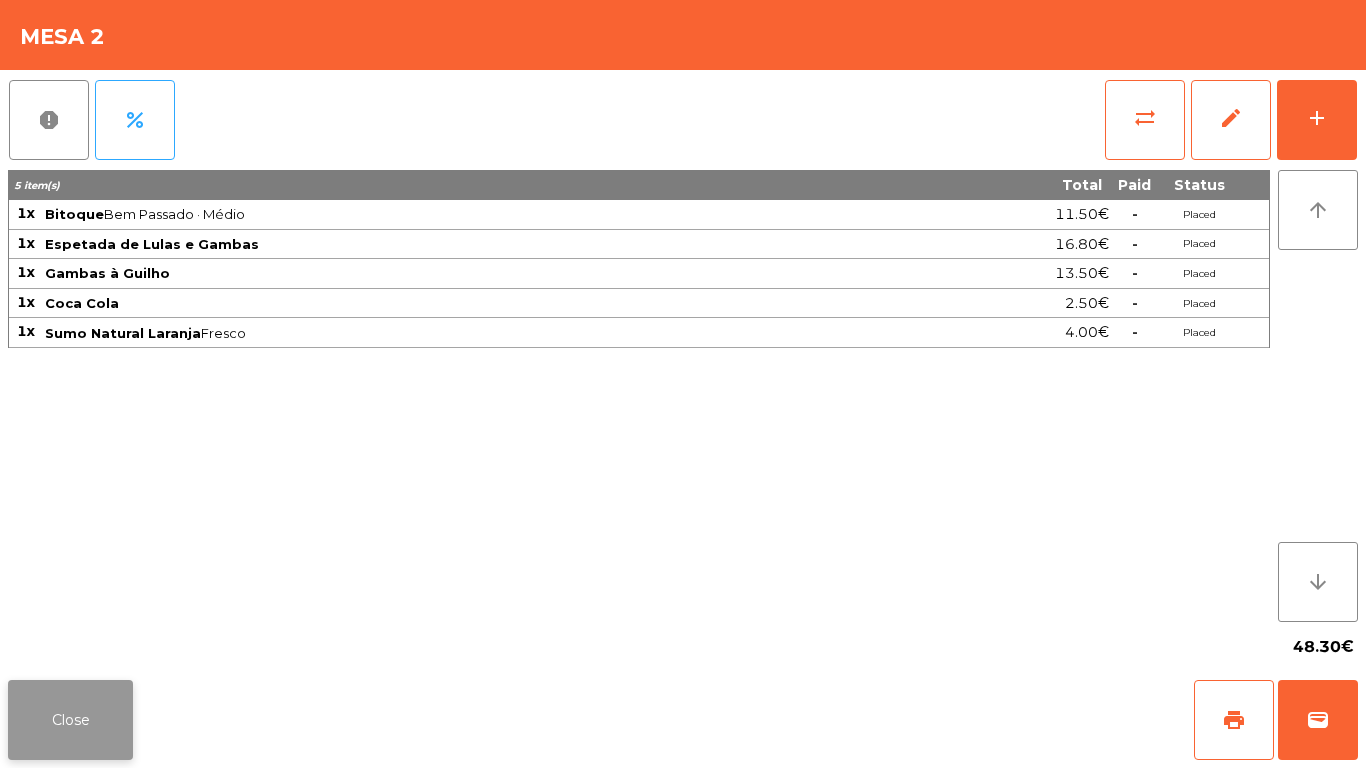 click on "Close" 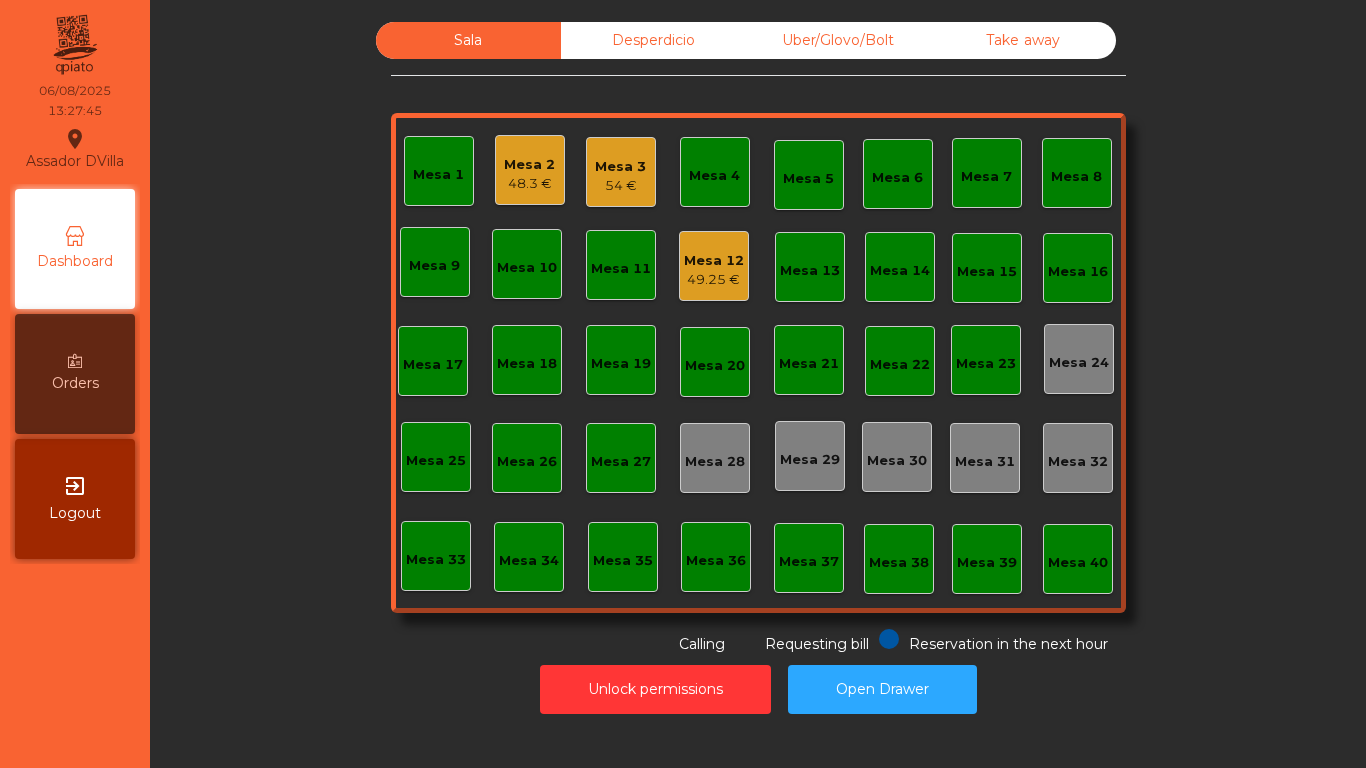 click on "Unlock permissions   Open Drawer" 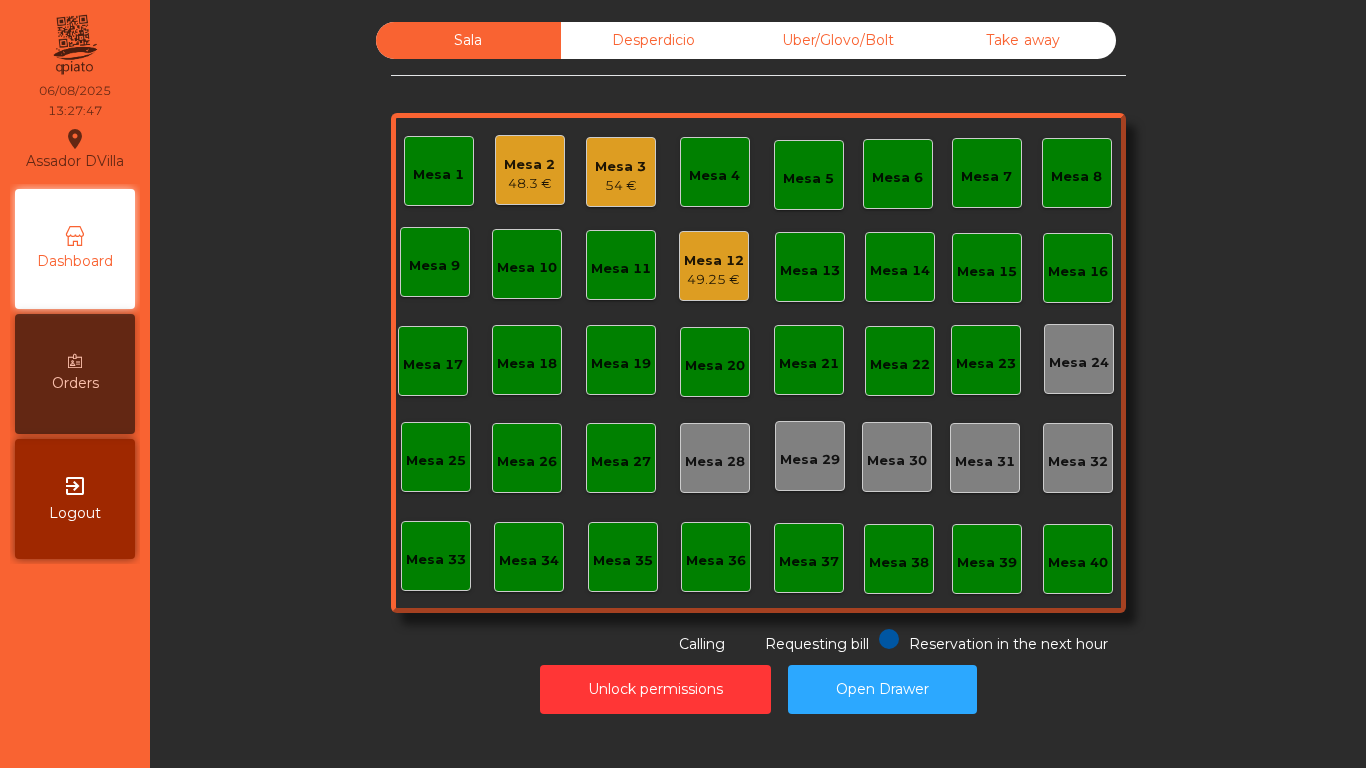 click on "Mesa 2" 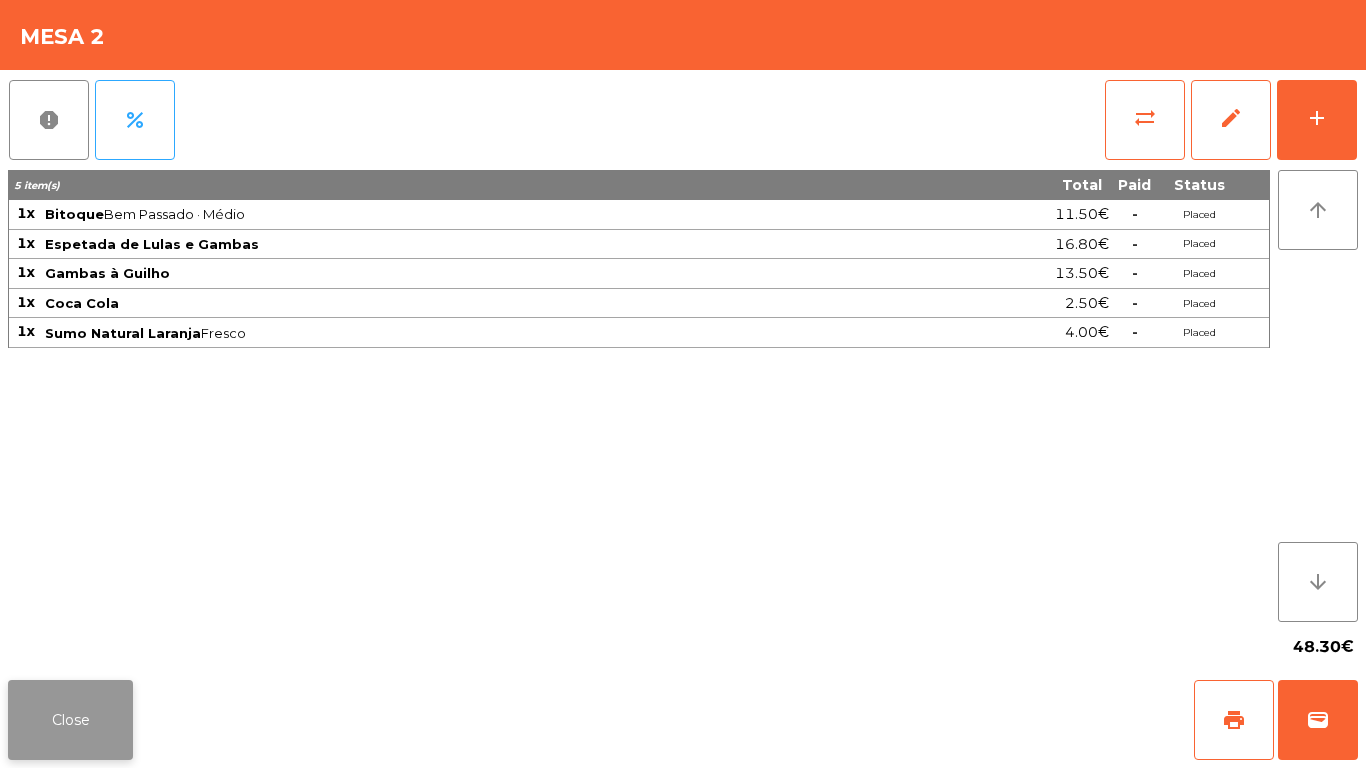 click on "Close" 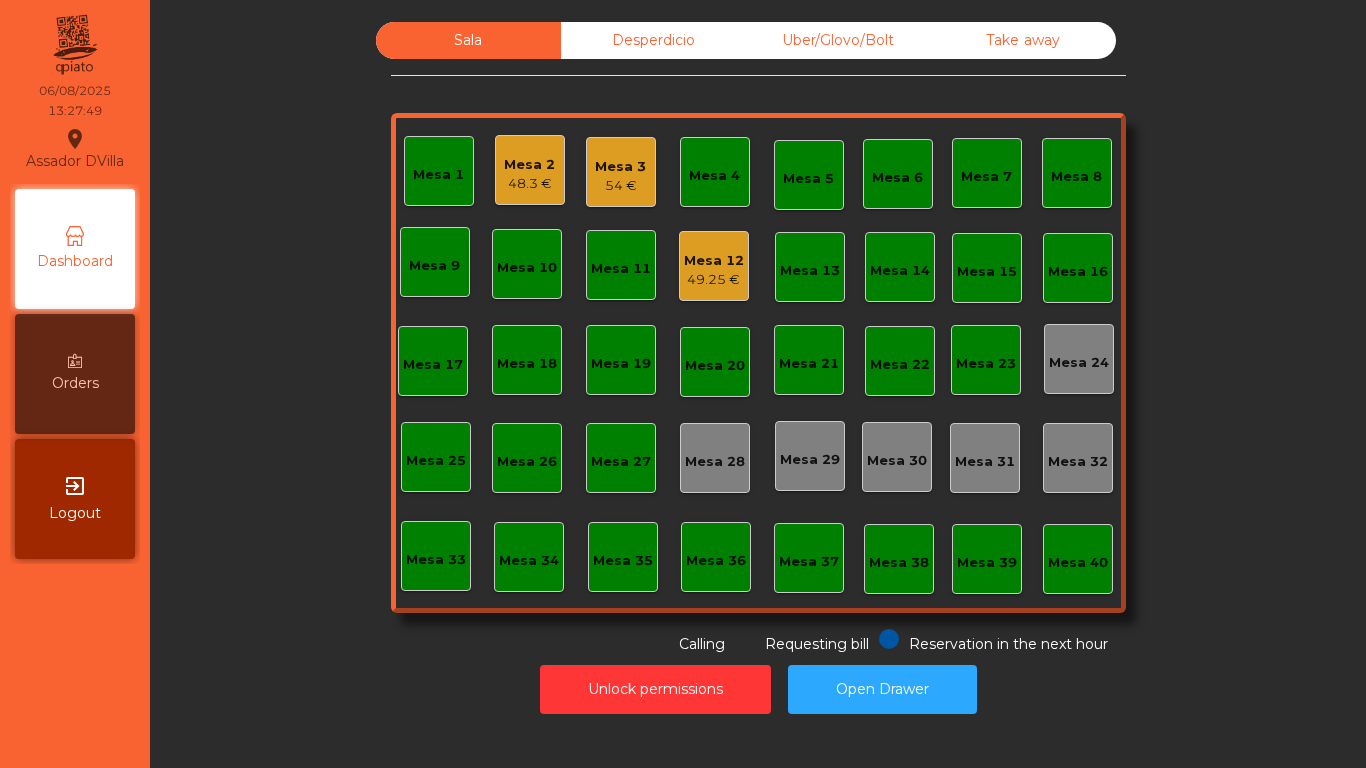 click on "Unlock permissions   Open Drawer" 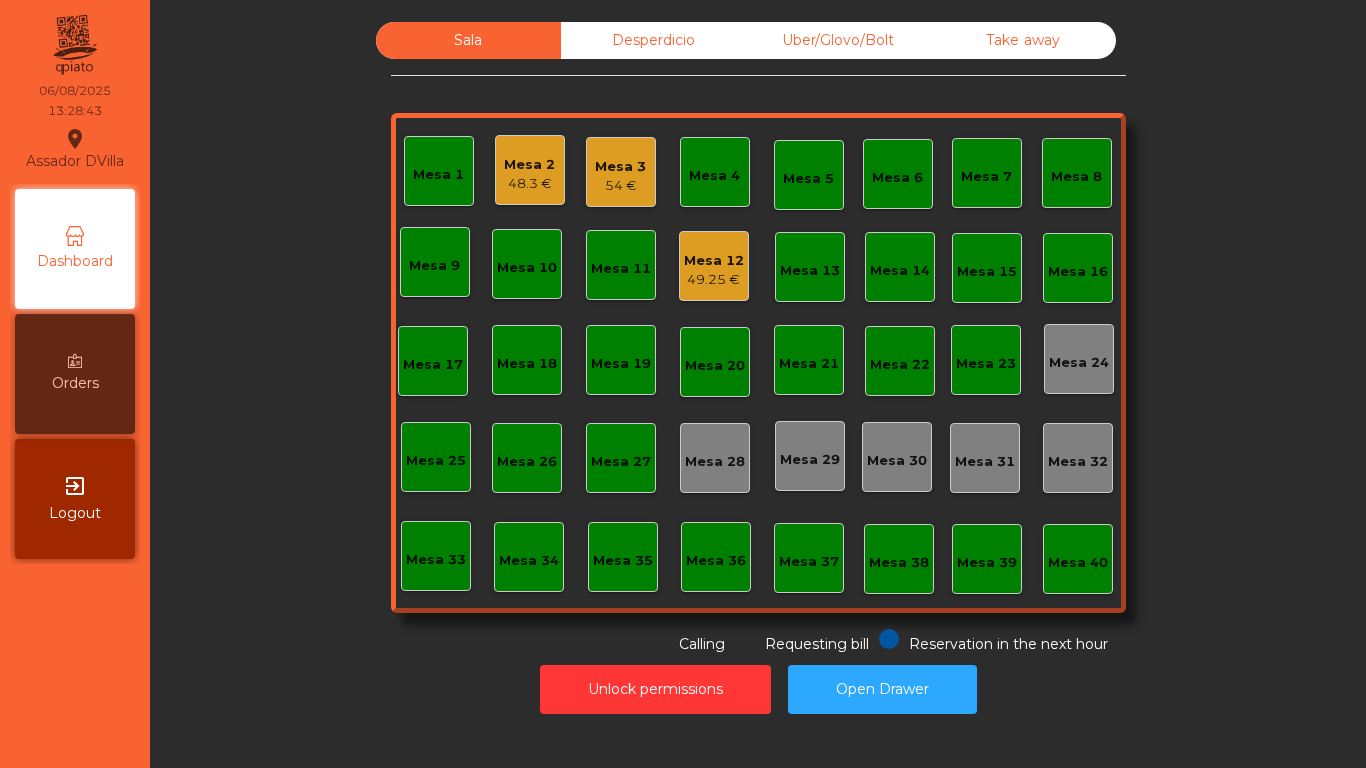 click on "Sala Desperdicio Uber/Glovo/Bolt Take away Mesa 1 Mesa 2 48.3 € Mesa 3 54 € Mesa 4 Mesa 5 Mesa 6 Mesa 7 Mesa 8 Mesa 9 Mesa 10 Mesa 11 Mesa 12 49.25 € Mesa 13 Mesa 14 Mesa 15 Mesa 16 Mesa 17 Mesa 18 Mesa 19 Mesa 20 Mesa 21 Mesa 22 Mesa 23 Mesa 24 Mesa 25 Mesa 26 Mesa 27 Mesa 28 Mesa 29 Mesa 30 Mesa 31 Mesa 32 Mesa 33 Mesa 34 Mesa 35 Mesa 36 Mesa 37 Mesa 38 Mesa 39 Mesa 40 Reservation in the next hour Requesting bill Calling" 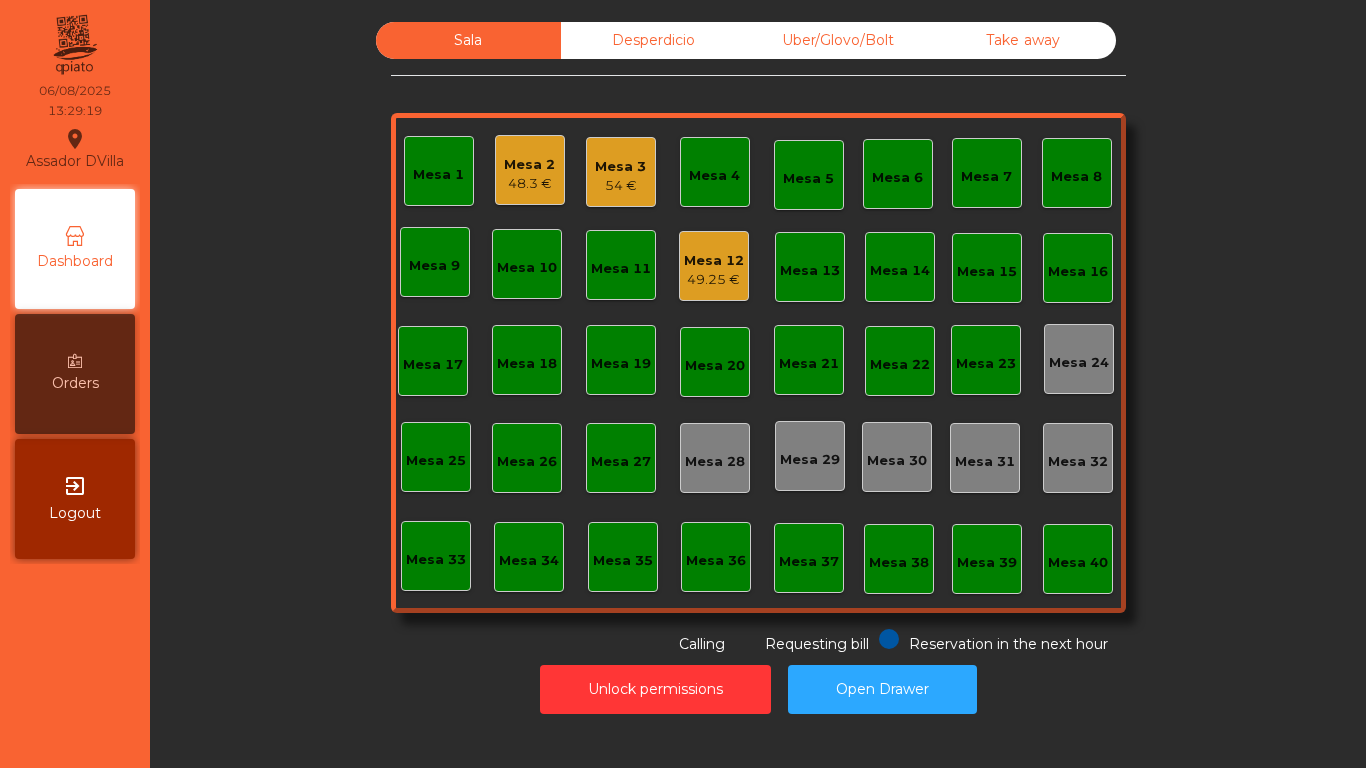 click on "Mesa 17" 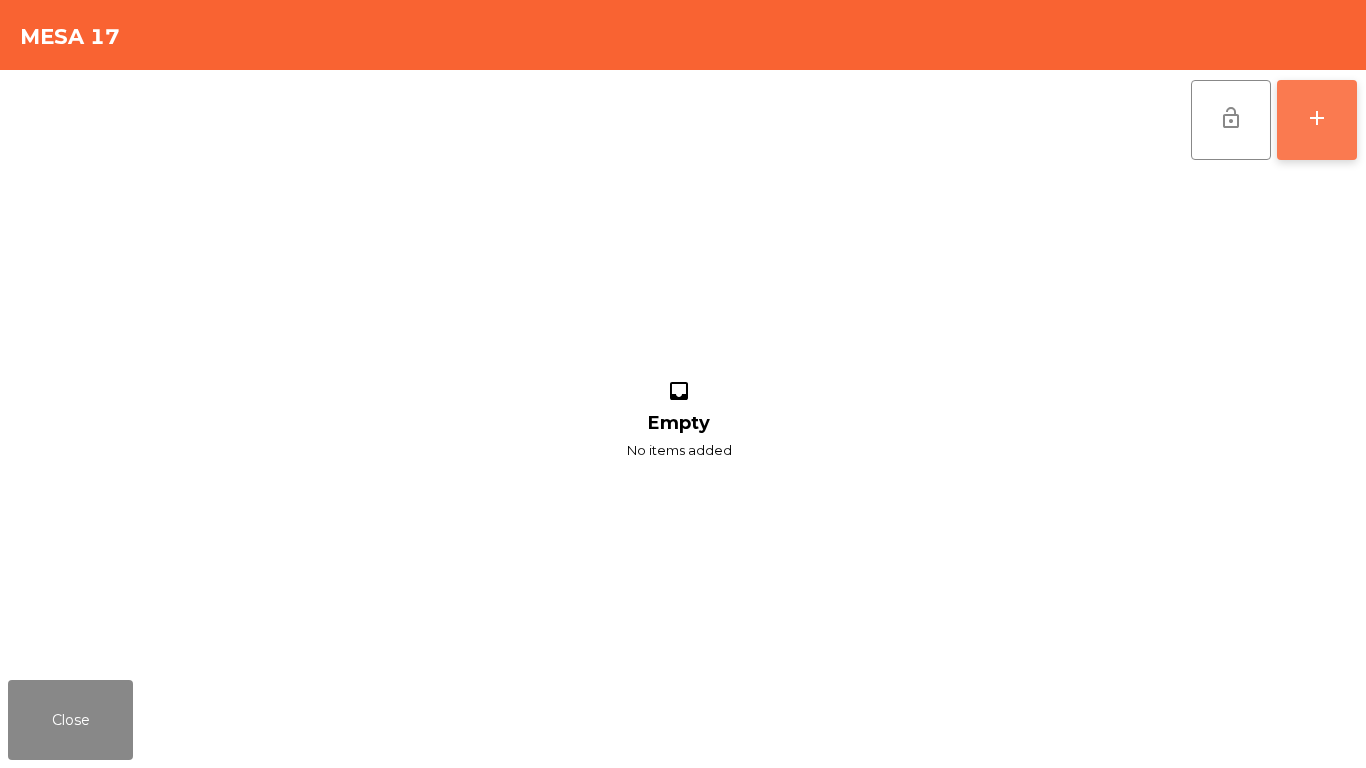 click on "add" 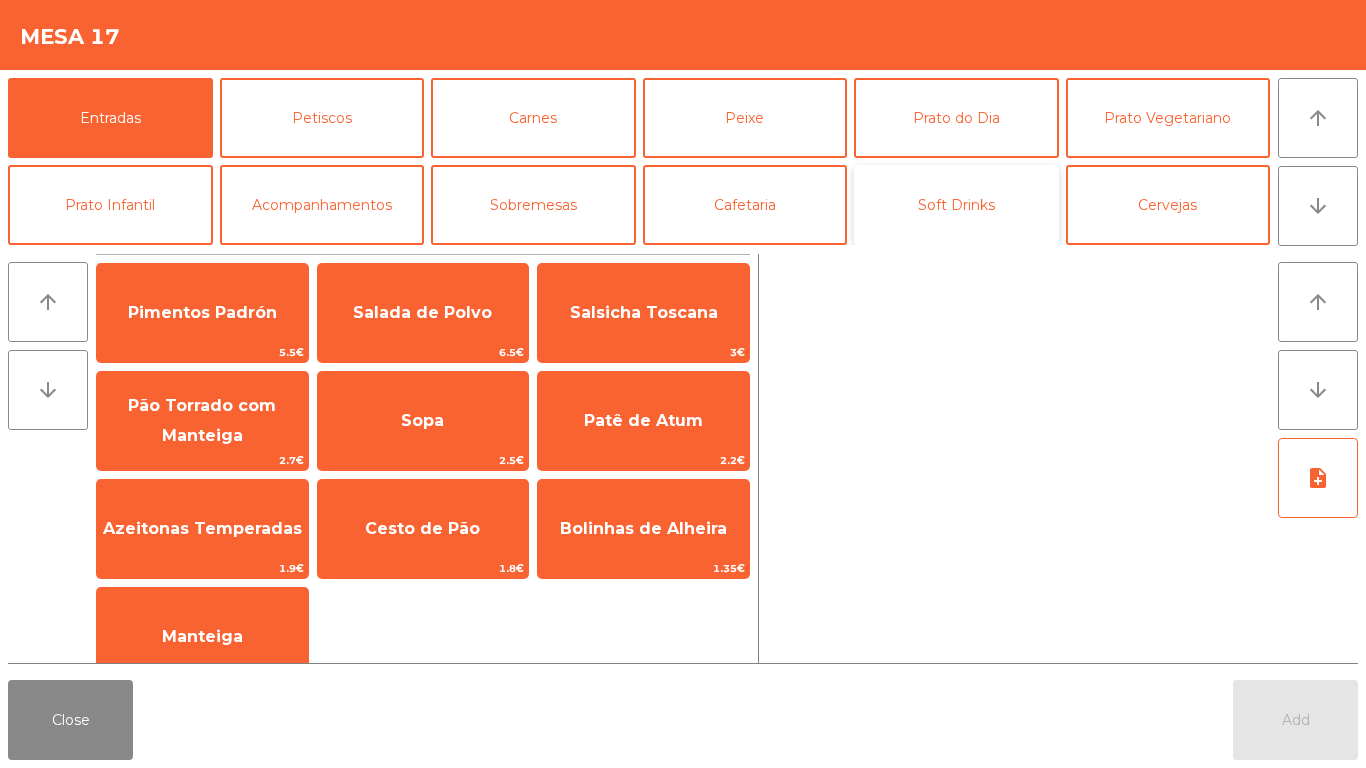 click on "Soft Drinks" 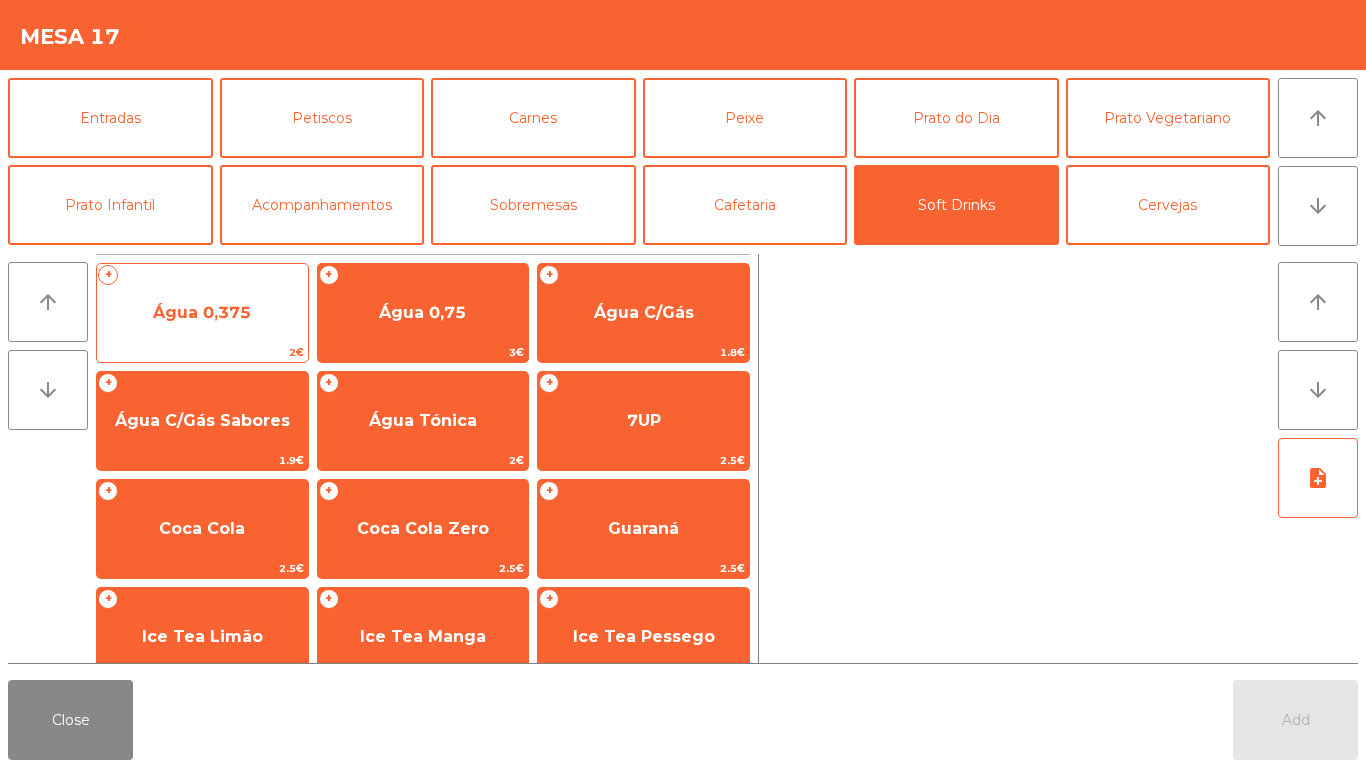 click on "Água 0,375" 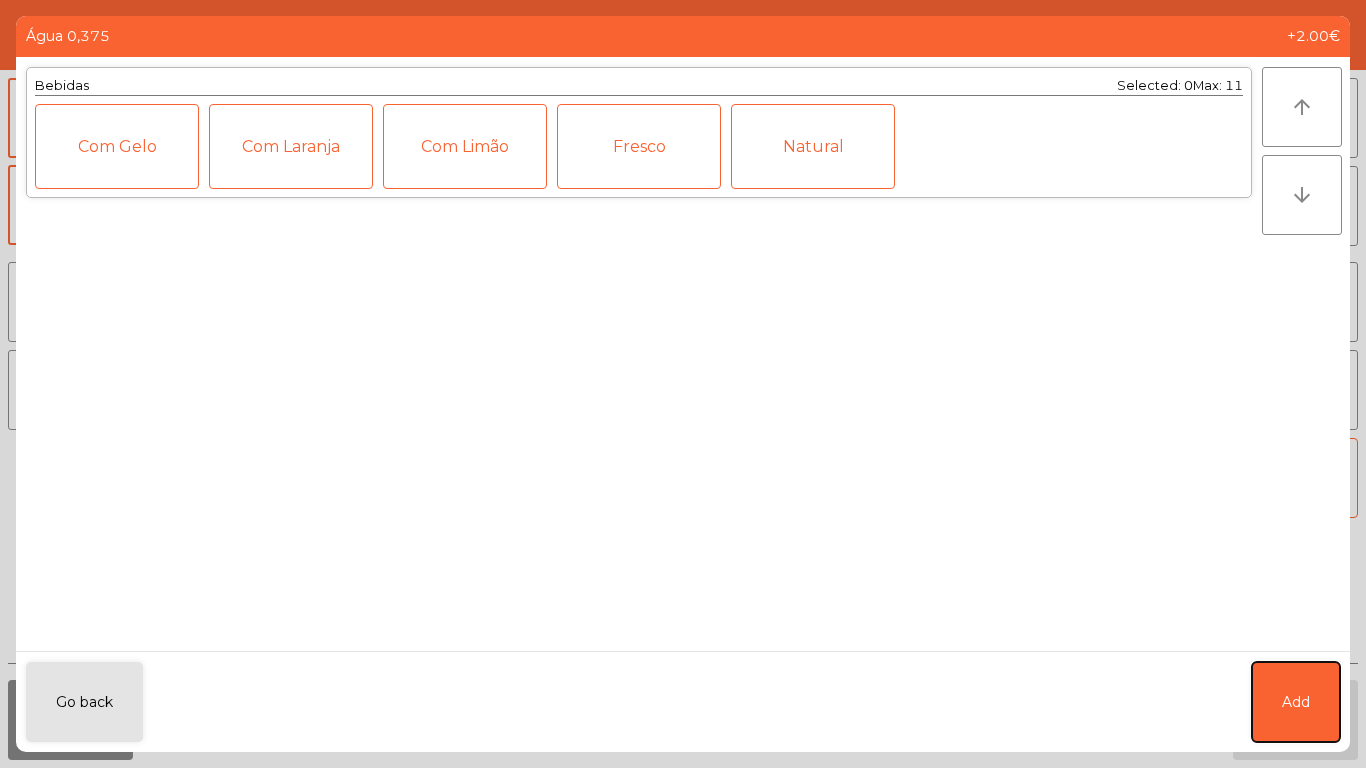click on "Add" 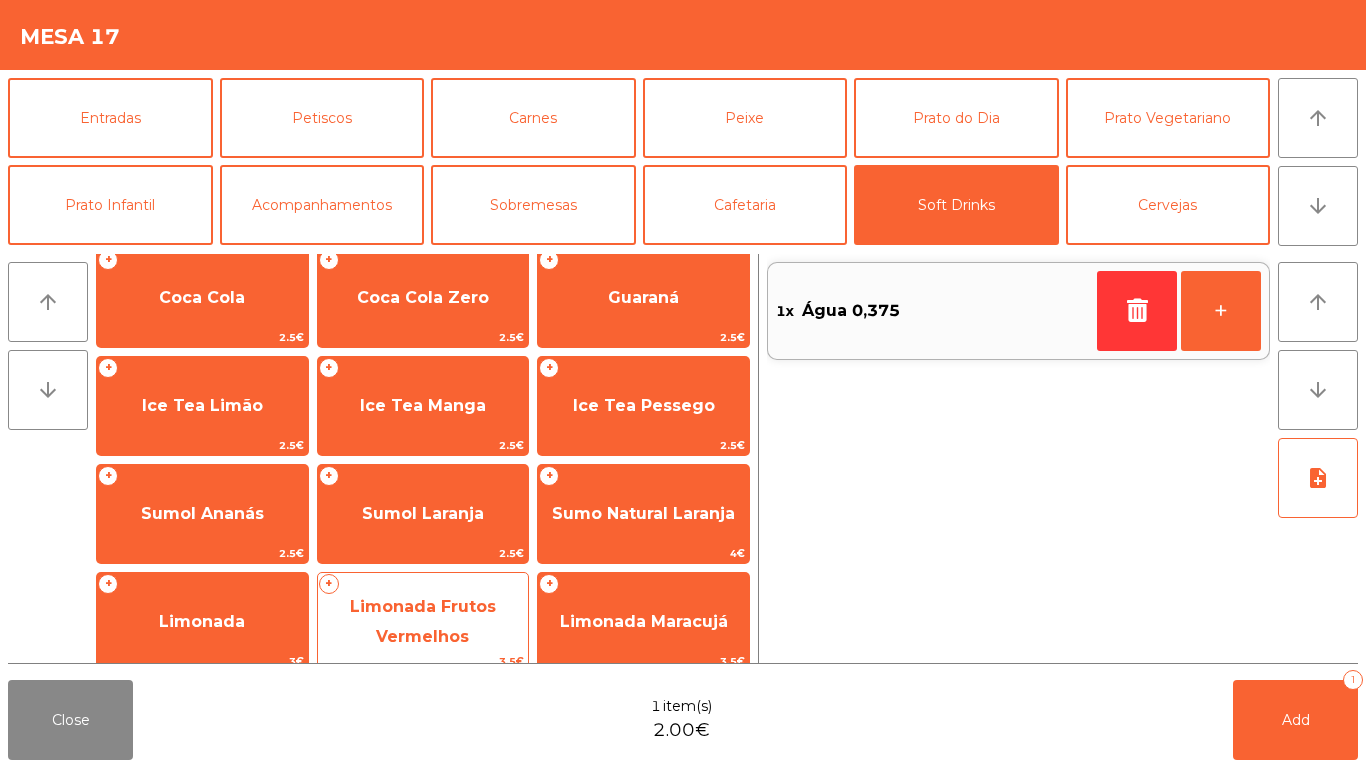 scroll, scrollTop: 248, scrollLeft: 0, axis: vertical 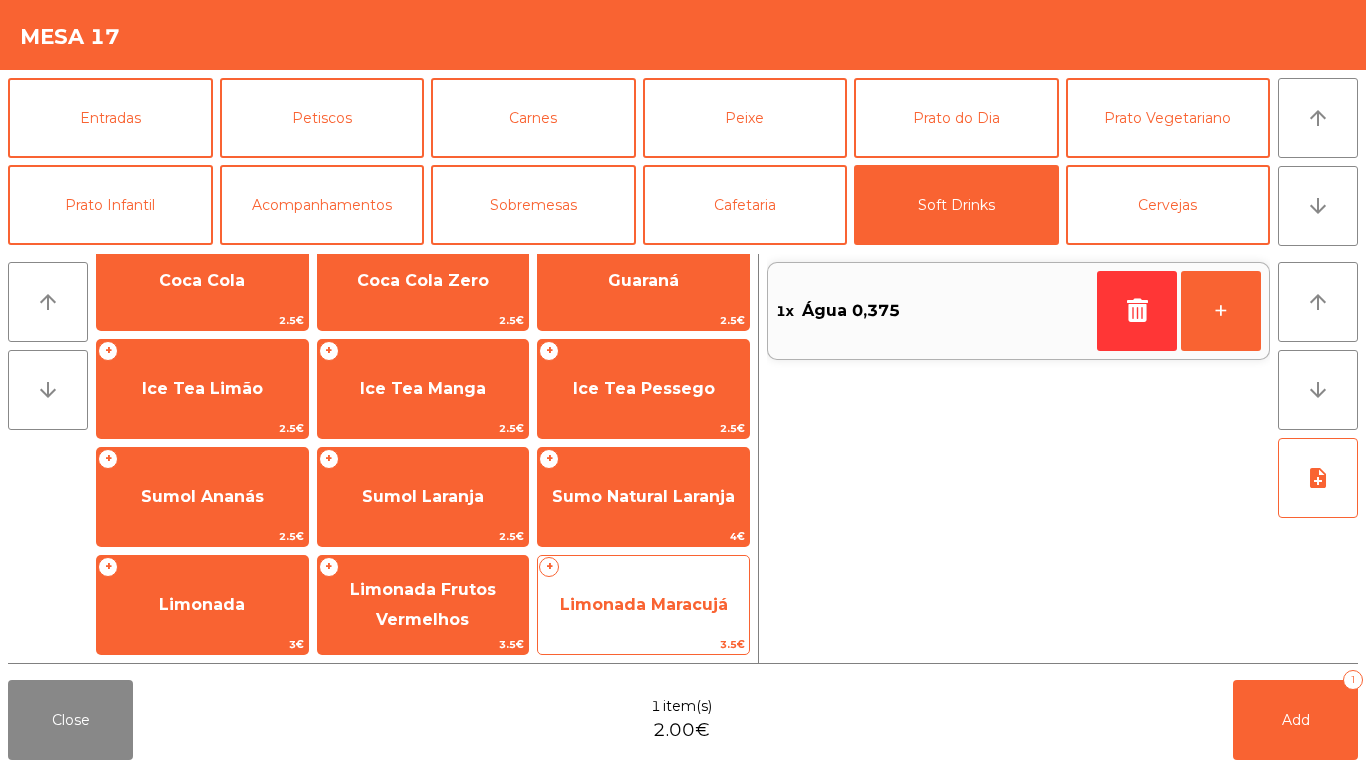 drag, startPoint x: 668, startPoint y: 612, endPoint x: 678, endPoint y: 611, distance: 10.049875 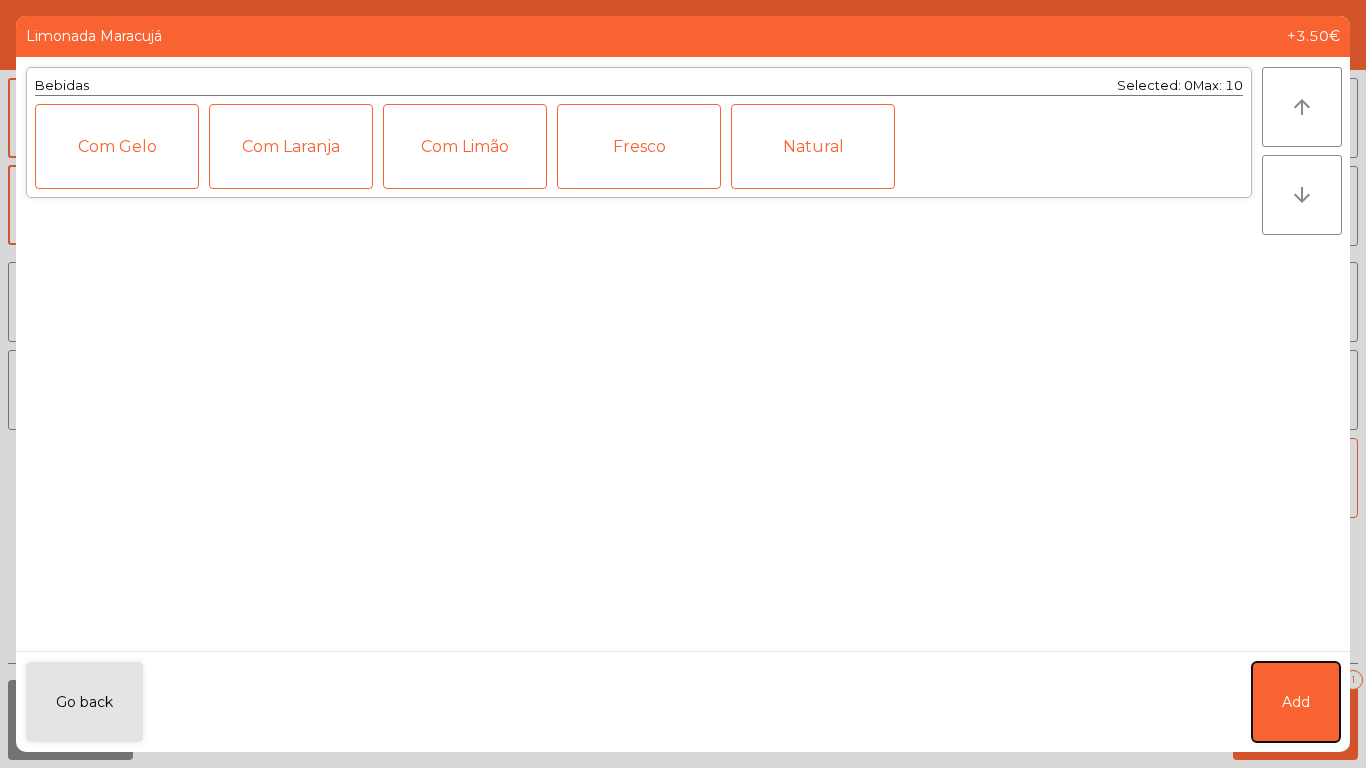 click on "Add" 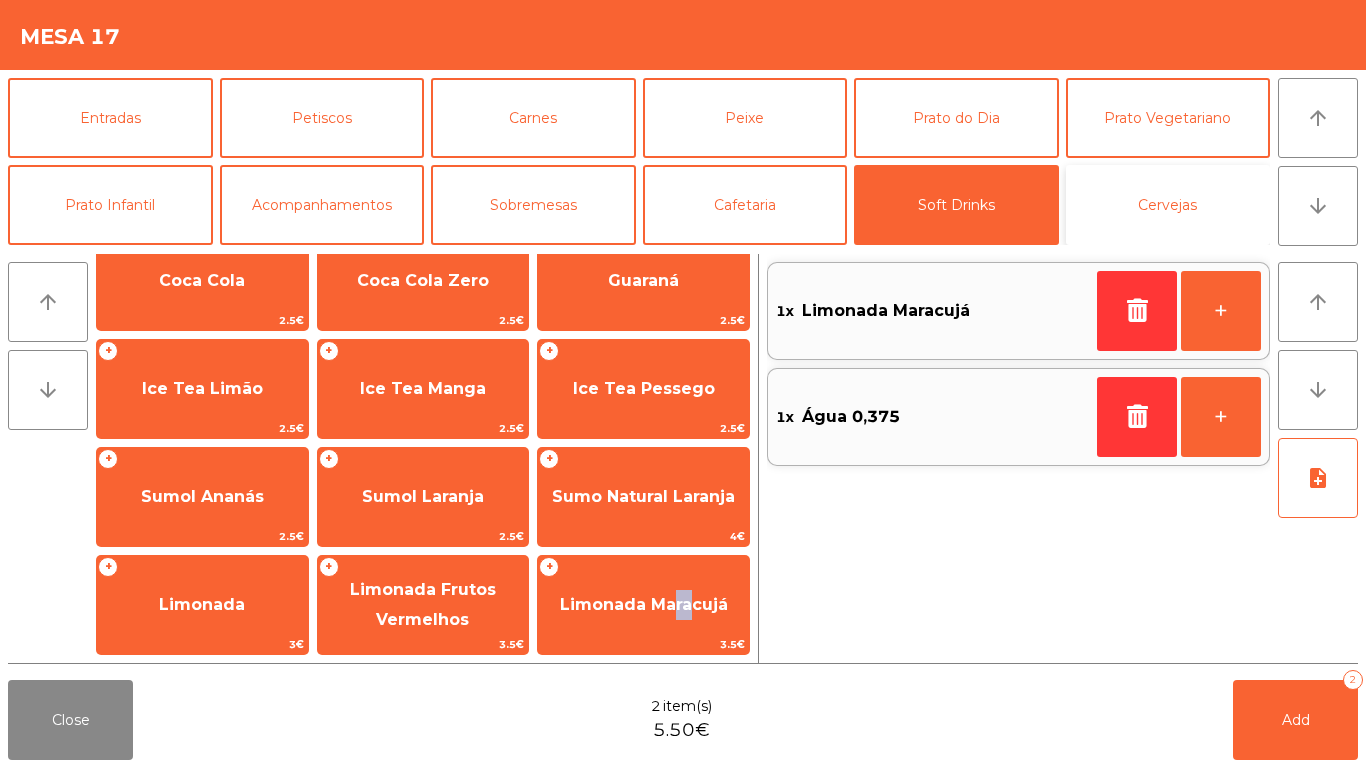 click on "Cervejas" 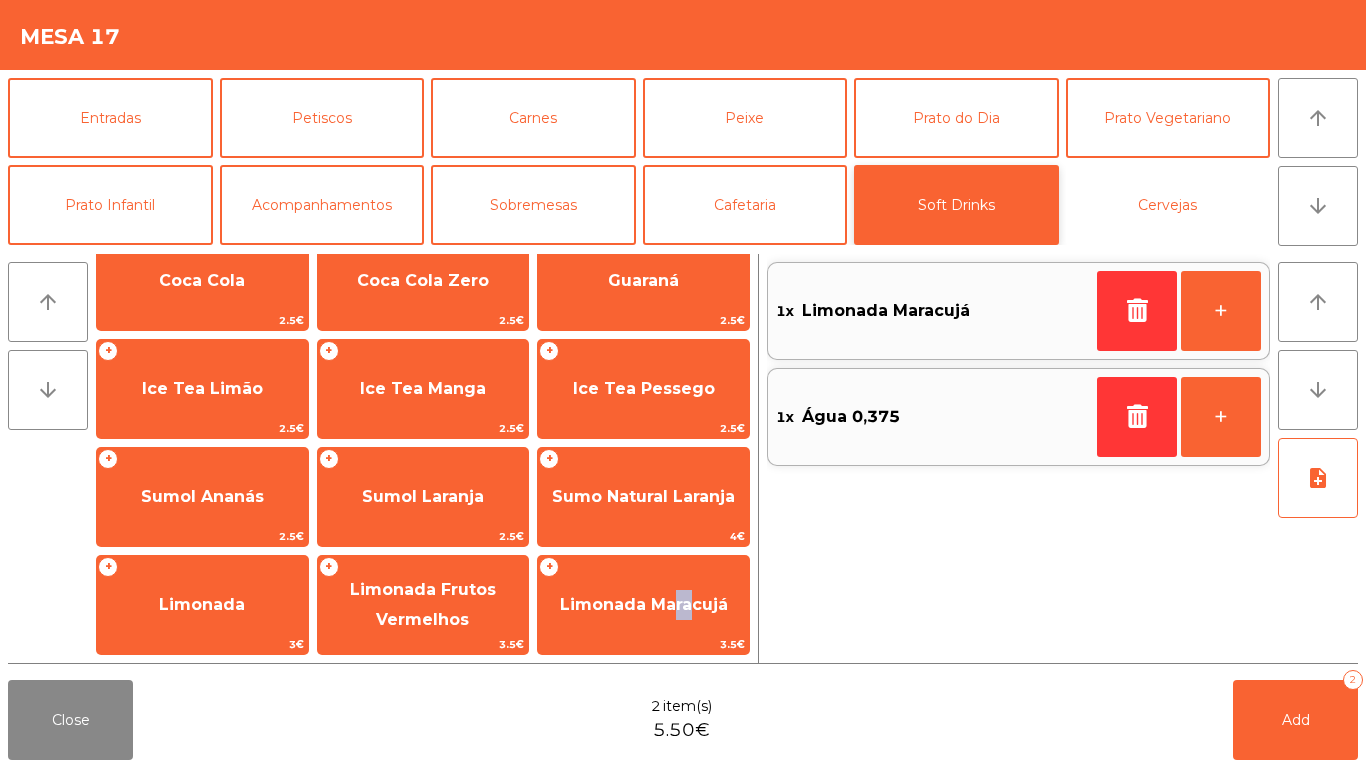 scroll, scrollTop: 0, scrollLeft: 0, axis: both 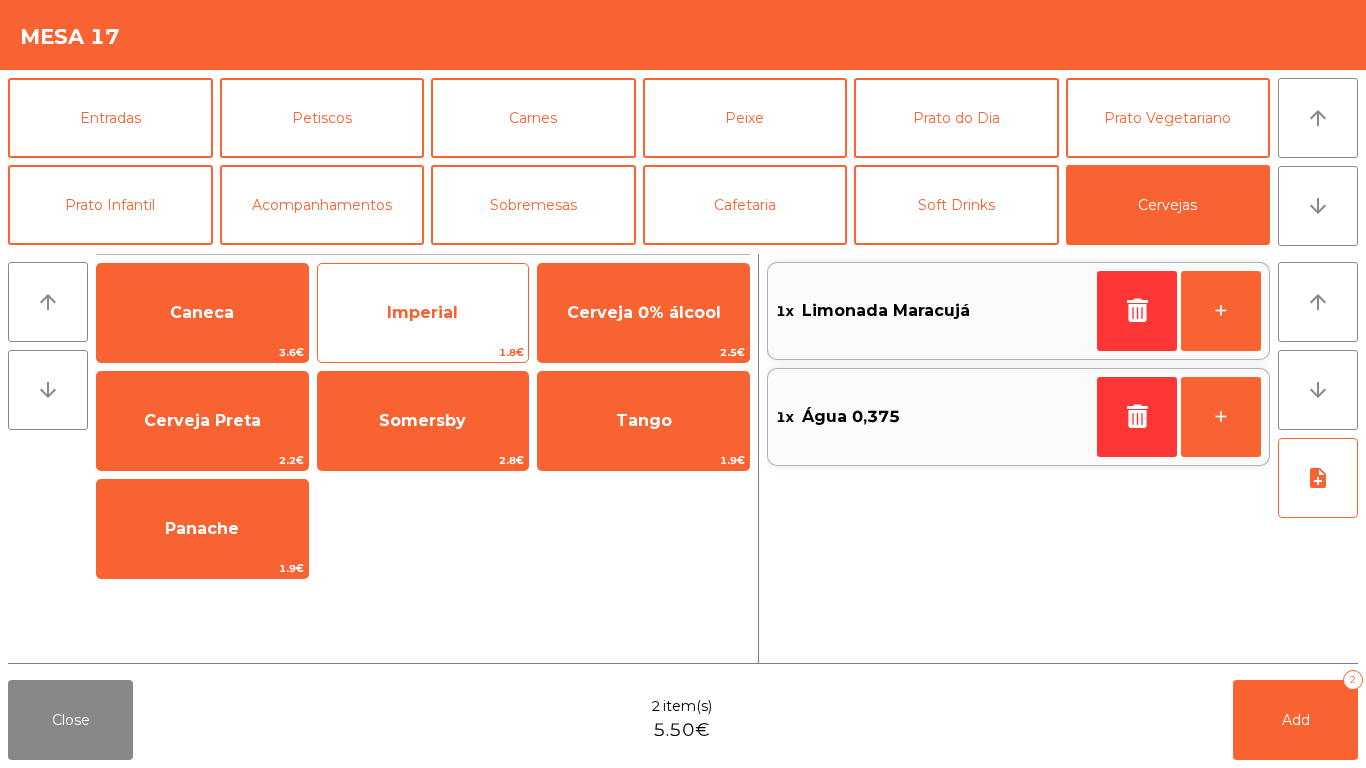 drag, startPoint x: 416, startPoint y: 306, endPoint x: 448, endPoint y: 336, distance: 43.863426 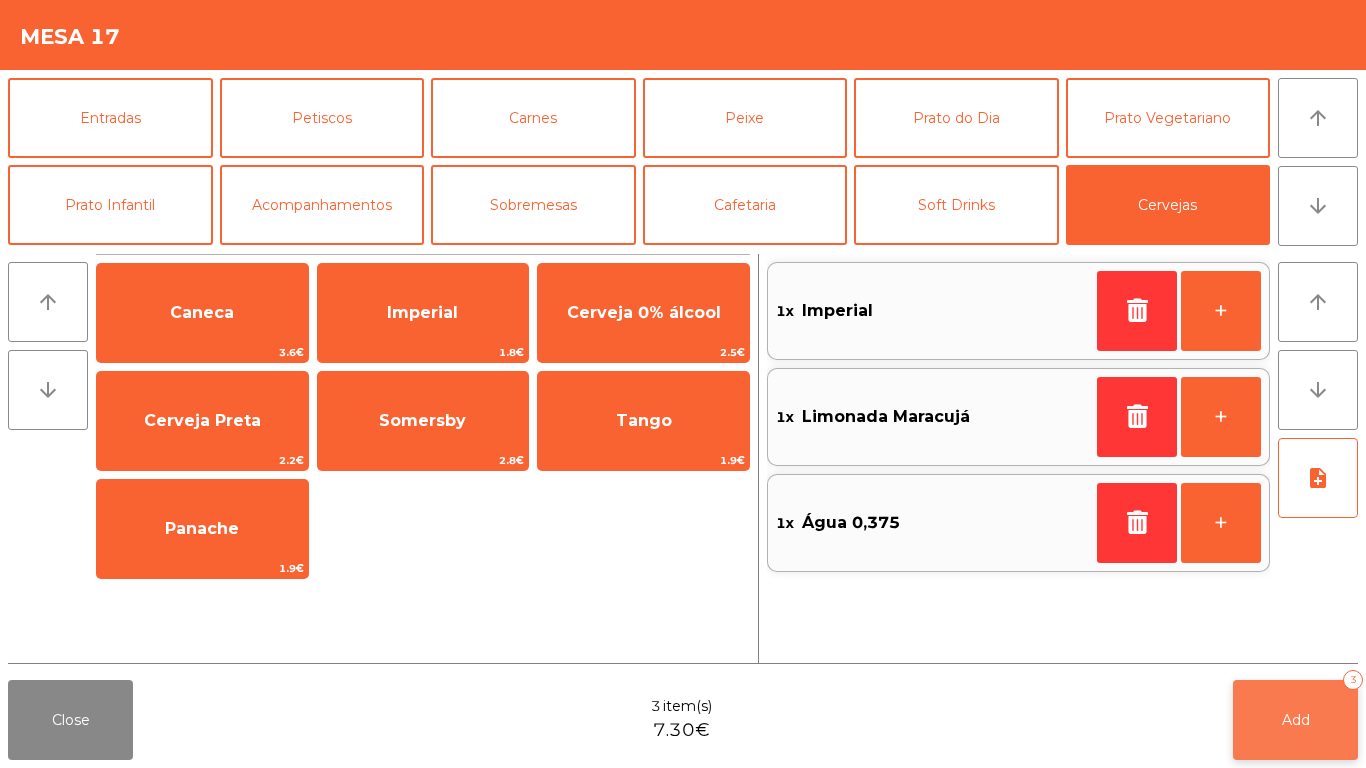 click on "Add   3" 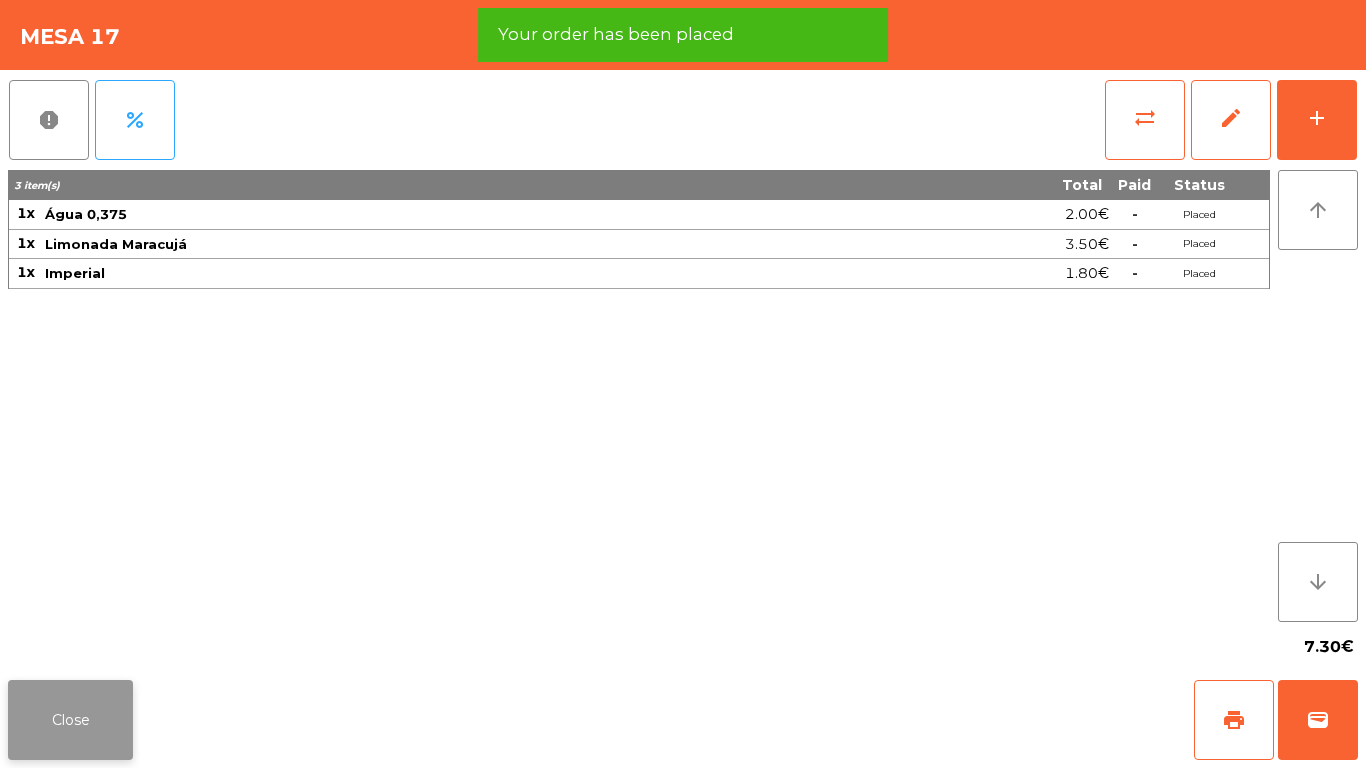 click on "Close" 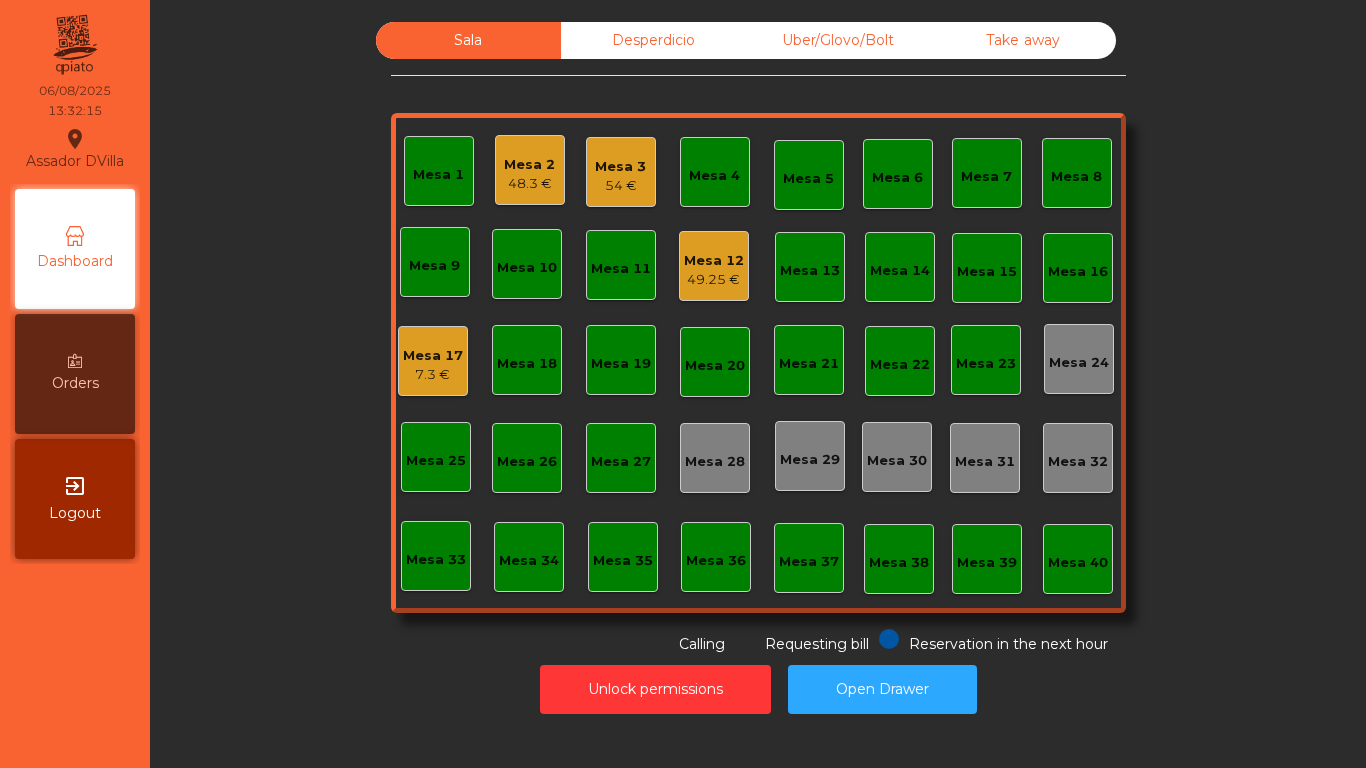 click on "Mesa 17 7.3 €" 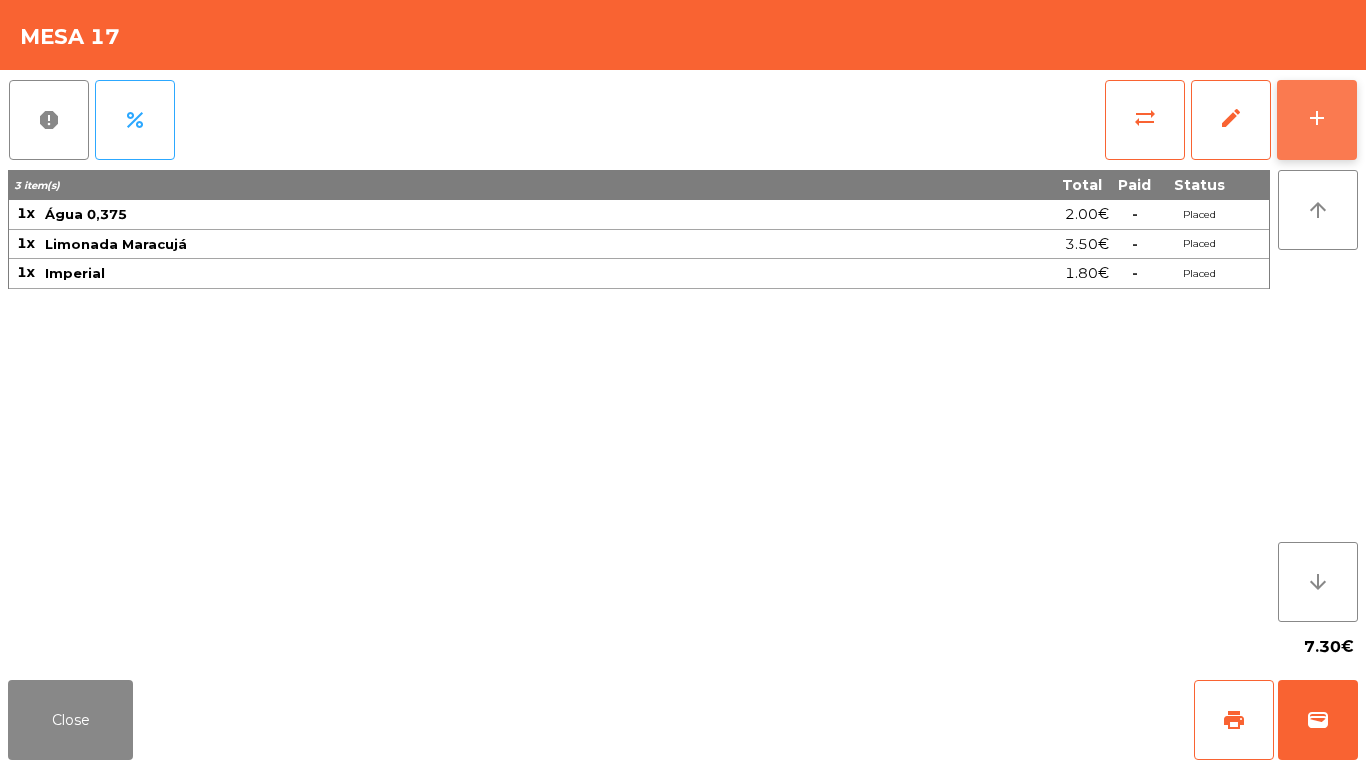 click on "add" 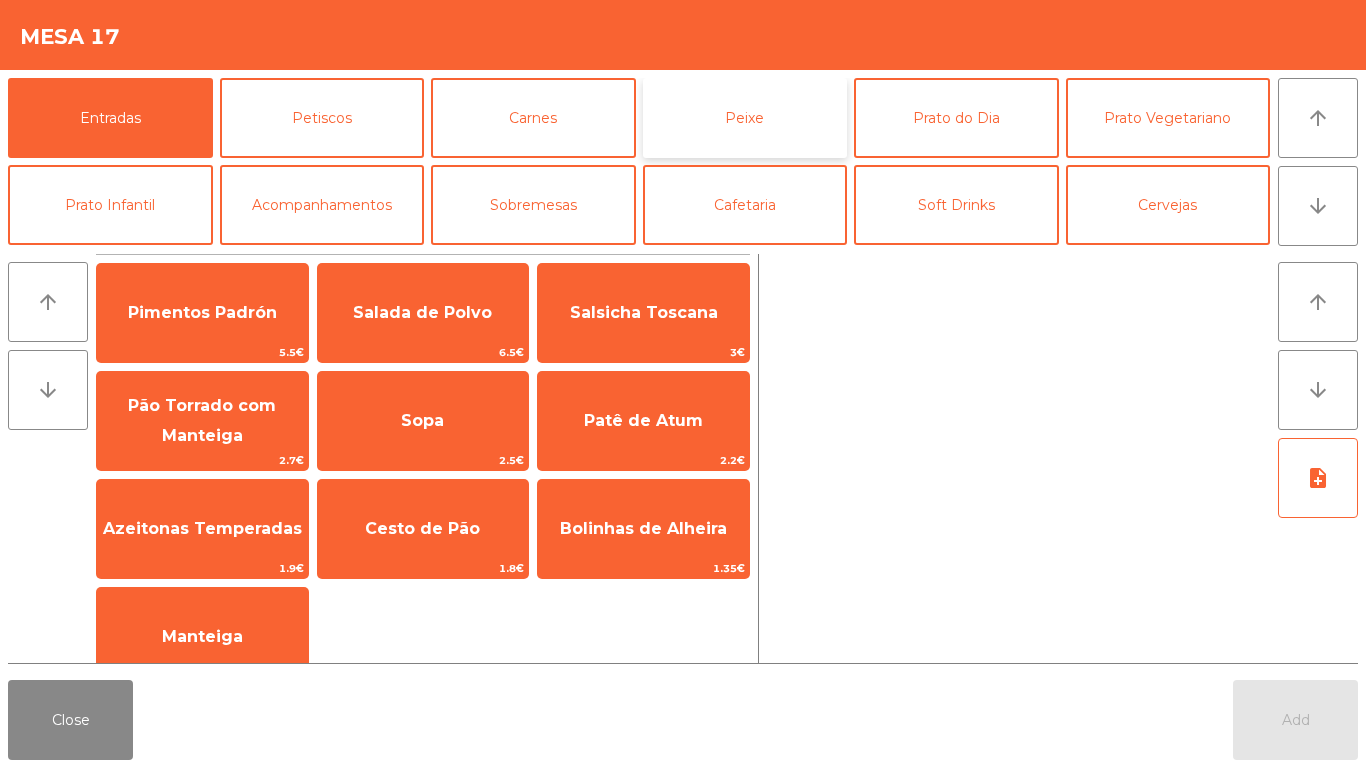 click on "Peixe" 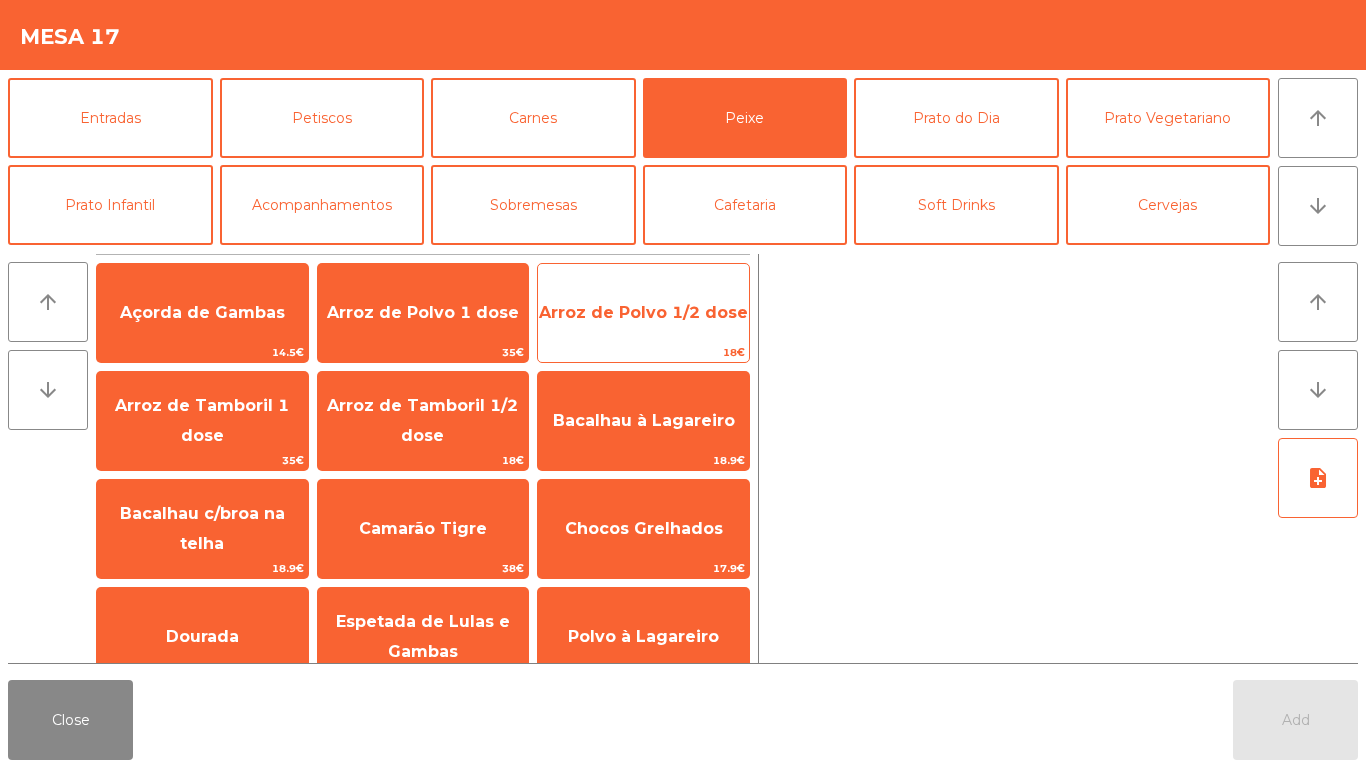 click on "Arroz de Polvo 1/2 dose" 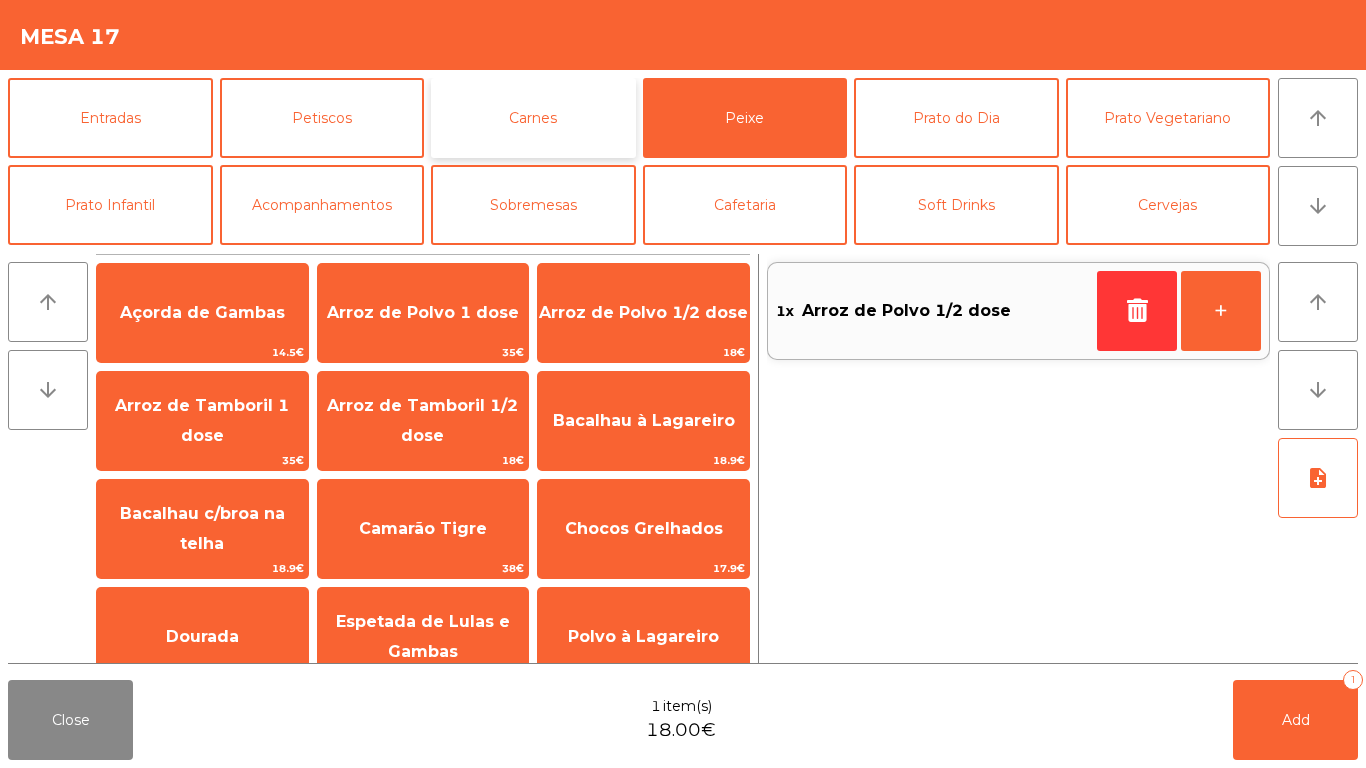 click on "Carnes" 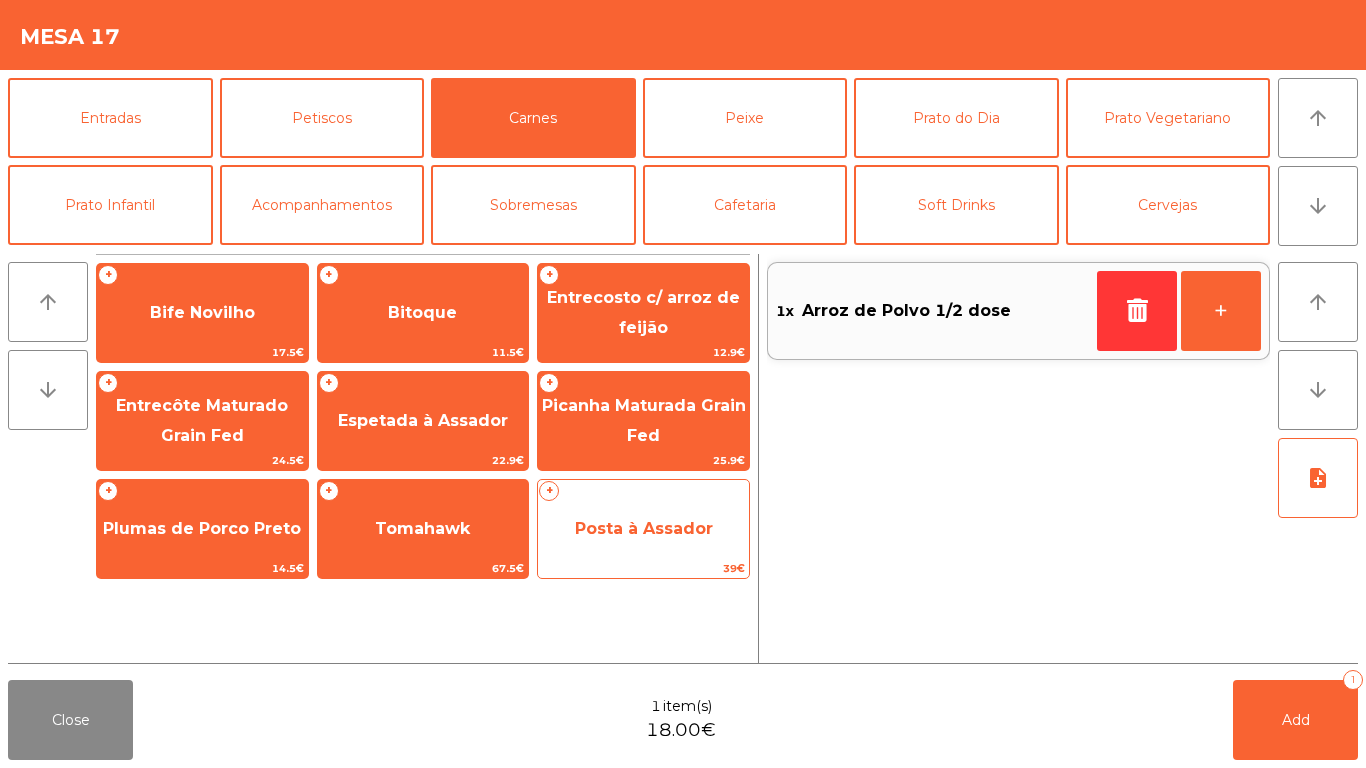 click on "Posta à Assador" 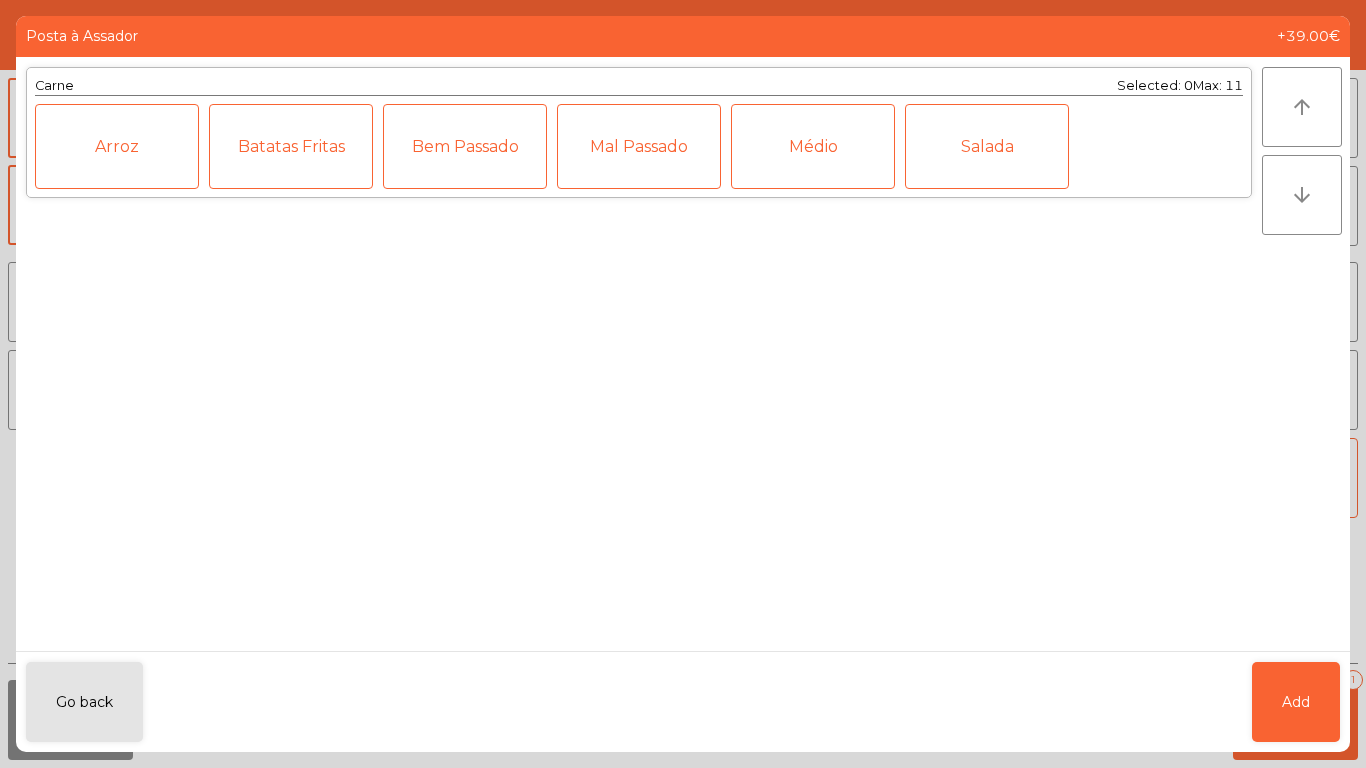 click on "Bem Passado" 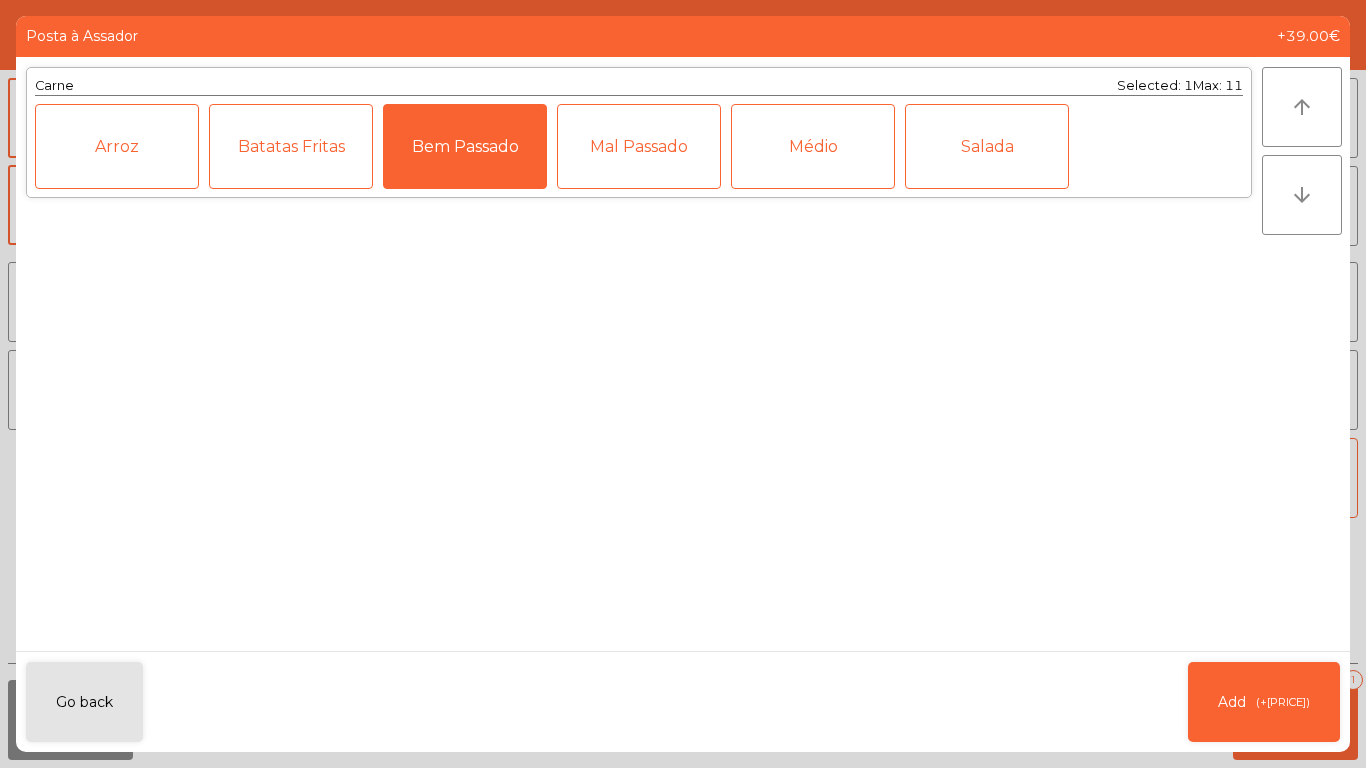 click on "Médio" 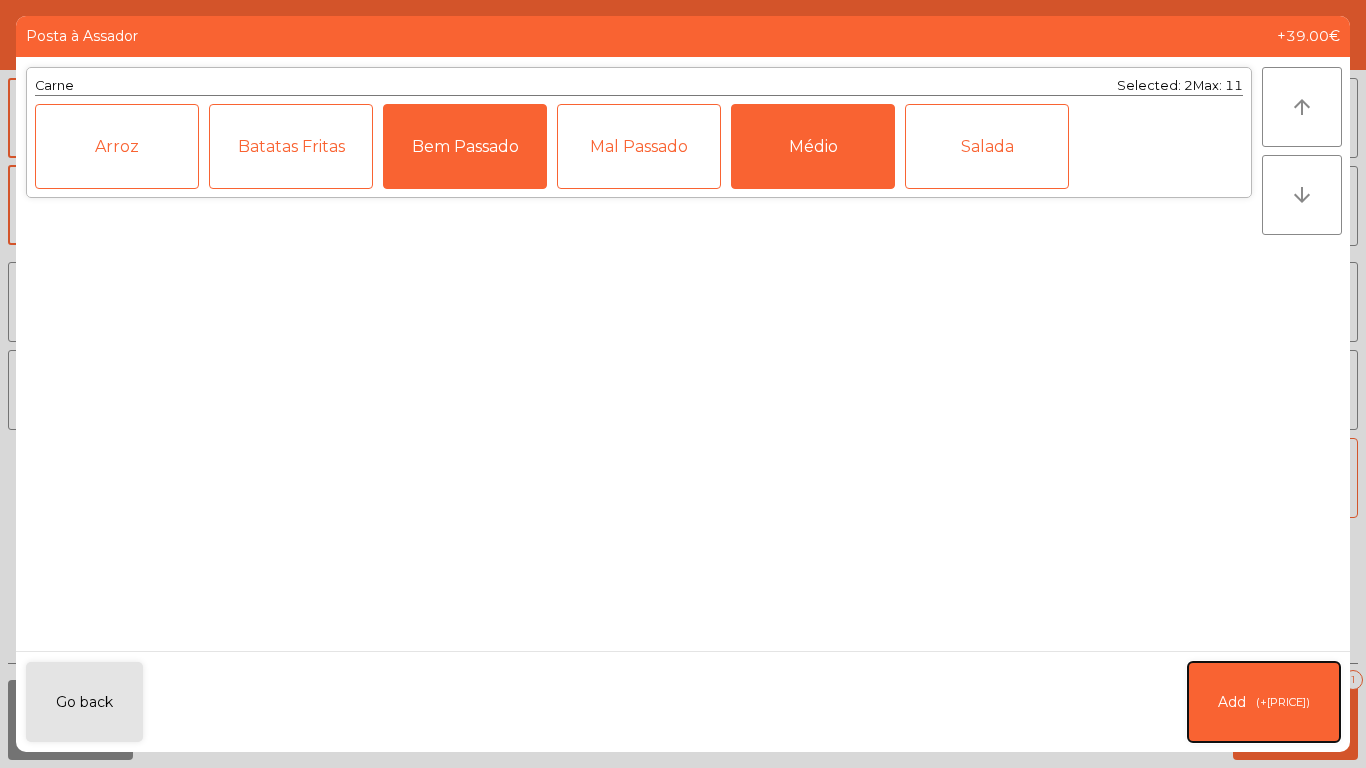 click on "(+[PRICE])" 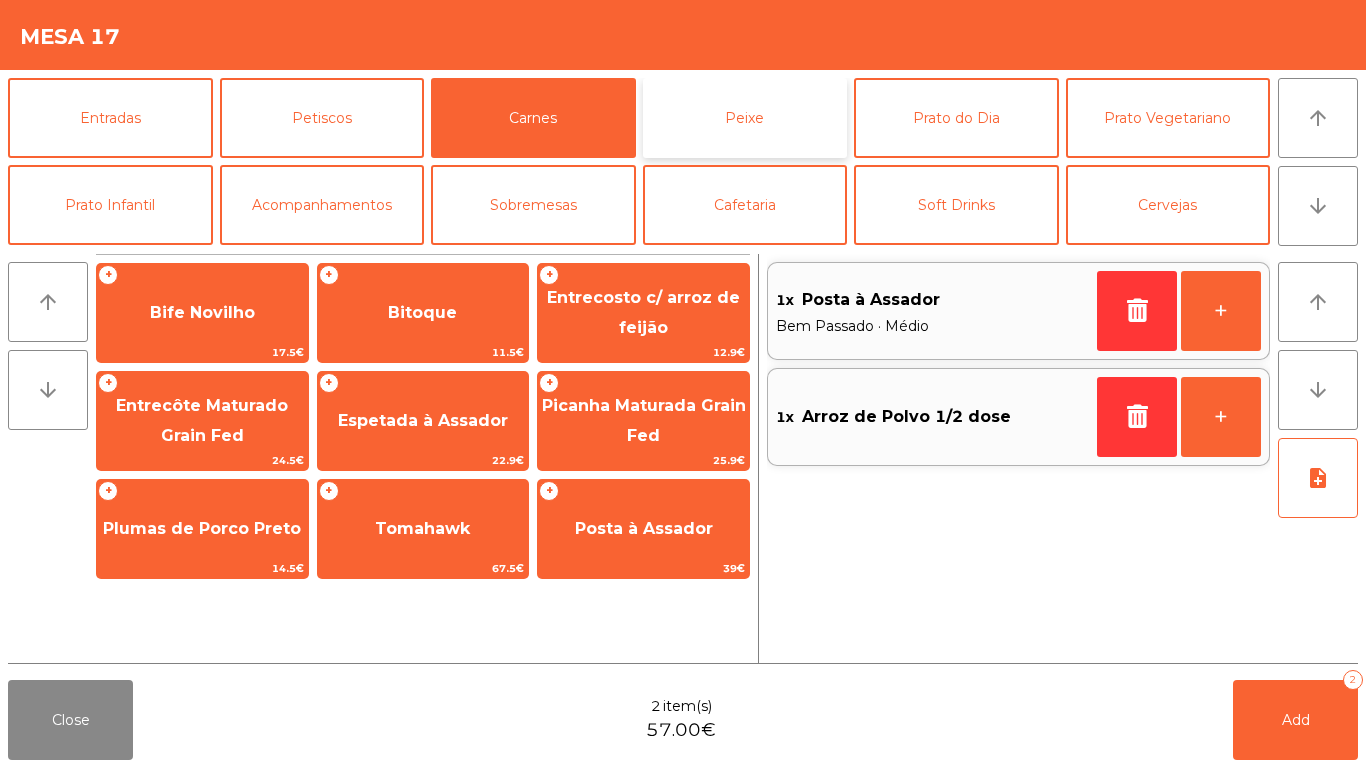 click on "Peixe" 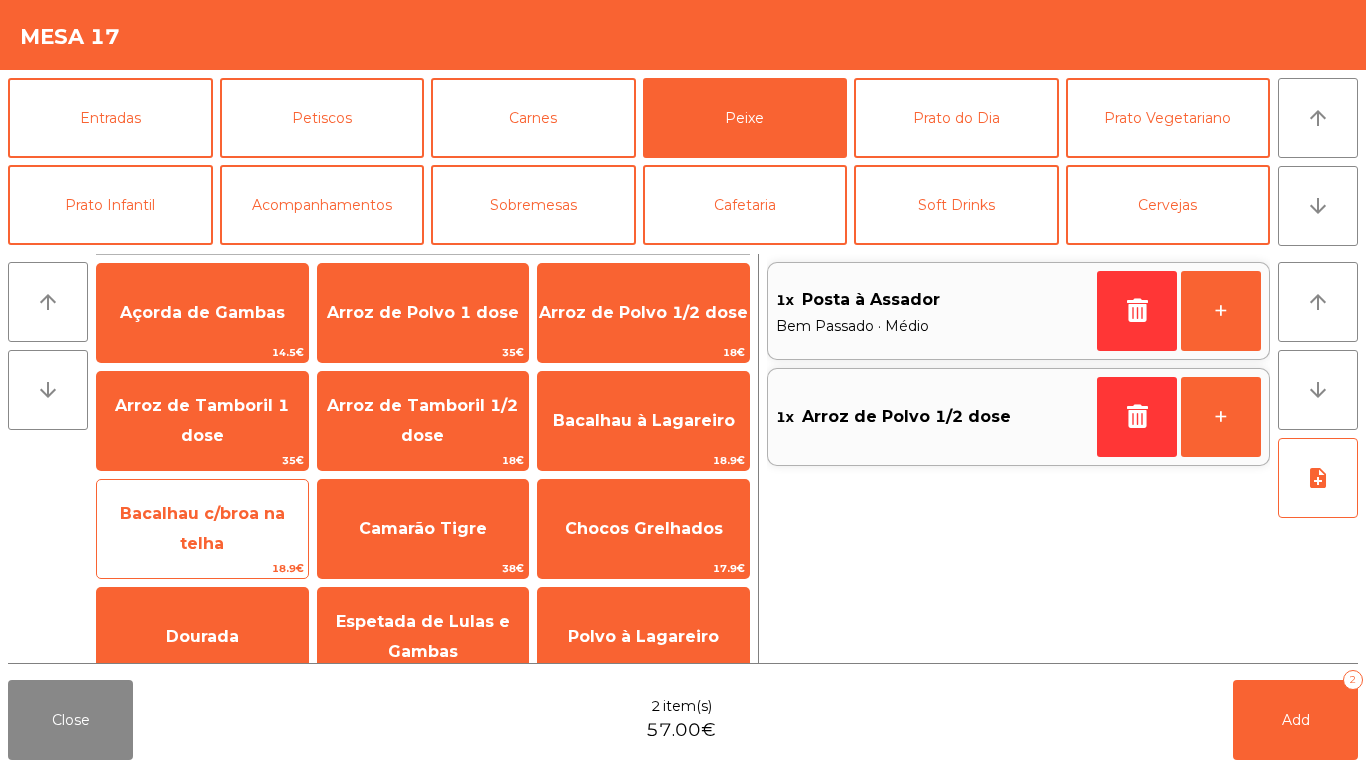 click on "Bacalhau c/broa na telha" 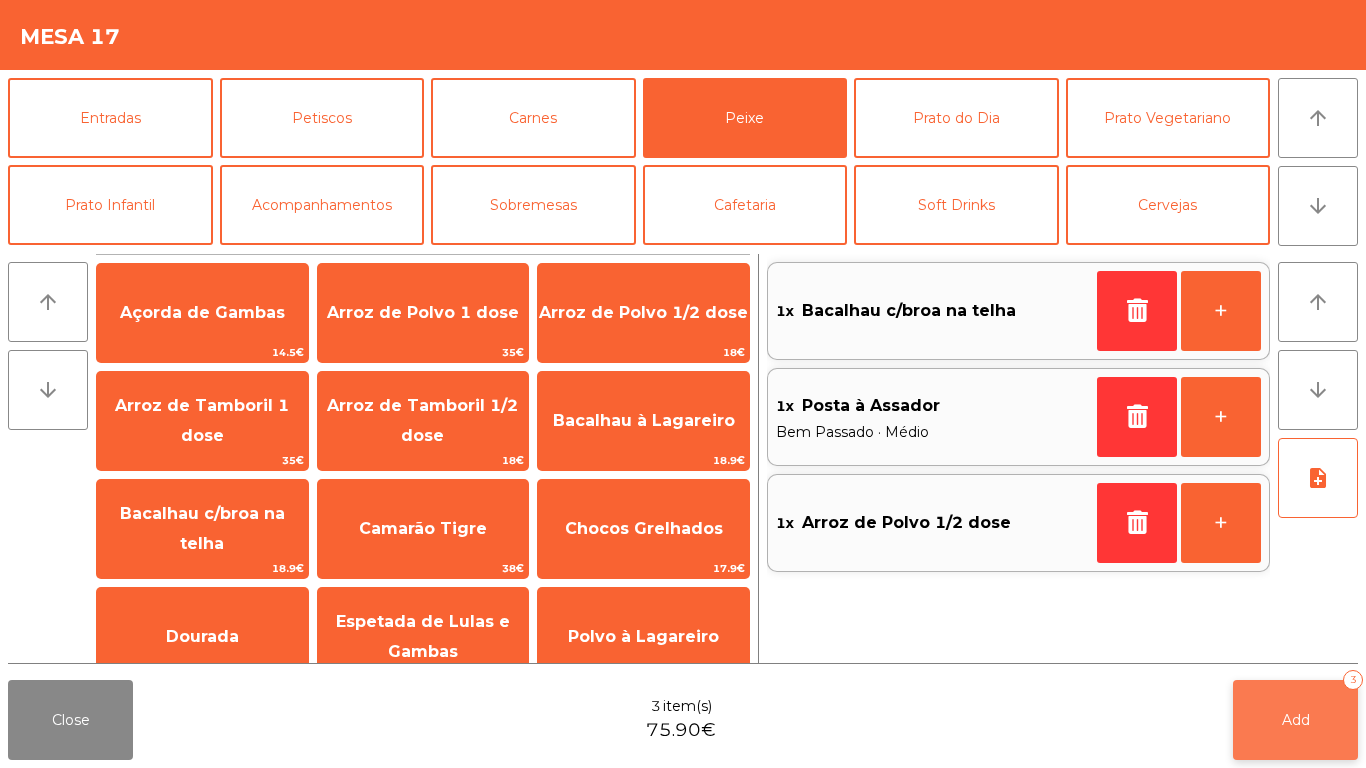 click on "Add" 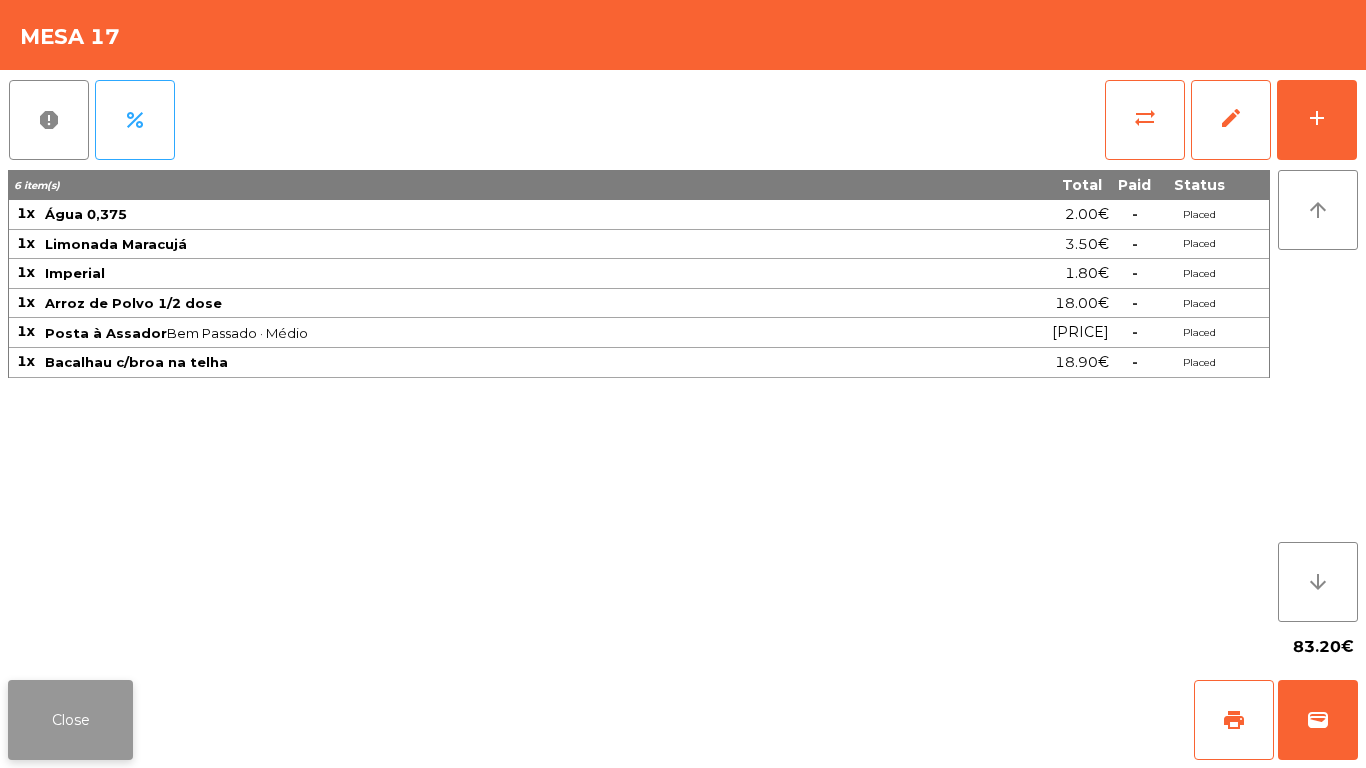 click on "Close" 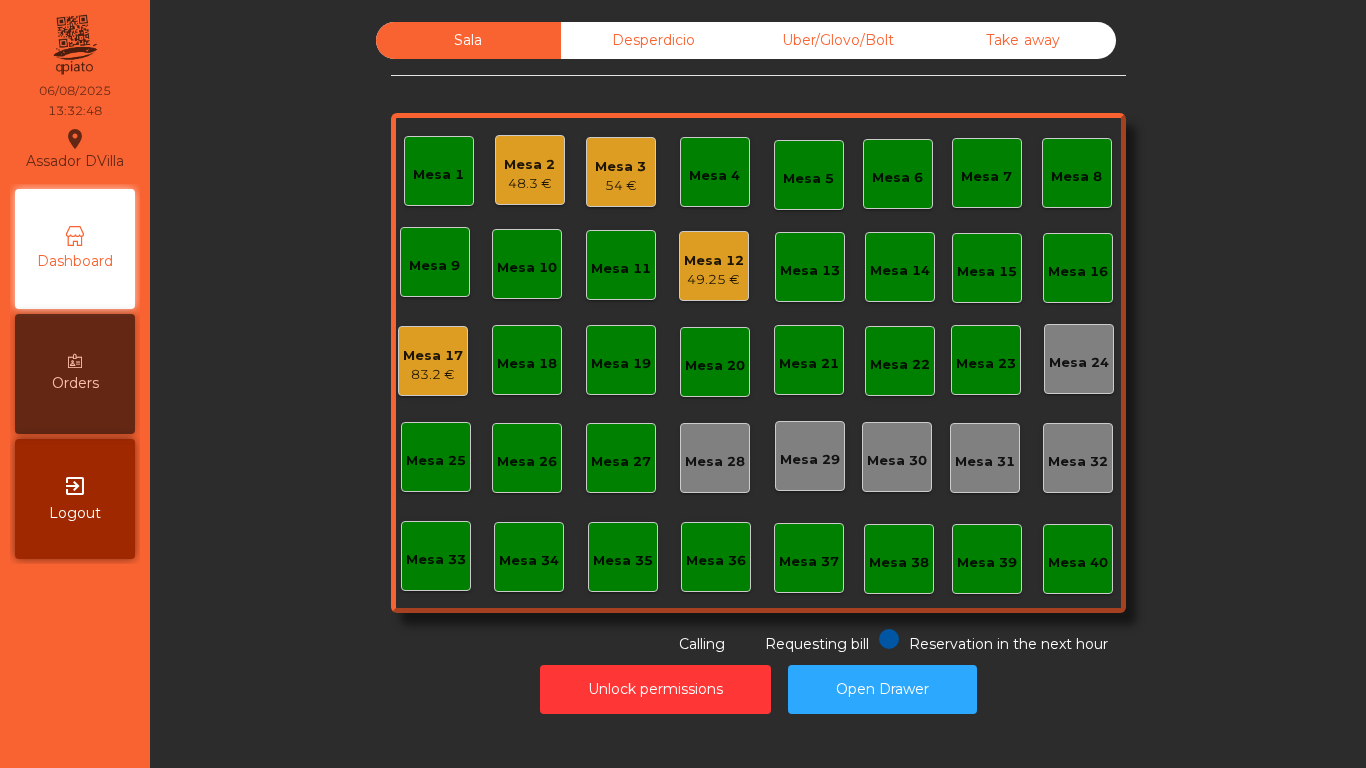 click on "Mesa 12" 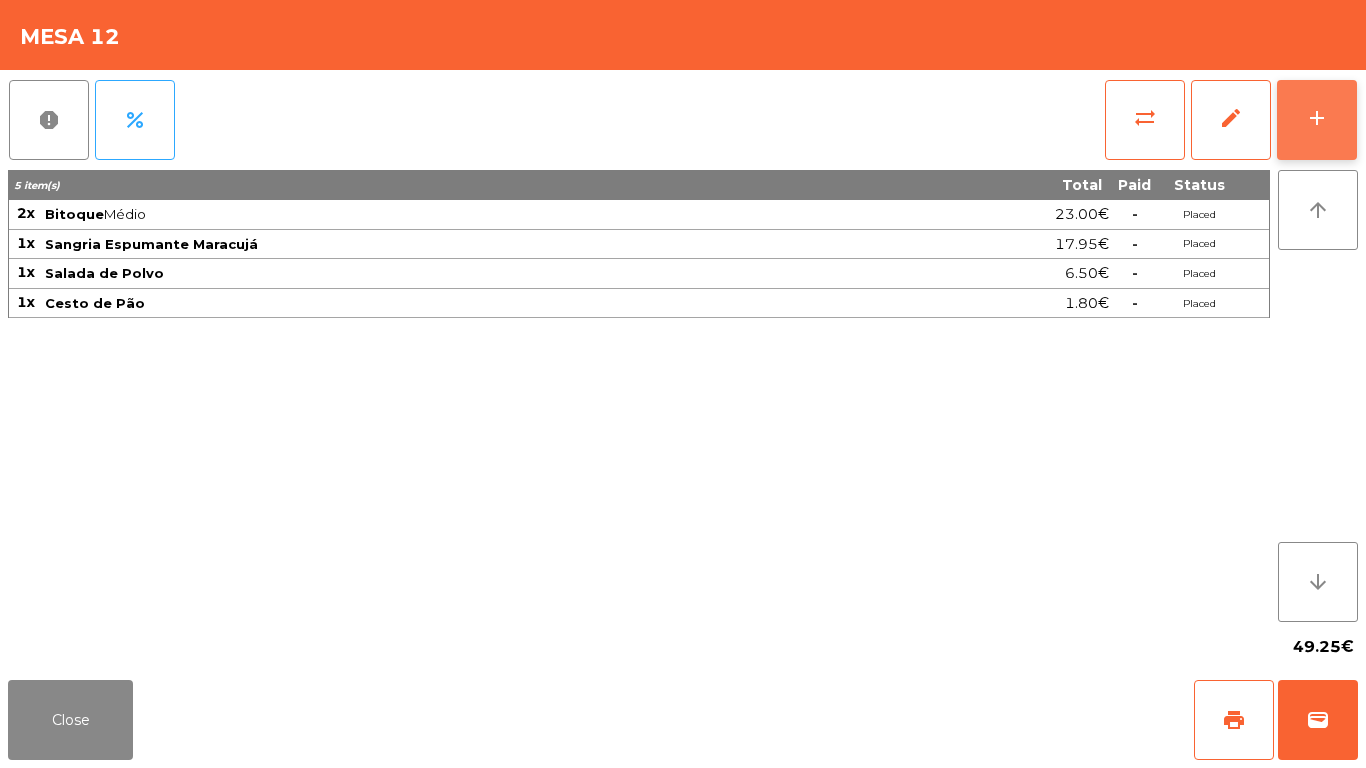 click on "add" 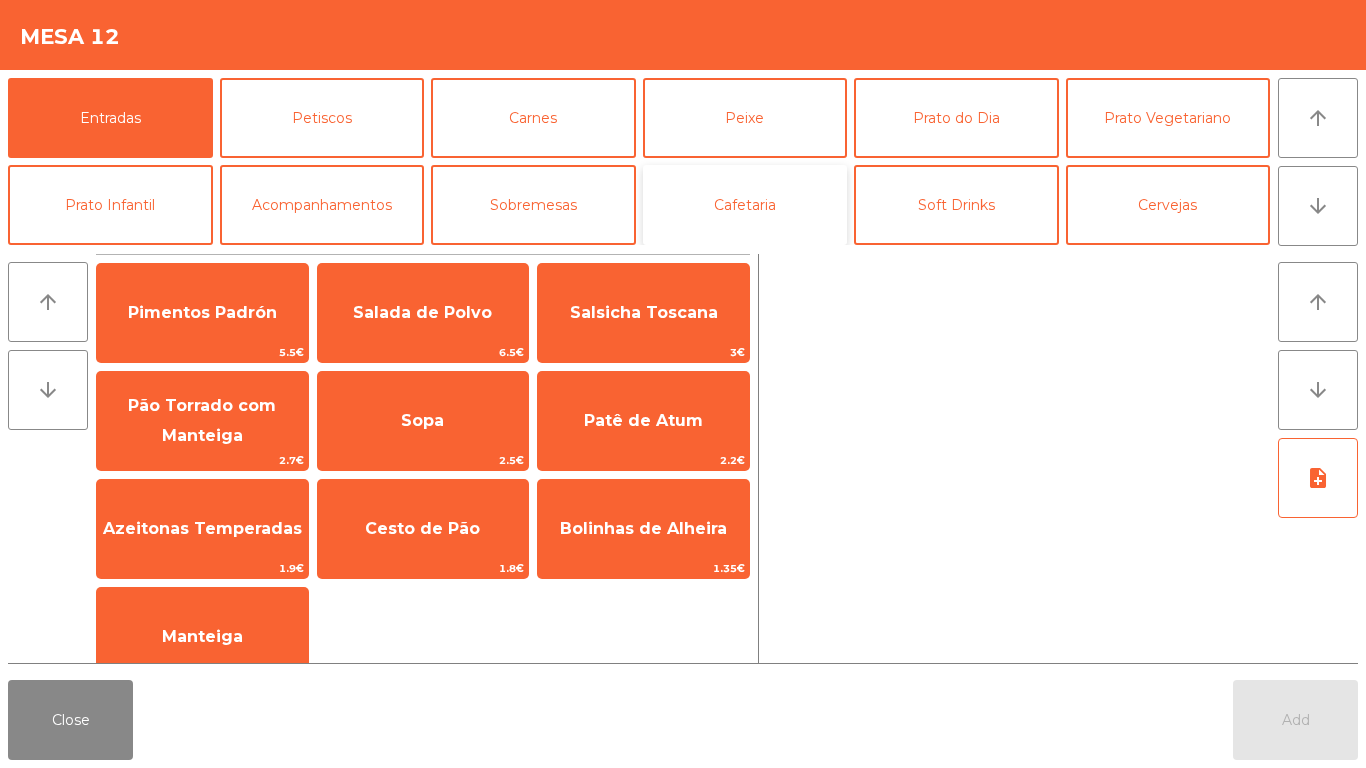 click on "Cafetaria" 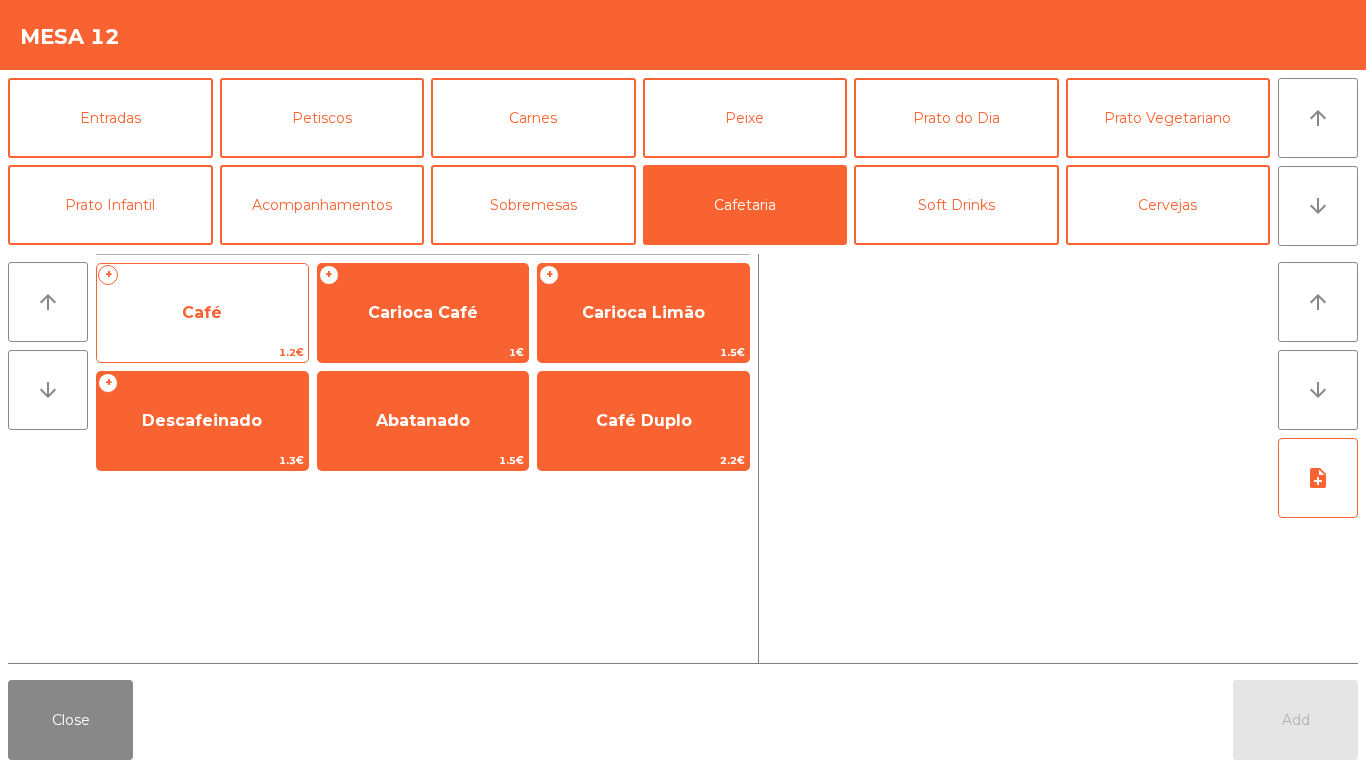 click on "Café" 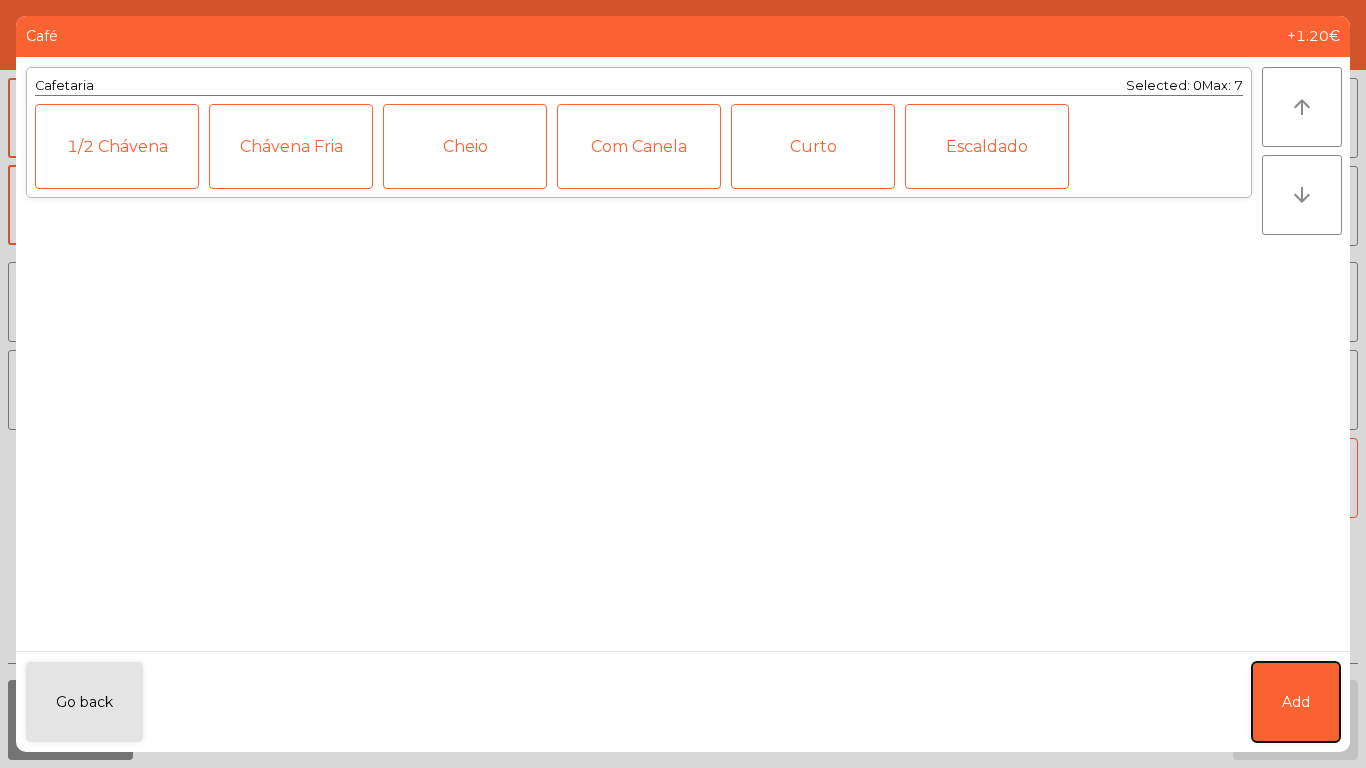 click on "Add" 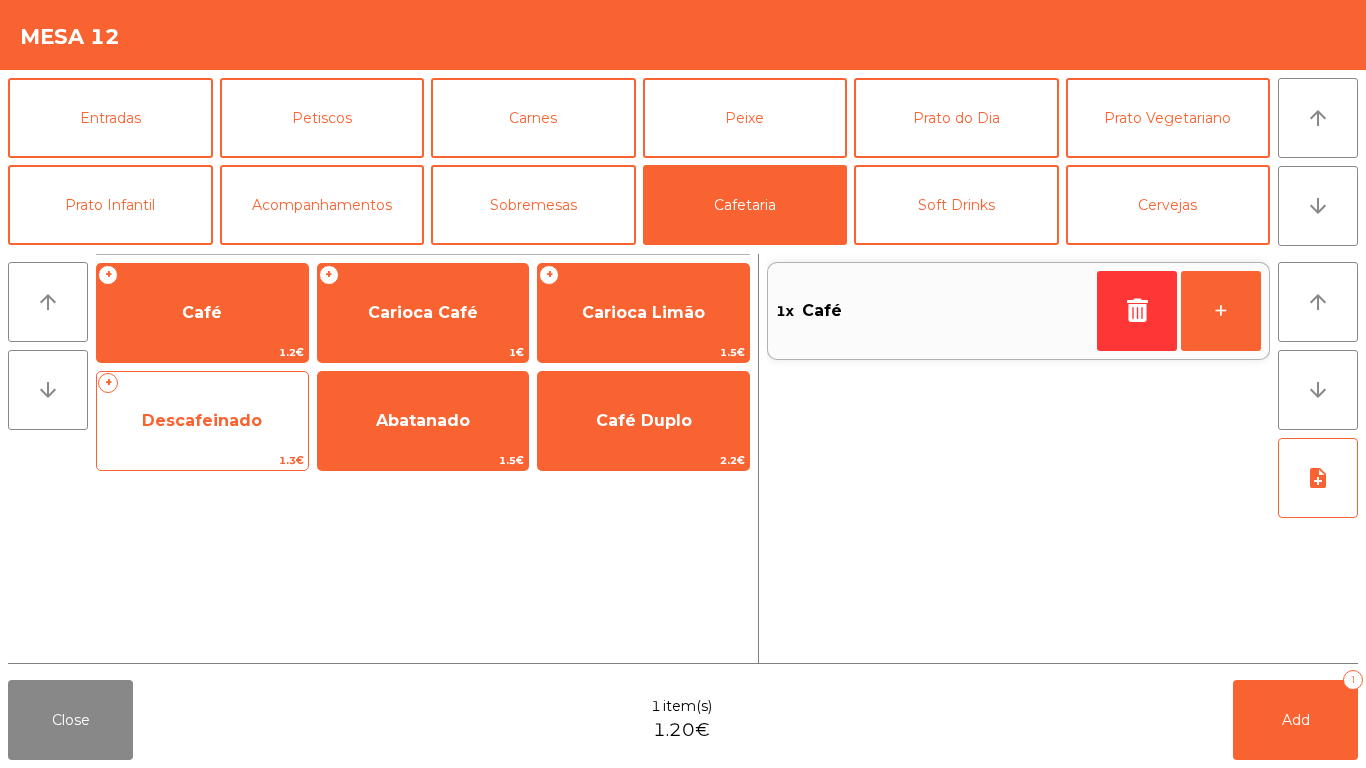 click on "Descafeinado" 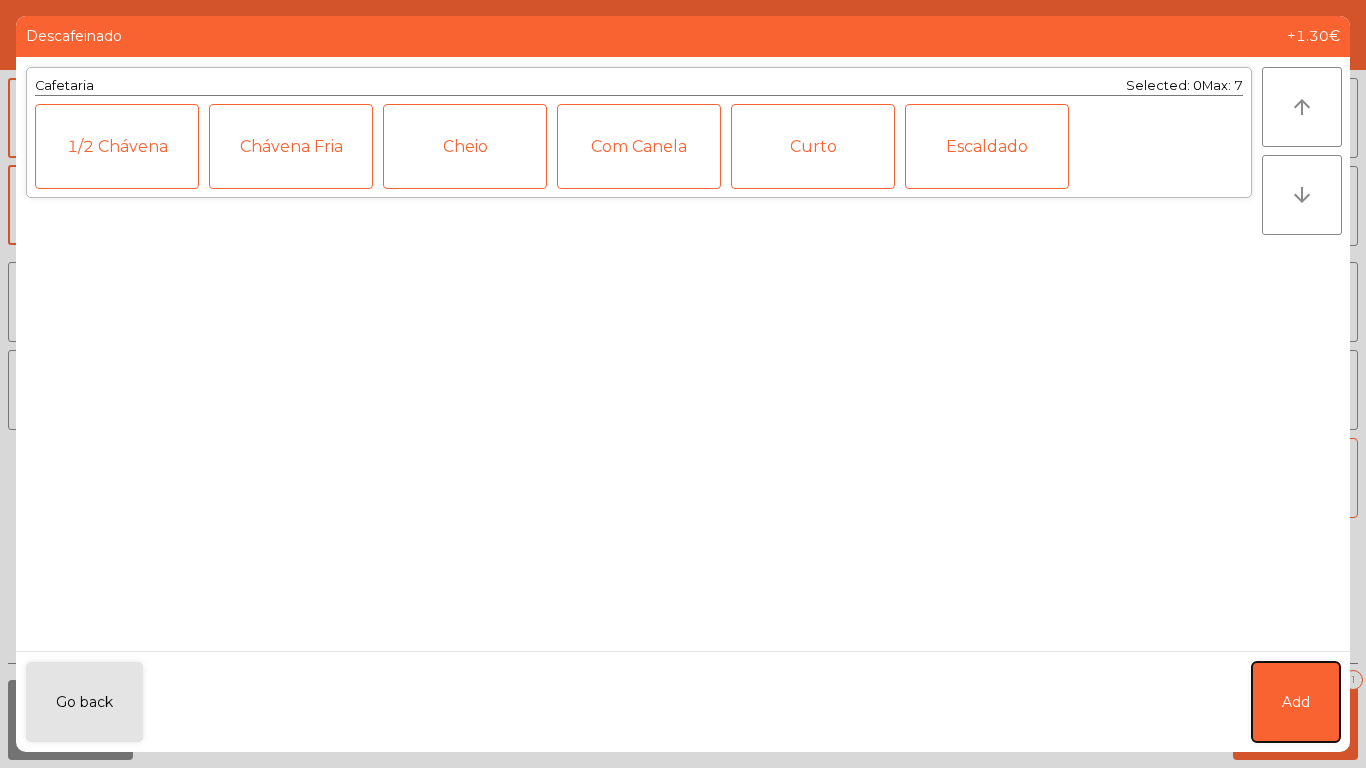 click on "Add" 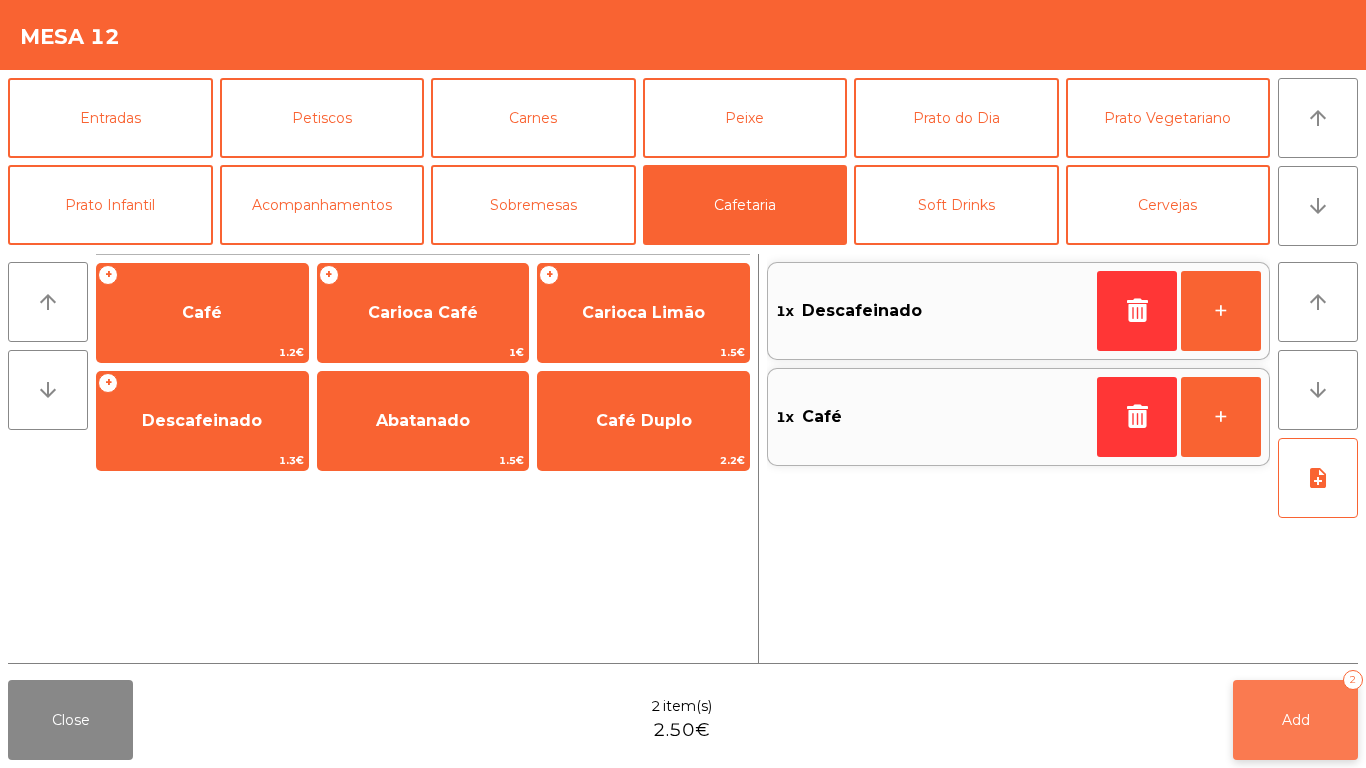 click on "Add" 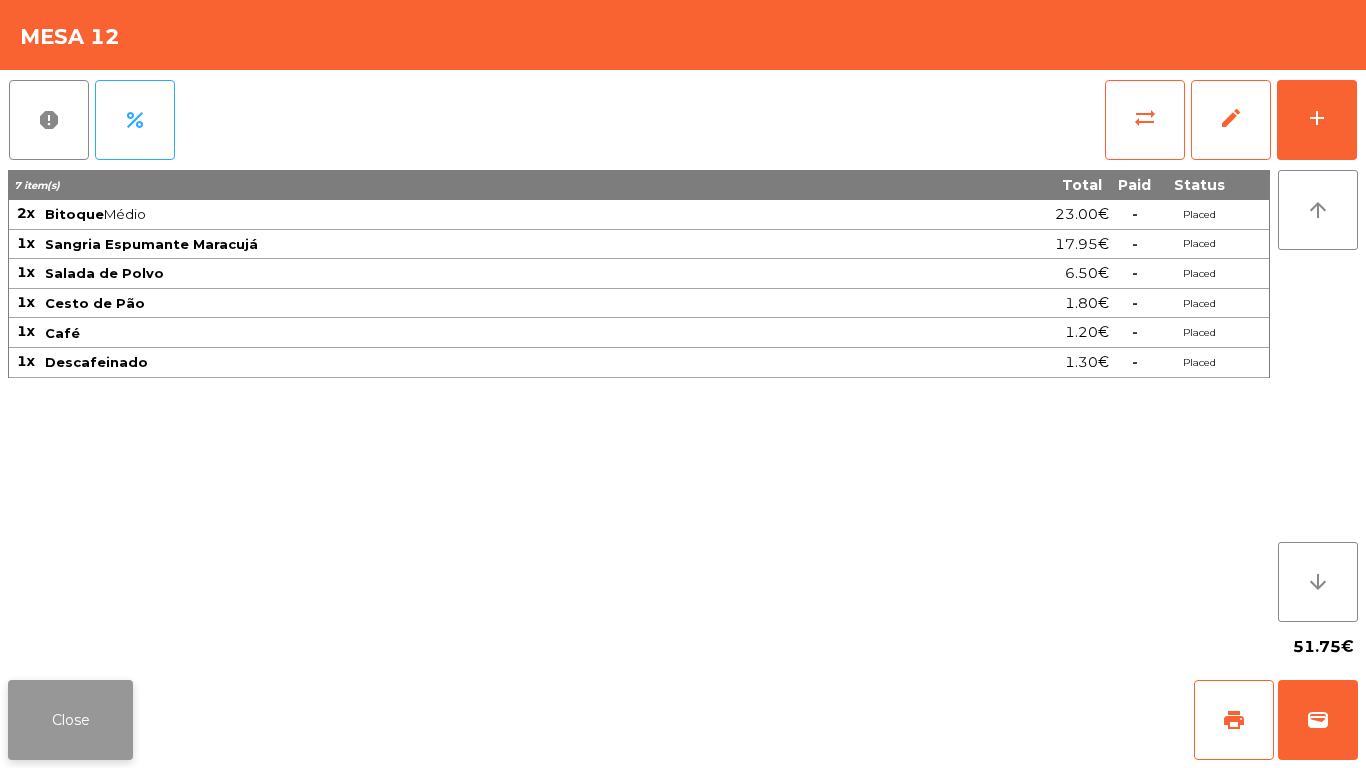 click on "Close" 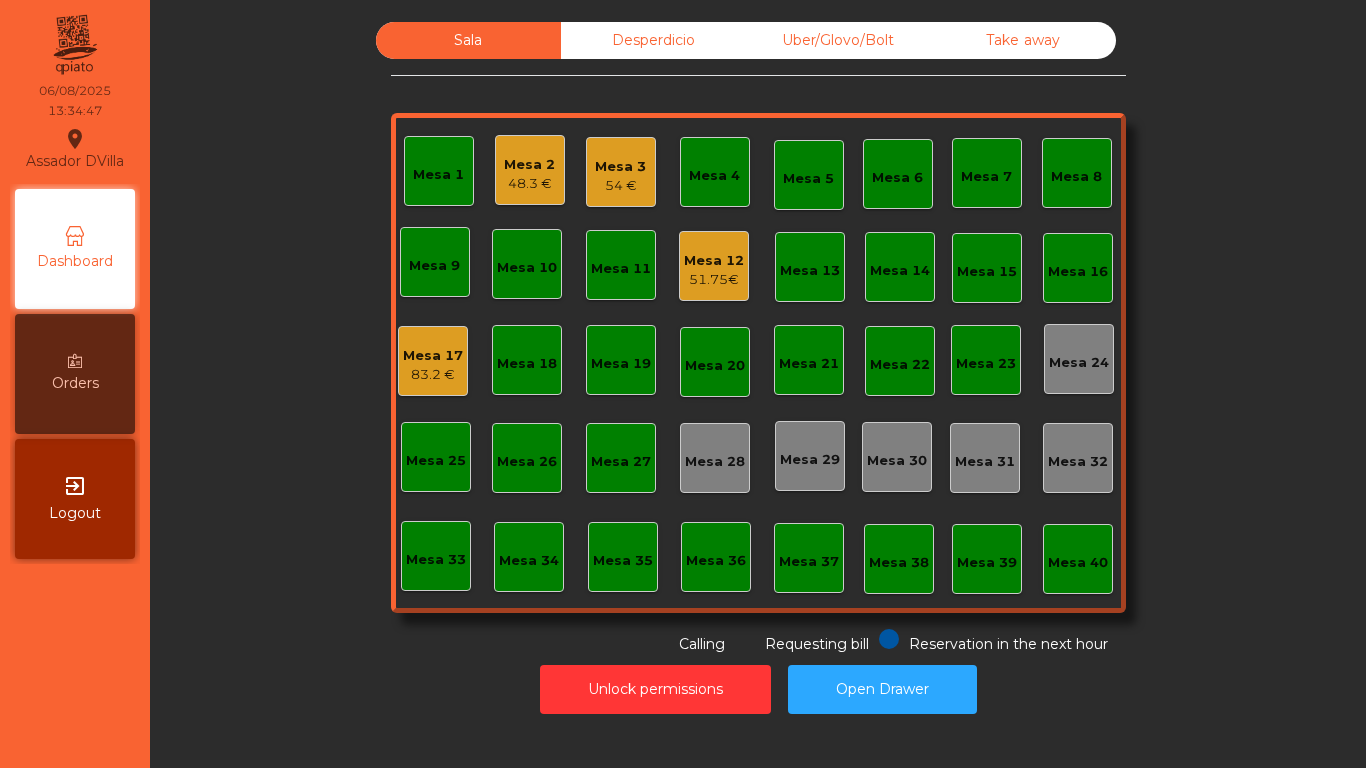 click on "54 €" 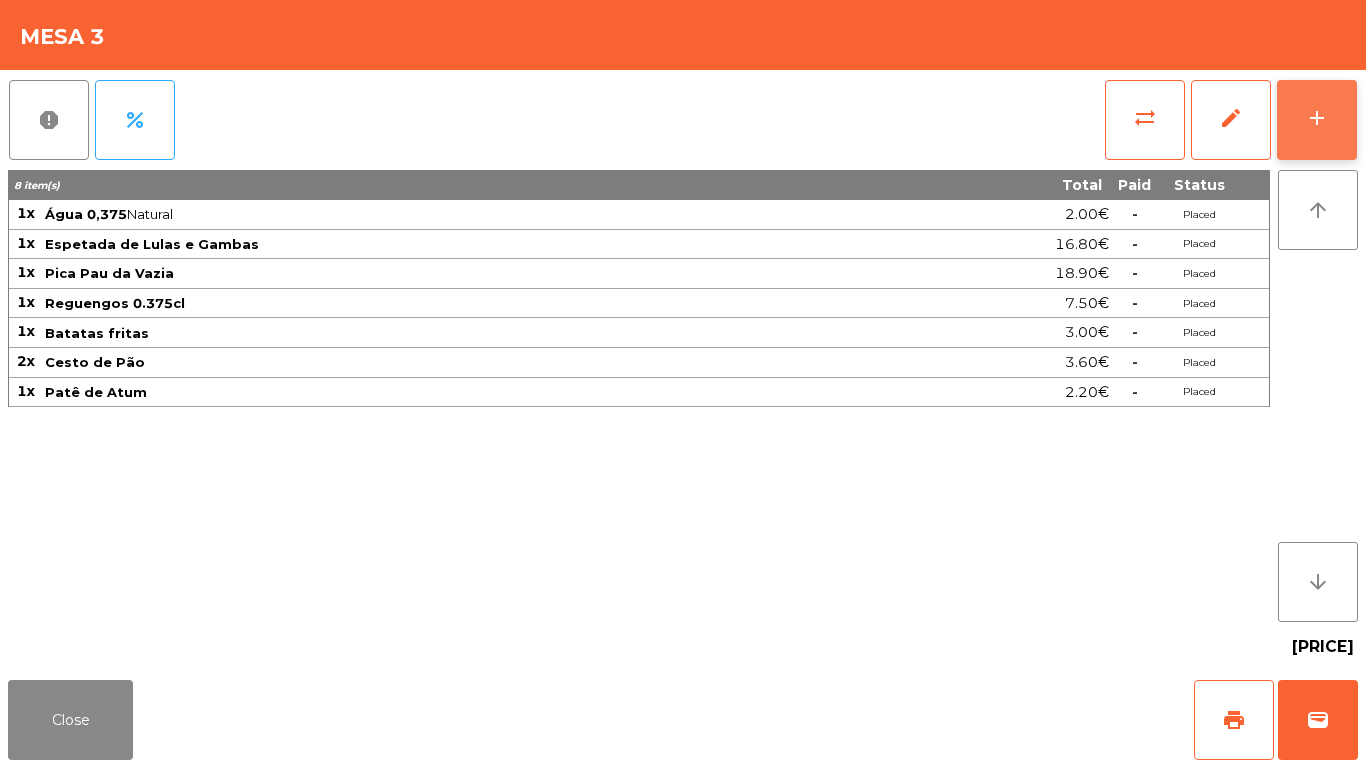 click on "add" 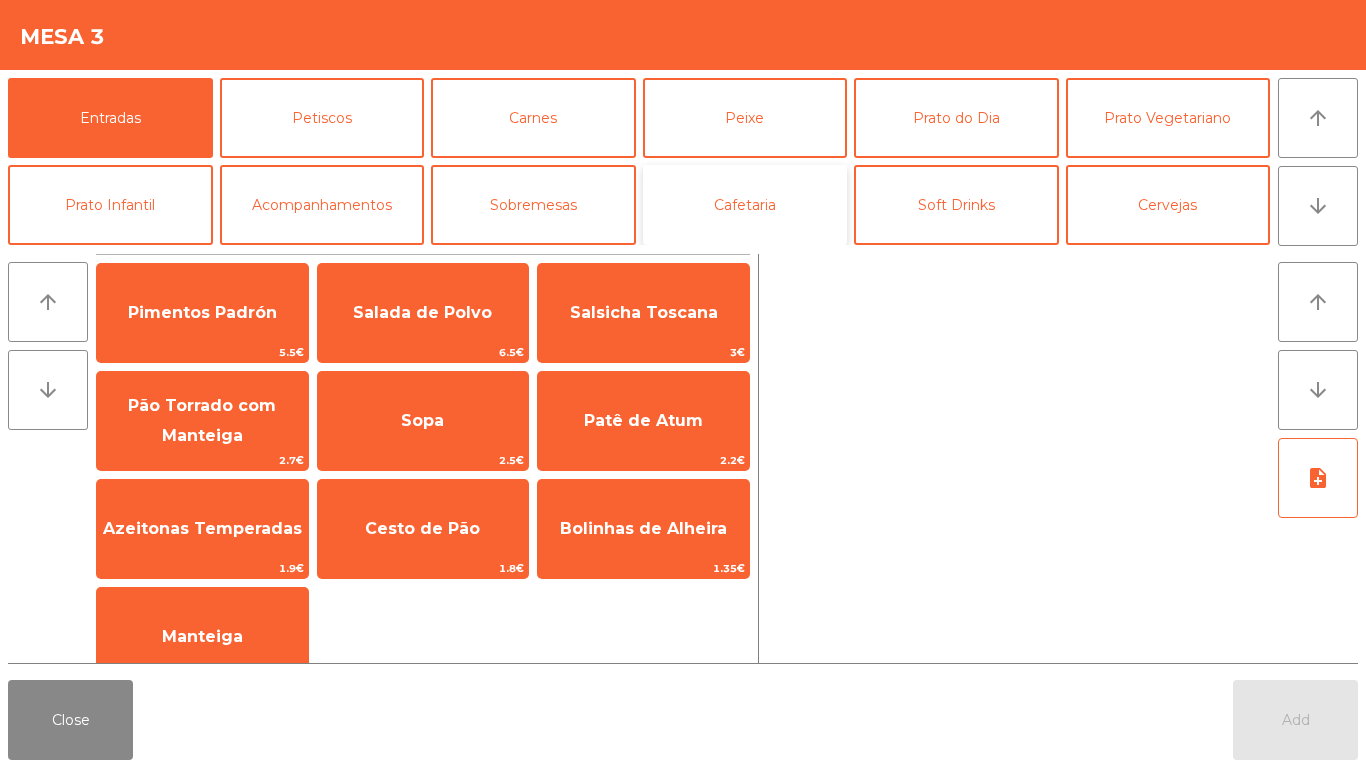 click on "Cafetaria" 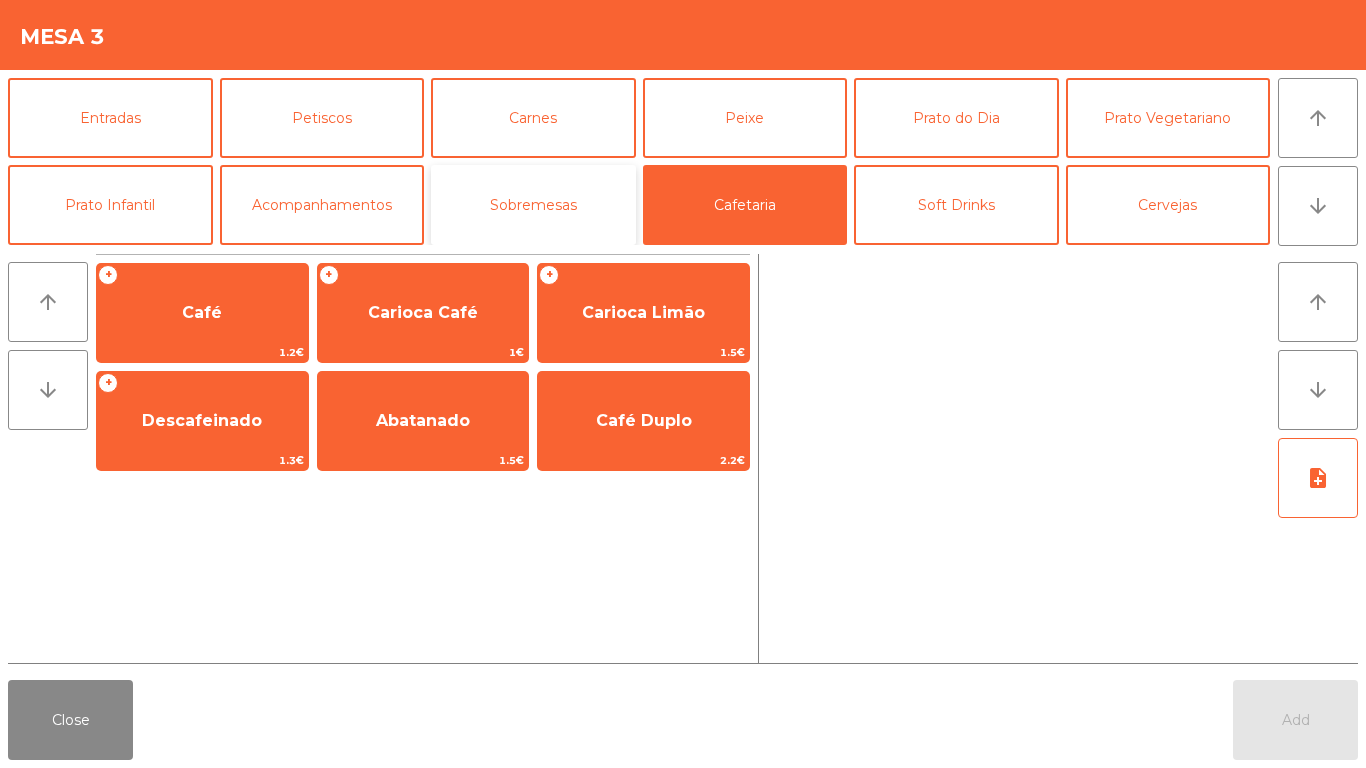 click on "Sobremesas" 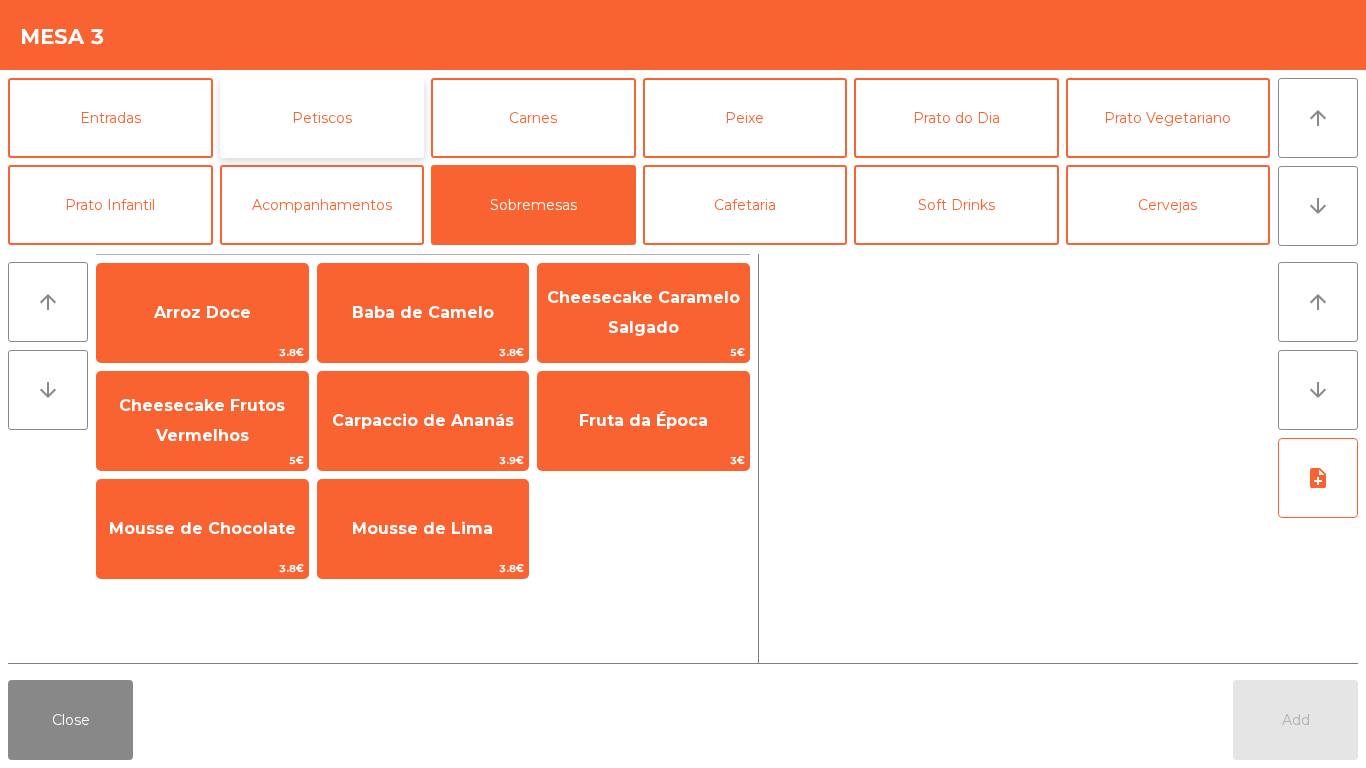 click on "Petiscos" 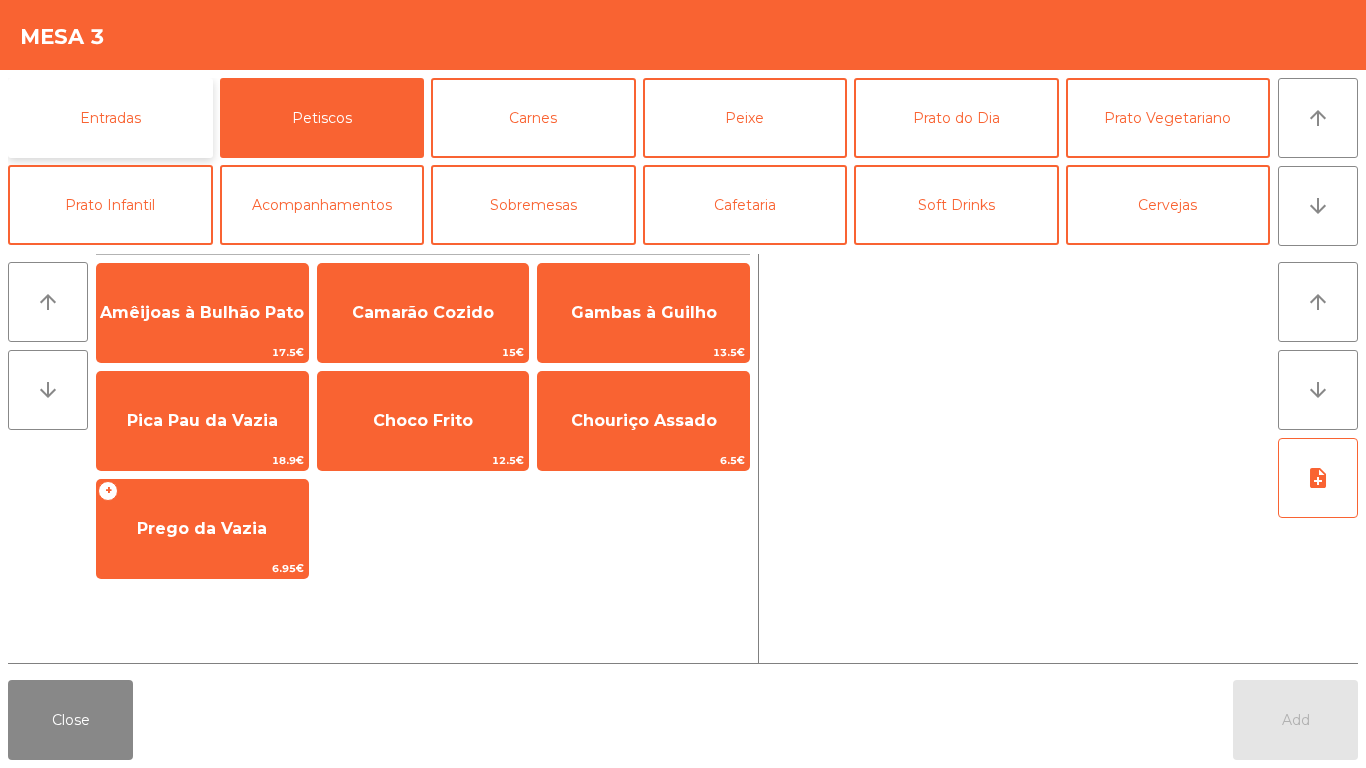 click on "Entradas" 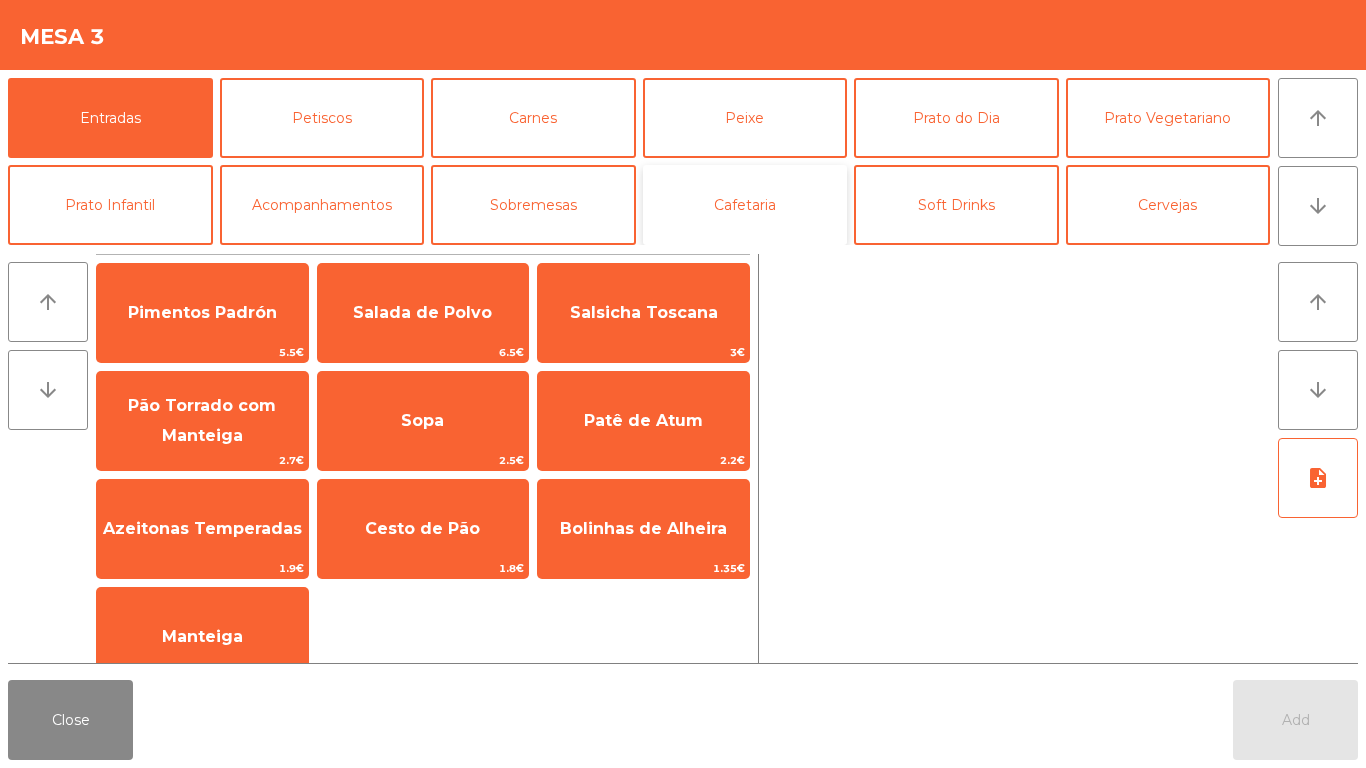 click on "Cafetaria" 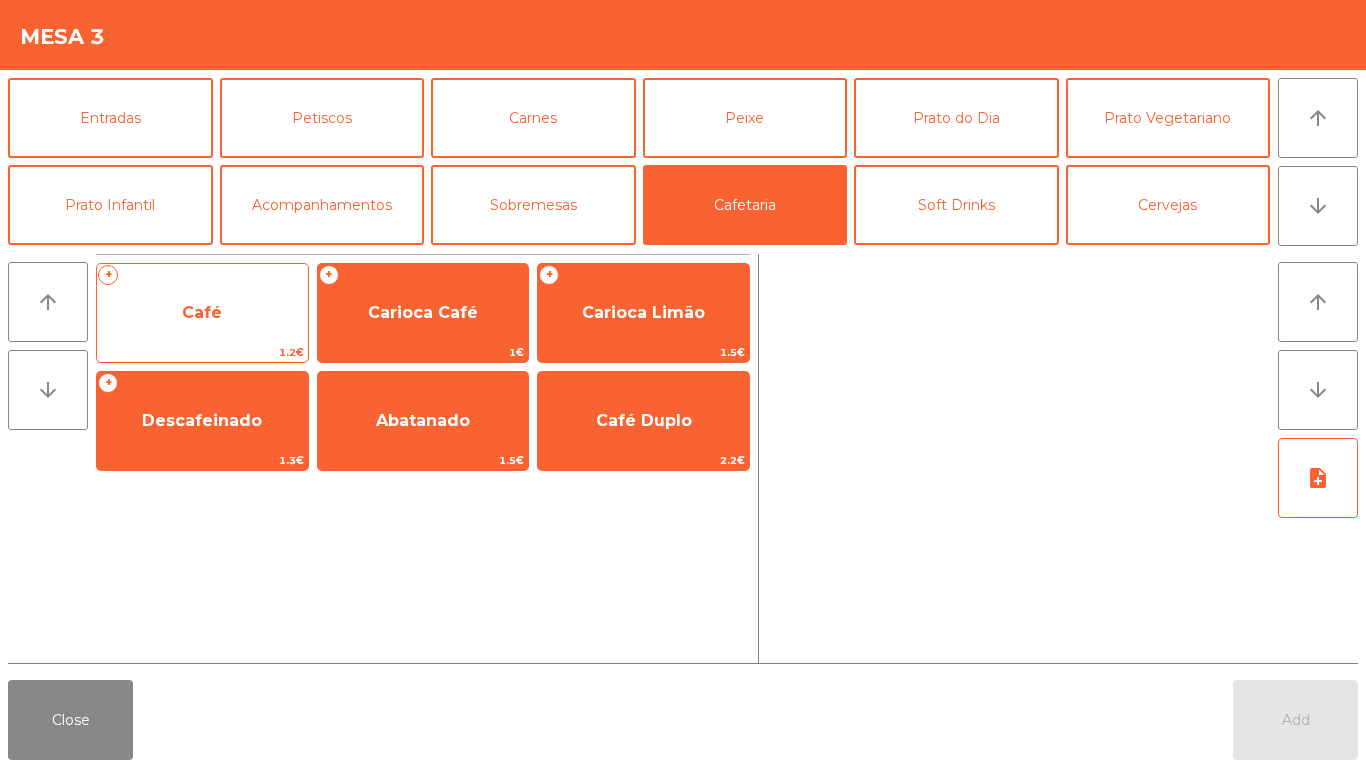 click on "Café" 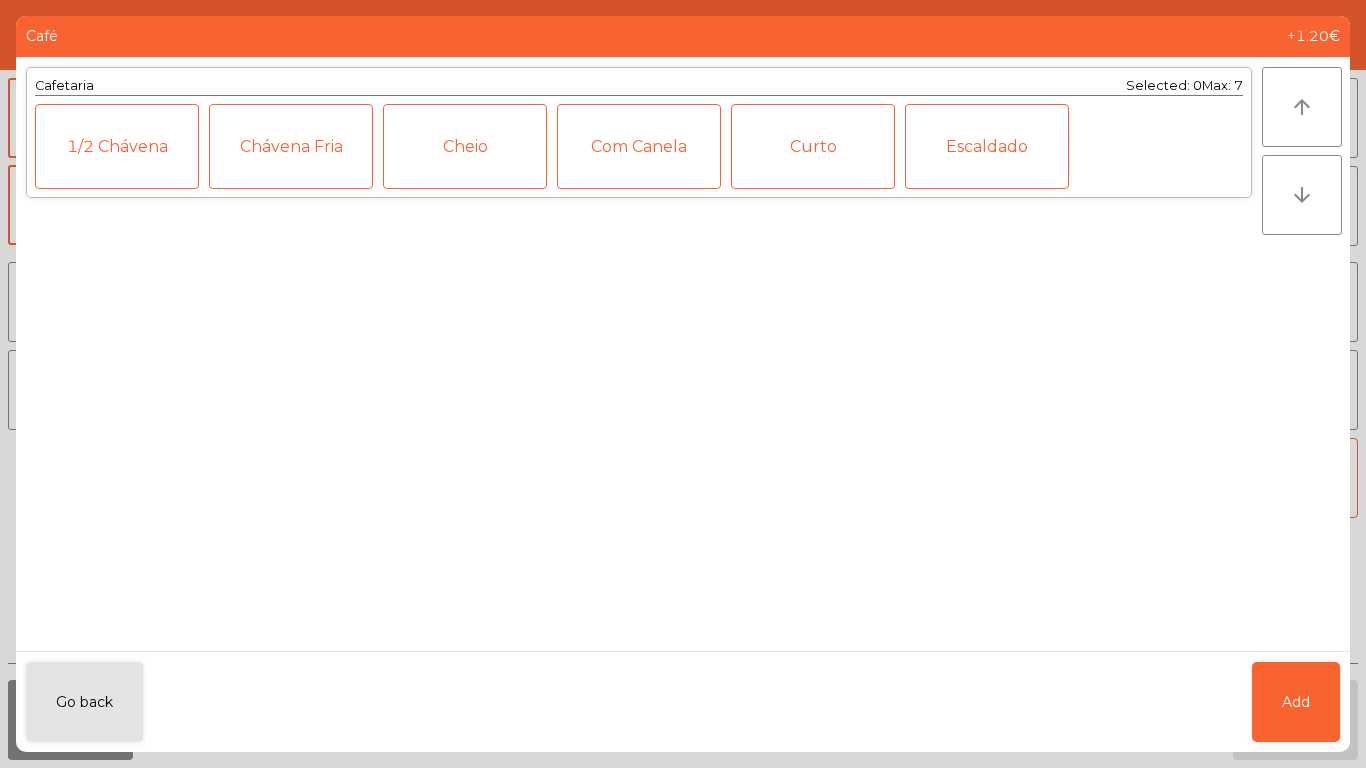 click on "Cheio" 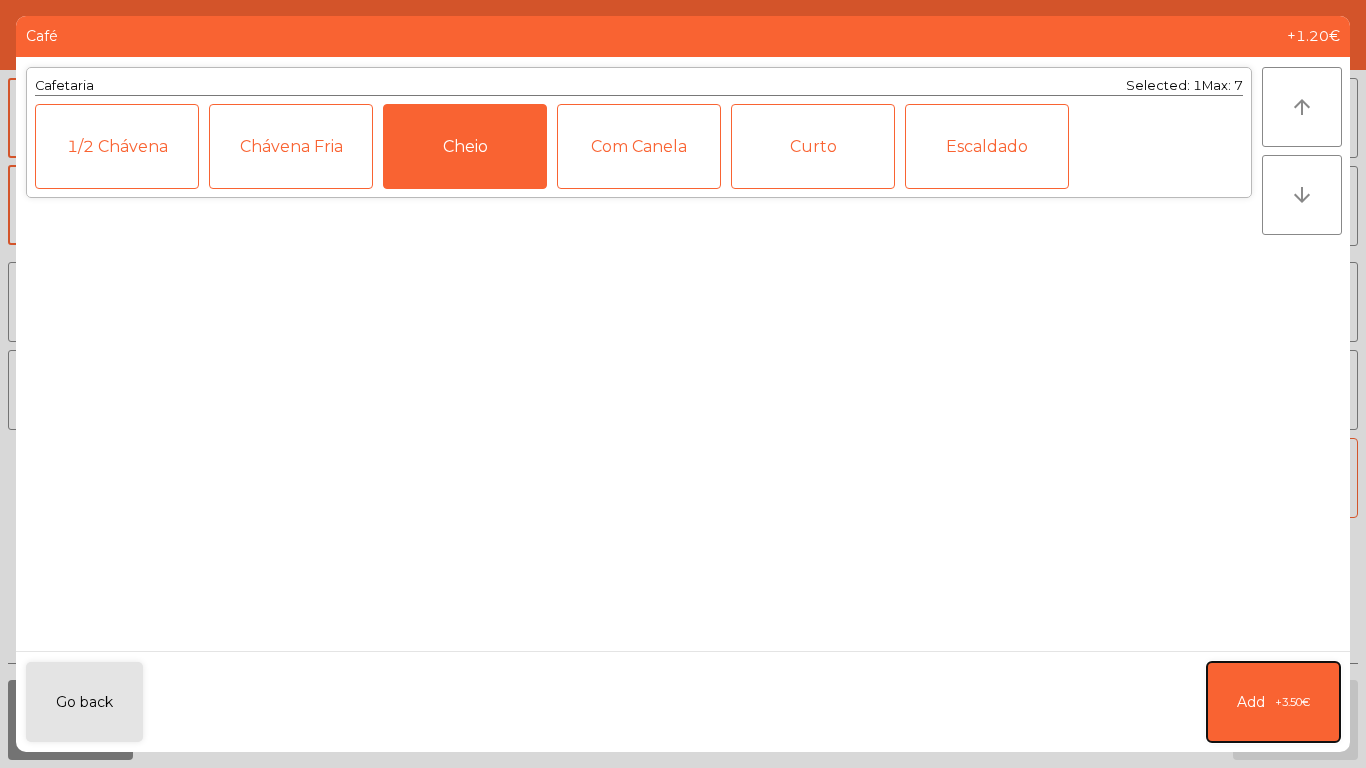 click on "Add +3.50€" 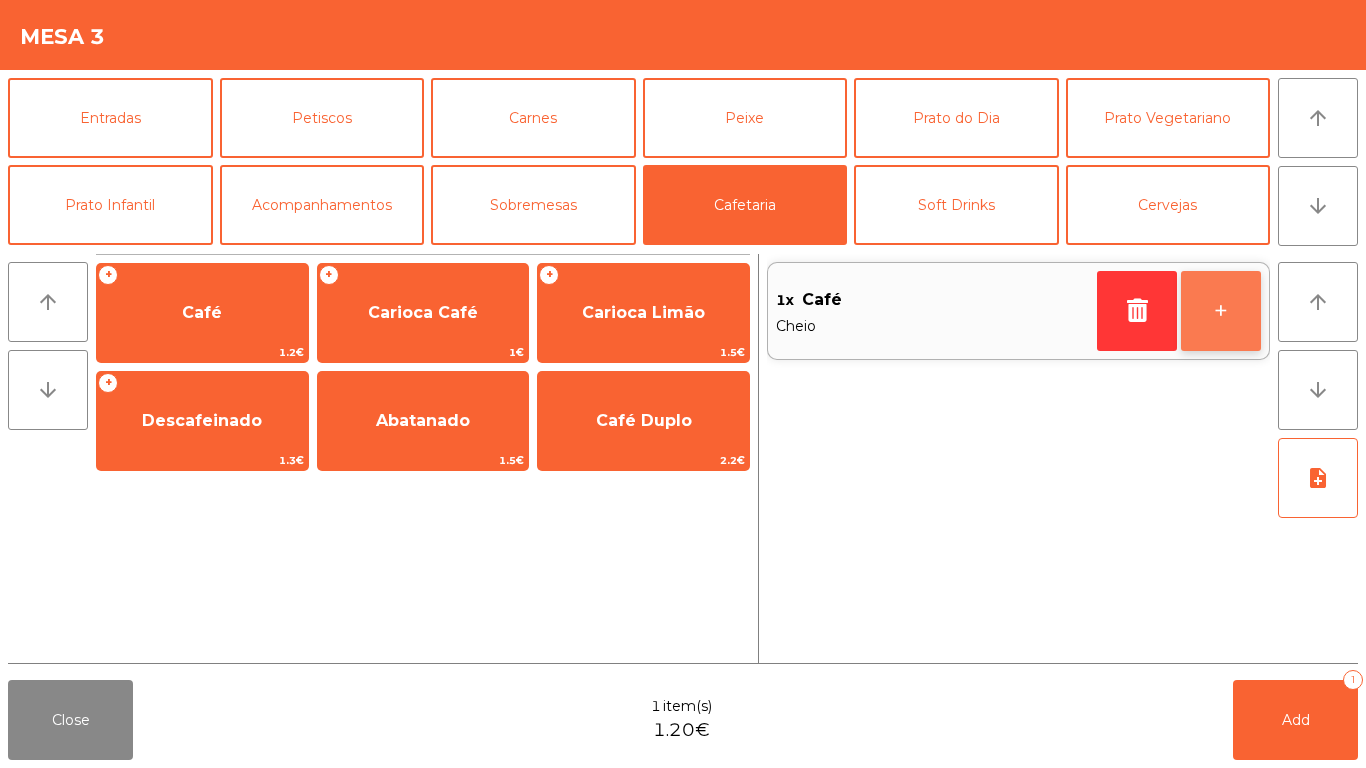 click on "+" 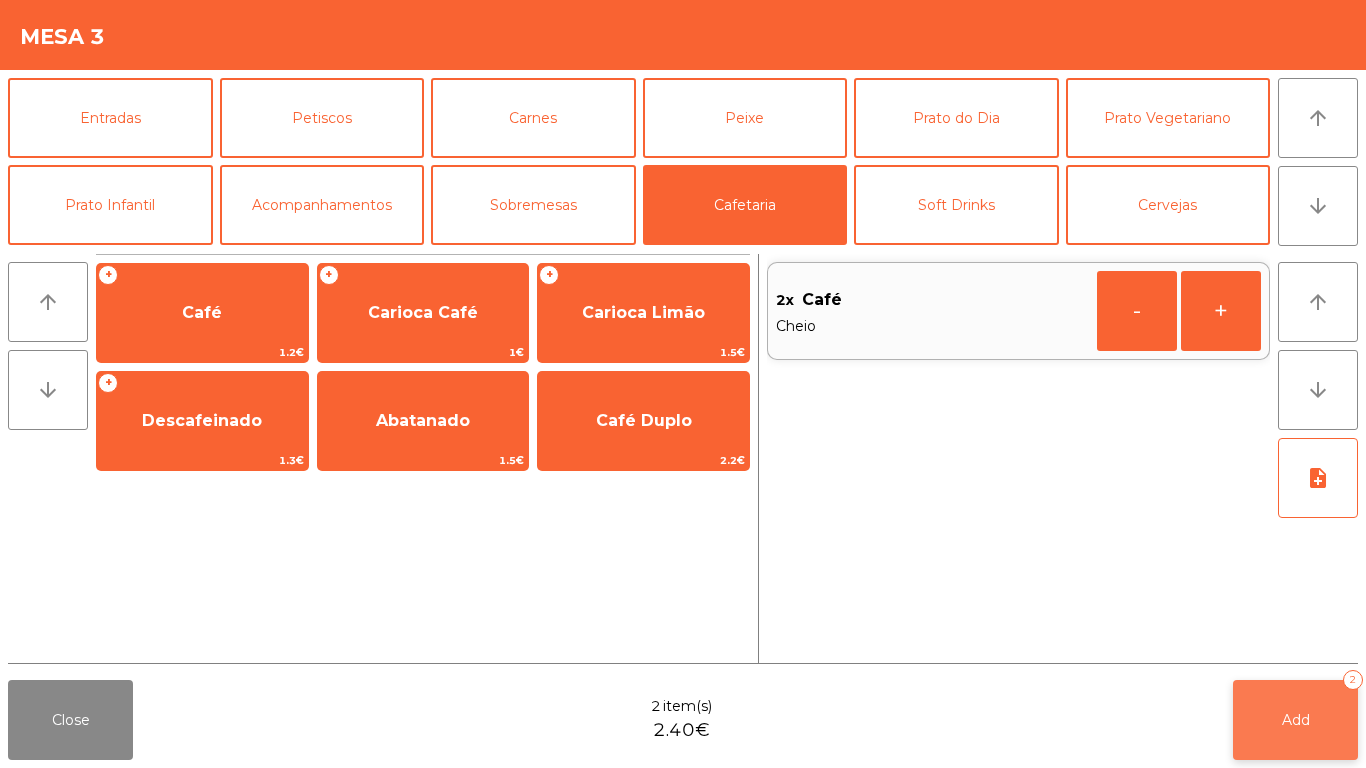 click on "Add   2" 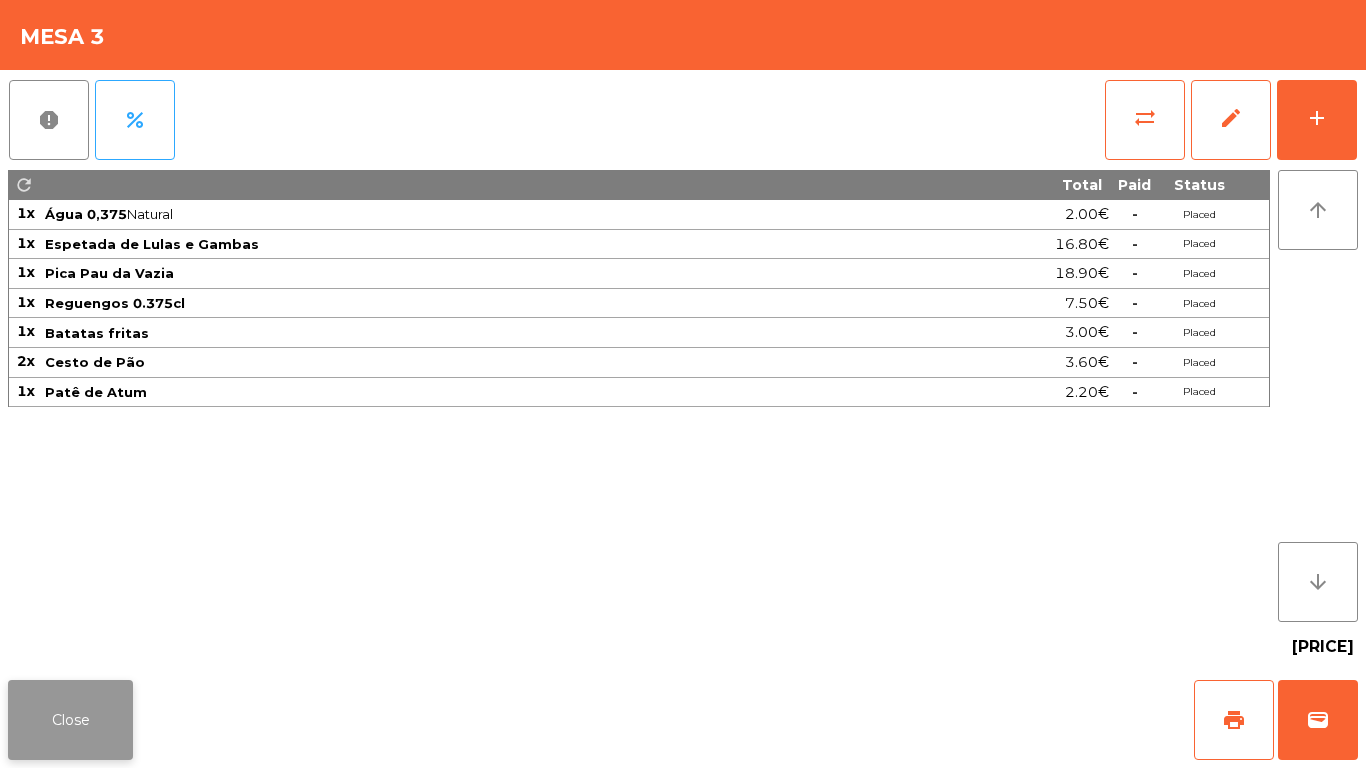 click on "Close" 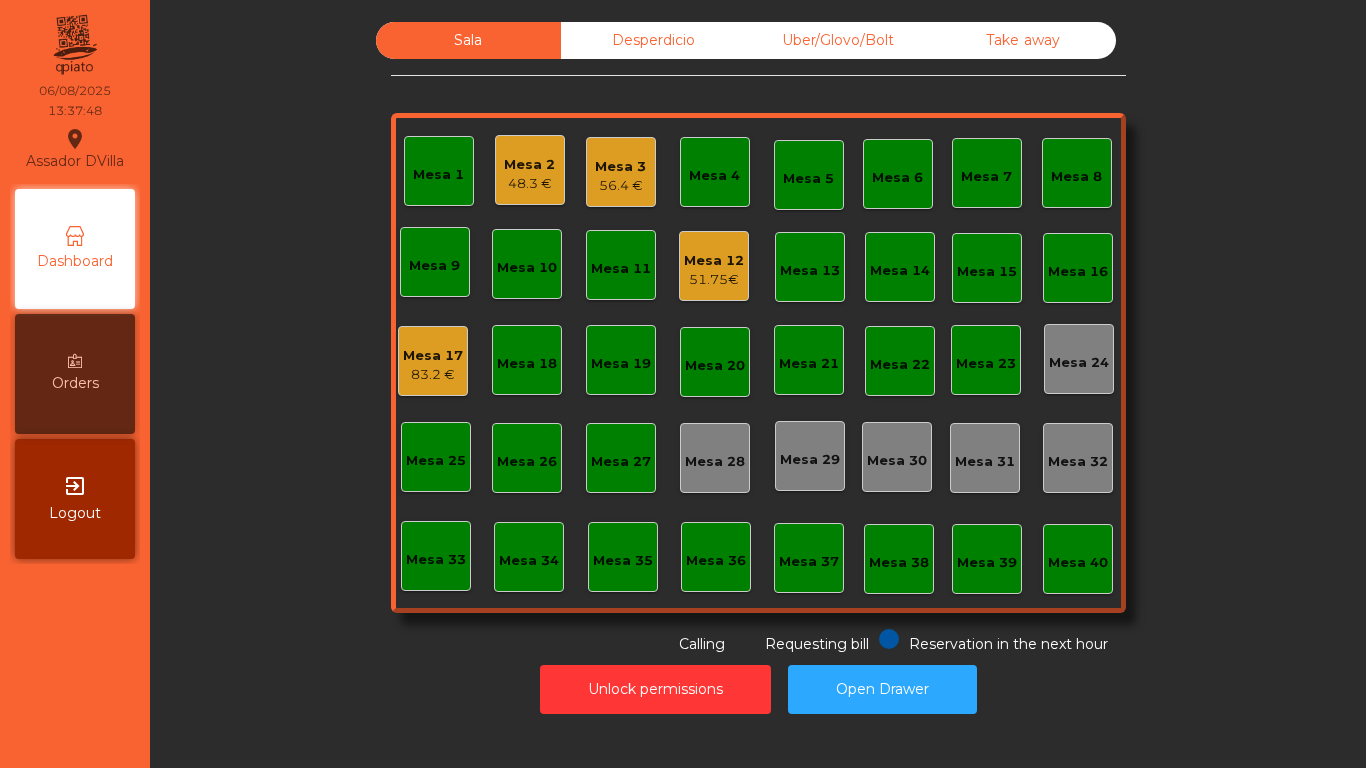 click on "Mesa 3" 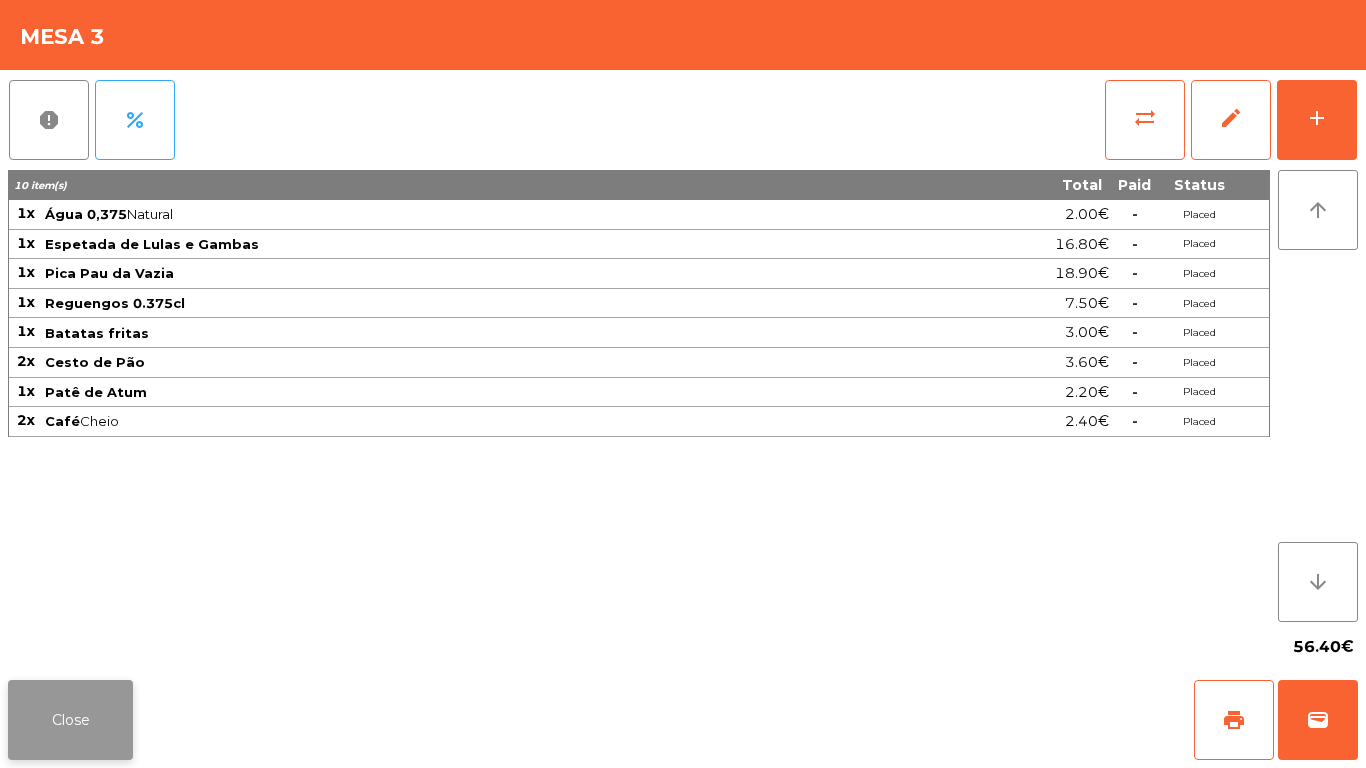click on "Close" 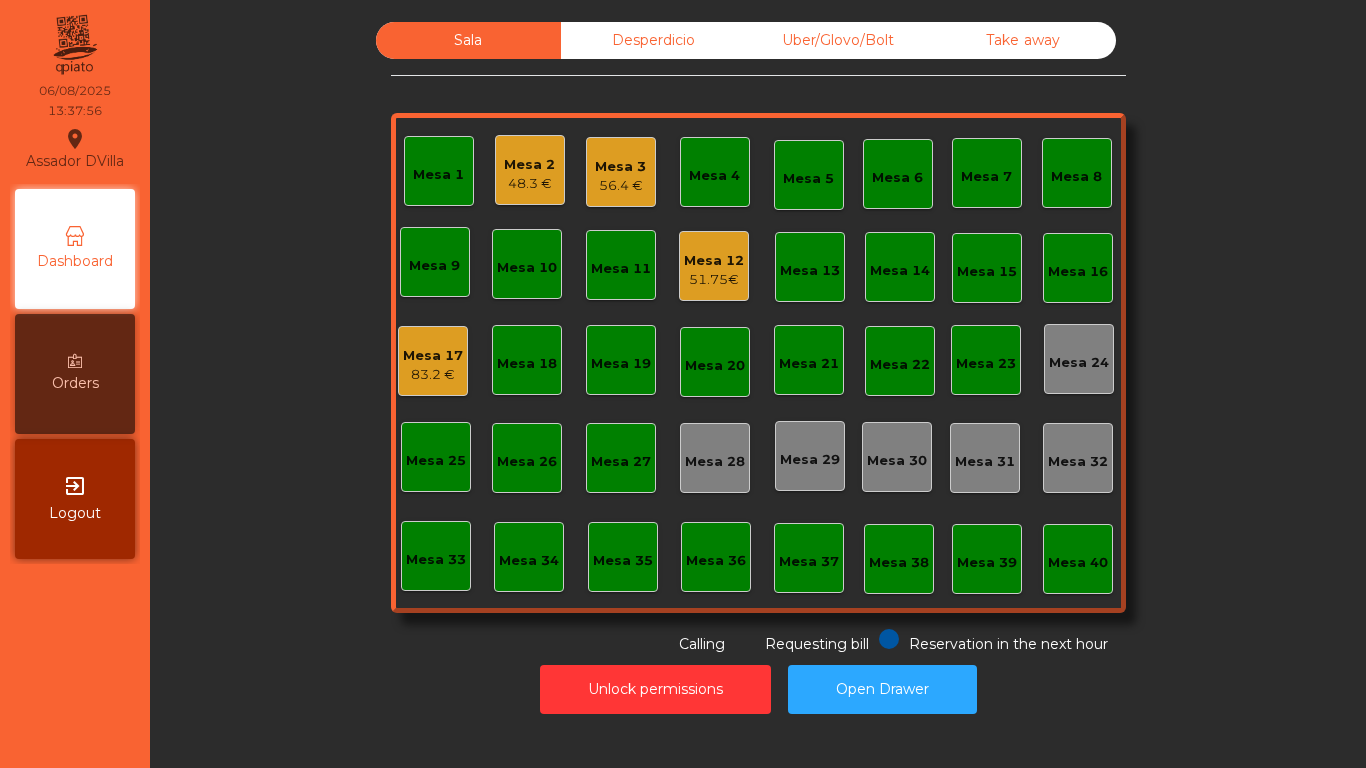 click on "Unlock permissions   Open Drawer" 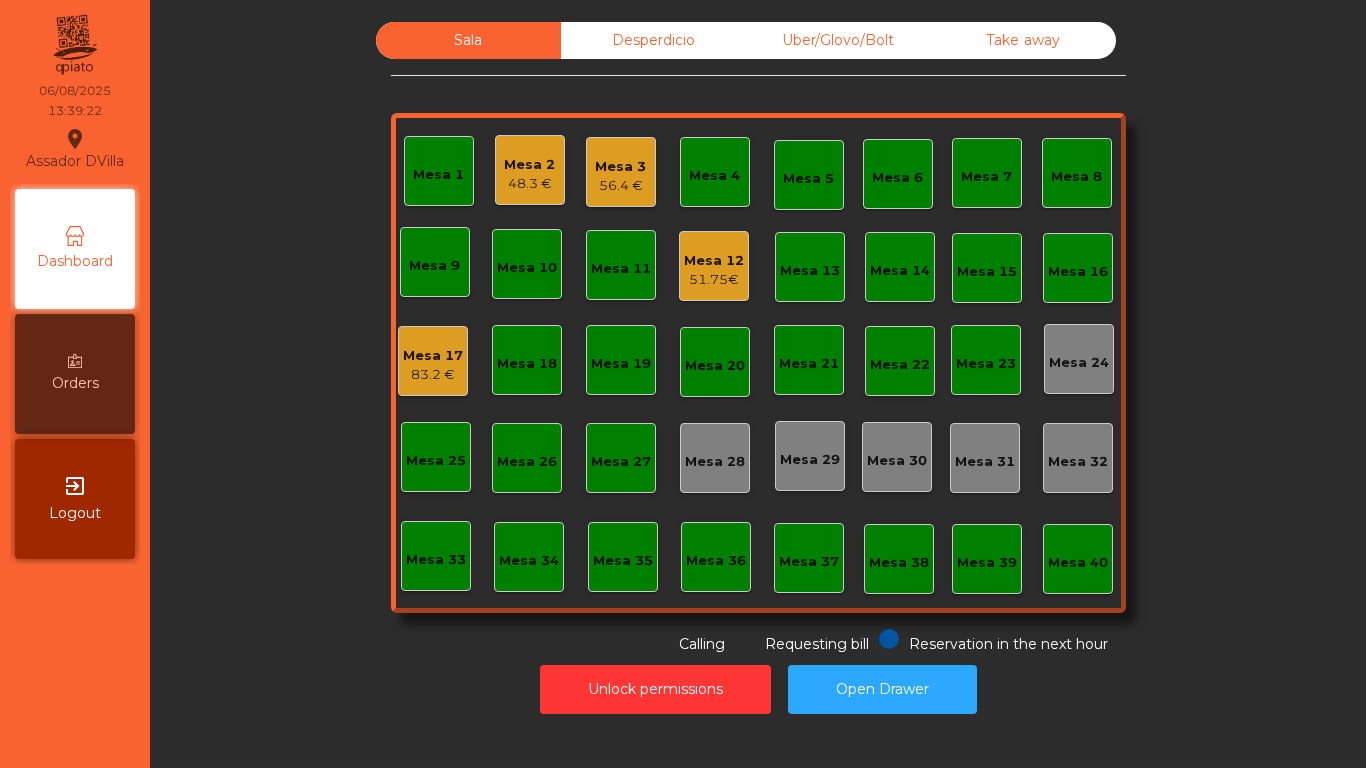 click on "56.4 €" 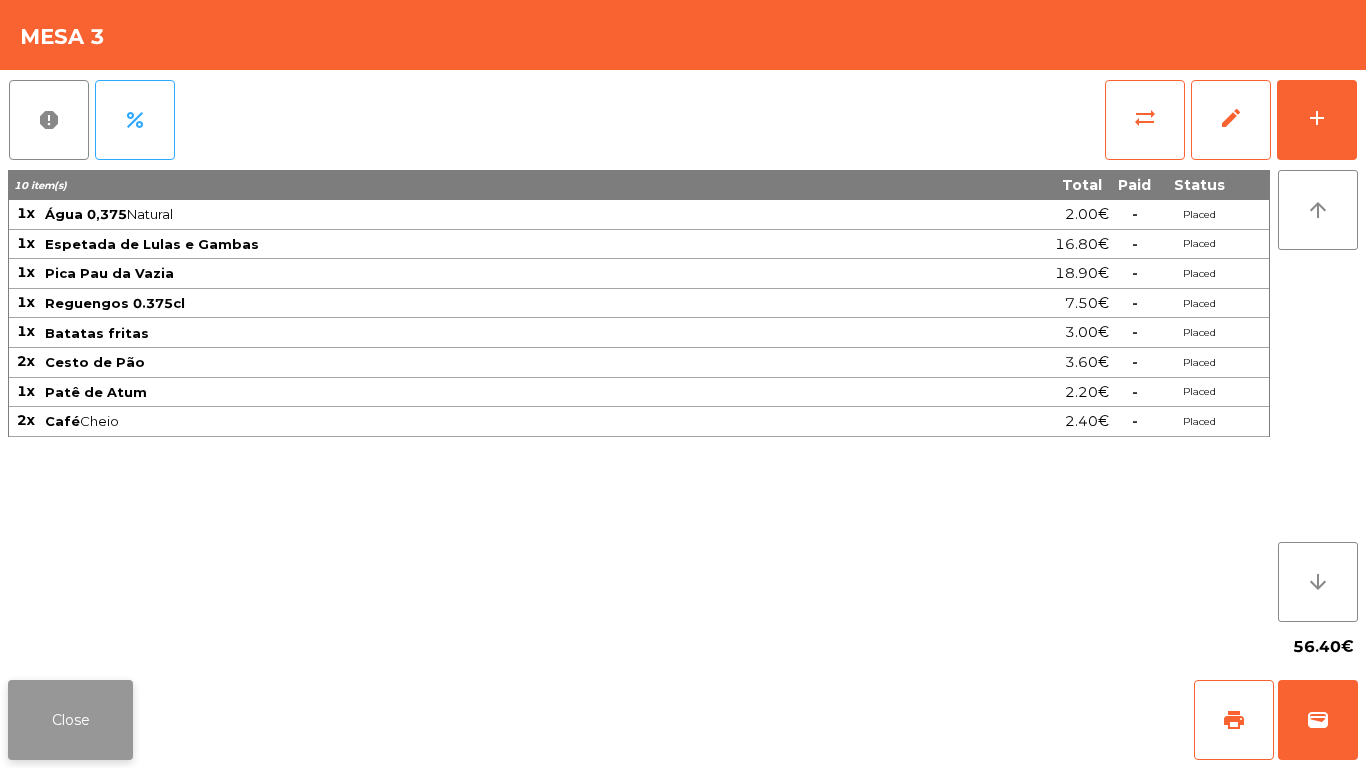 click on "Close" 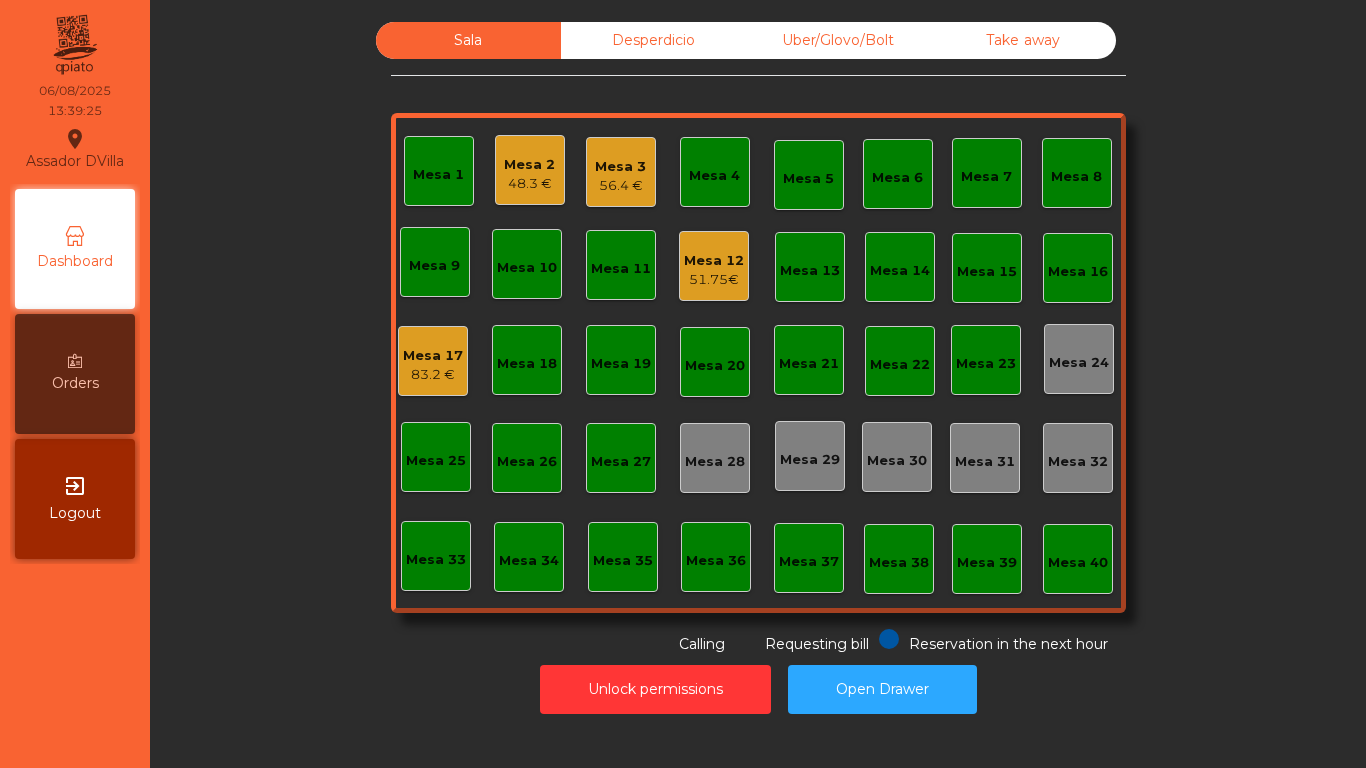 click on "Sala   Desperdicio   Uber/Glovo/Bolt   Take away   Mesa 1   Mesa 2   [PRICE]   Mesa 3   [PRICE]   Mesa 4   Mesa 5   Mesa 6   Mesa 7   Mesa 8   Mesa 9   Mesa 10   Mesa 11   Mesa 12   [PRICE]   Mesa 13   Mesa 14   Mesa 15   Mesa 16   Mesa 17   [PRICE]   Mesa 18   Mesa 19   Mesa 20   Mesa 21   Mesa 22   Mesa 23   Mesa 24   Mesa 25   Mesa 26   Mesa 27   Mesa 28   Mesa 29   Mesa 30   Mesa 31   Mesa 32   Mesa 33   Mesa 34   Mesa 35   Mesa 36   Mesa 37   Mesa 38   Mesa 39   Mesa 40  Reservation in the next hour Requesting bill Calling" 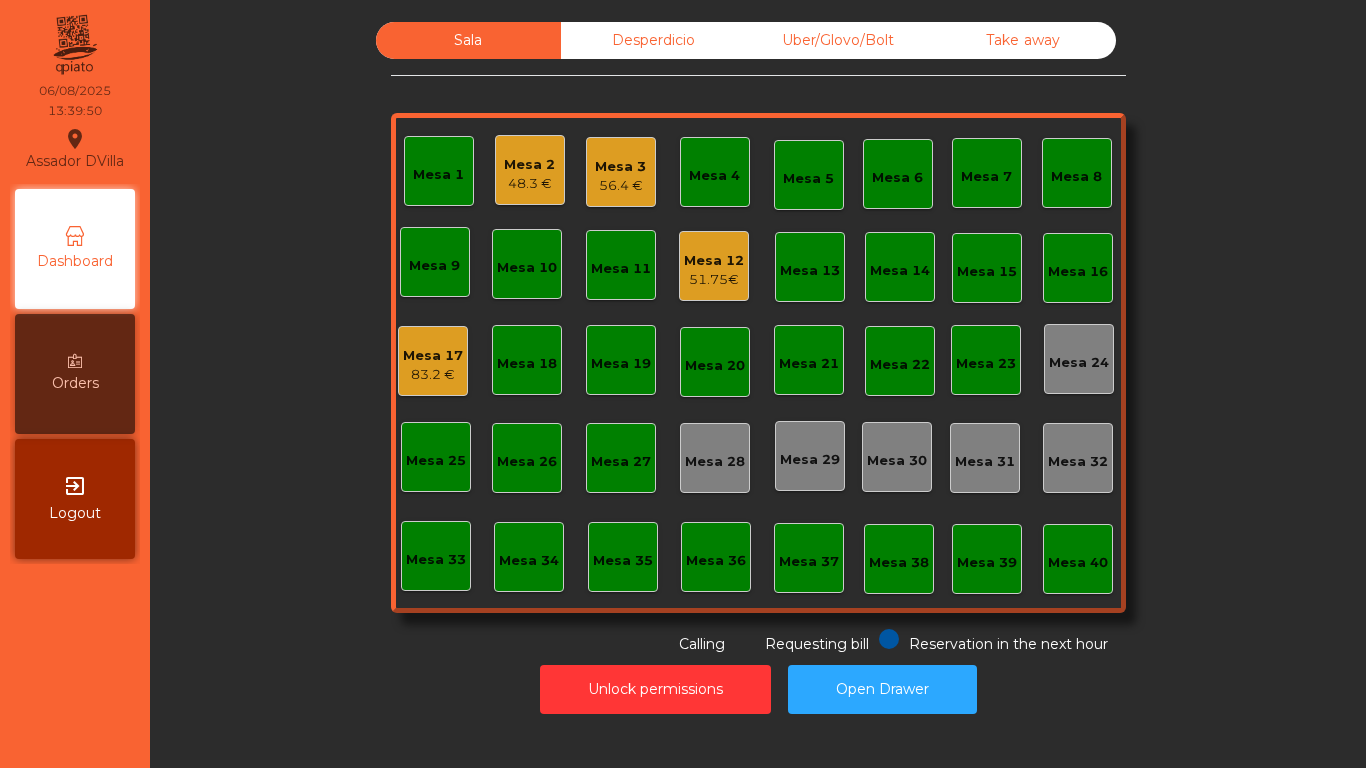 click on "Mesa 2   [PRICE]" 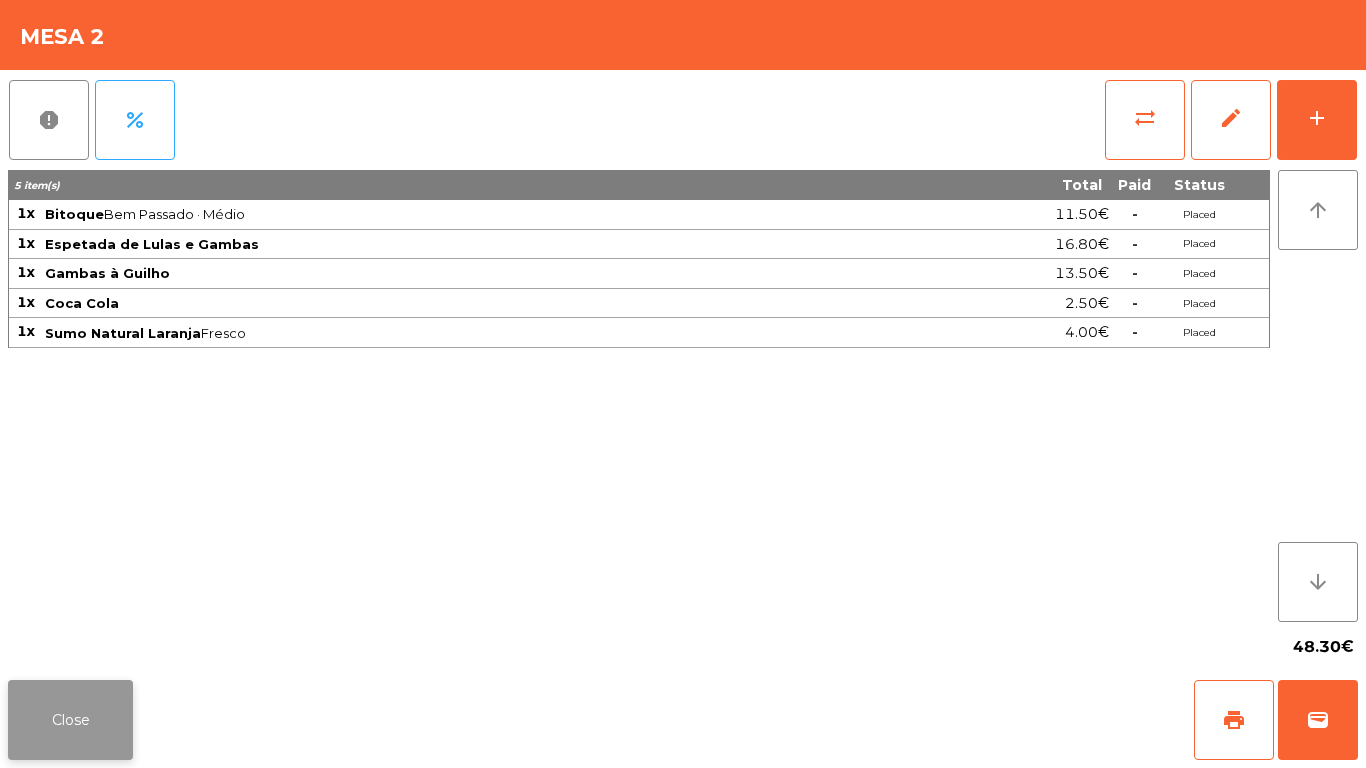 click on "Close" 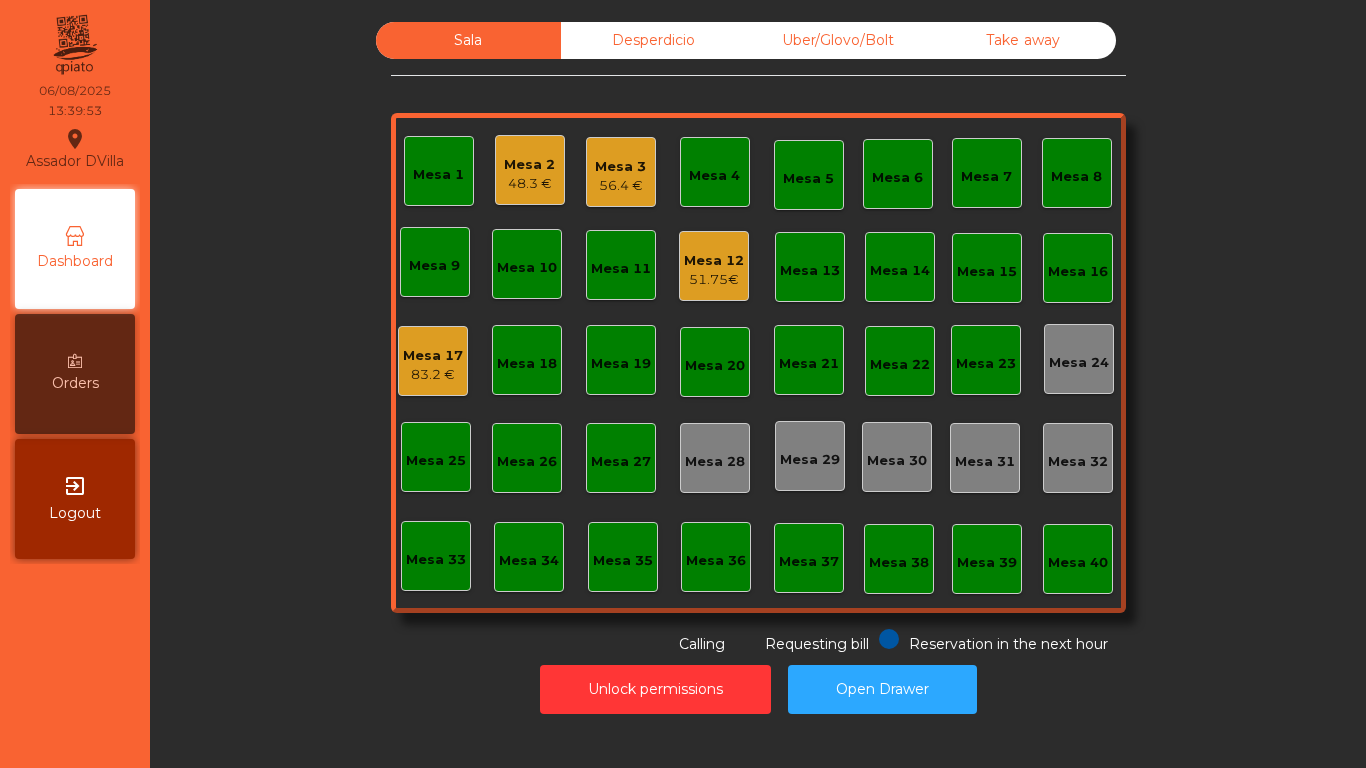 drag, startPoint x: 213, startPoint y: 669, endPoint x: 406, endPoint y: 560, distance: 221.65288 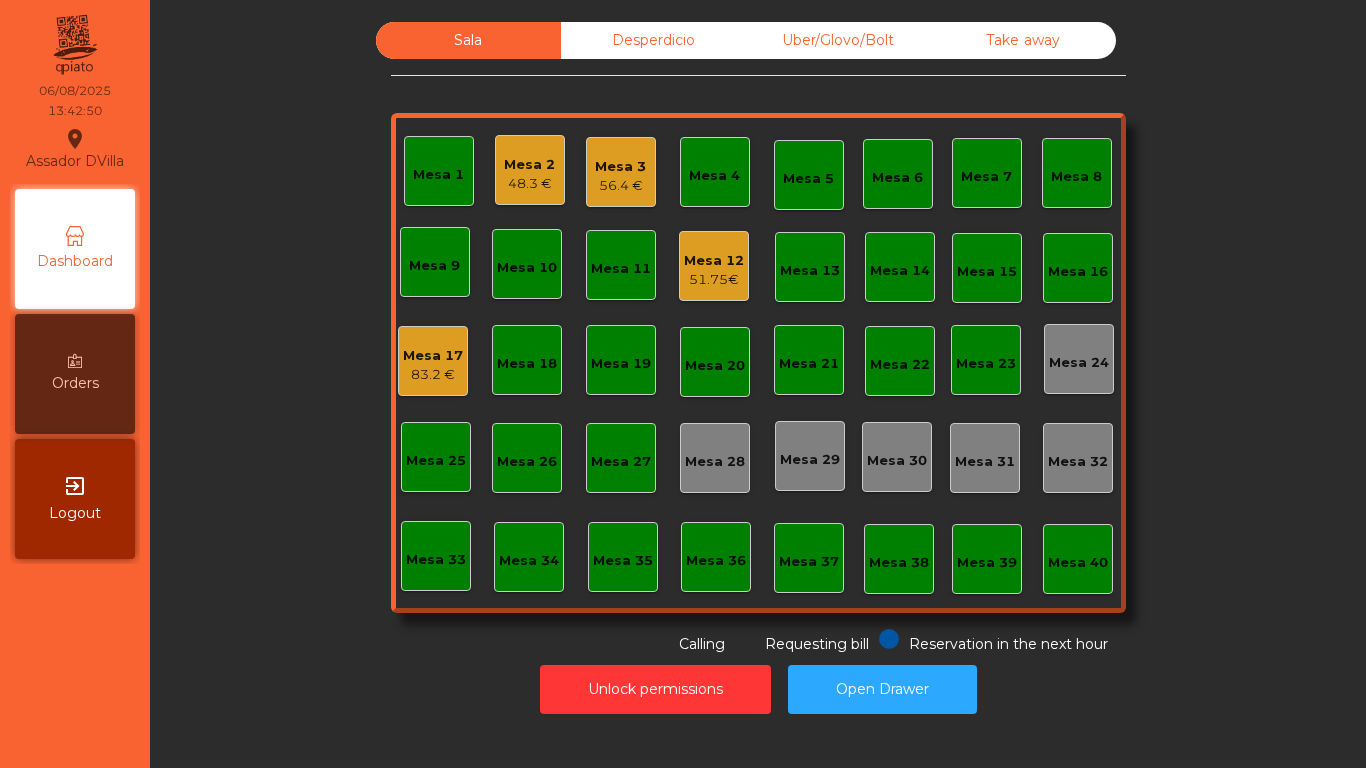 click on "56.4 €" 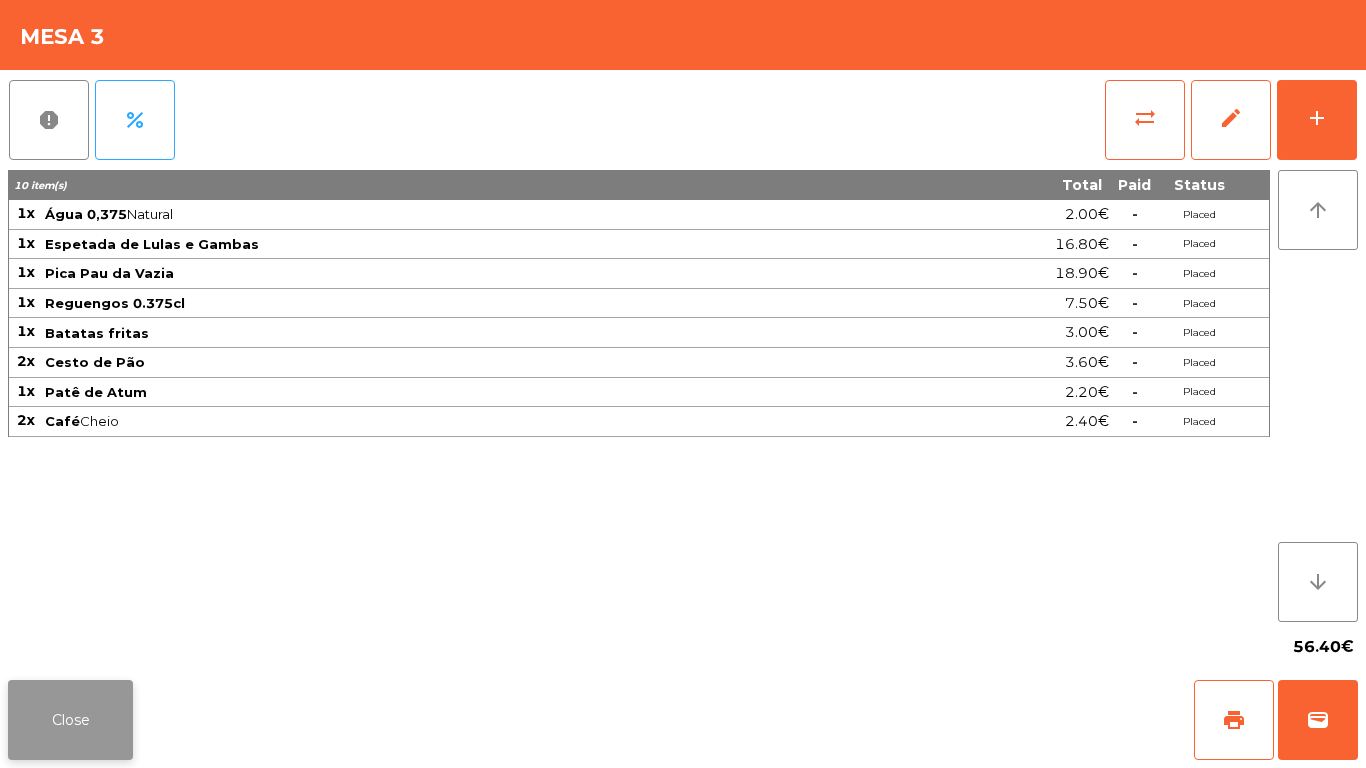 click on "Close" 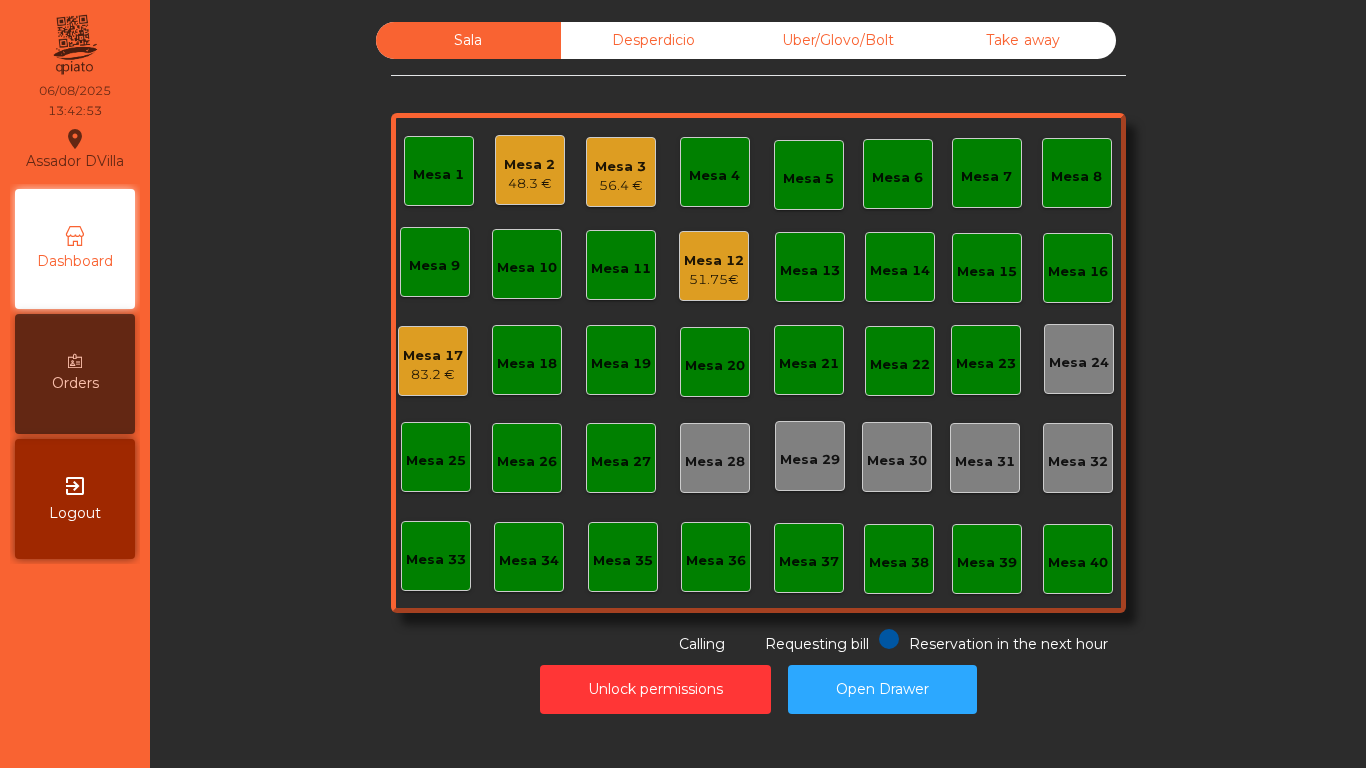 click on "Mesa 3 56.4 €" 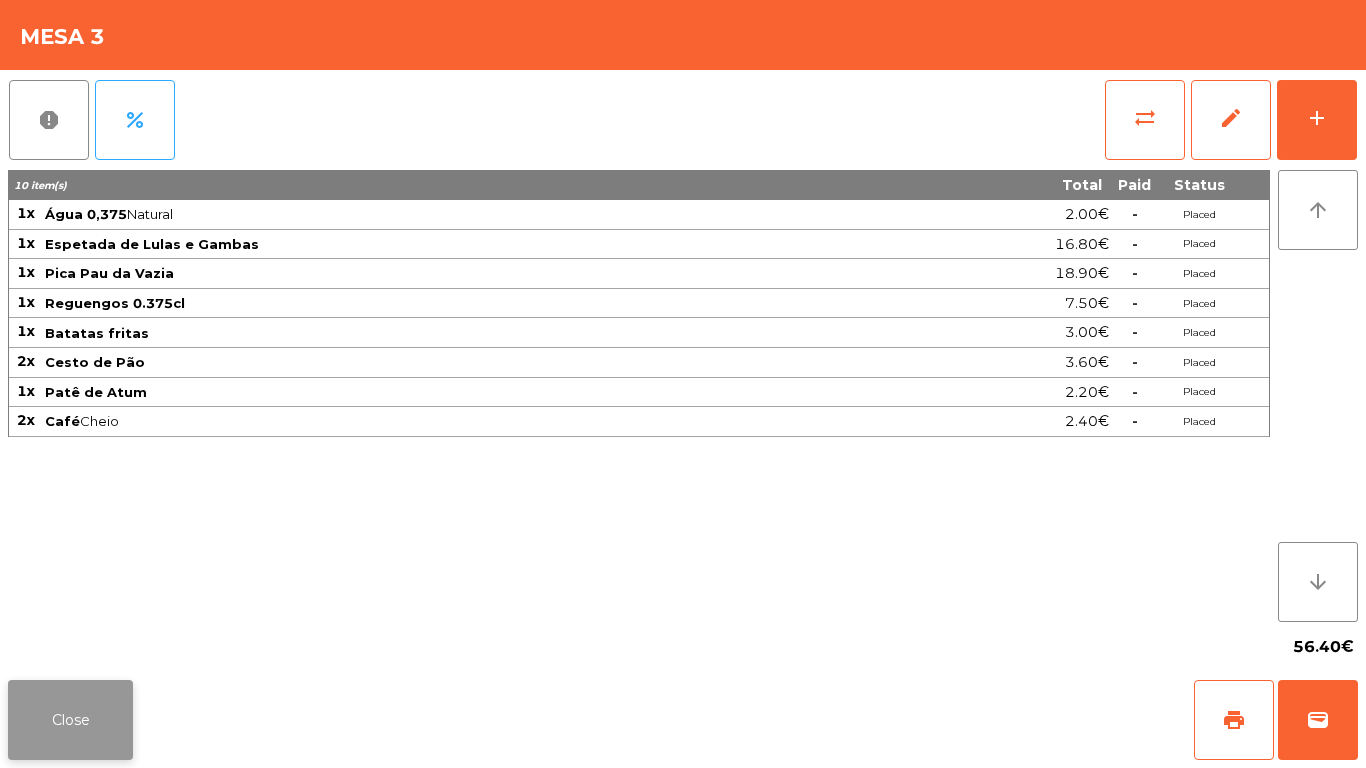 click on "Close" 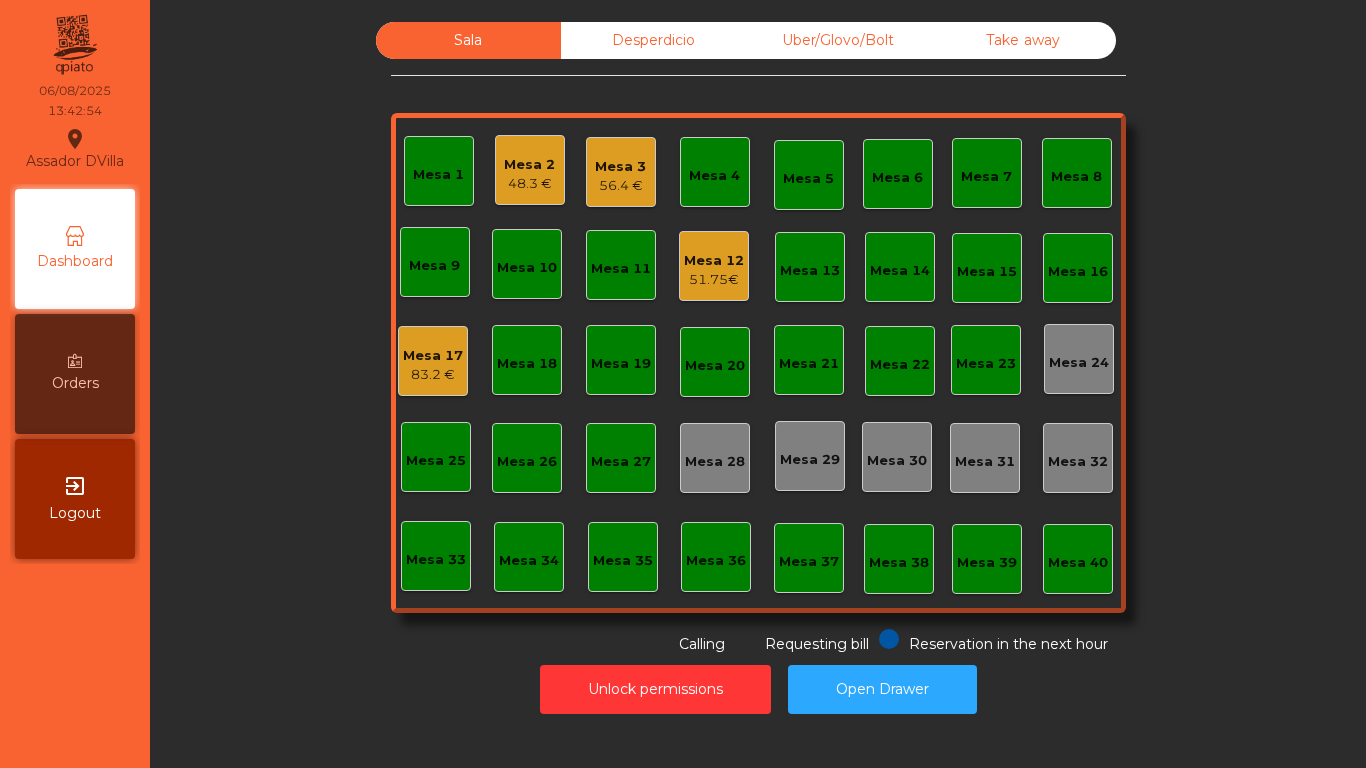 click on "Sala   Desperdicio   Uber/Glovo/Bolt   Take away   Mesa 1   Mesa 2   [PRICE]   Mesa 3   [PRICE]   Mesa 4   Mesa 5   Mesa 6   Mesa 7   Mesa 8   Mesa 9   Mesa 10   Mesa 11   Mesa 12   [PRICE]   Mesa 13   Mesa 14   Mesa 15   Mesa 16   Mesa 17   [PRICE]   Mesa 18   Mesa 19   Mesa 20   Mesa 21   Mesa 22   Mesa 23   Mesa 24   Mesa 25   Mesa 26   Mesa 27   Mesa 28   Mesa 29   Mesa 30   Mesa 31   Mesa 32   Mesa 33   Mesa 34   Mesa 35   Mesa 36   Mesa 37   Mesa 38   Mesa 39   Mesa 40  Reservation in the next hour Requesting bill Calling" 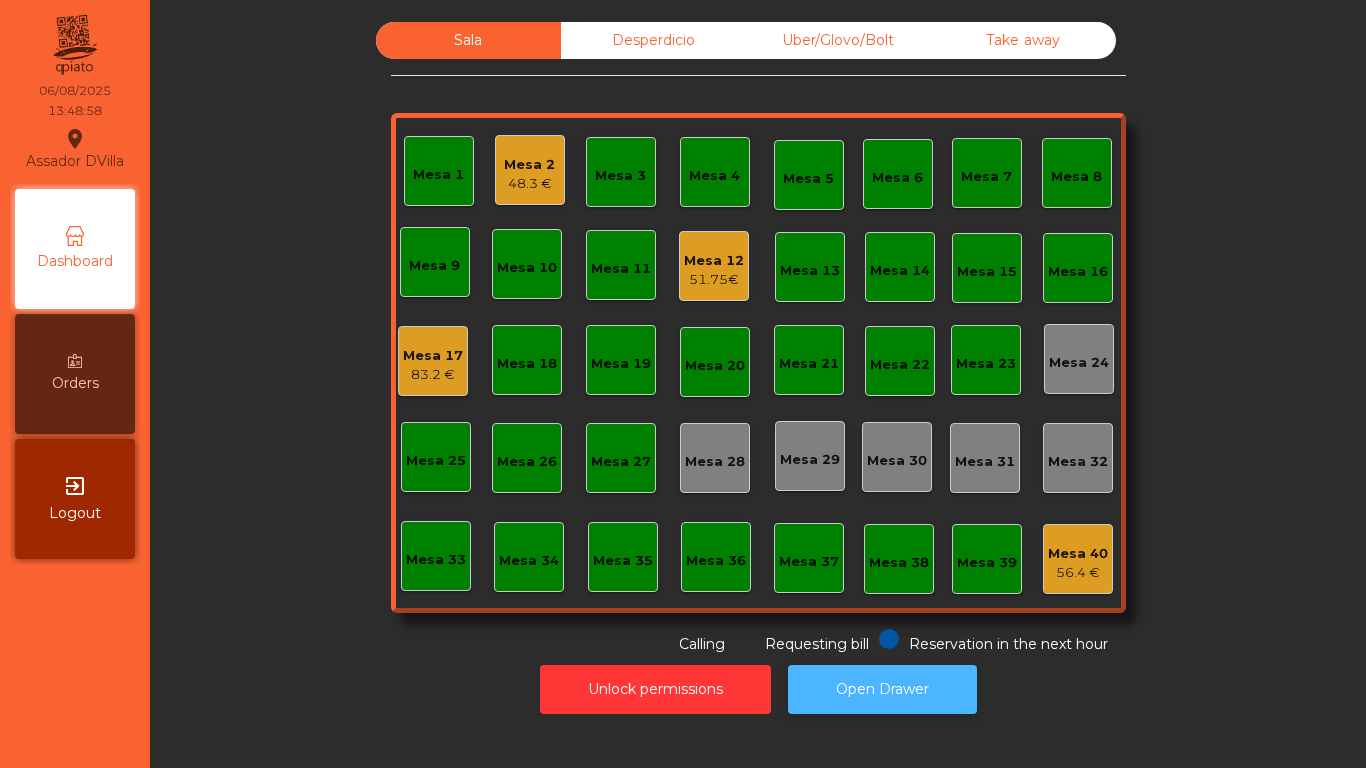 click on "Open Drawer" 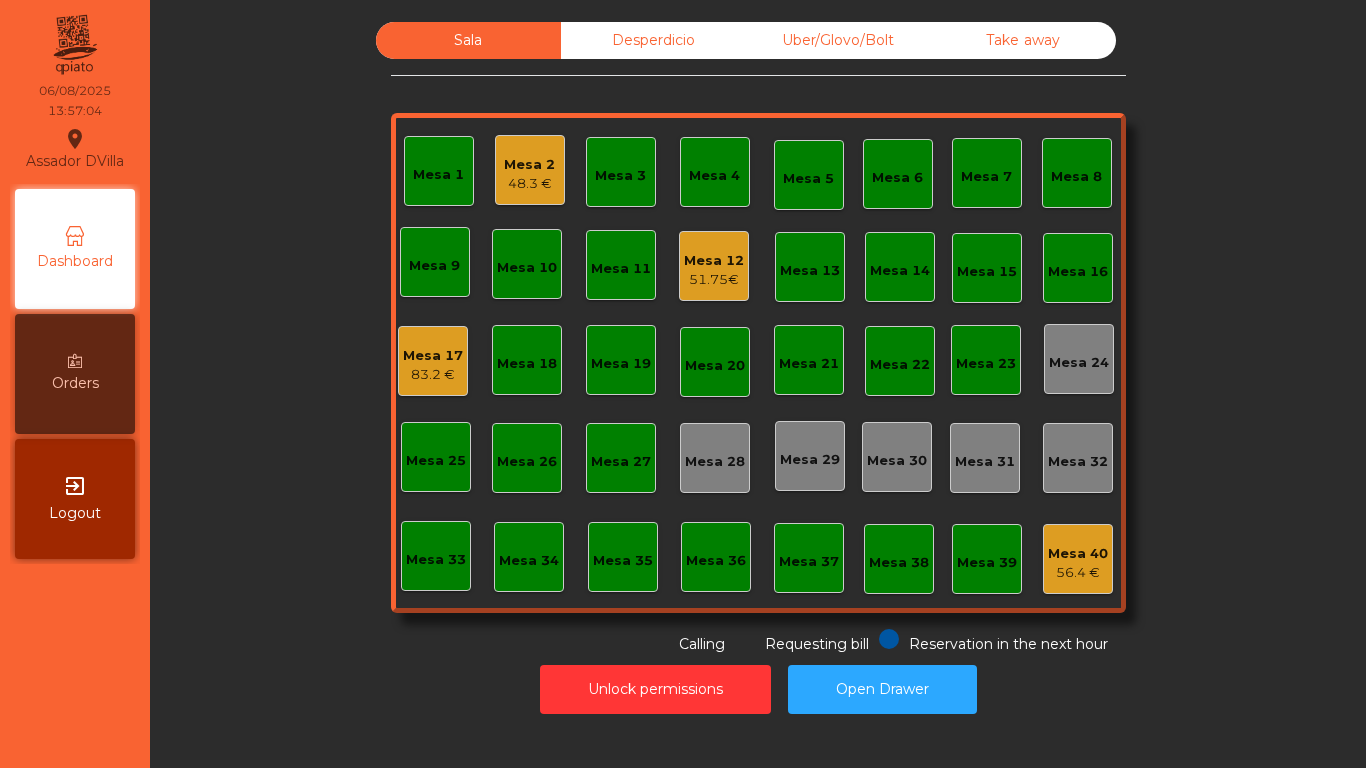 click on "Mesa 15" 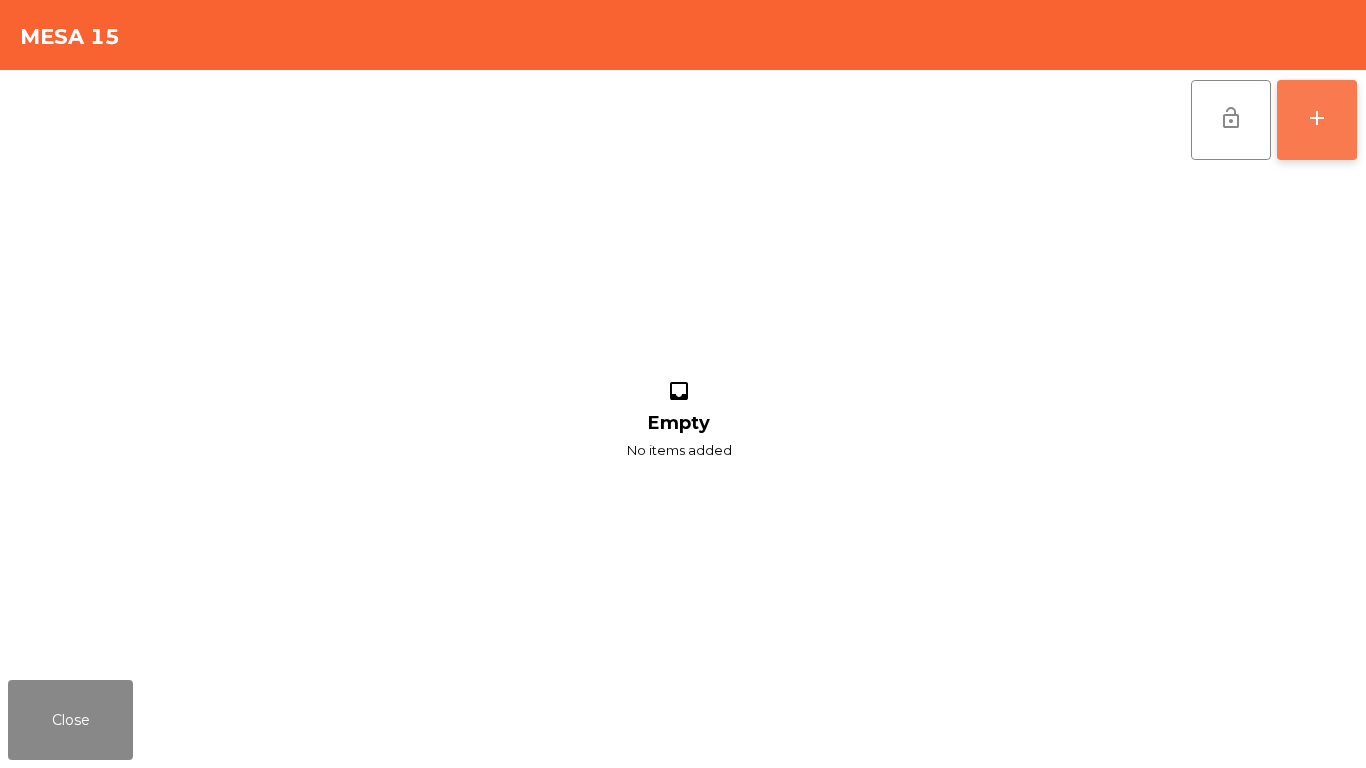 click on "add" 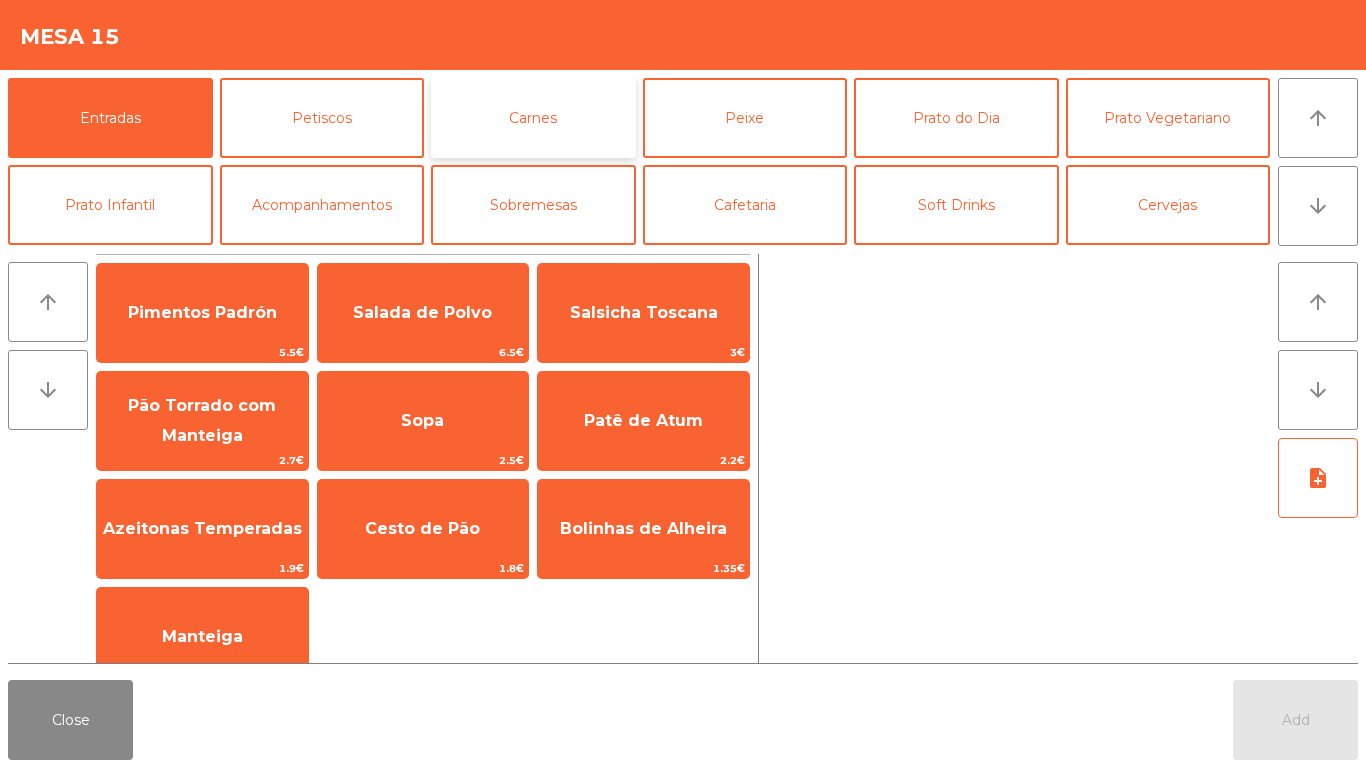click on "Carnes" 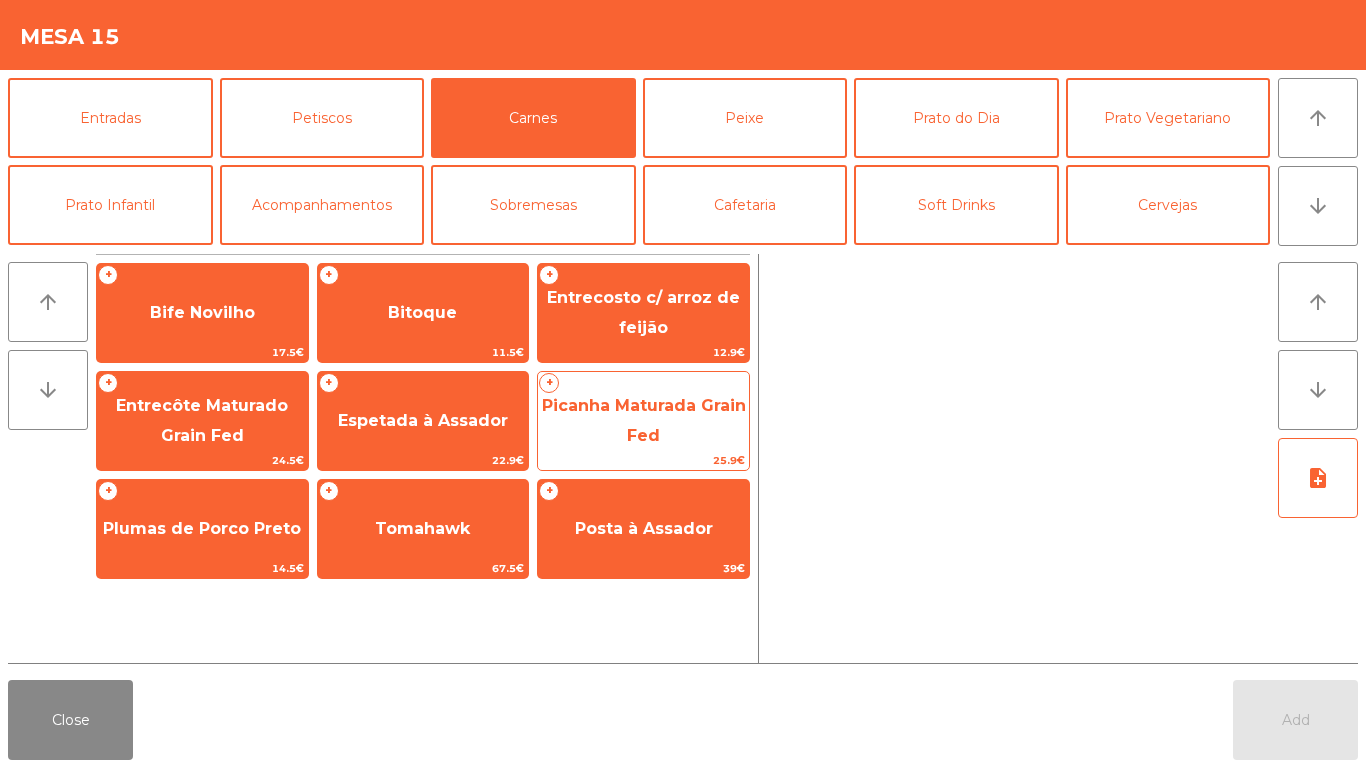 click on "Picanha Maturada Grain Fed" 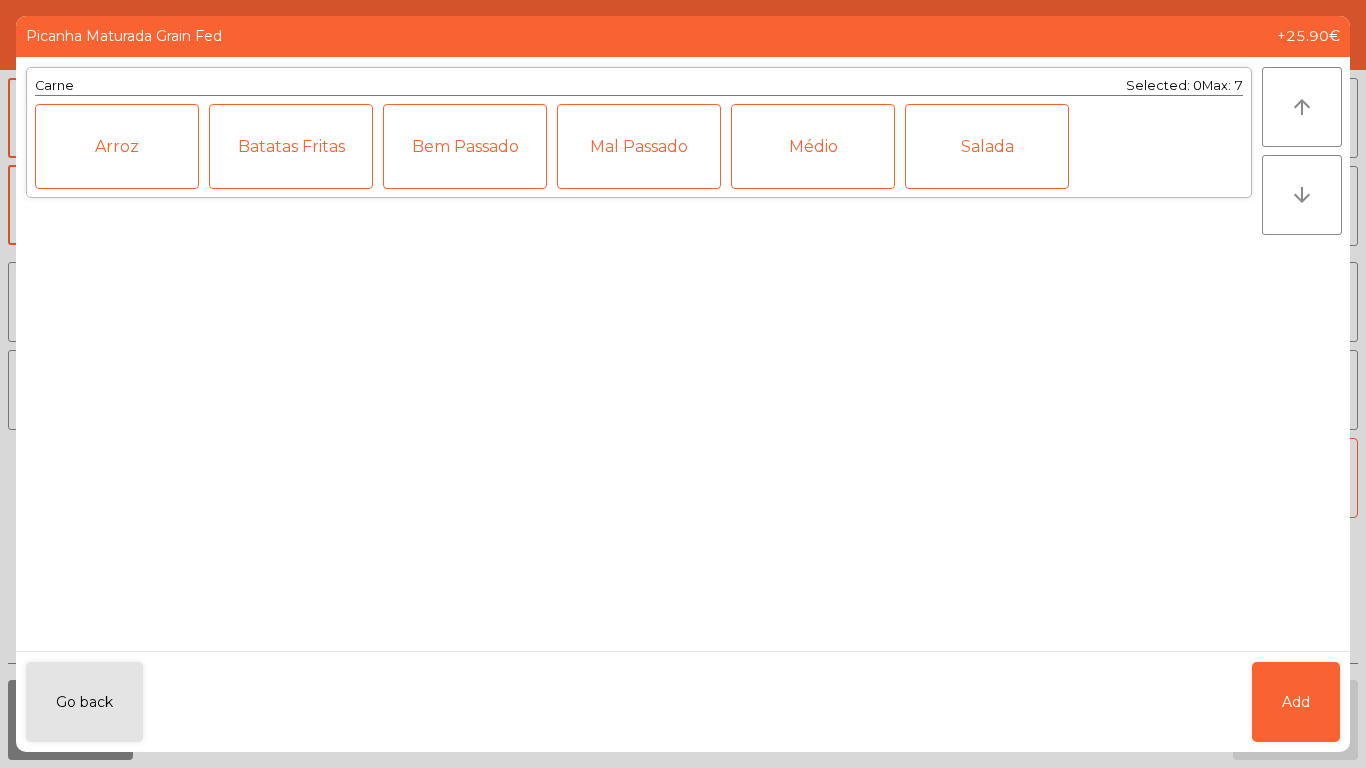 click on "Médio" 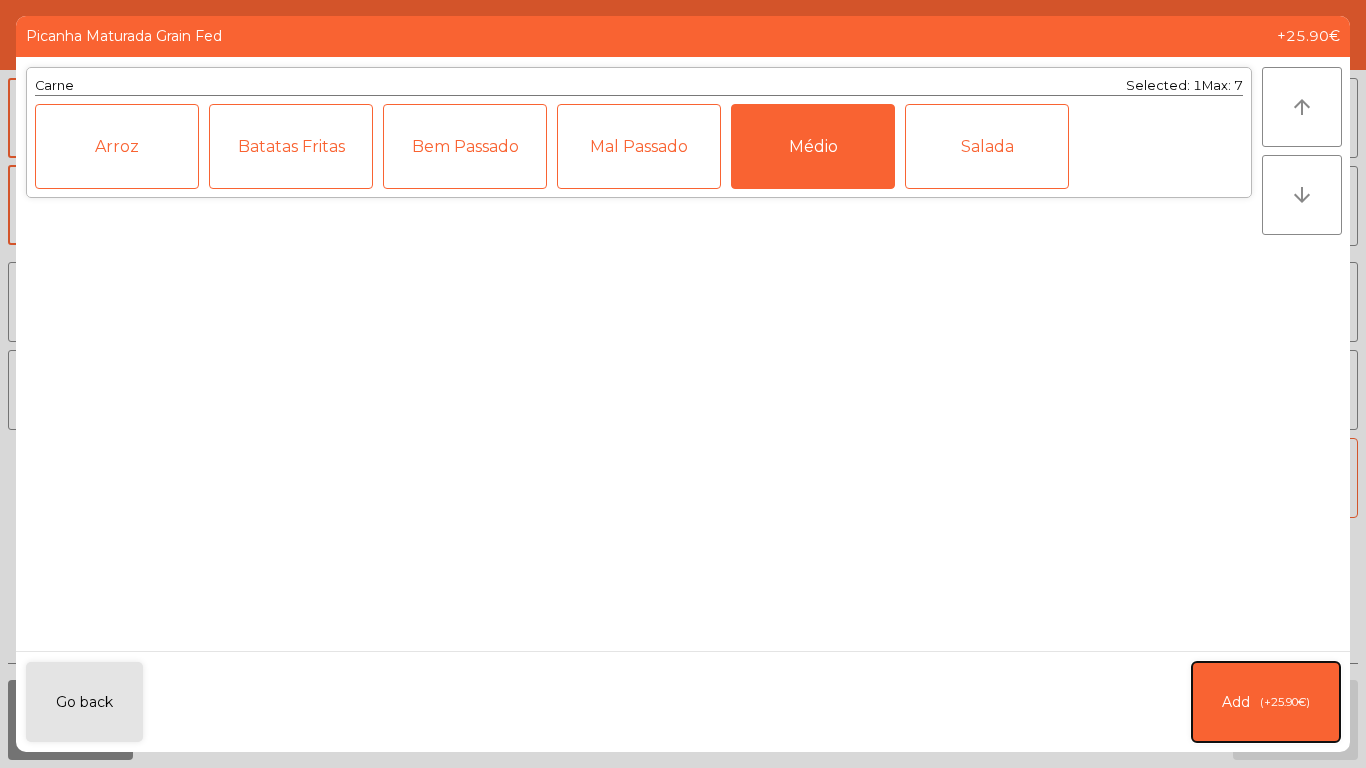 click on "(+25.90€)" 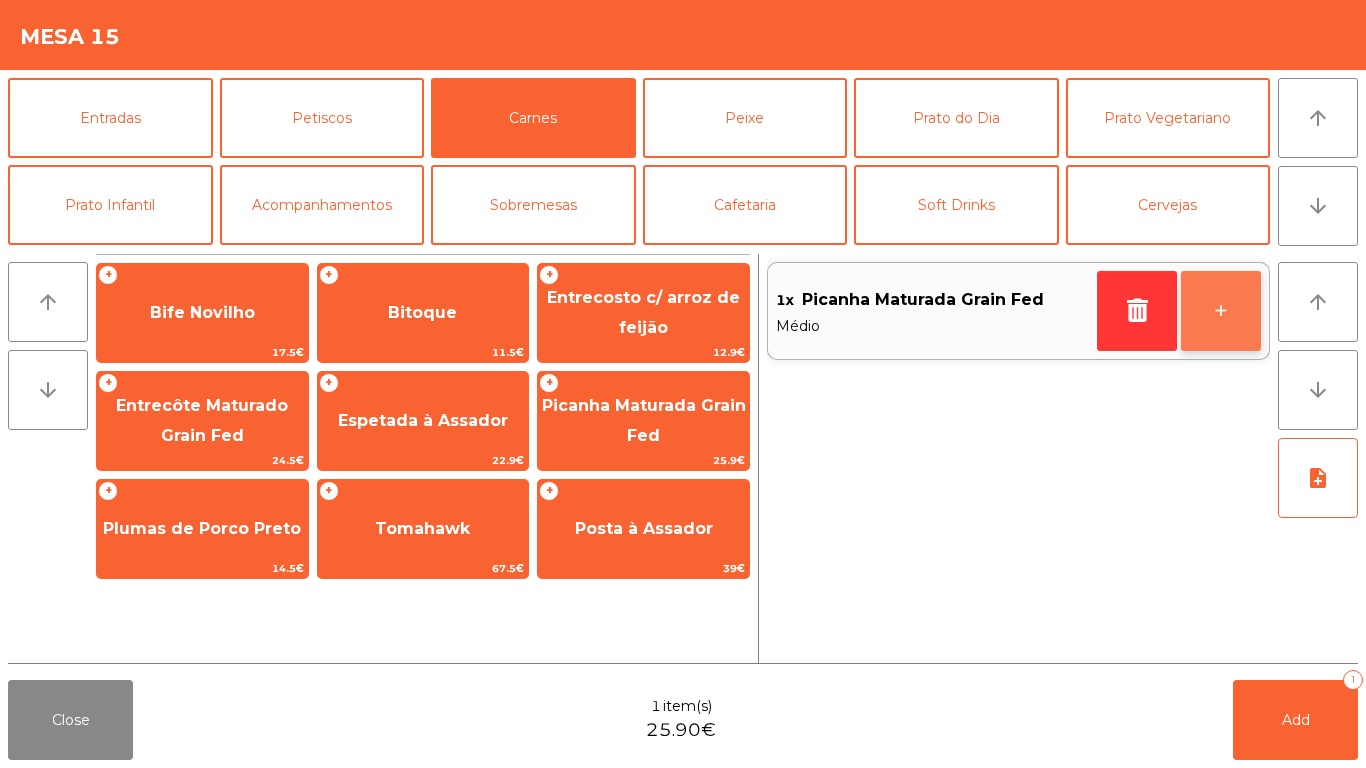 click on "+" 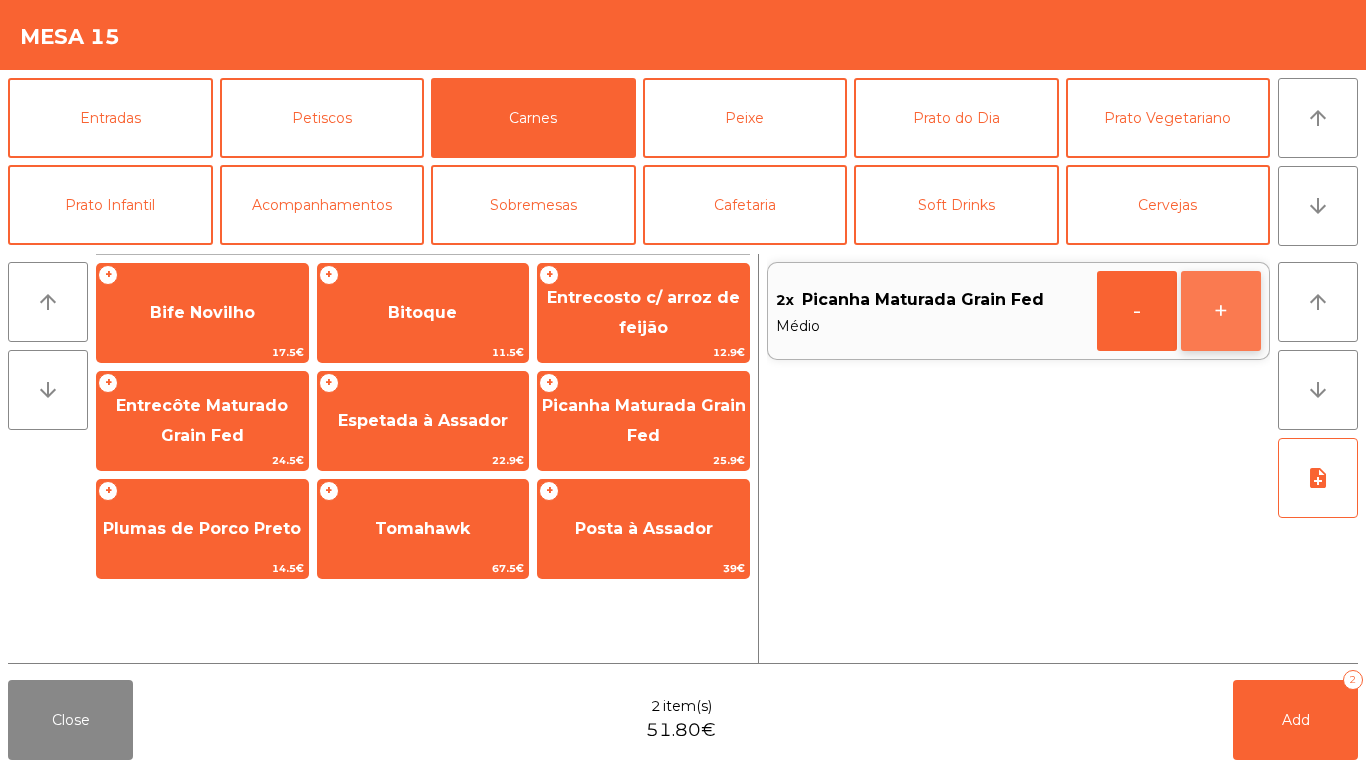 click on "+" 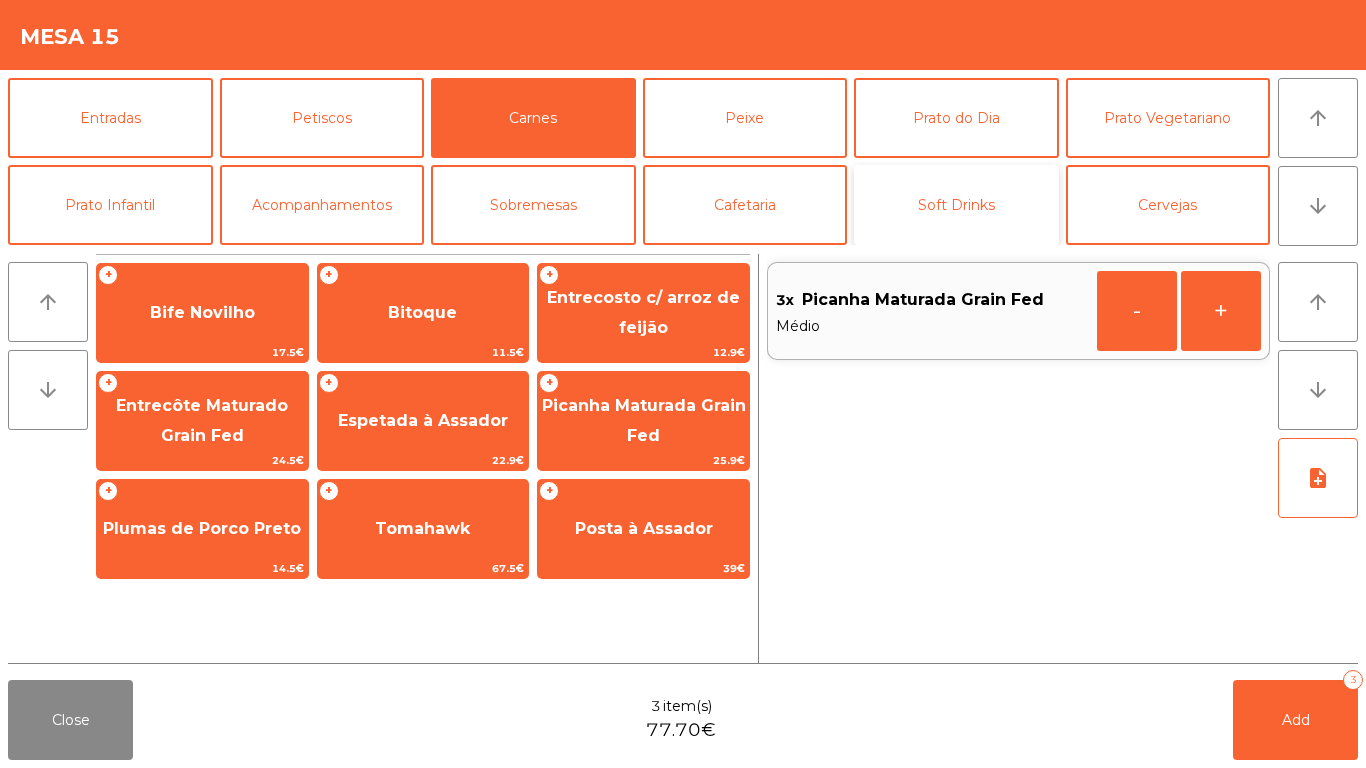 click on "Soft Drinks" 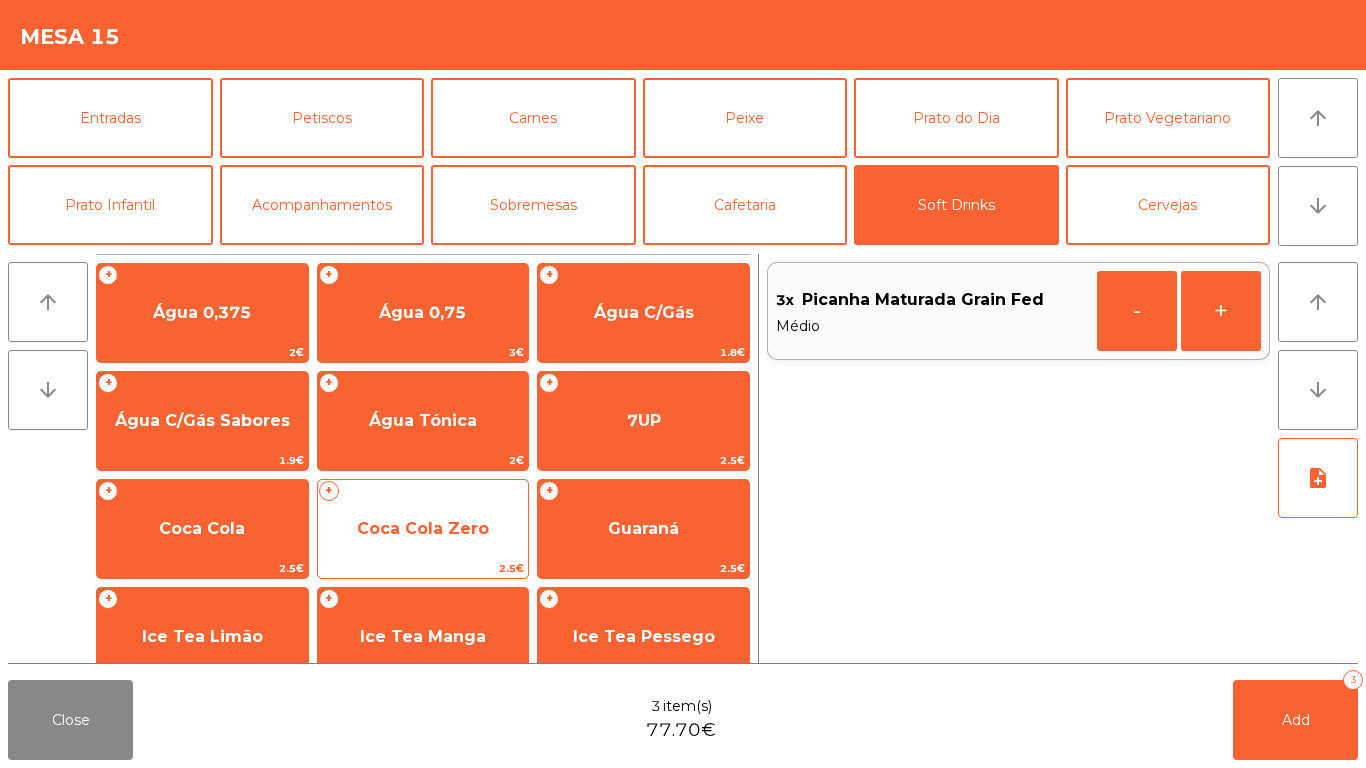 click on "Coca Cola Zero" 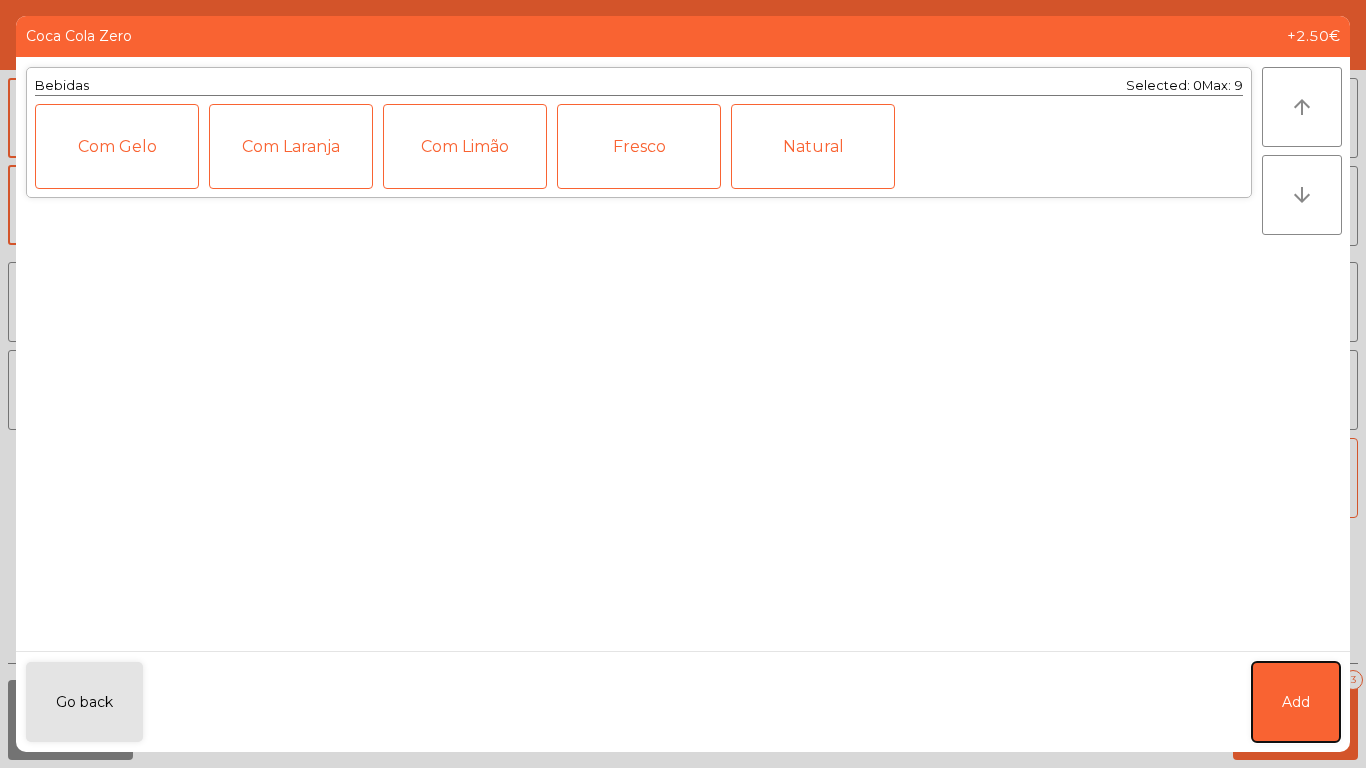 click on "Add" 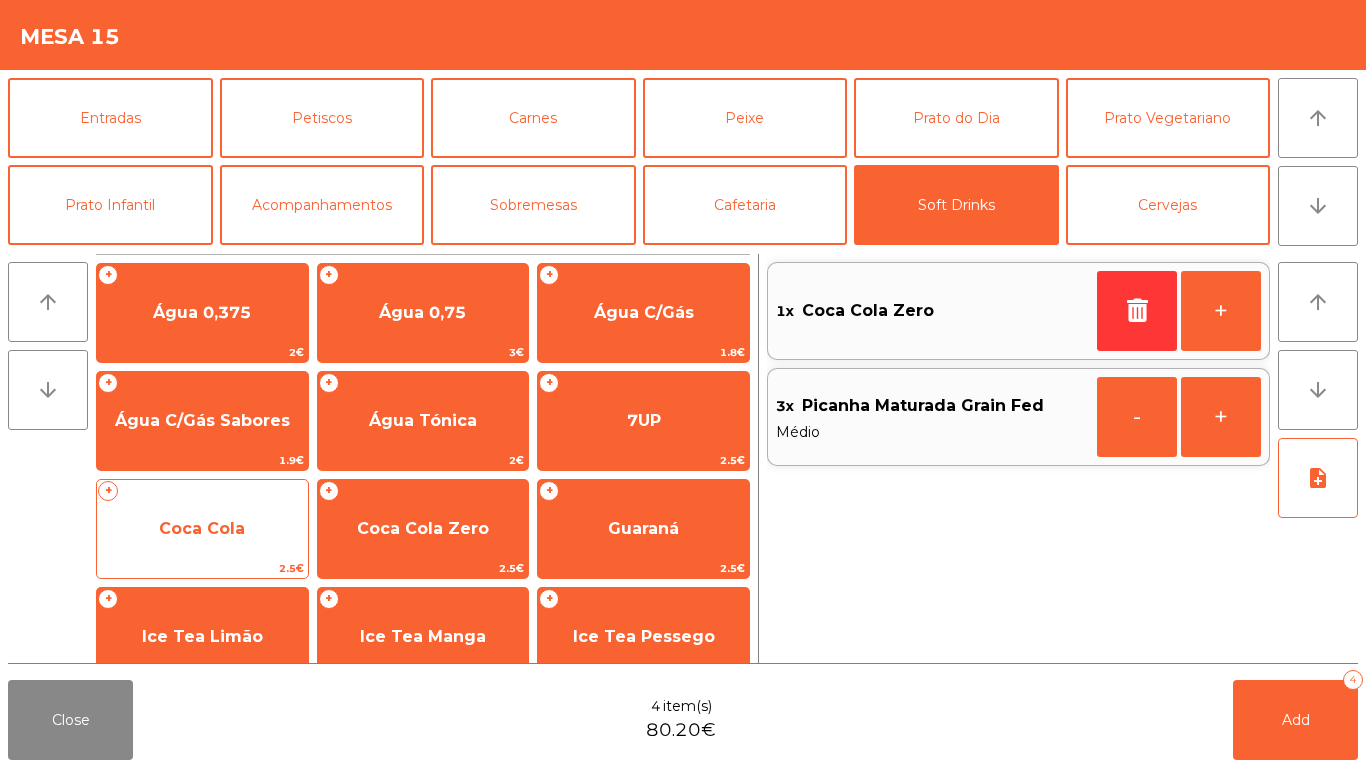 click on "+ Coca Cola 2.5€" 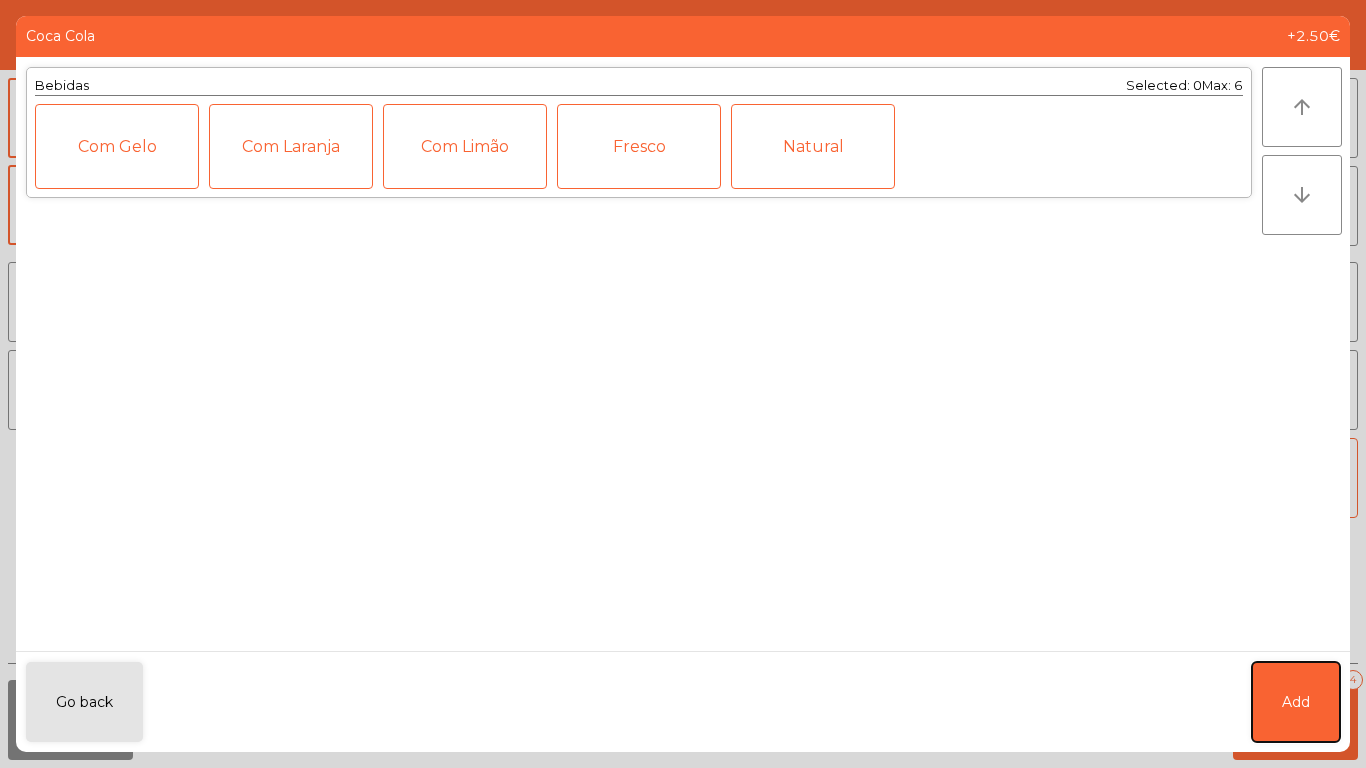 click on "Add" 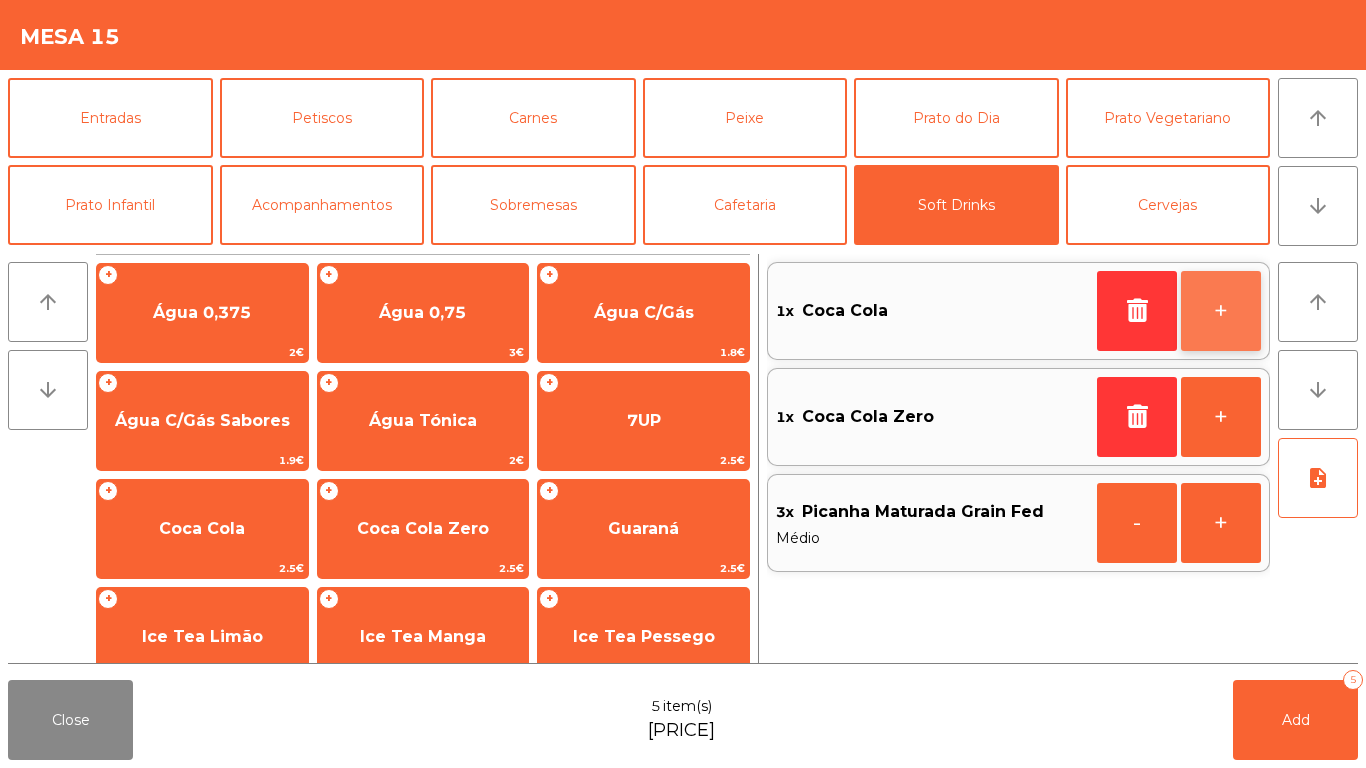 click on "+" 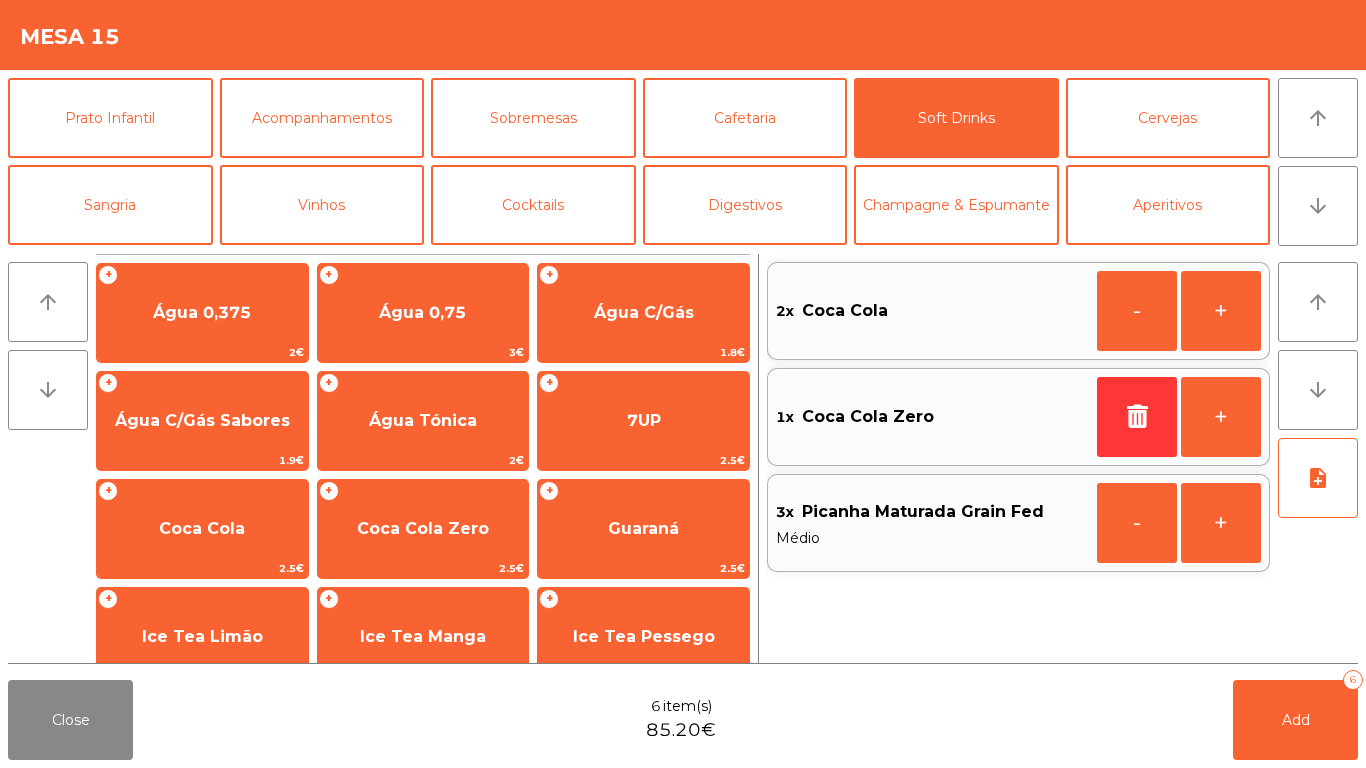 scroll, scrollTop: 87, scrollLeft: 0, axis: vertical 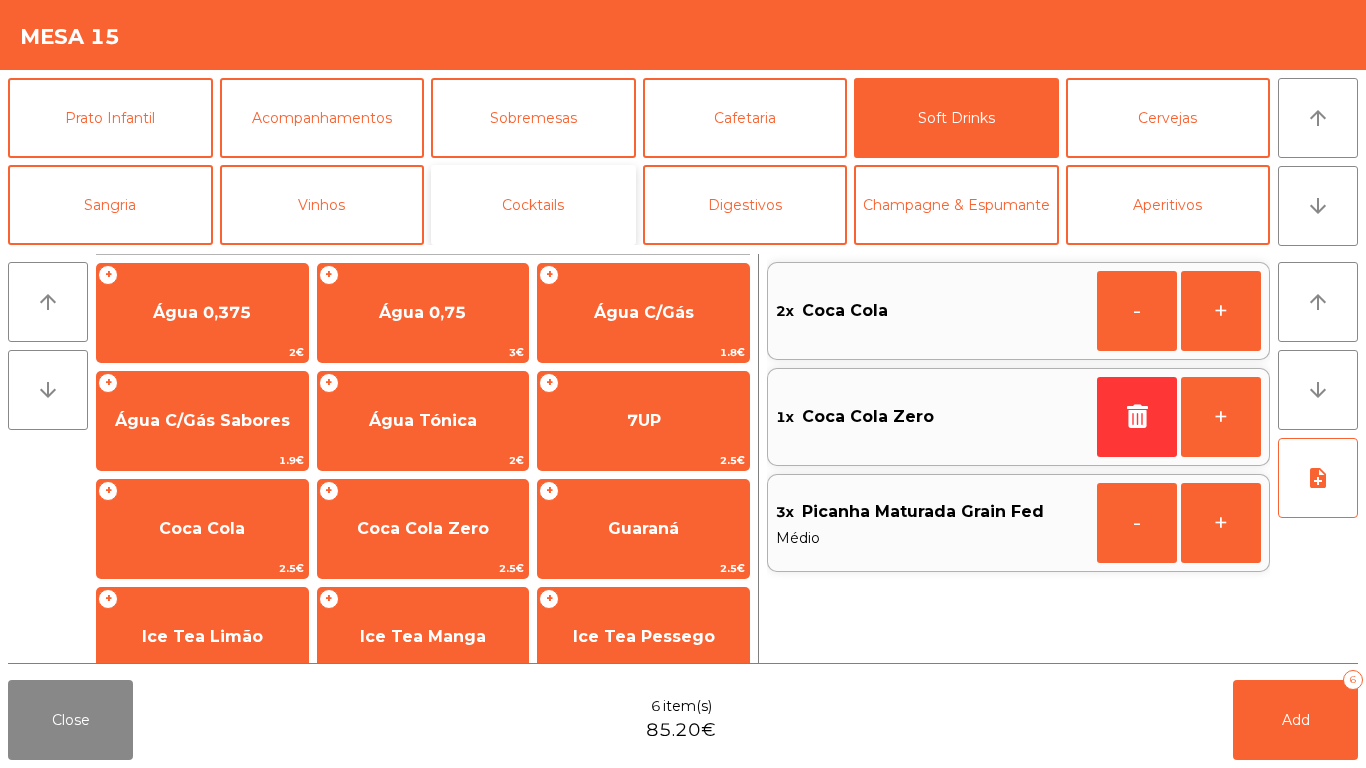click on "Cocktails" 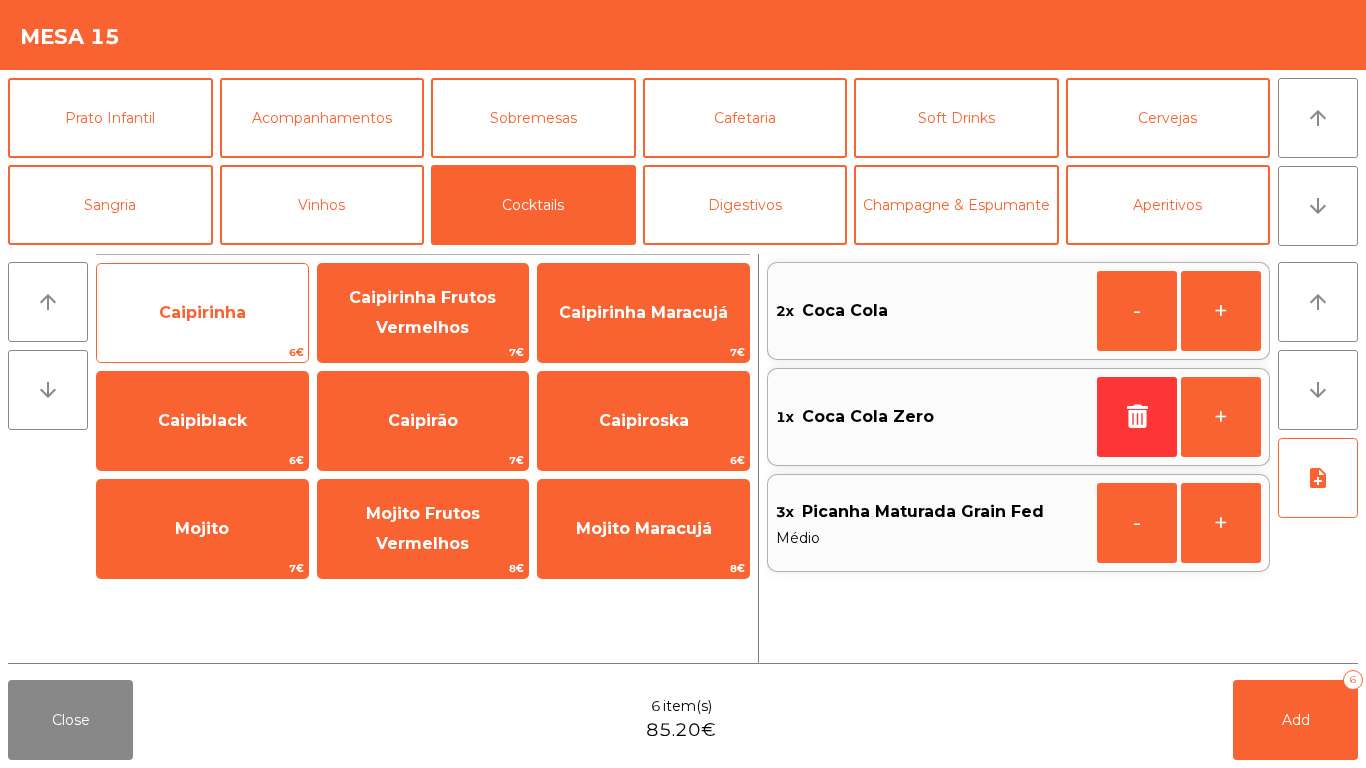 click on "Caipirinha" 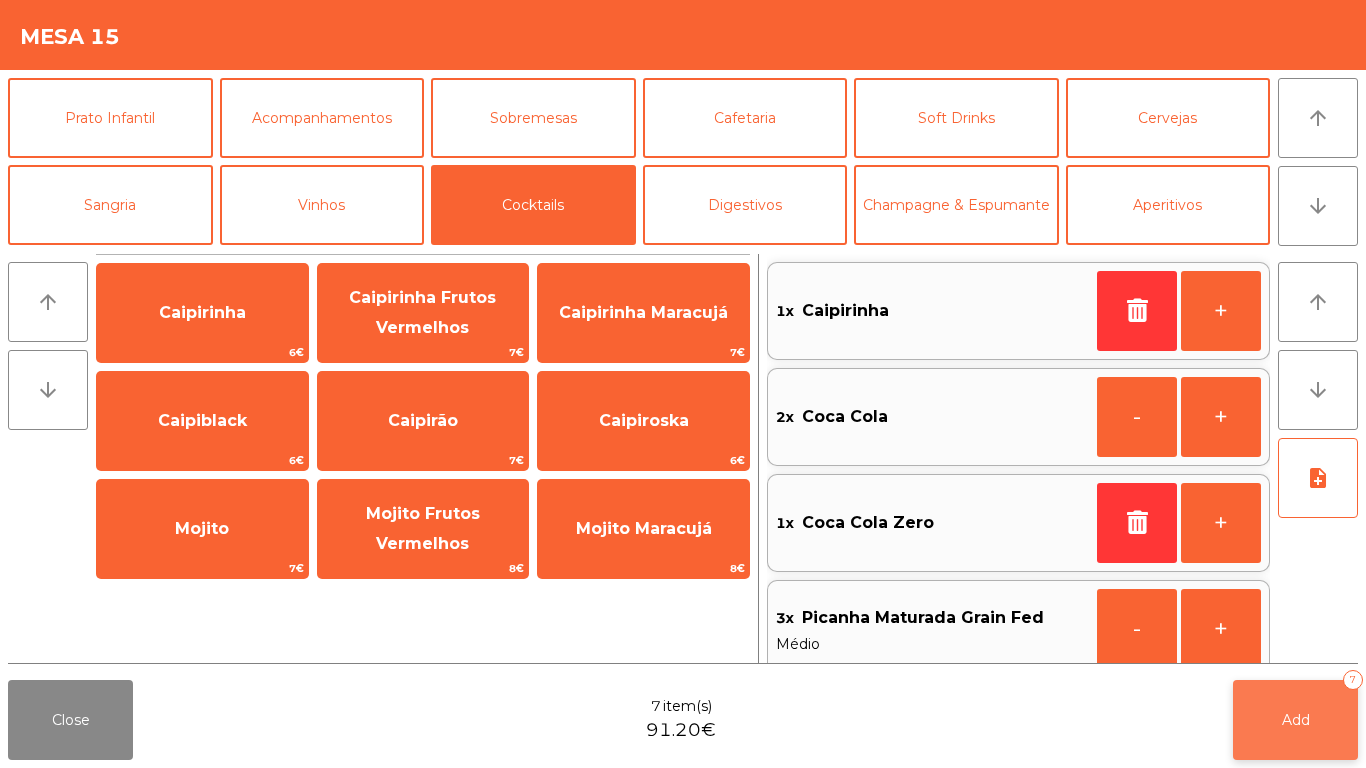 click on "Add   7" 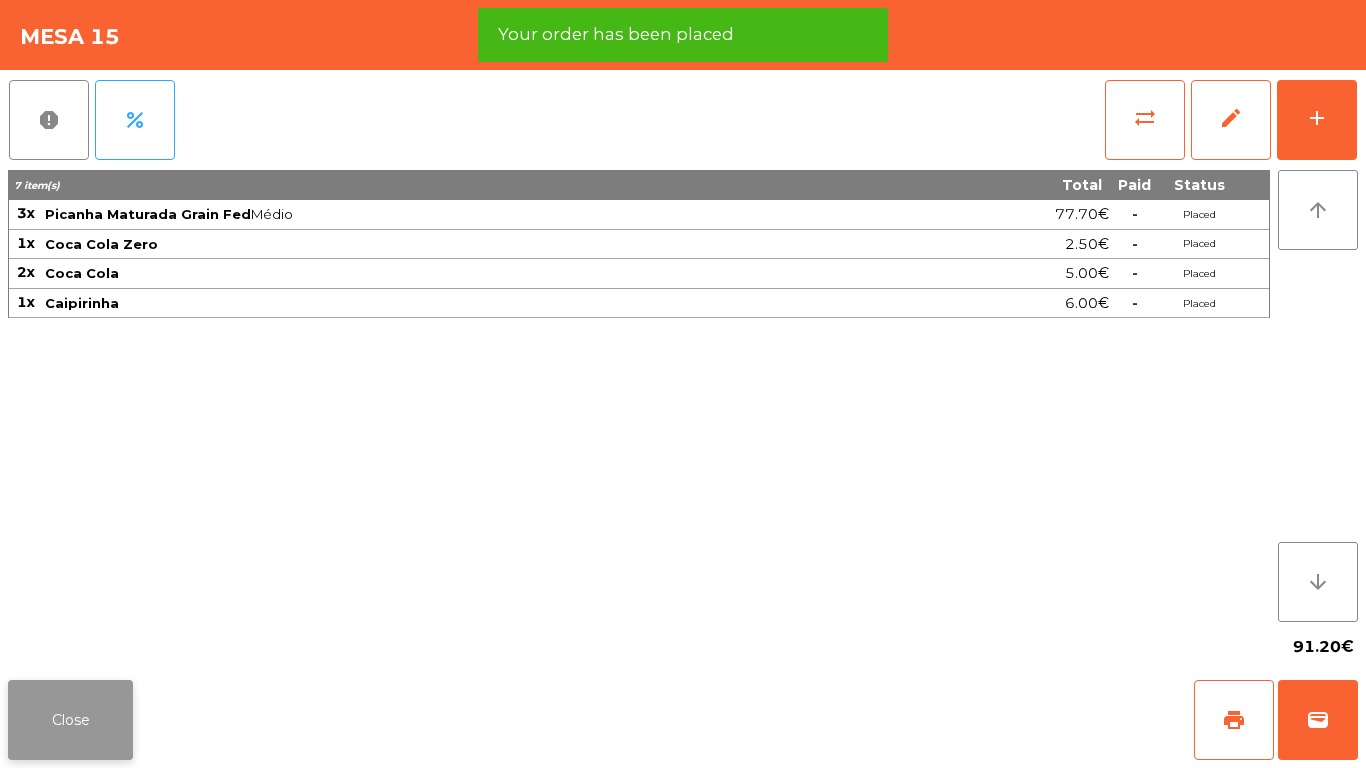 click on "Close" 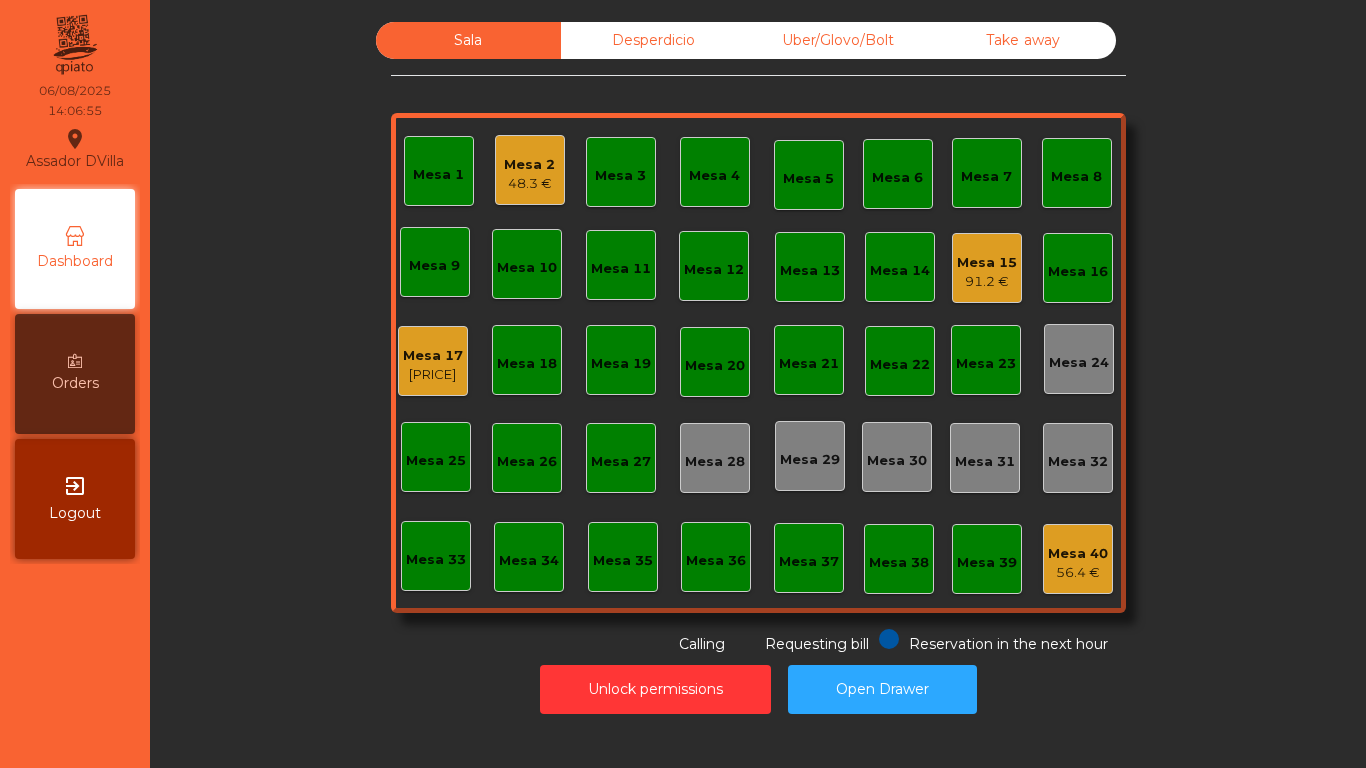 click on "Mesa 17" 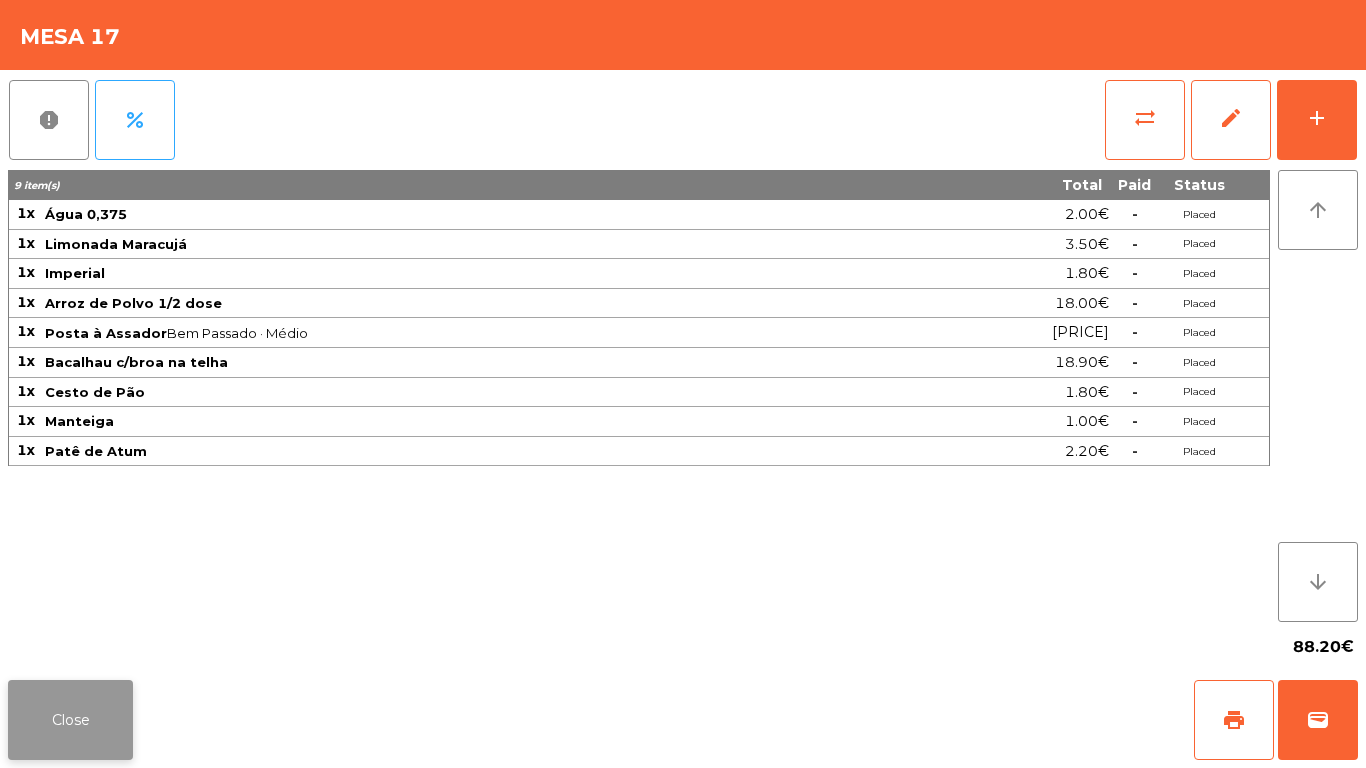 click on "Close" 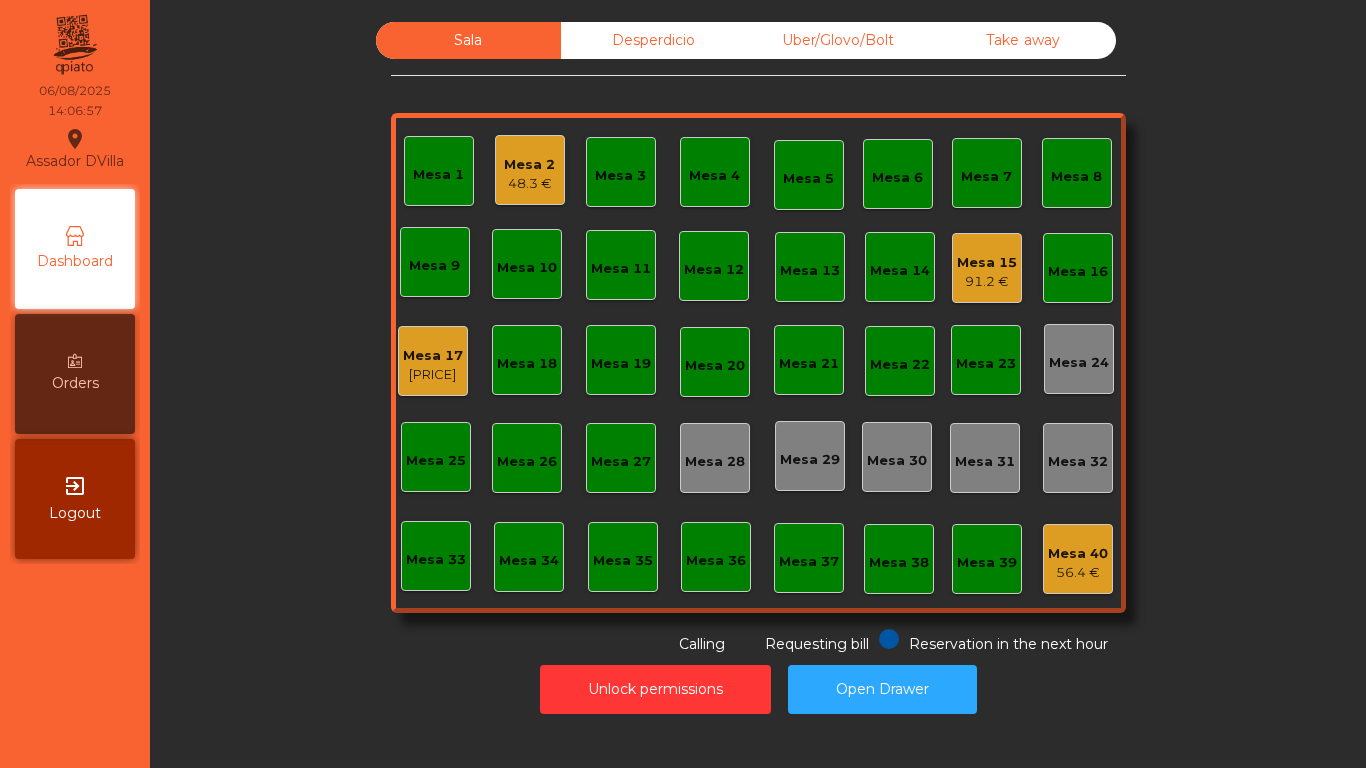 click on "Mesa 15" 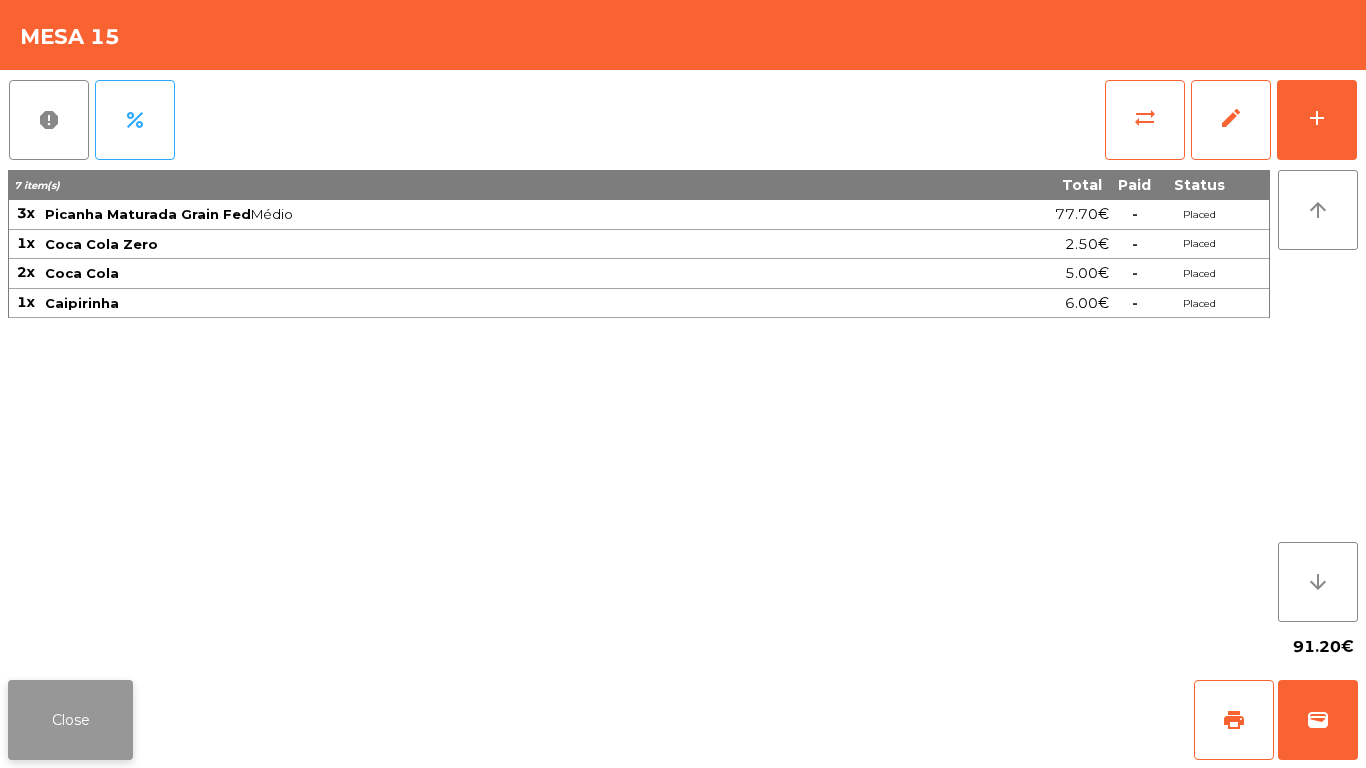 click on "Close" 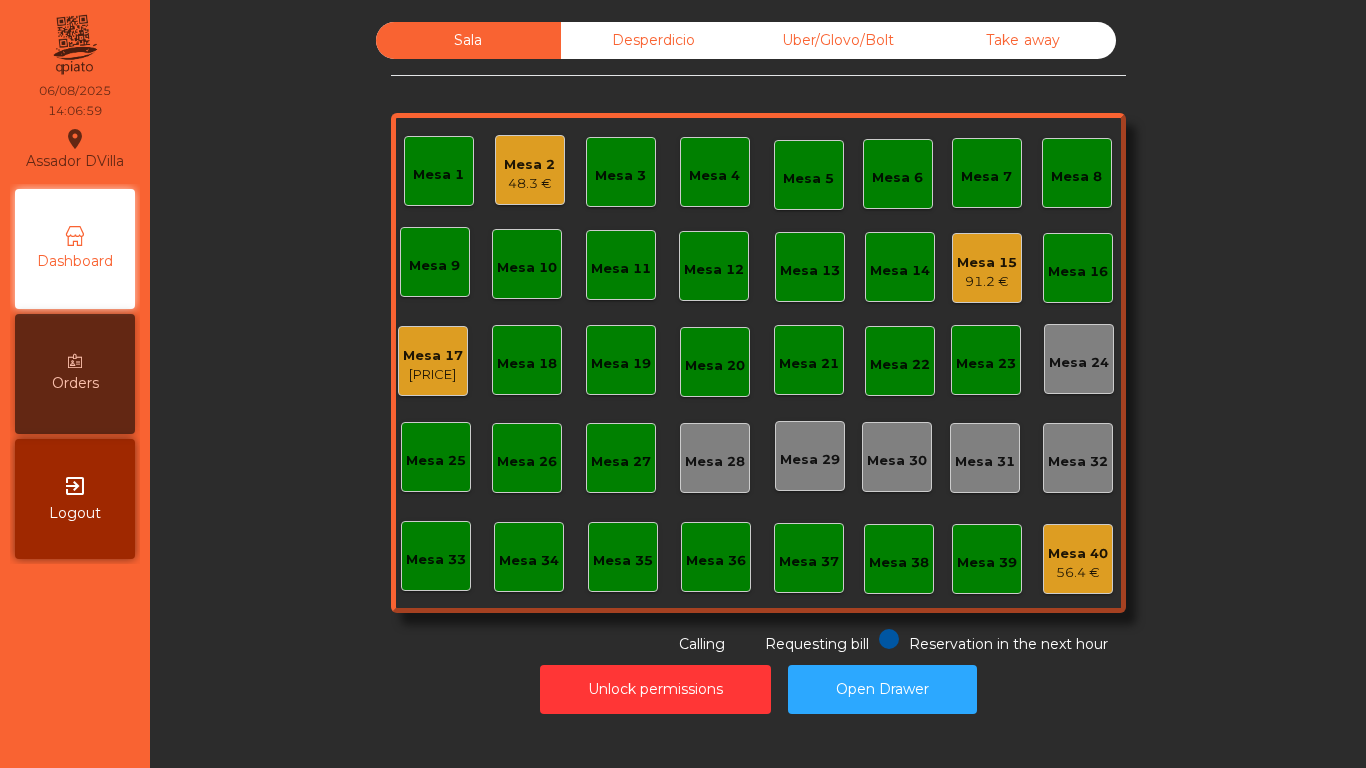 click on "48.3 €" 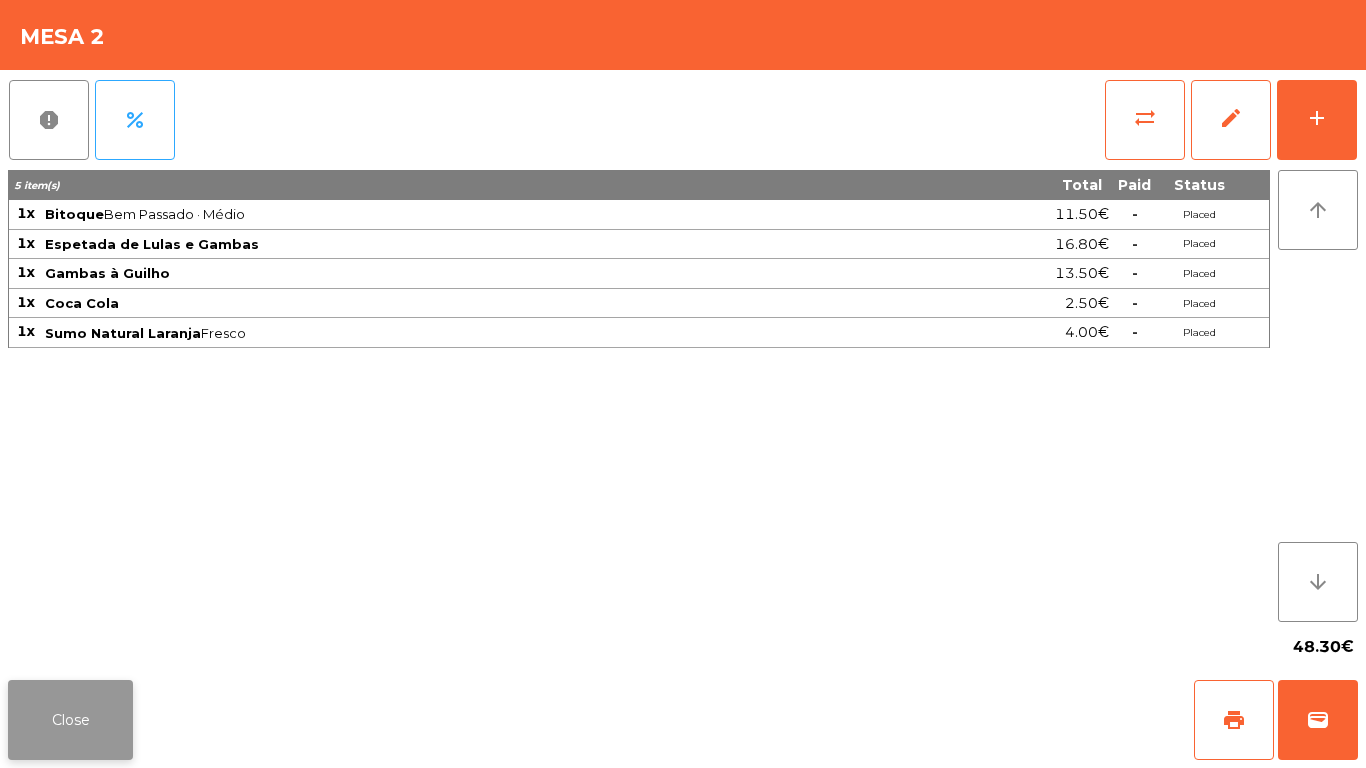click on "Close" 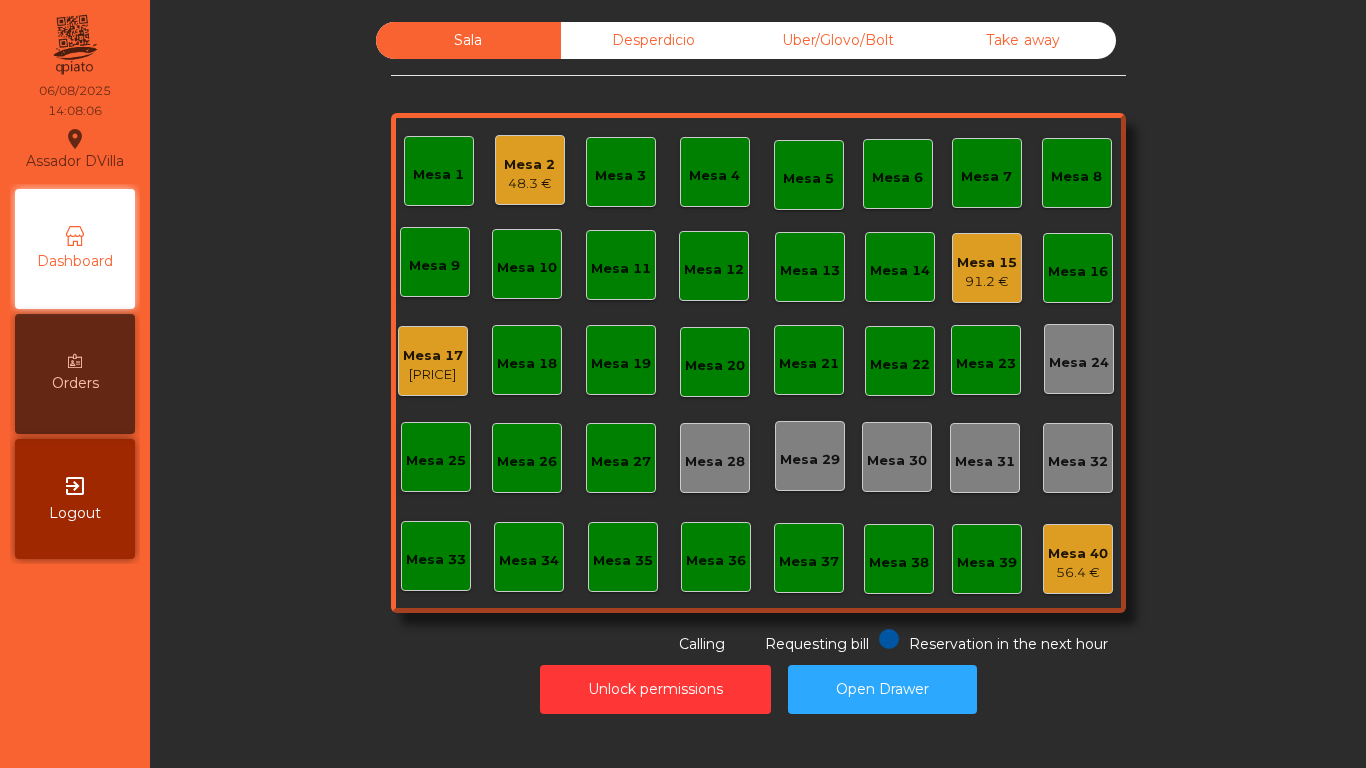 click on "Mesa 9" 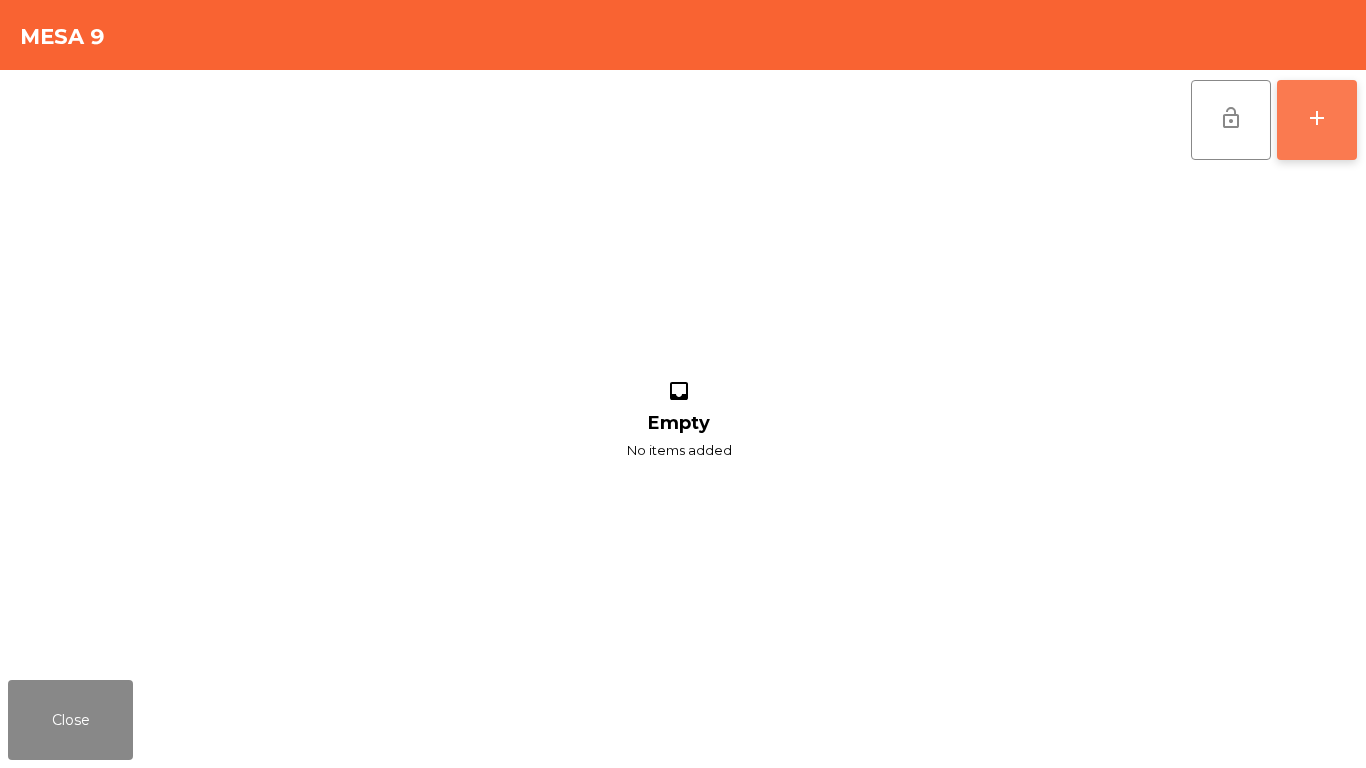 click on "add" 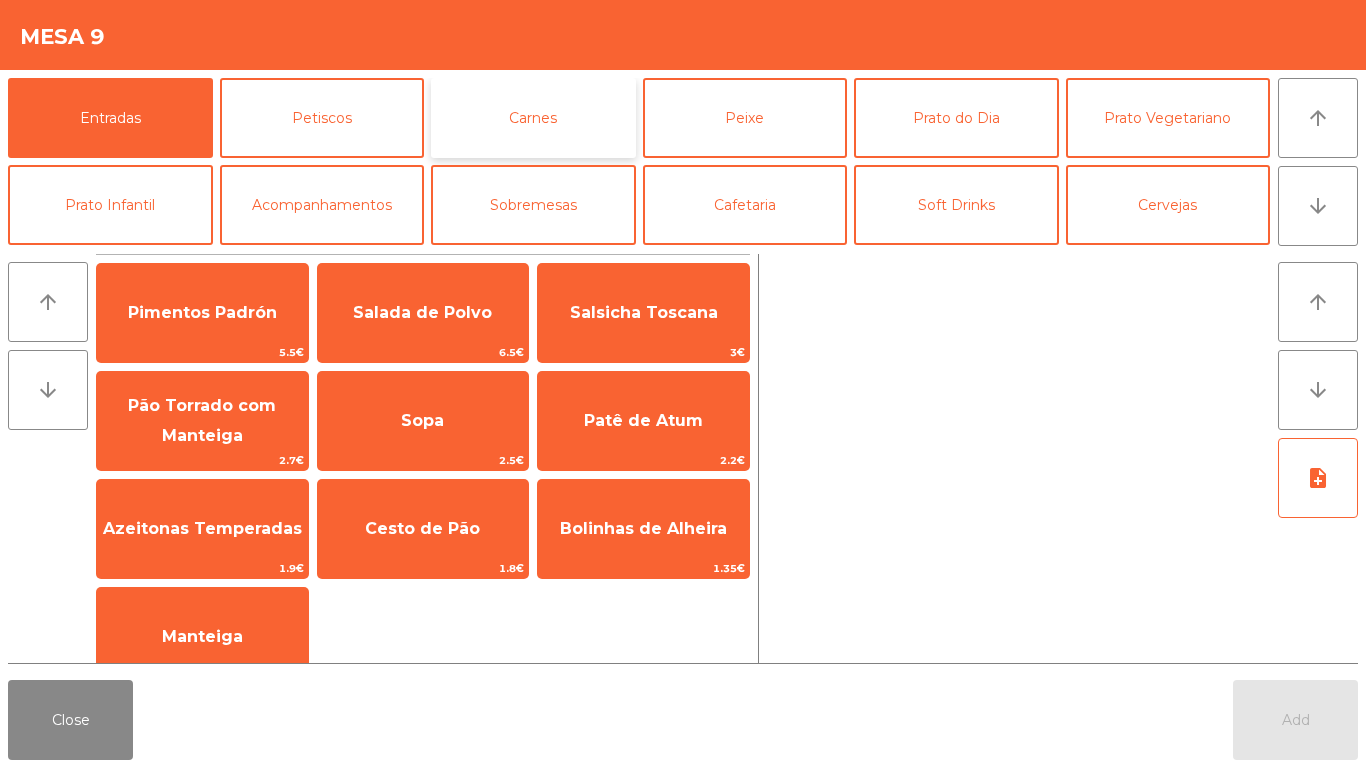 click on "Carnes" 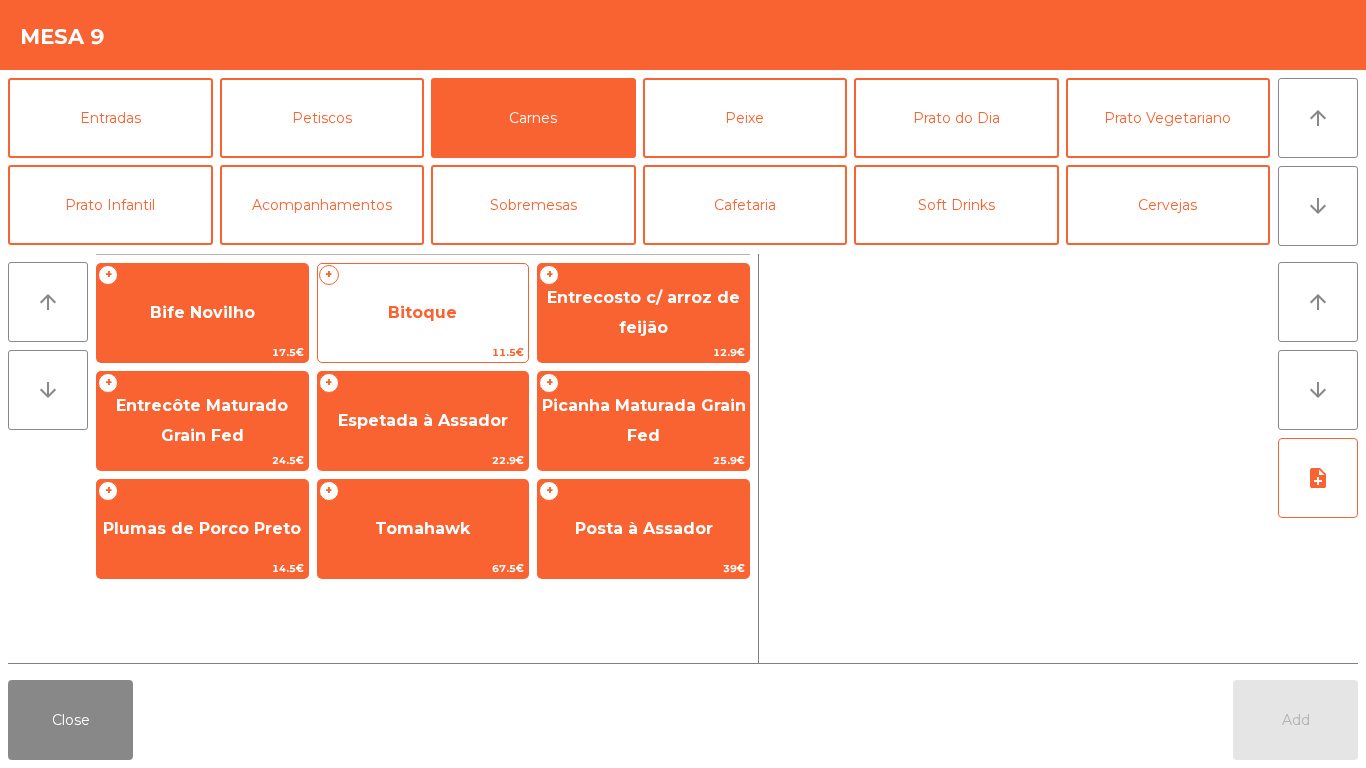 click on "Bitoque" 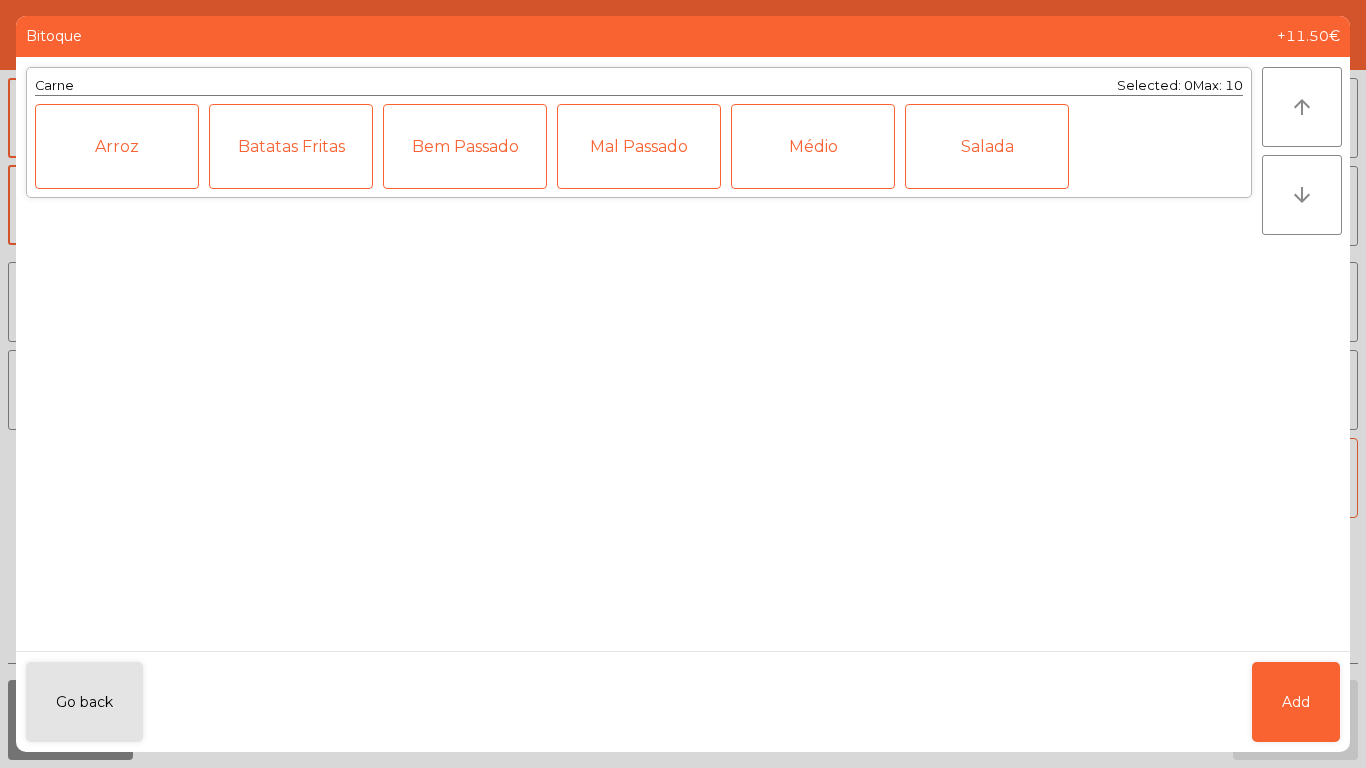 click on "Médio" 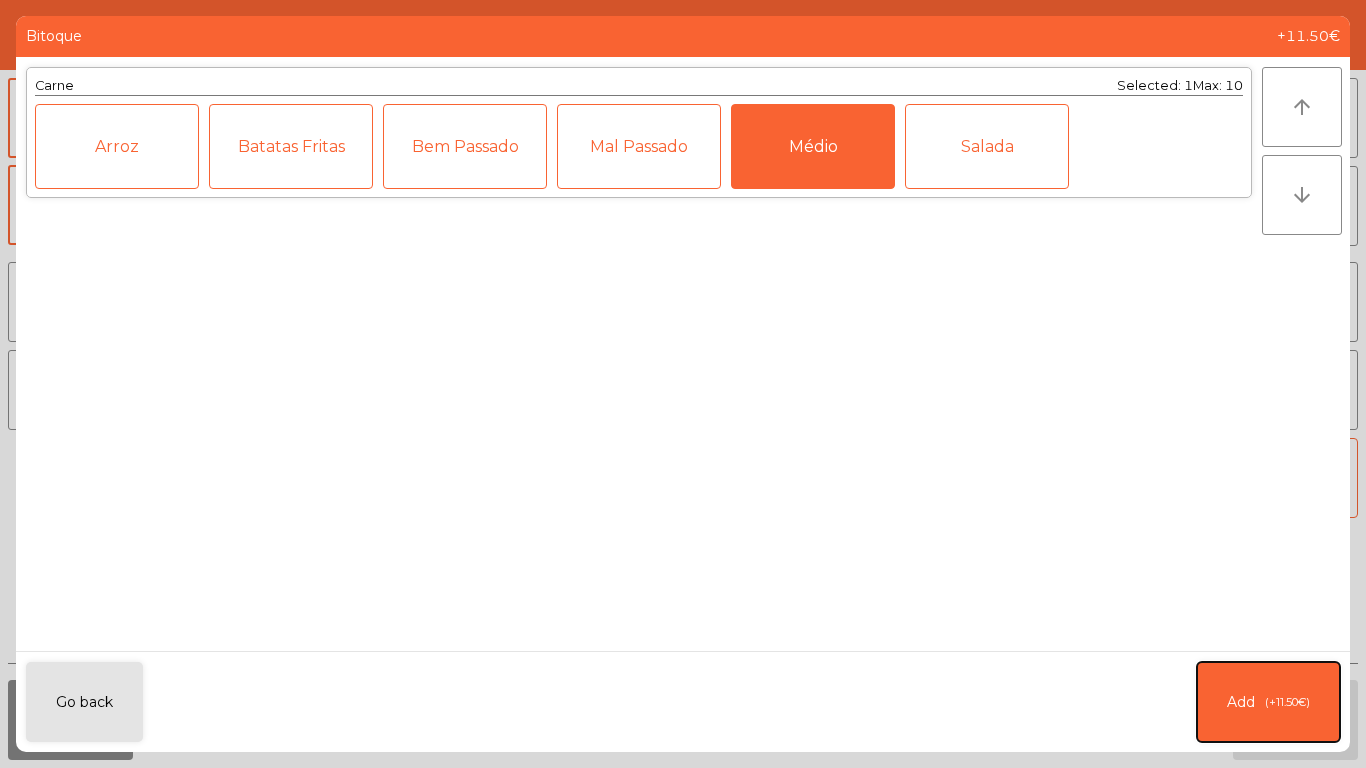 click on "Add +11.50€" 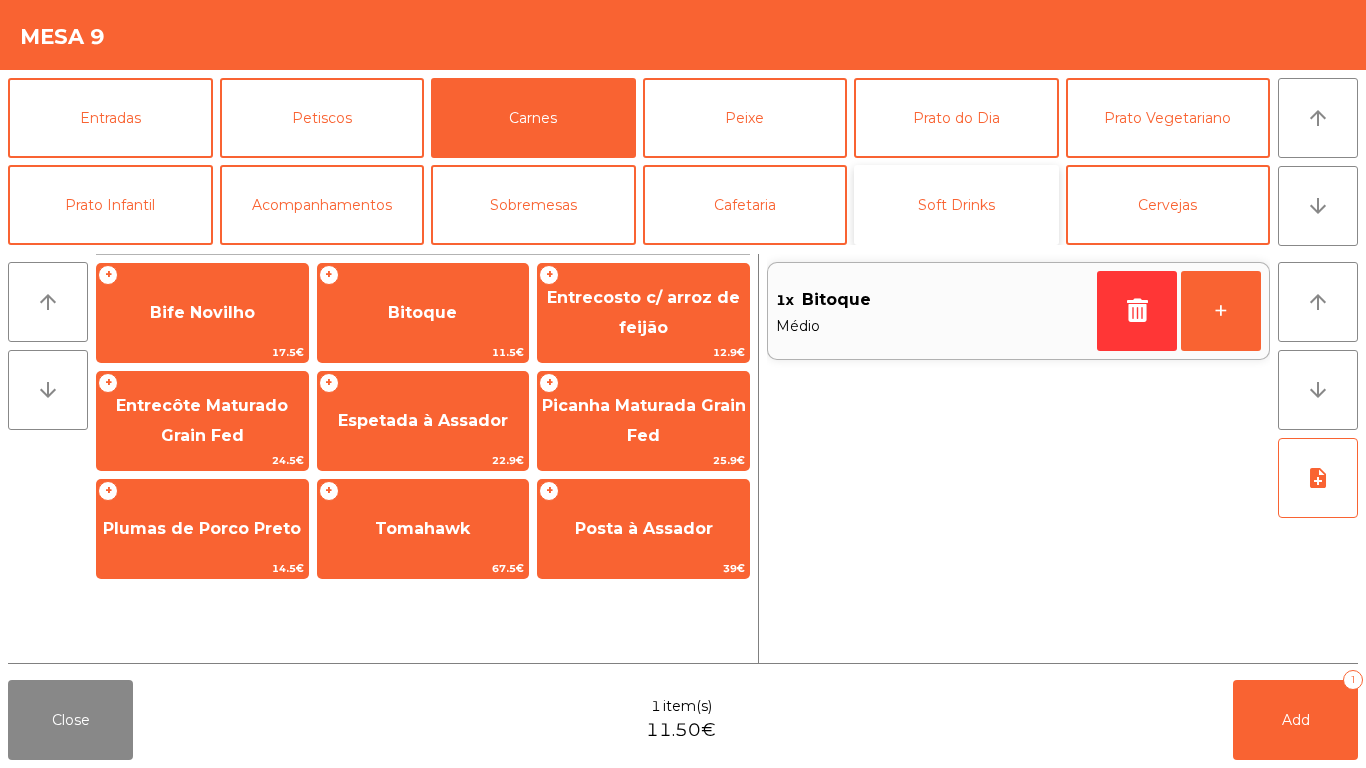 click on "Soft Drinks" 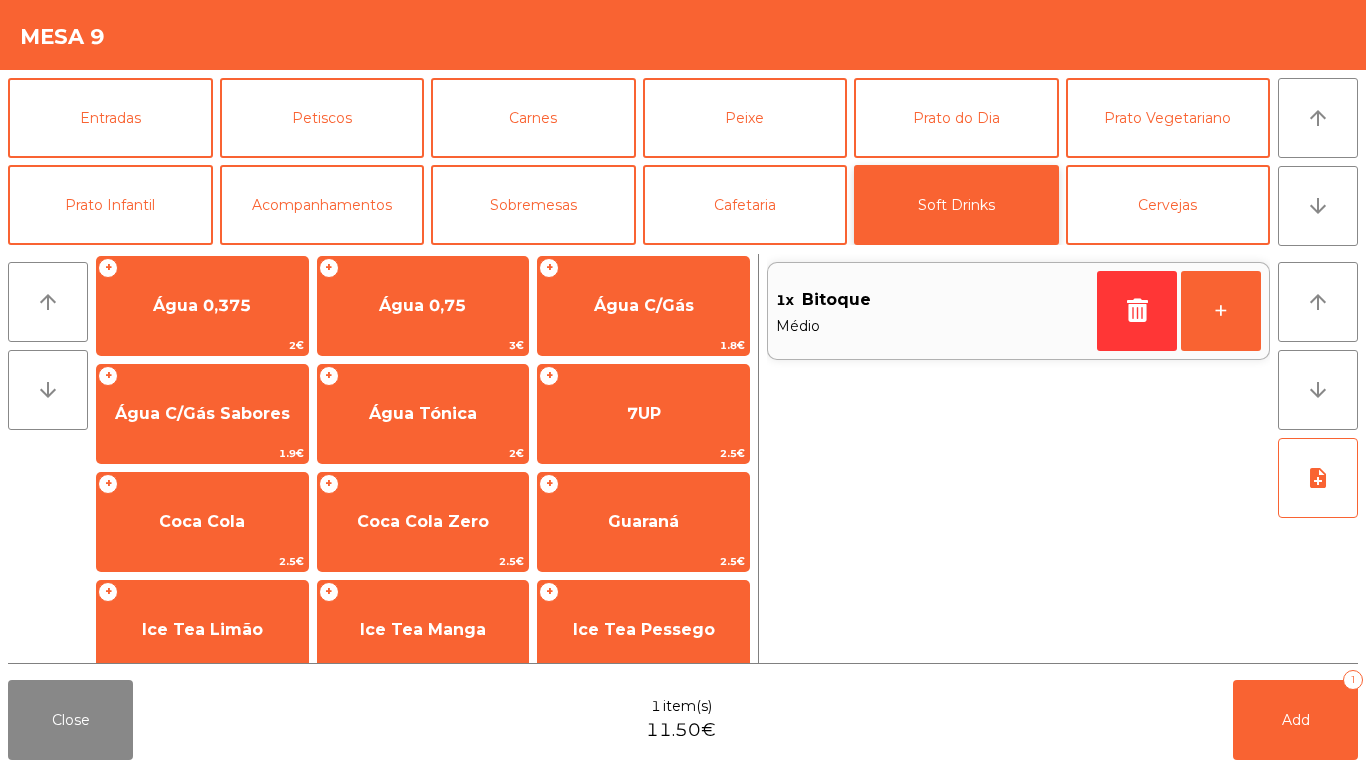 scroll, scrollTop: 8, scrollLeft: 0, axis: vertical 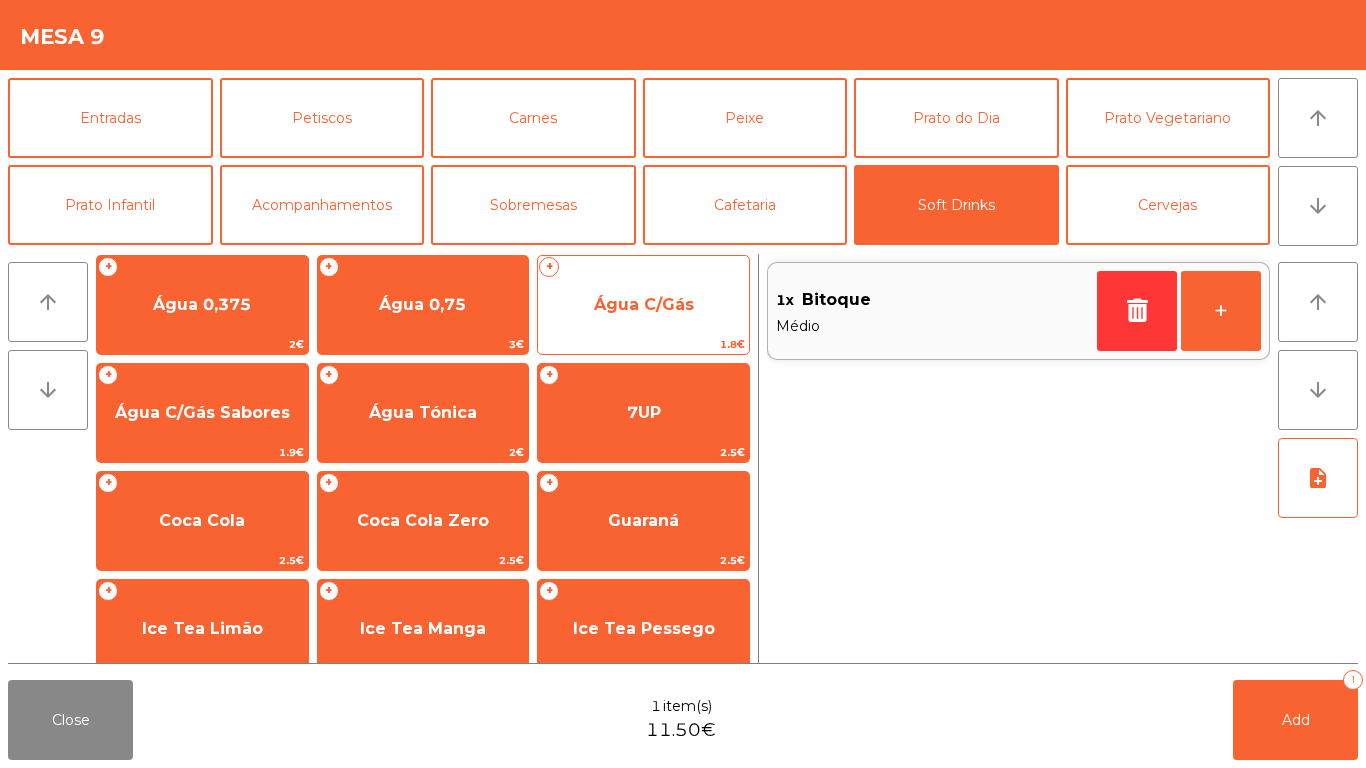 click on "Água C/Gás" 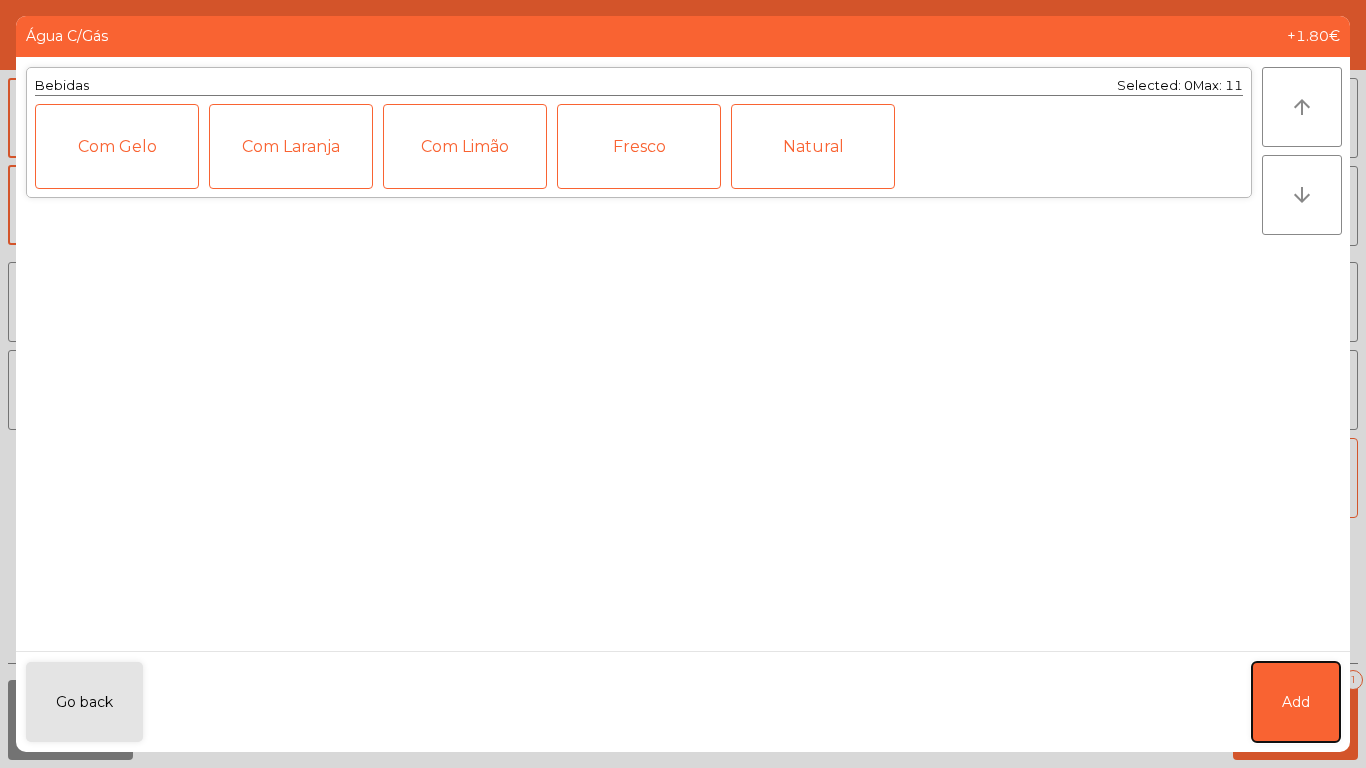 click on "Add" 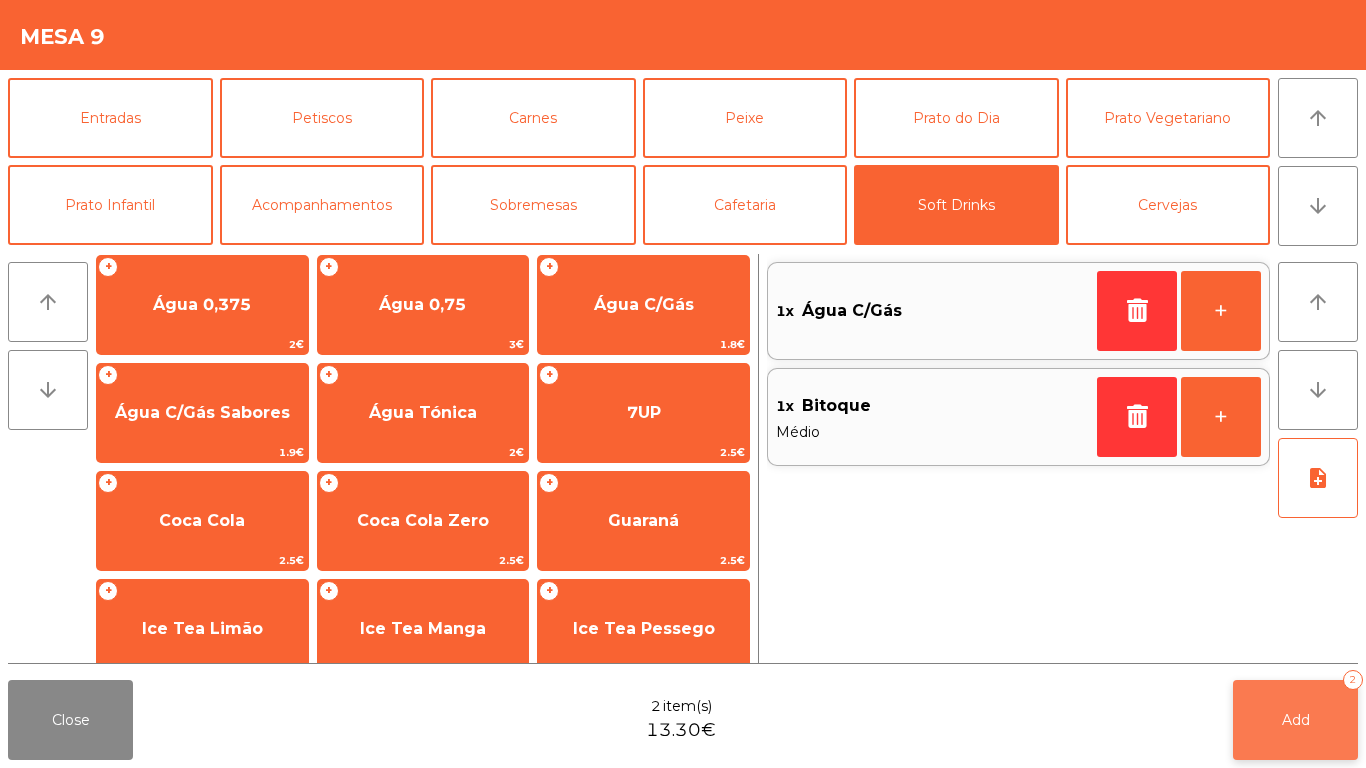 click on "Add" 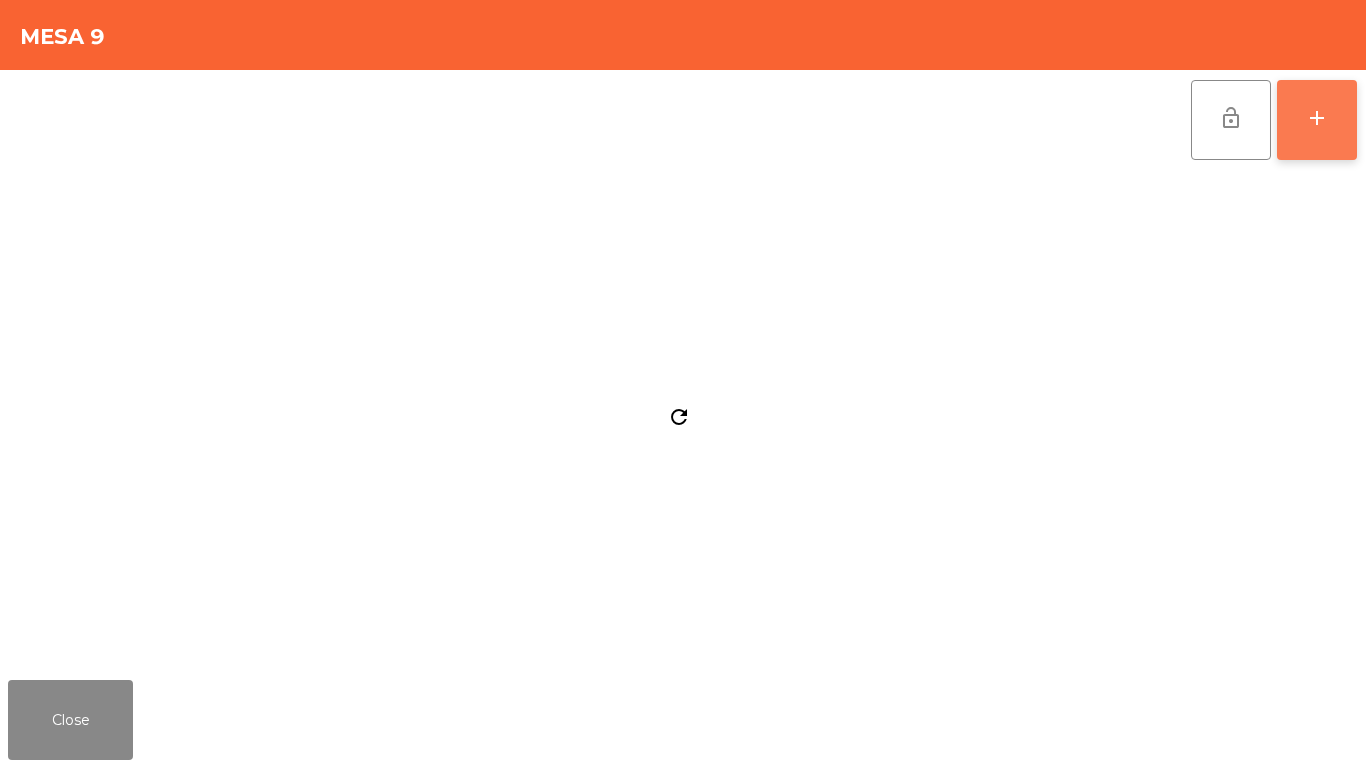 click on "add" 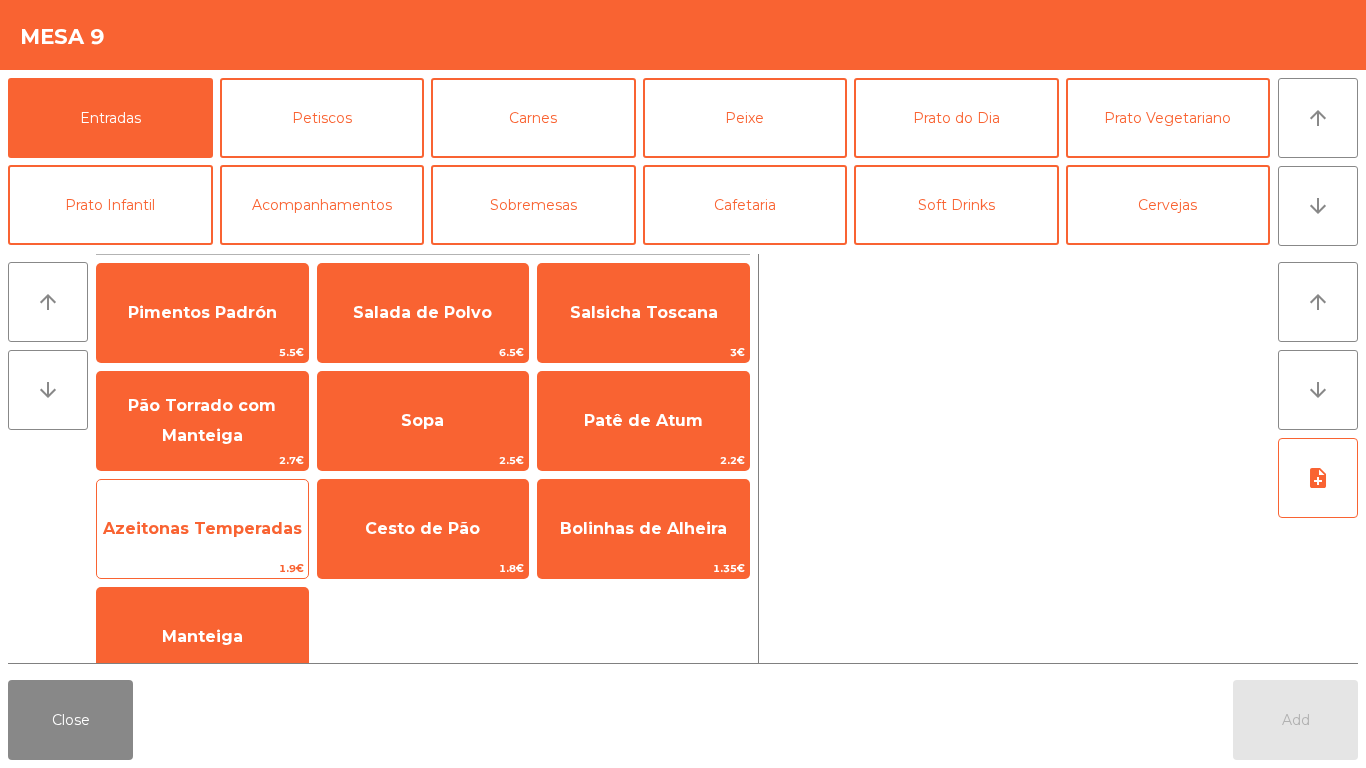 click on "Azeitonas Temperadas" 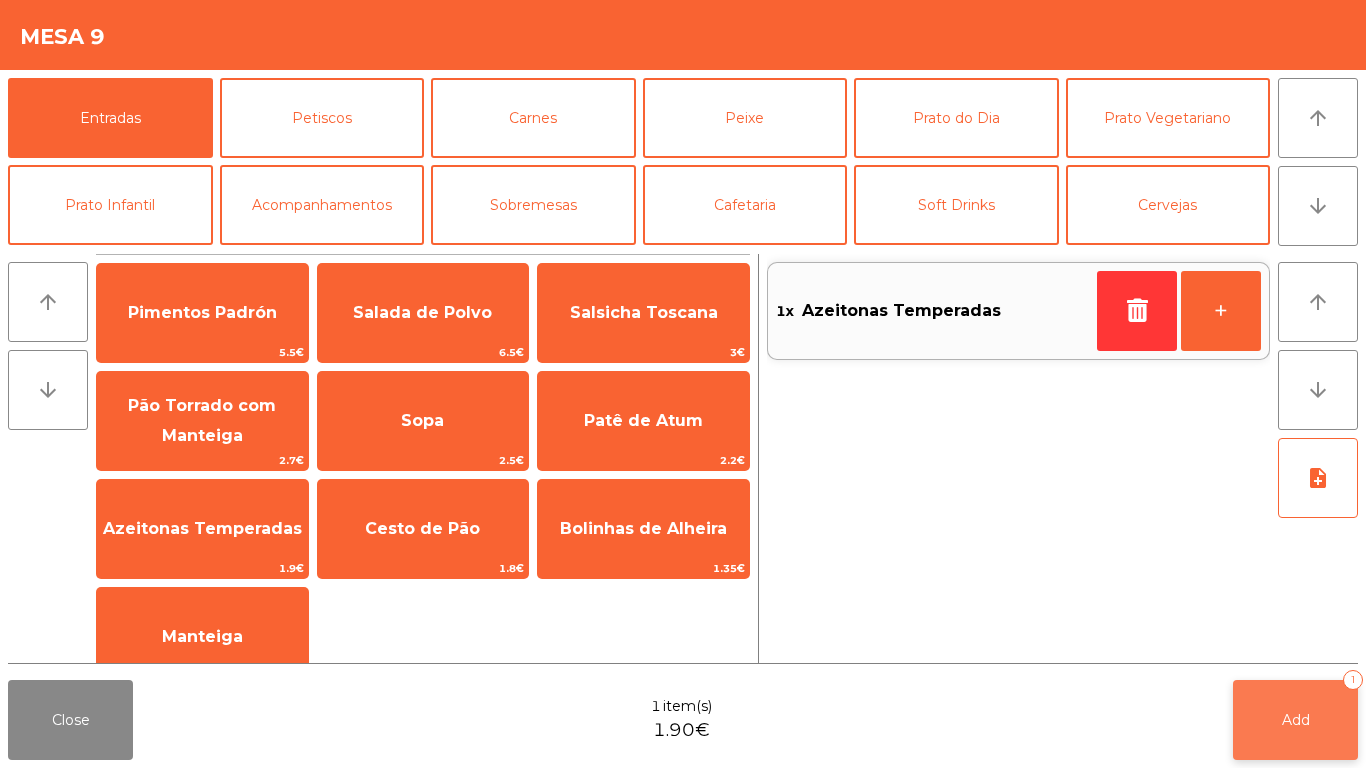 click on "Add   1" 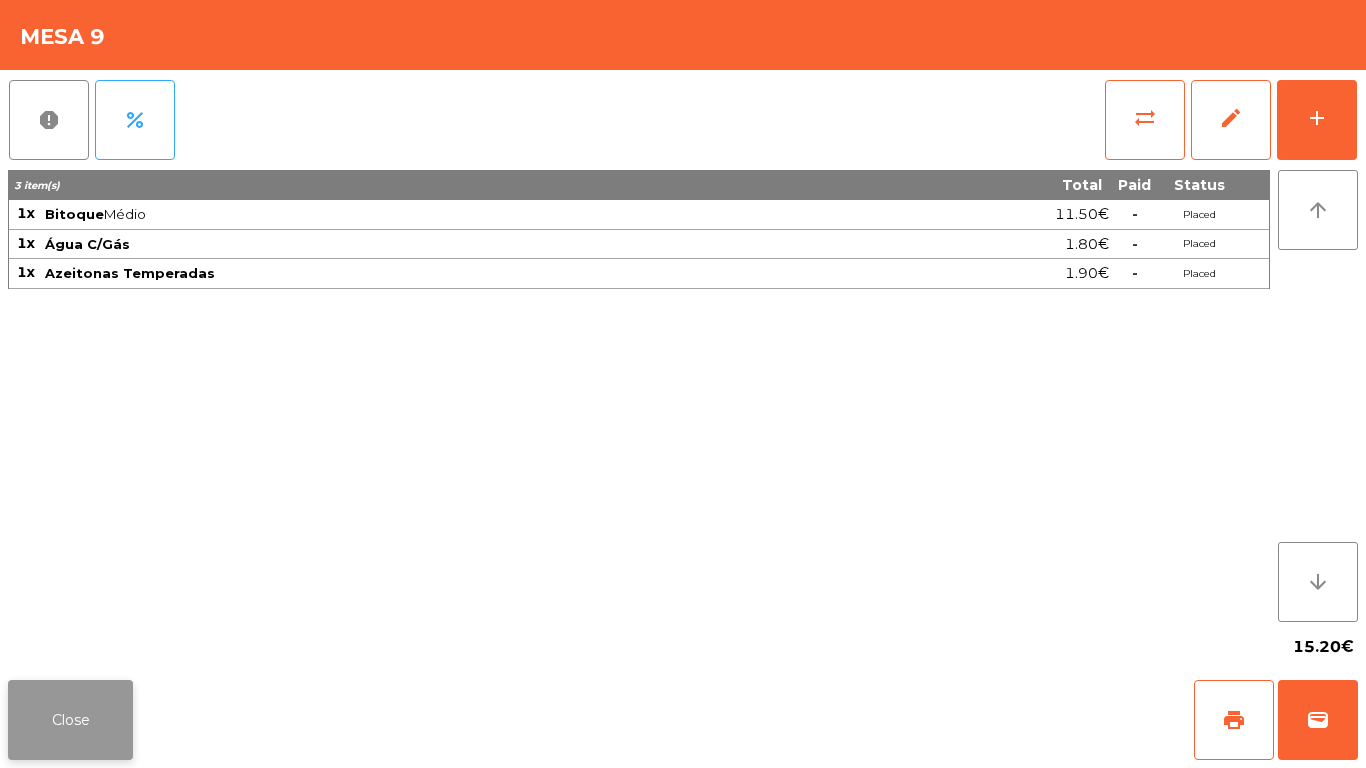 click on "Close" 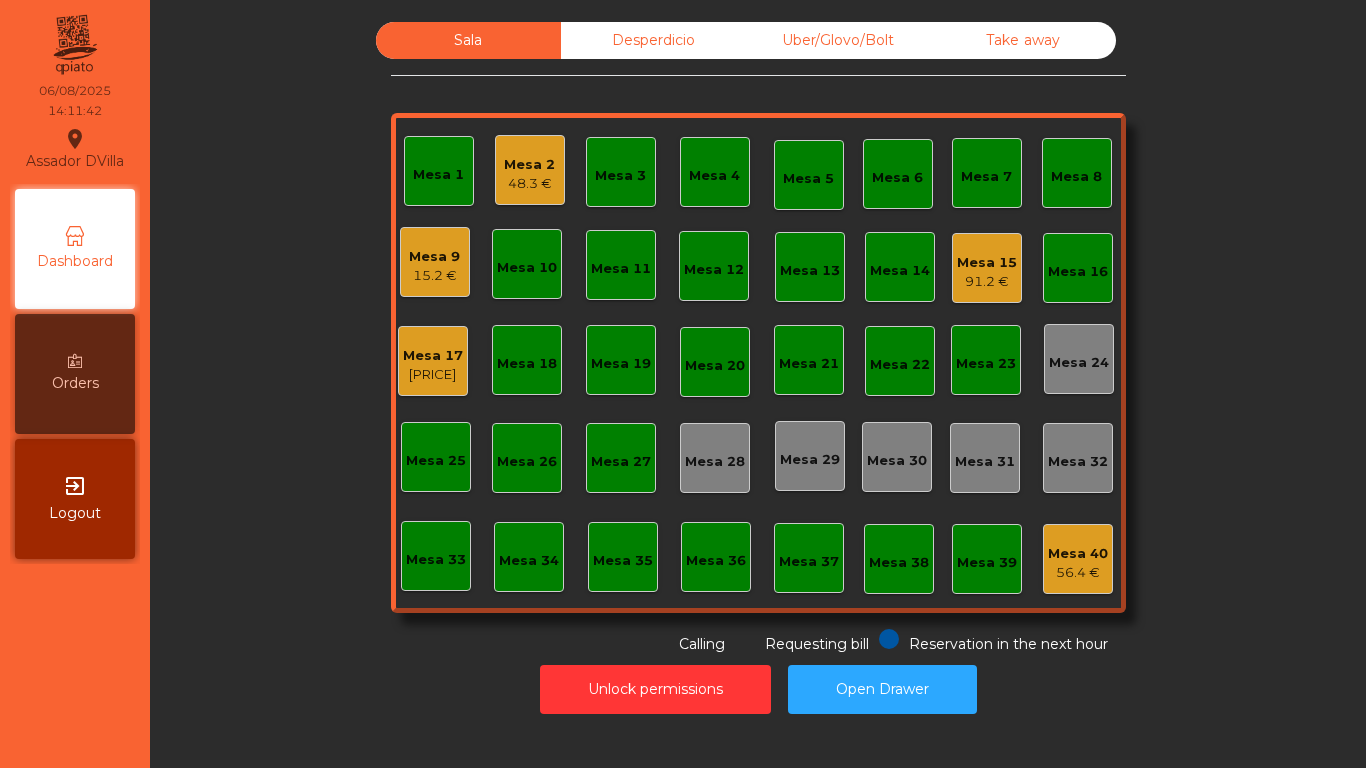 click on "[PRICE]" 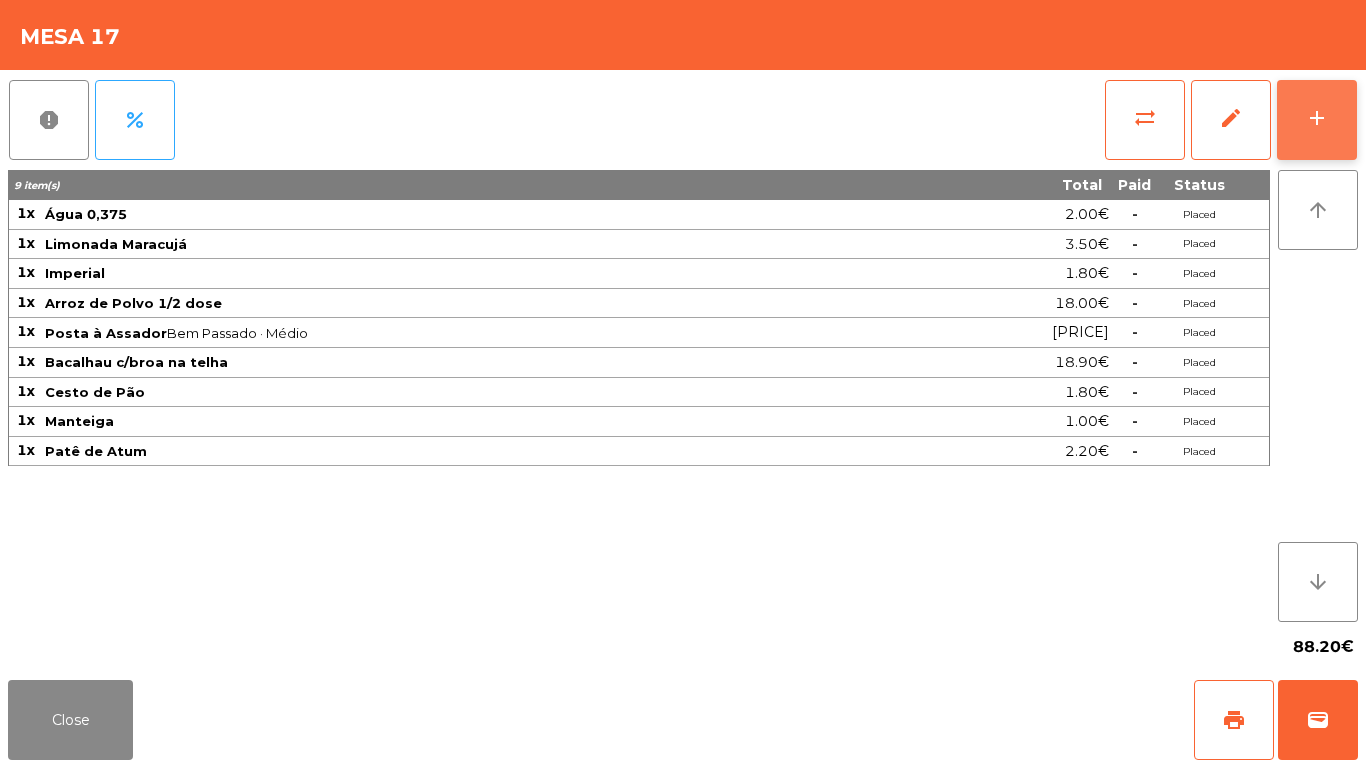 click on "add" 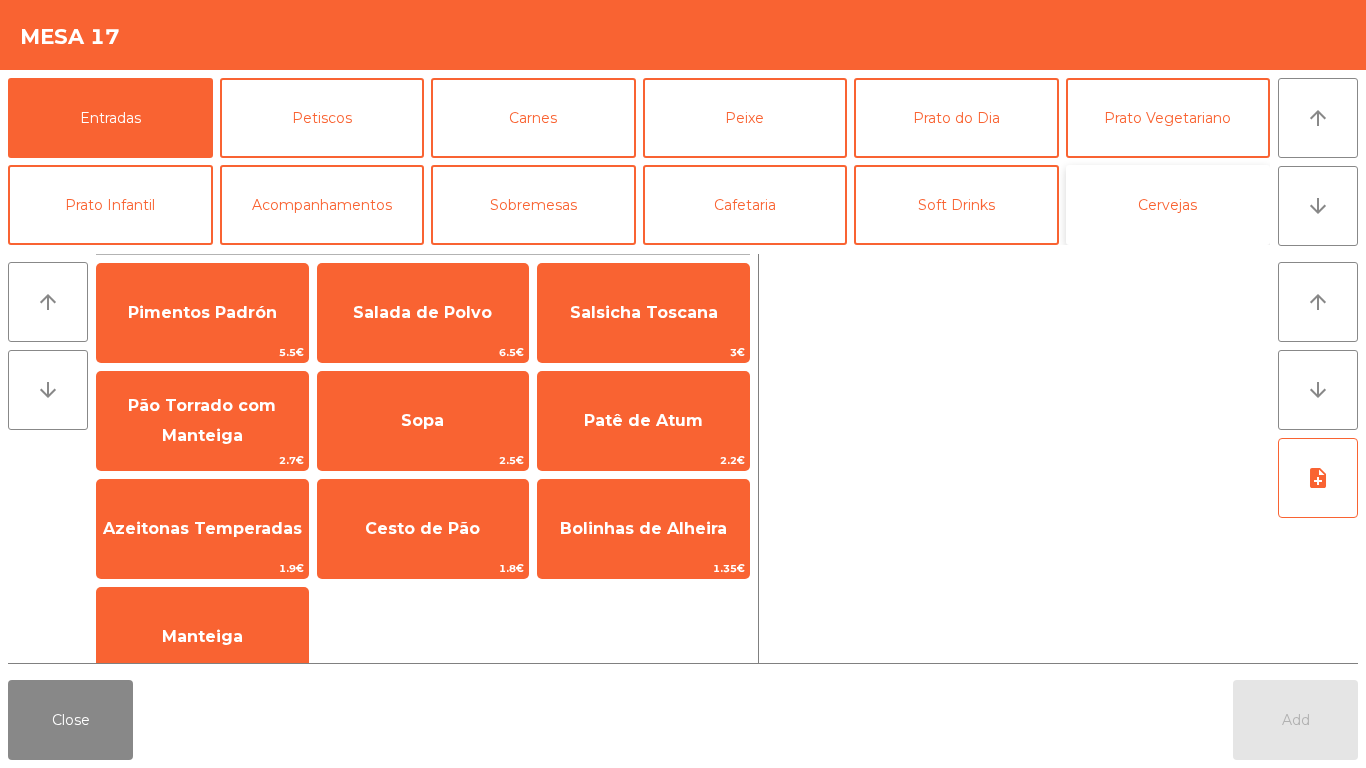 click on "Cervejas" 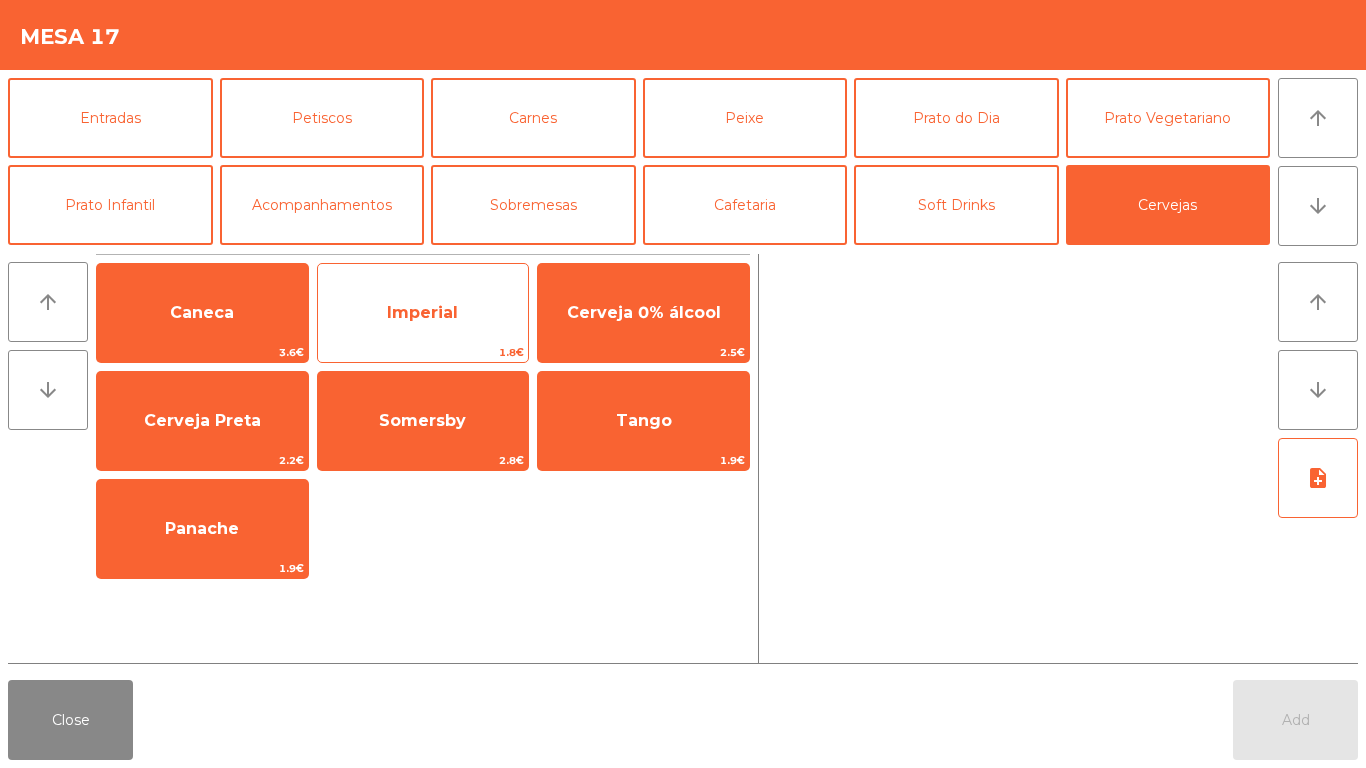 click on "Imperial" 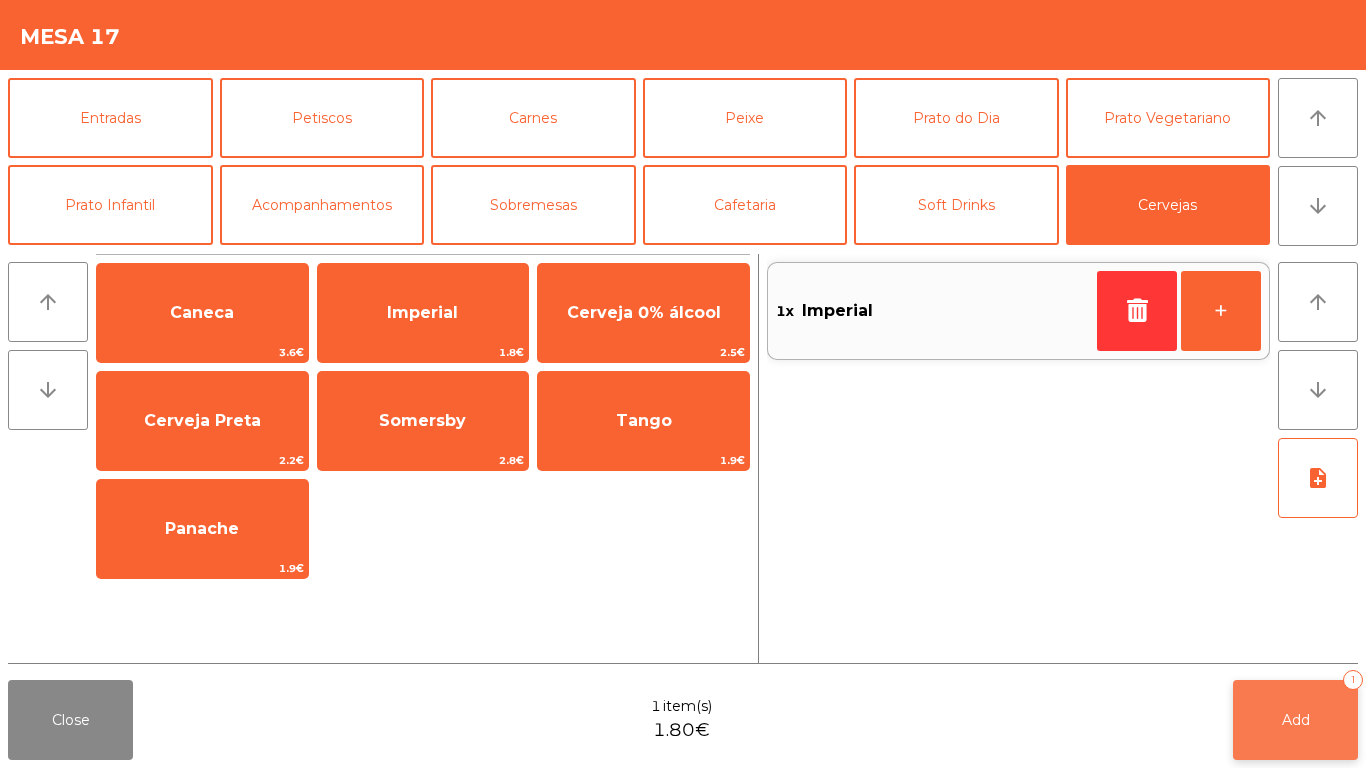 click on "Add   1" 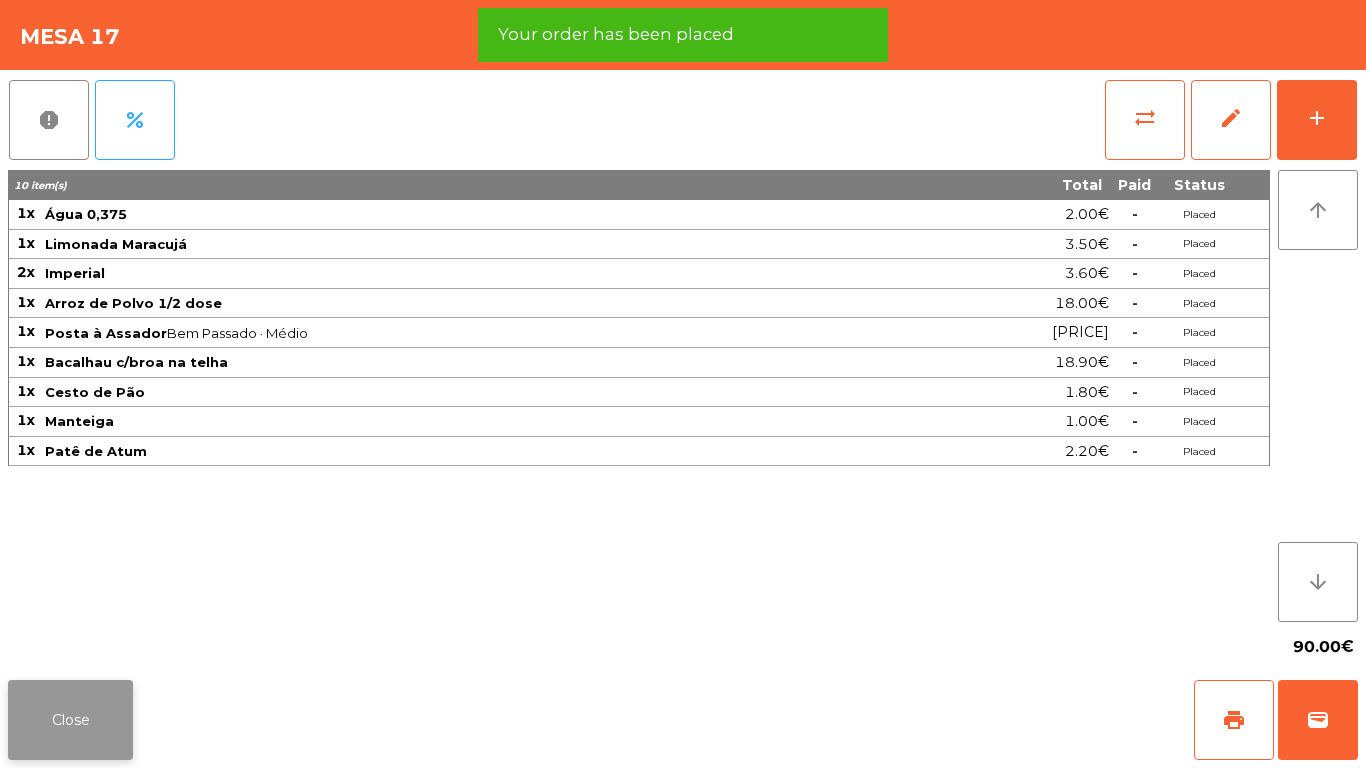 click on "Close" 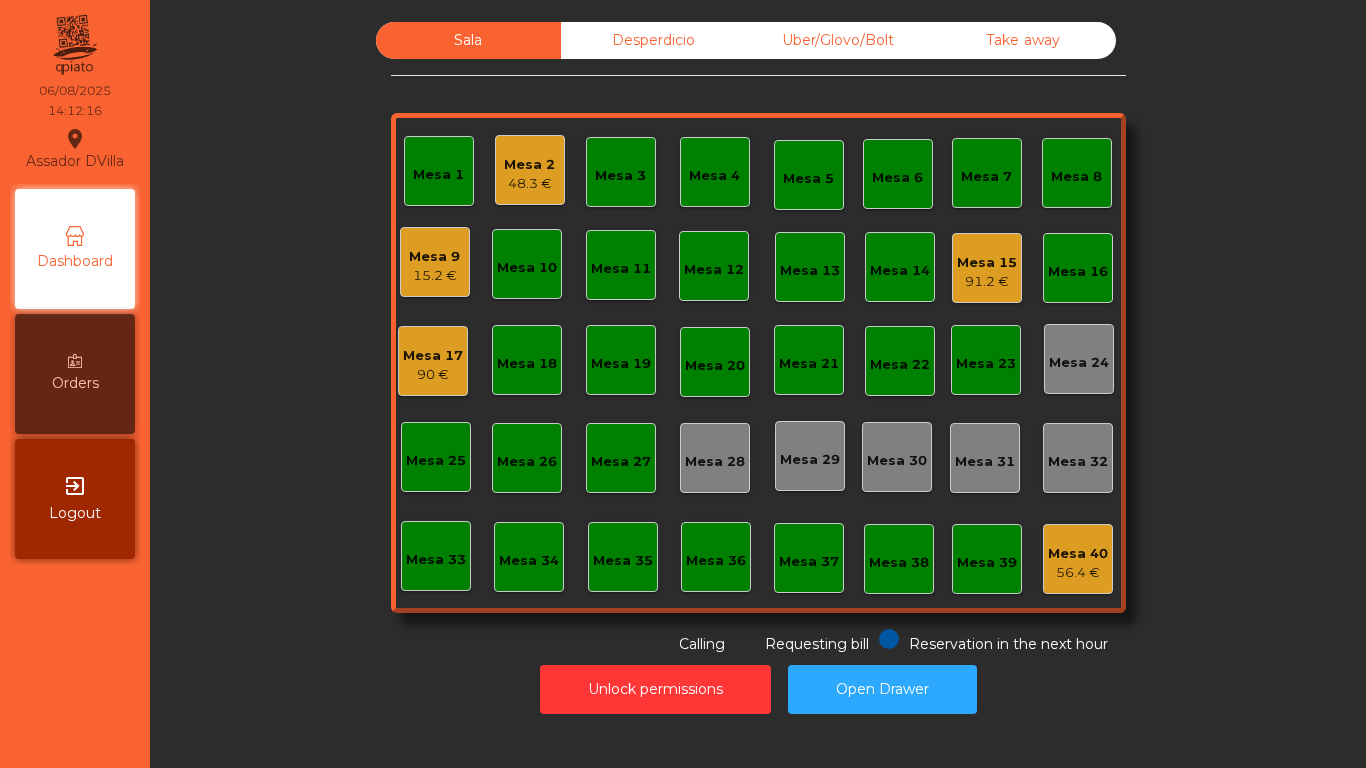 click on "Mesa 9" 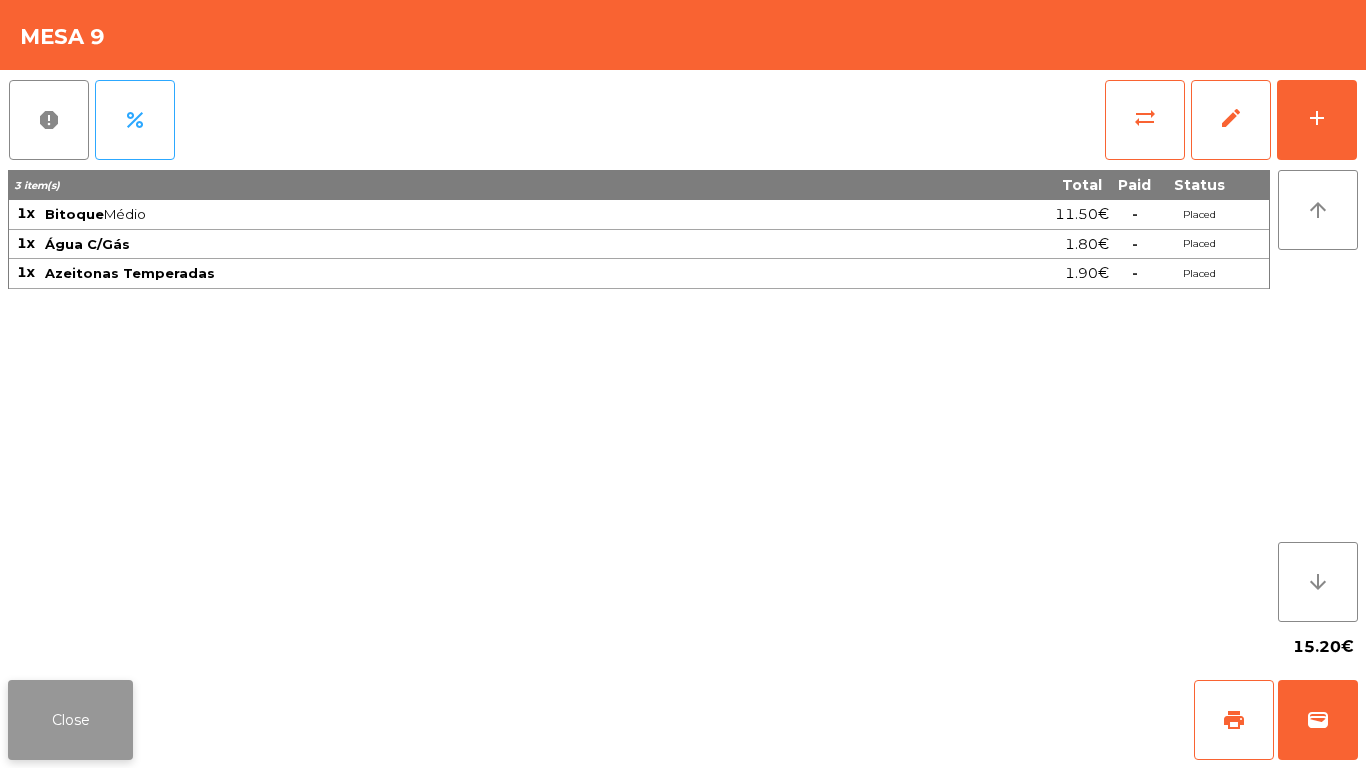 click on "Close" 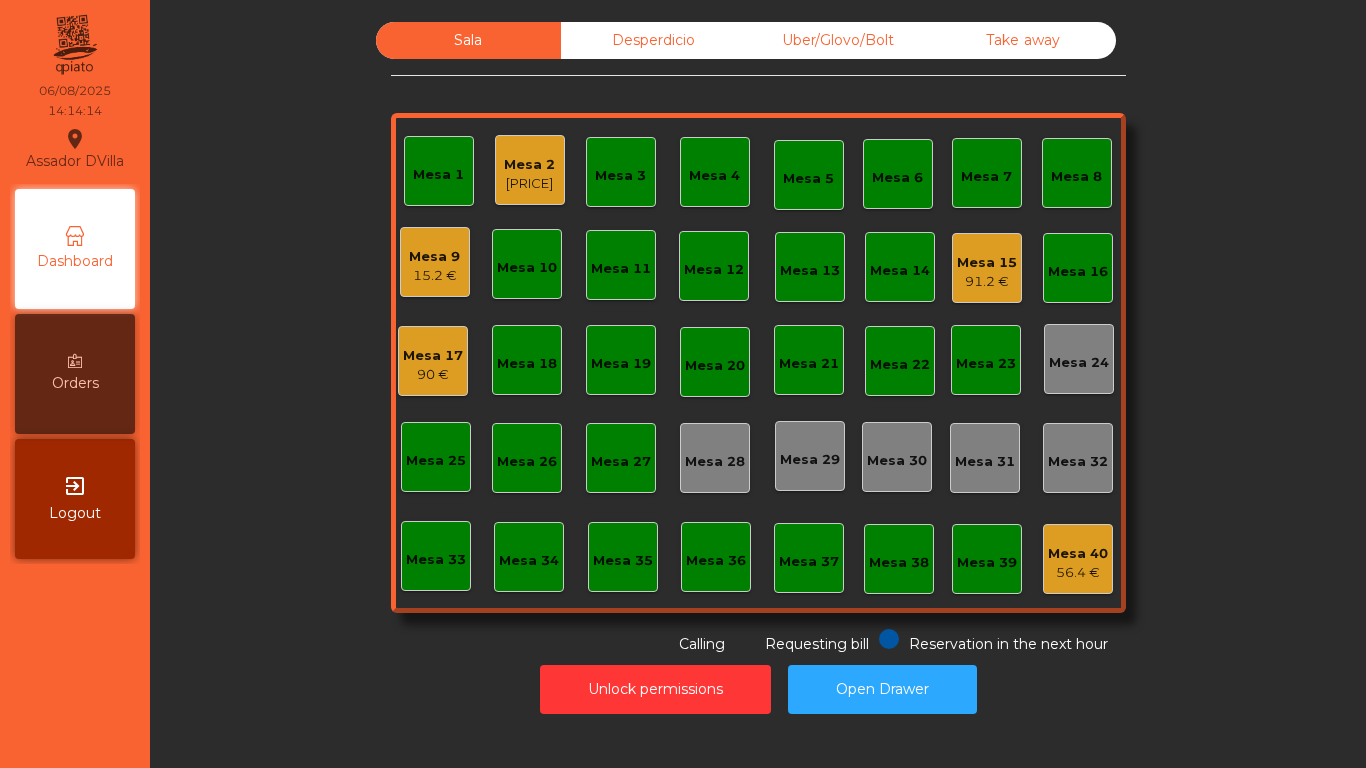 click on "Mesa 15" 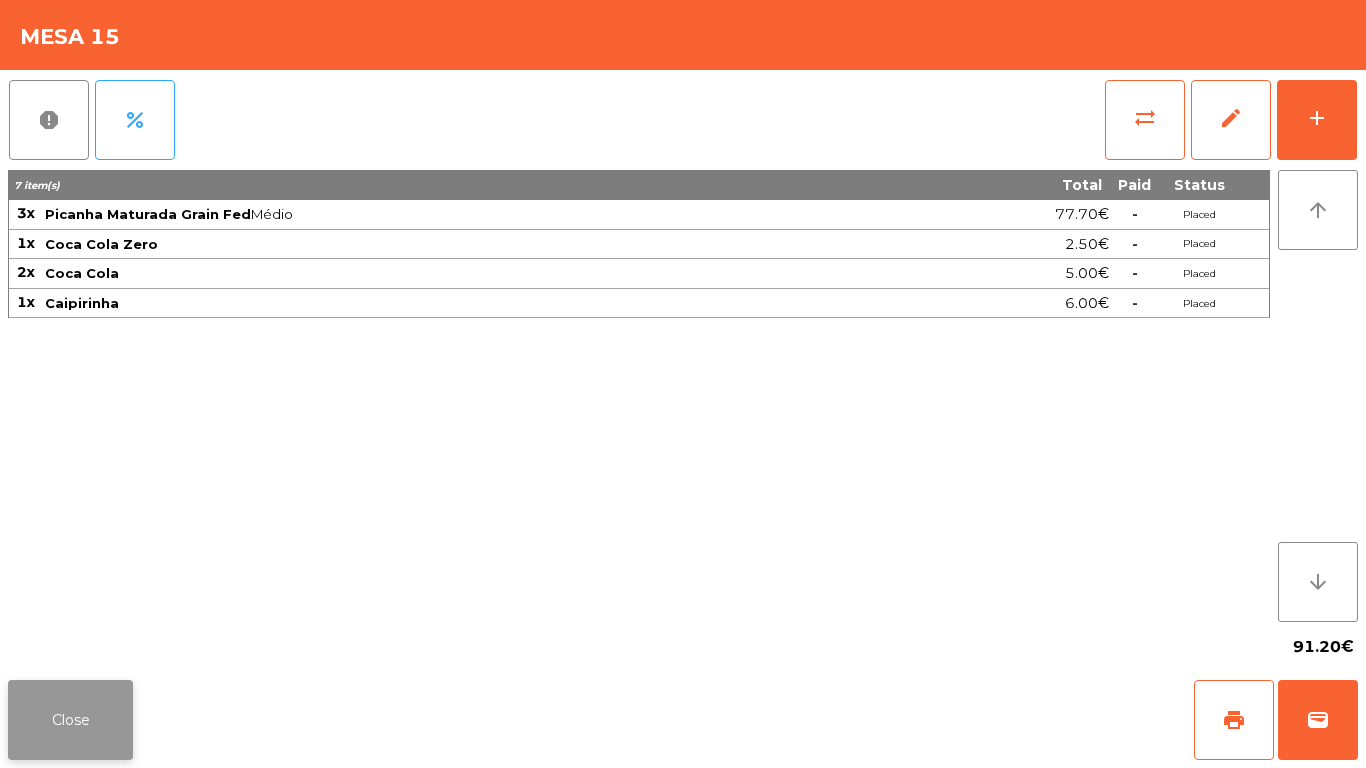 click on "Close" 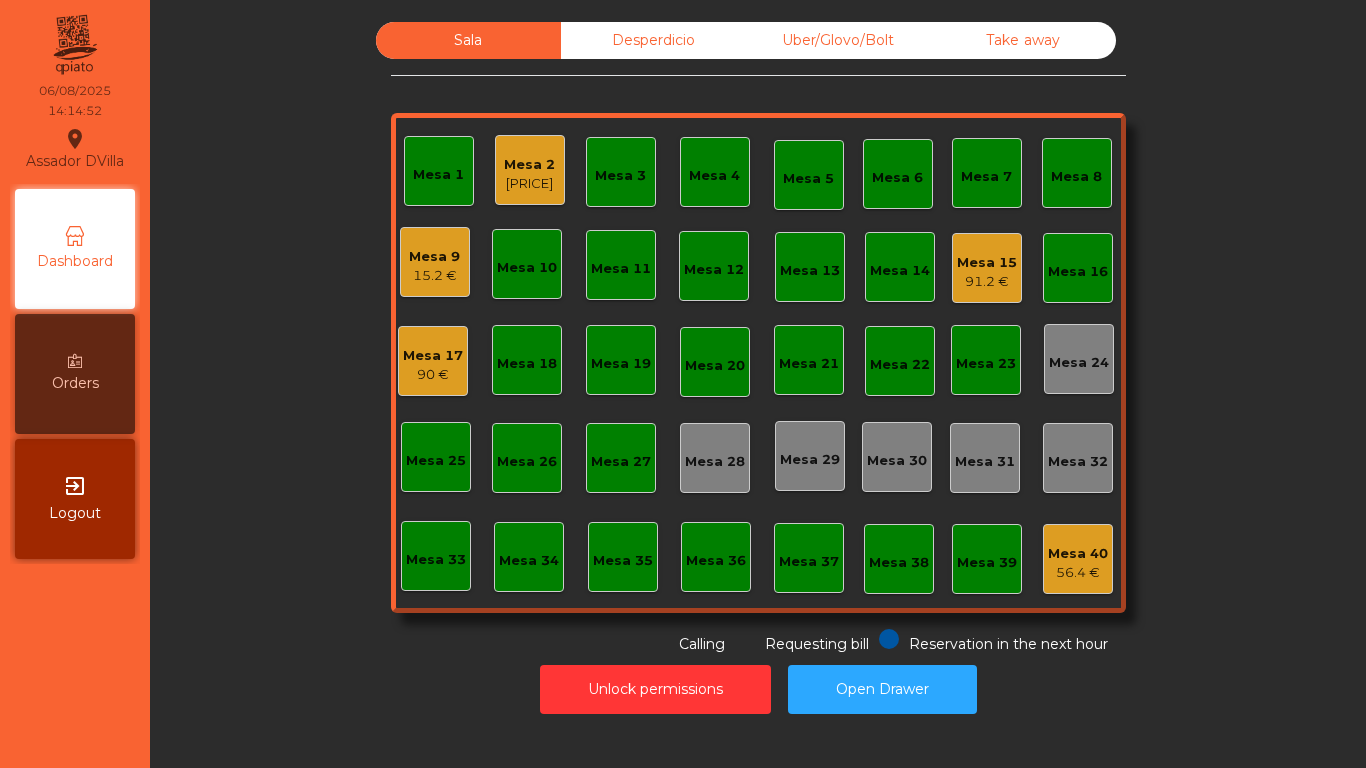 click on "Orders" at bounding box center [75, 374] 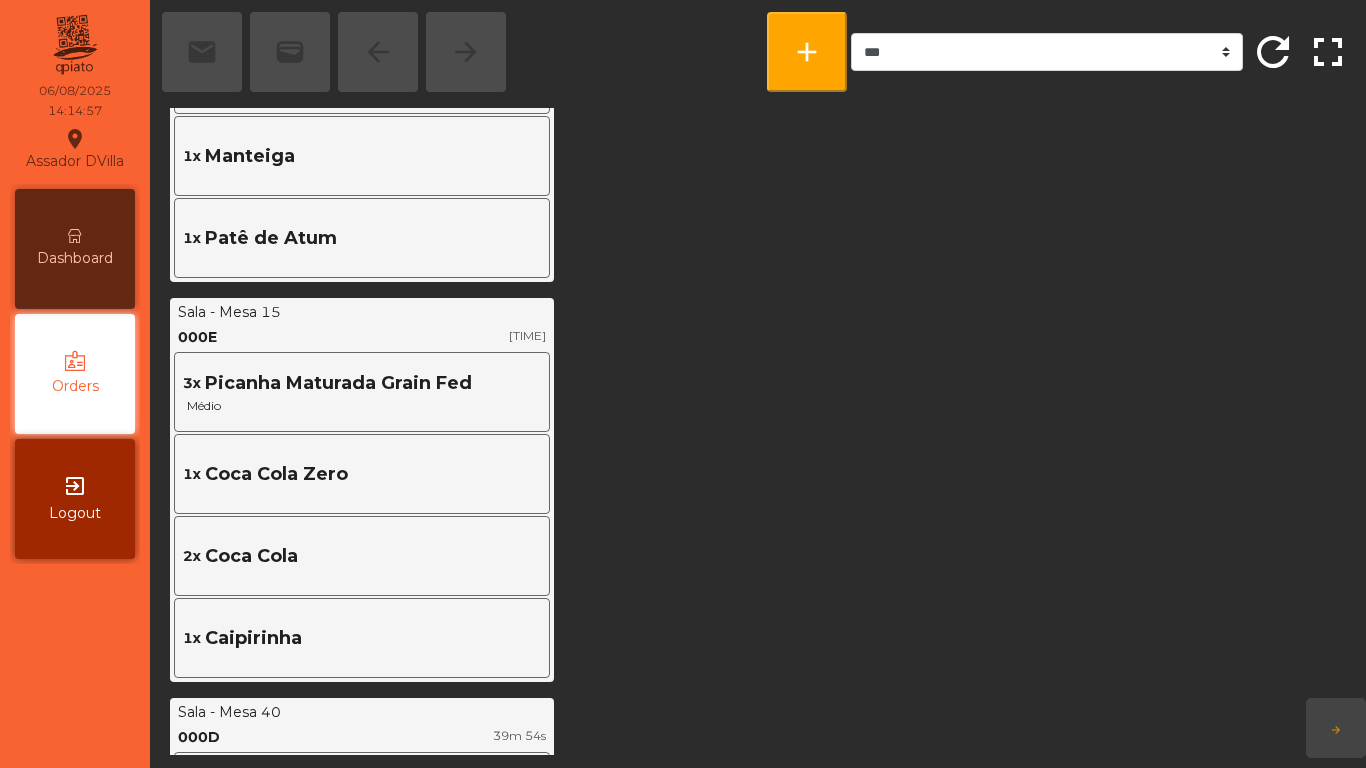 scroll, scrollTop: 1046, scrollLeft: 0, axis: vertical 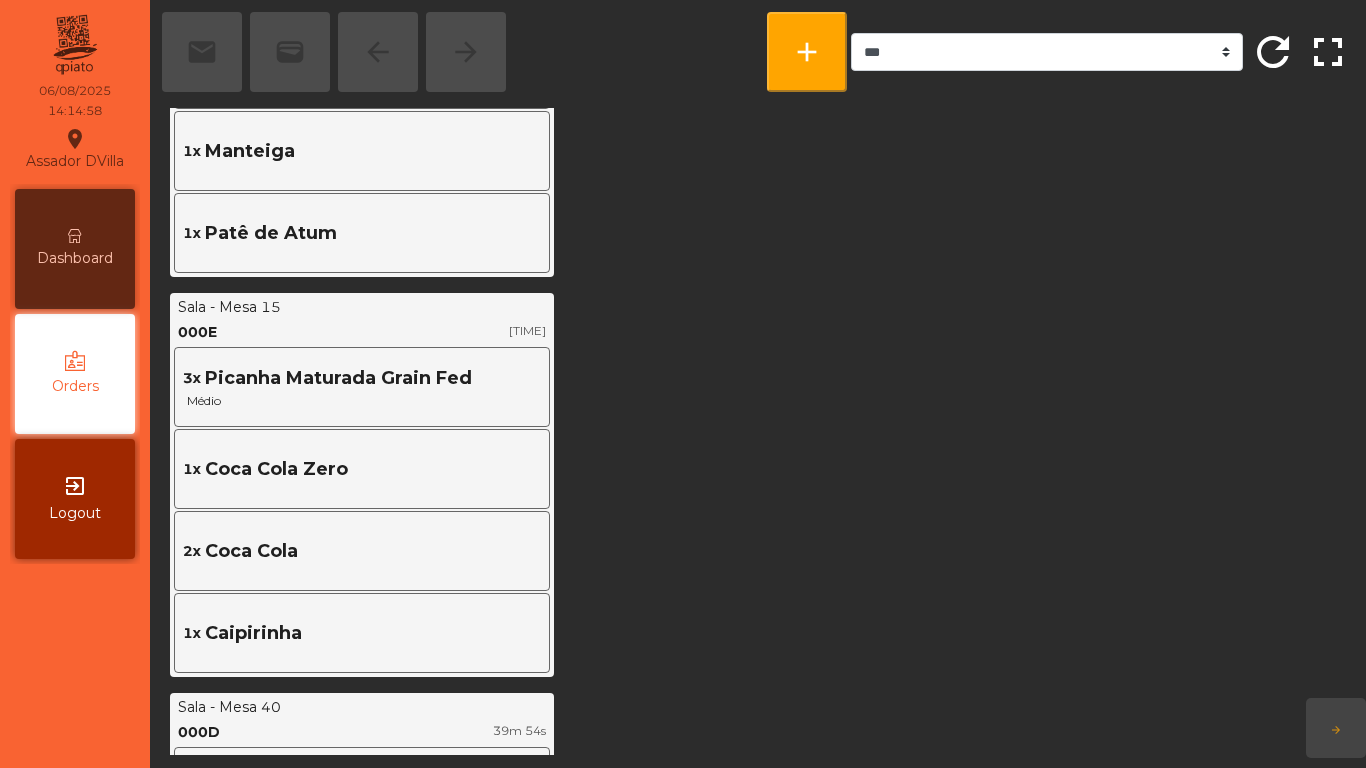 click on "Dashboard" at bounding box center (75, 249) 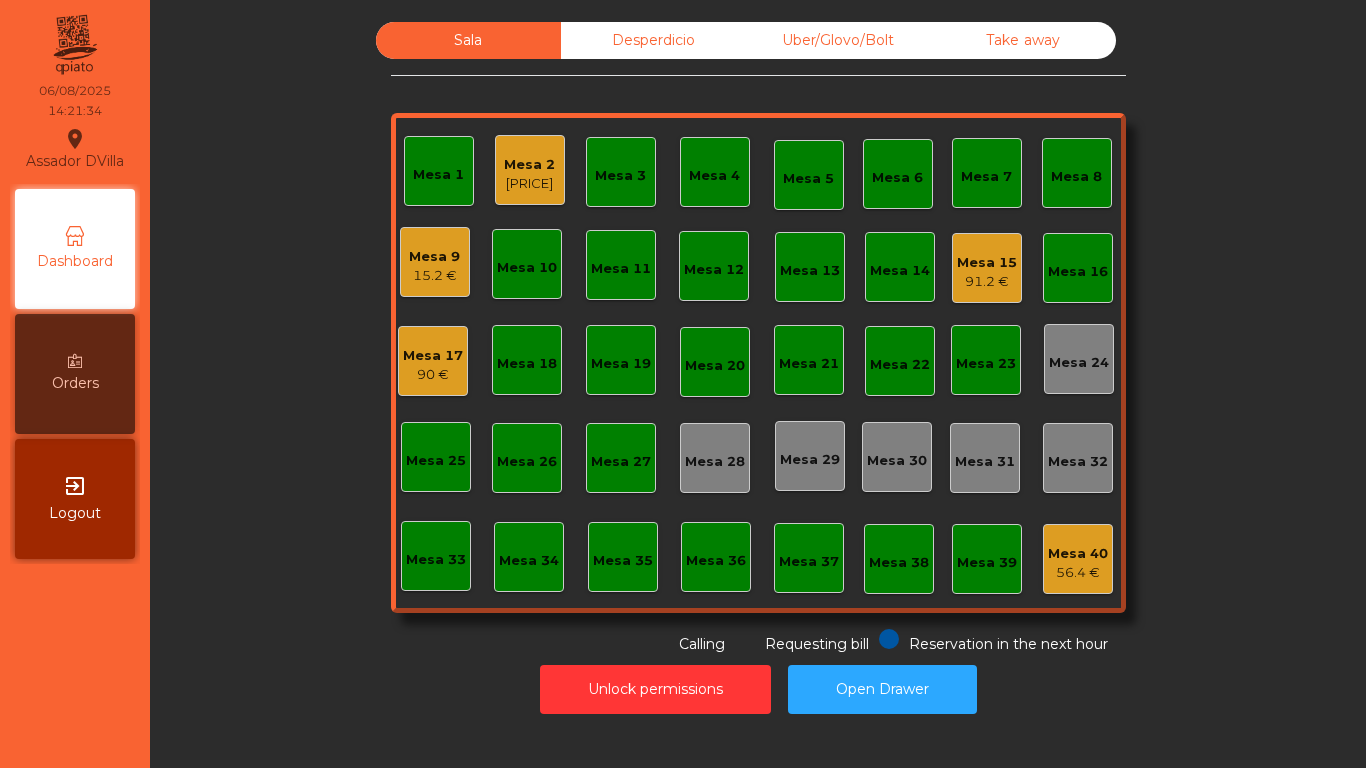 click on "Mesa 15   [PRICE]" 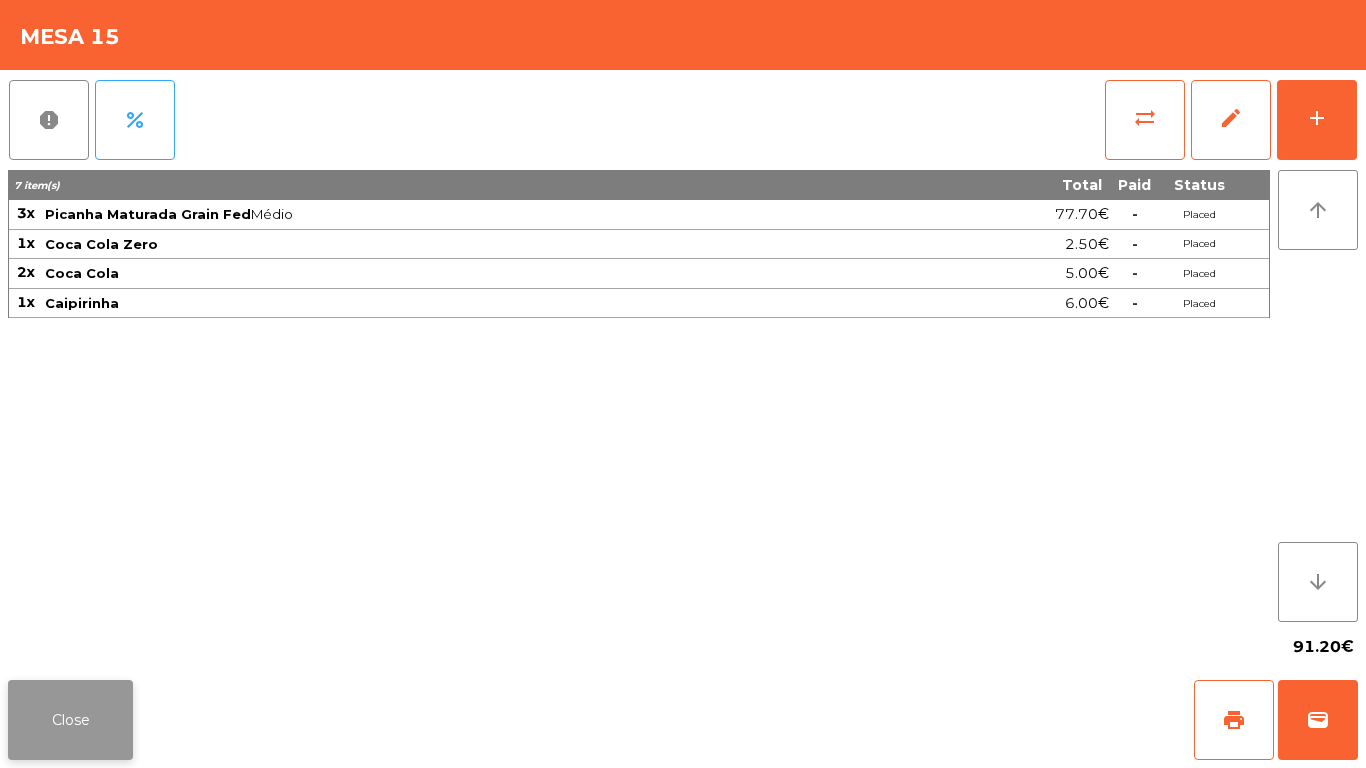 click on "Close" 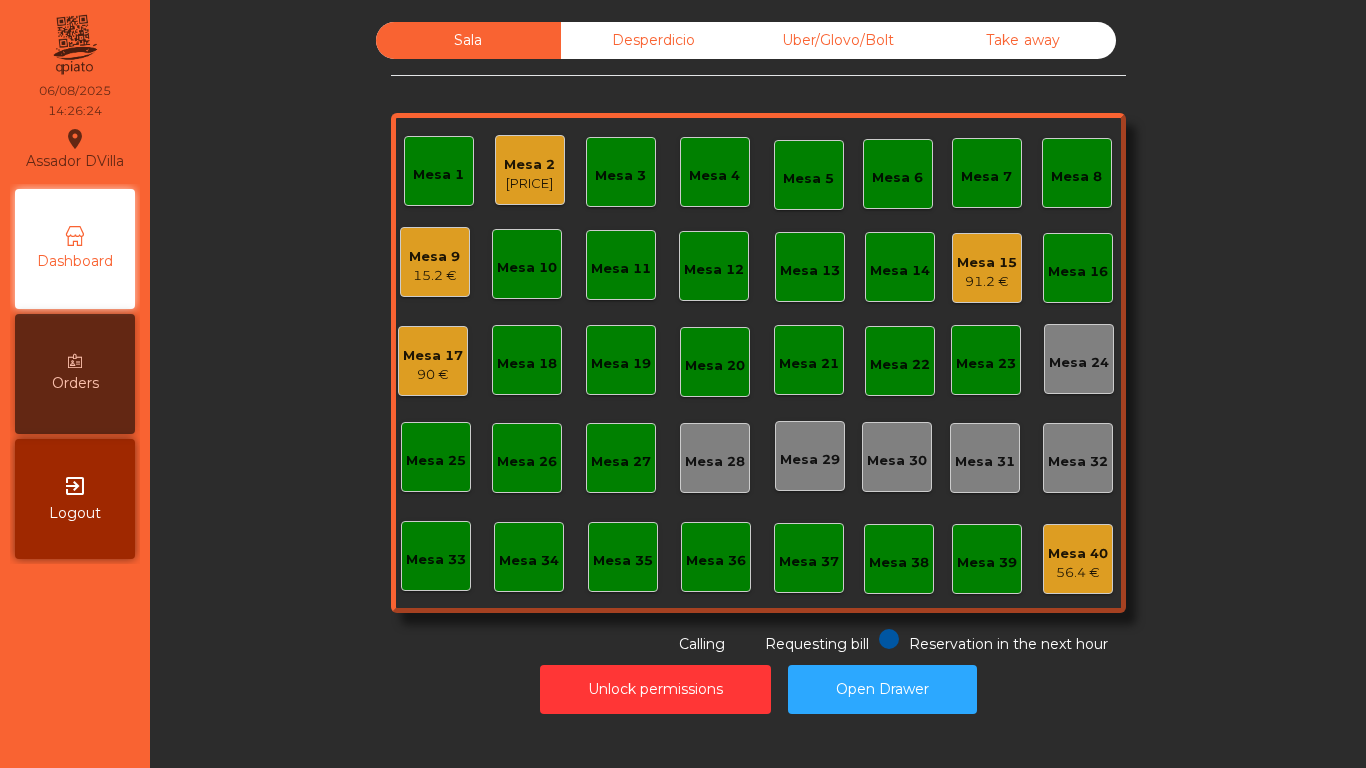 click on "Mesa 15" 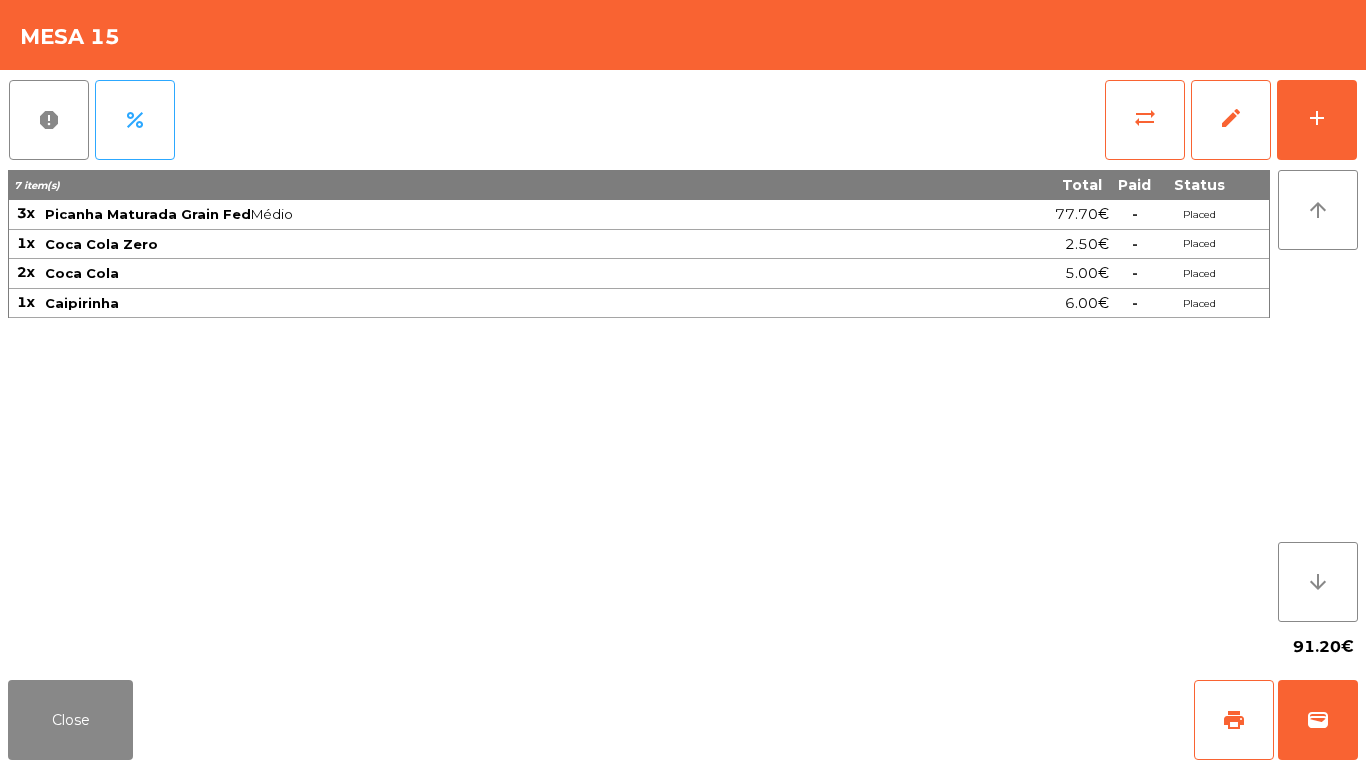 click on "report percent sync_alt edit add 7 item(s) Total Paid Status 3x Picanha Maturada Grain Fed Médio 77.70€ - Placed 1x Coca Cola Zero 2.50€ - Placed 2x Coca Cola 5.00€ - Placed 1x Caipirinha 6.00€ - Placed arrow_upward arrow_downward 91.20€" 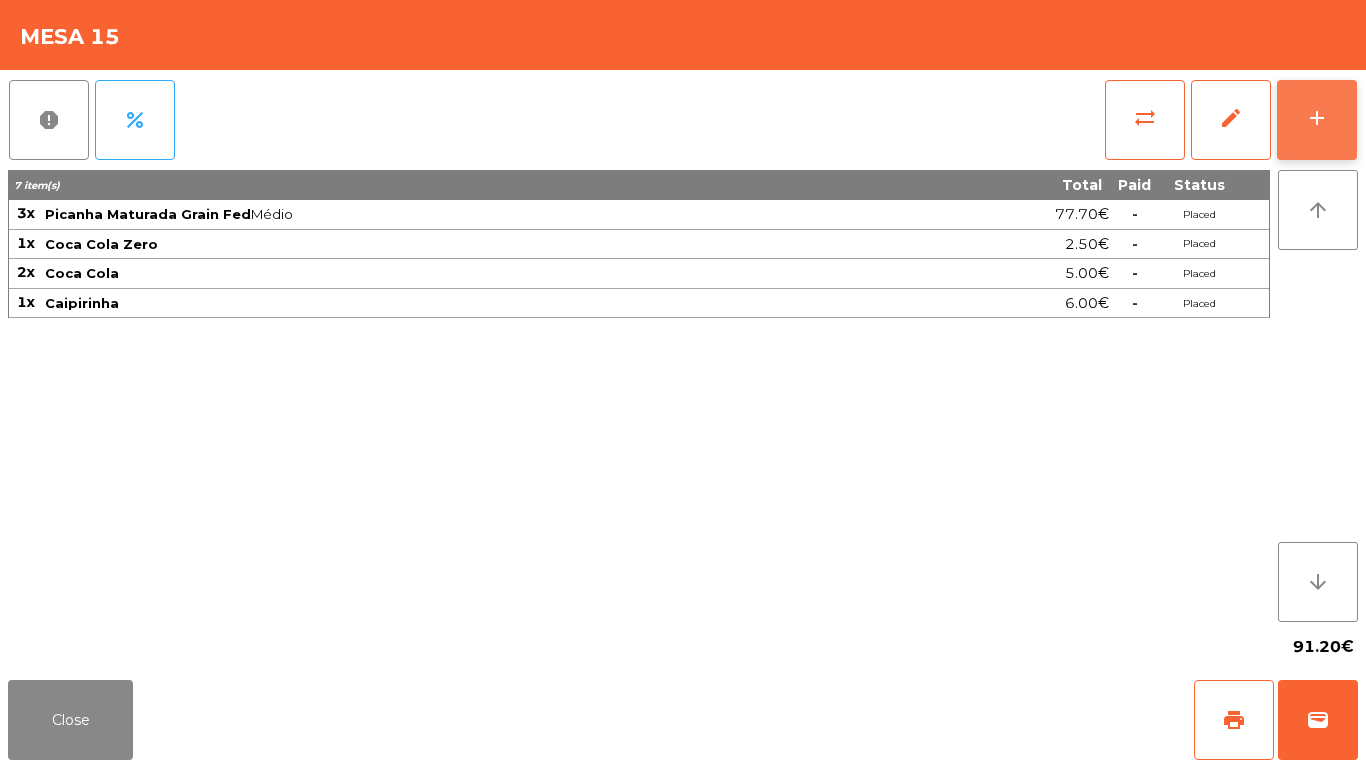 click on "add" 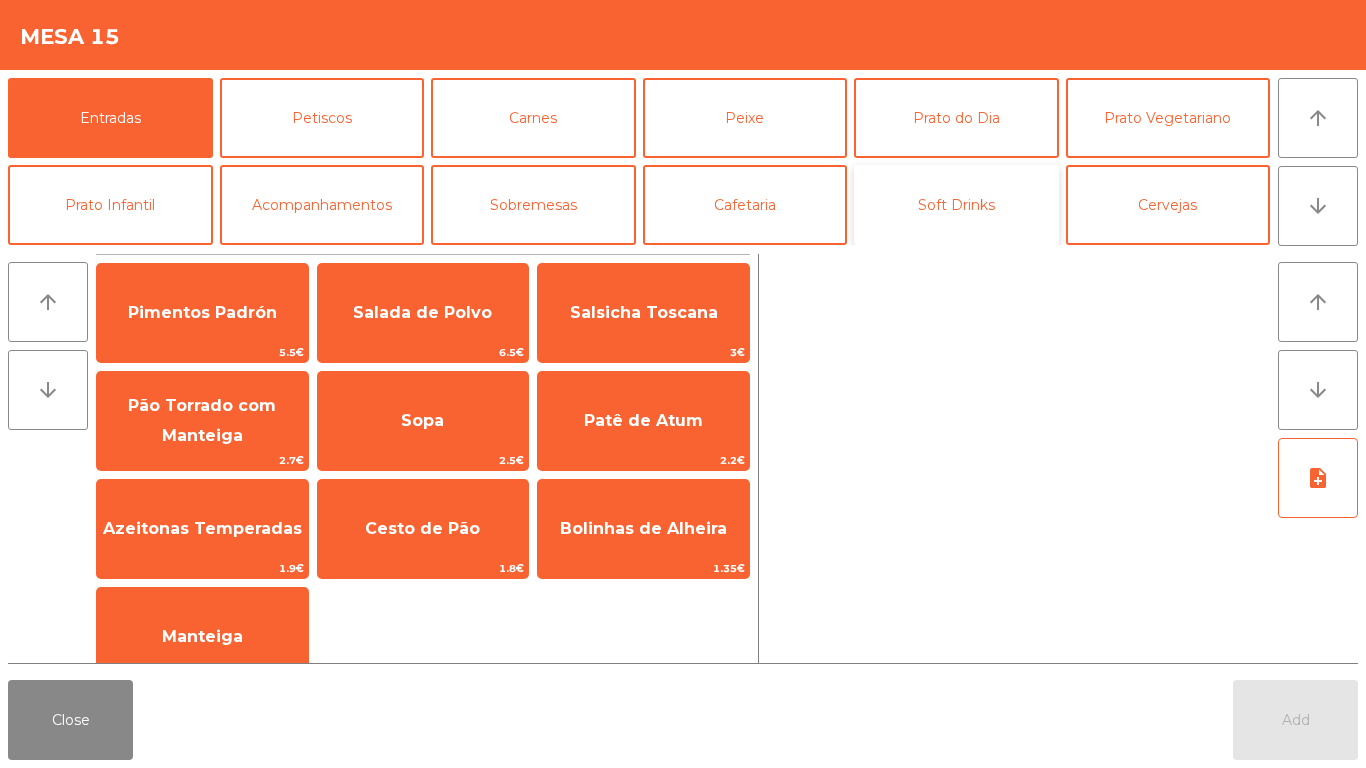 click on "Soft Drinks" 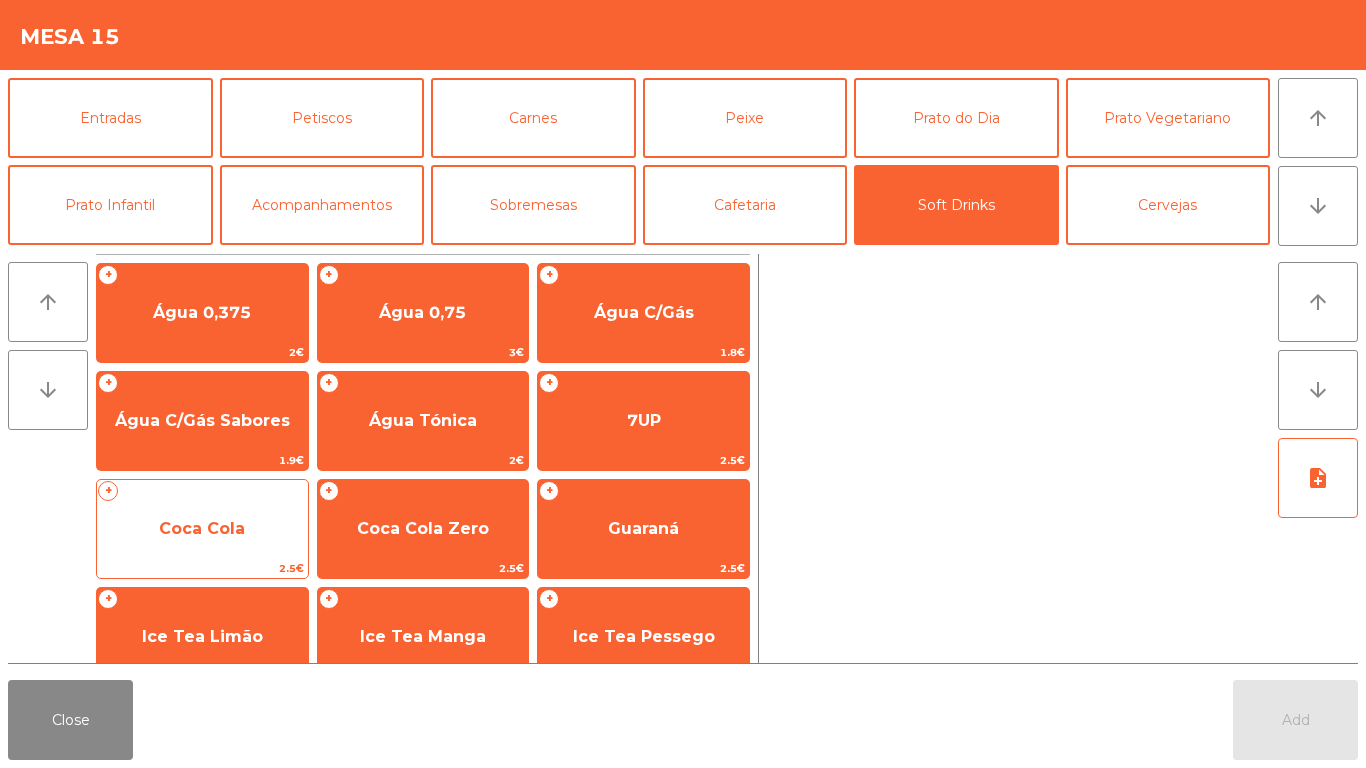 click on "Coca Cola" 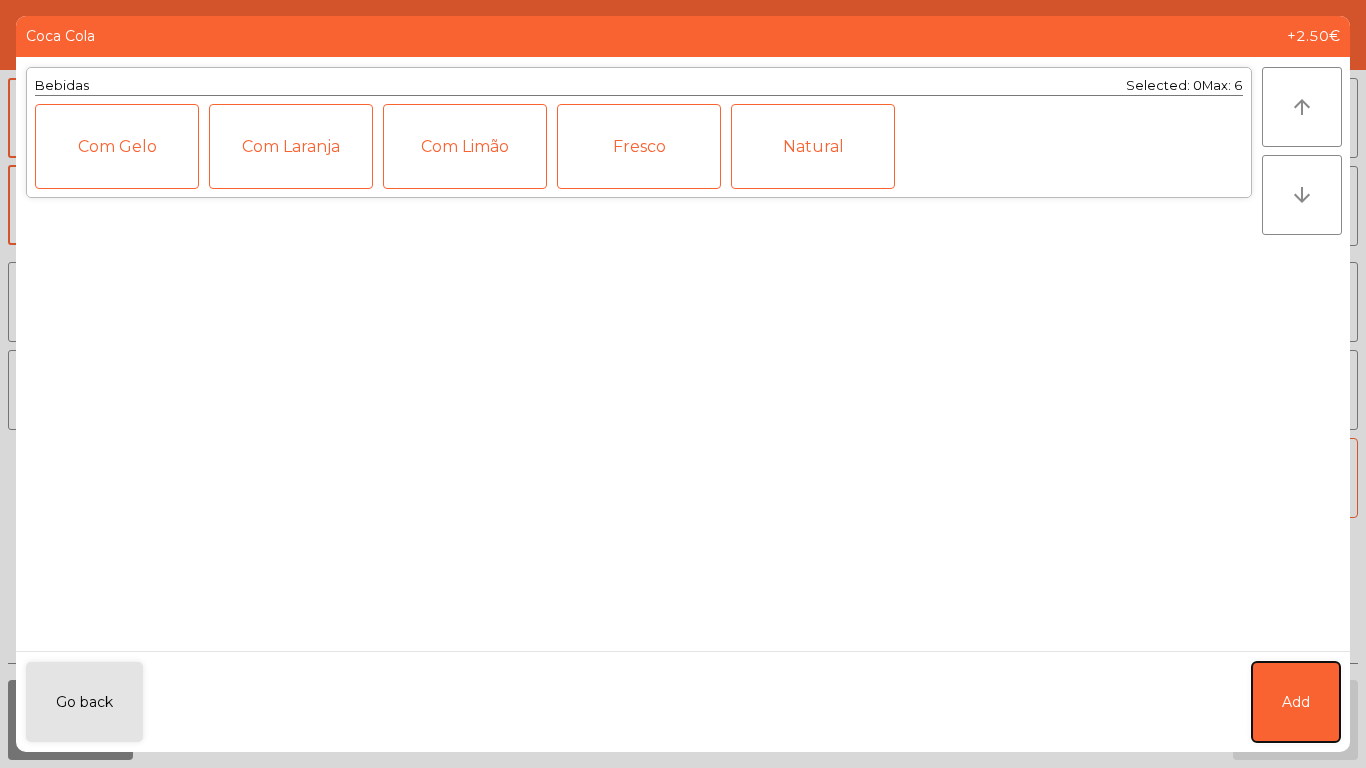 click on "Add" 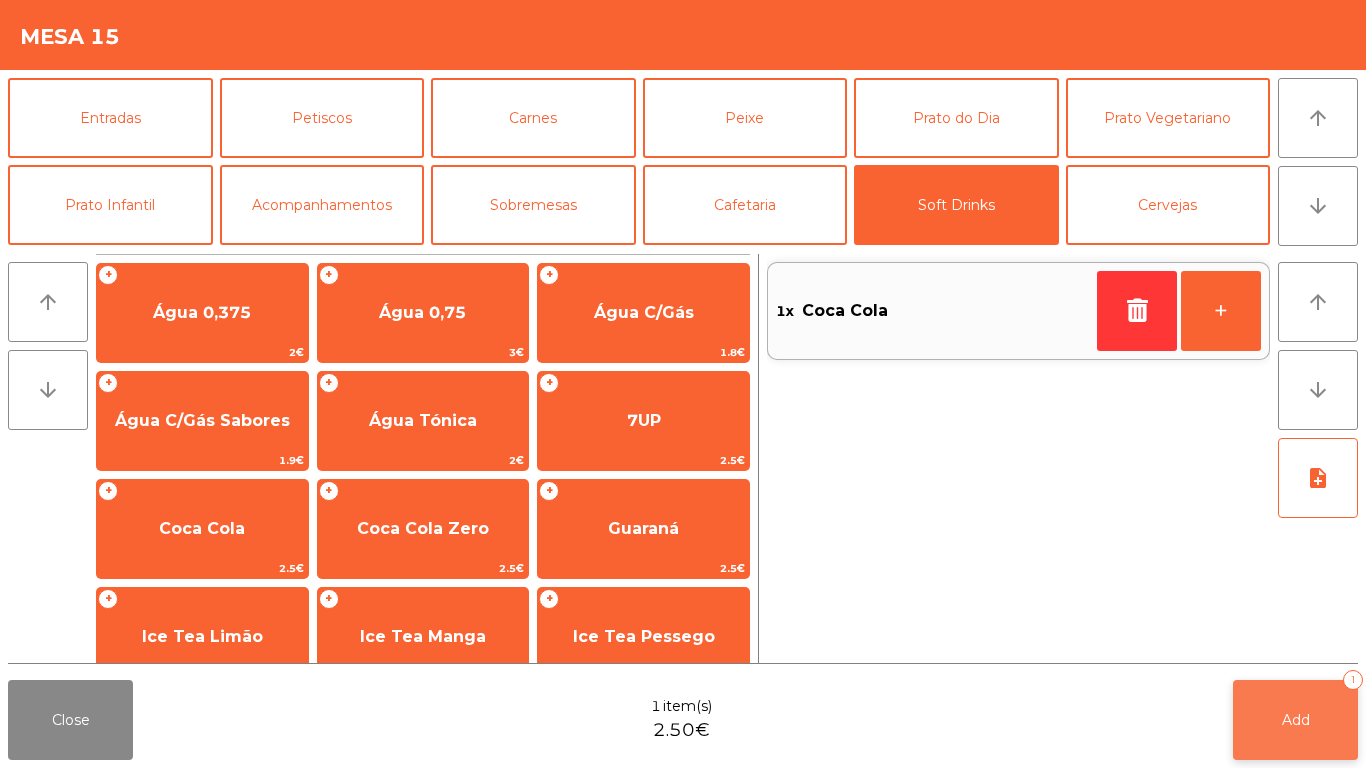 click on "Add   1" 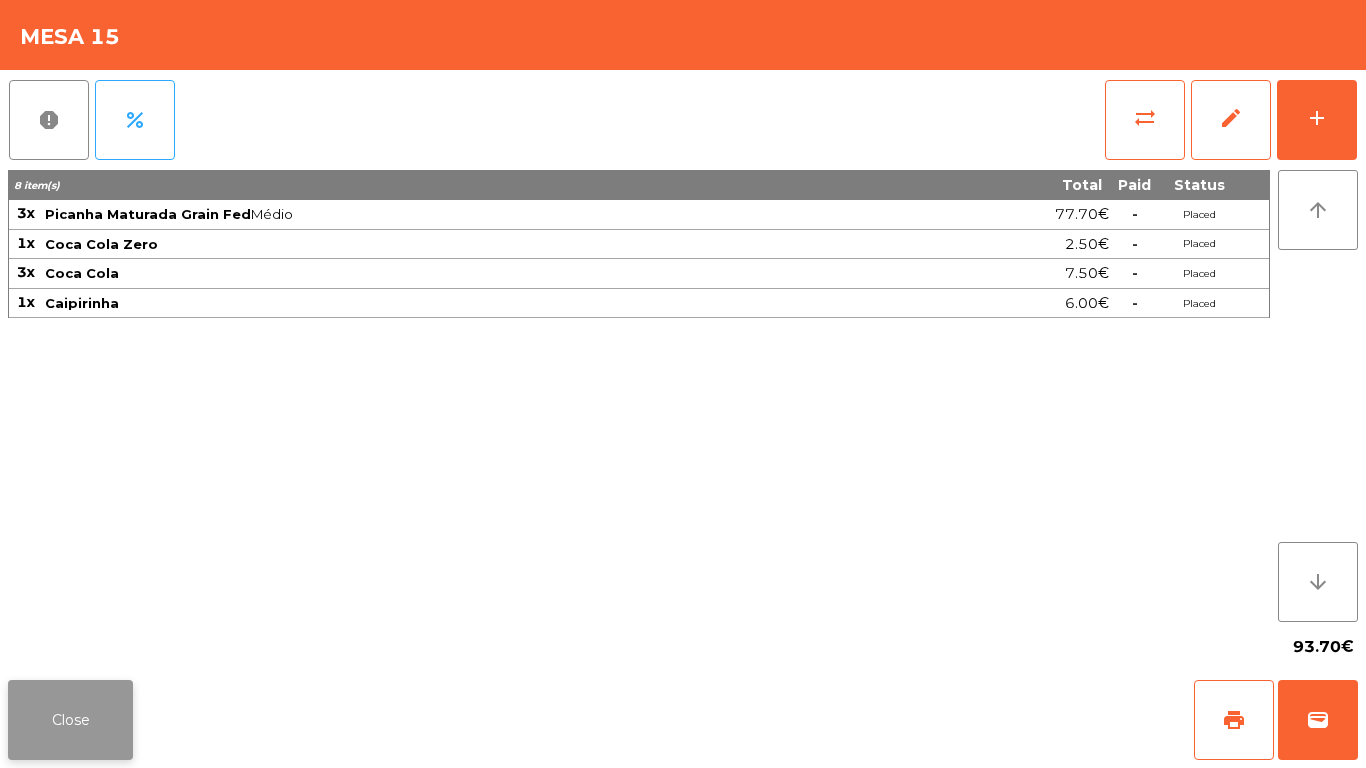click on "Close" 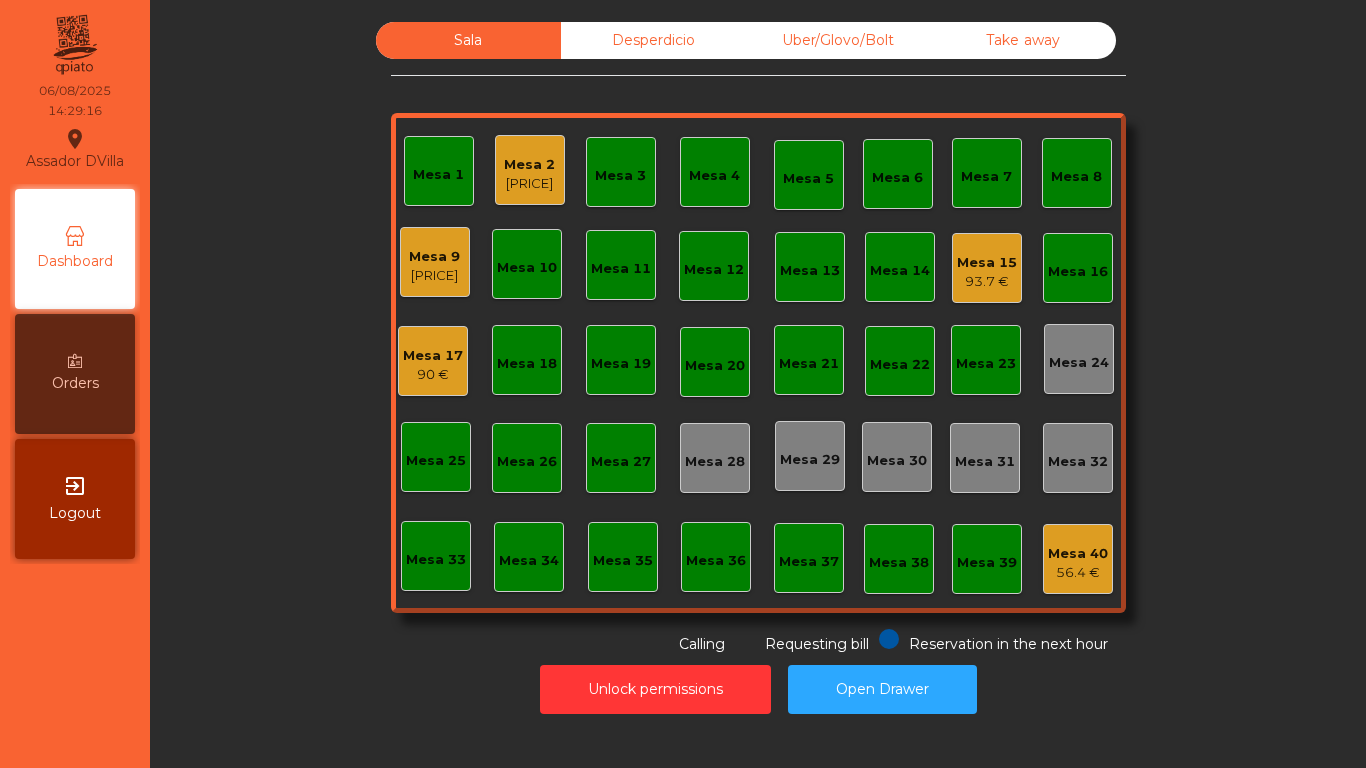 click on "Unlock permissions   Open Drawer" 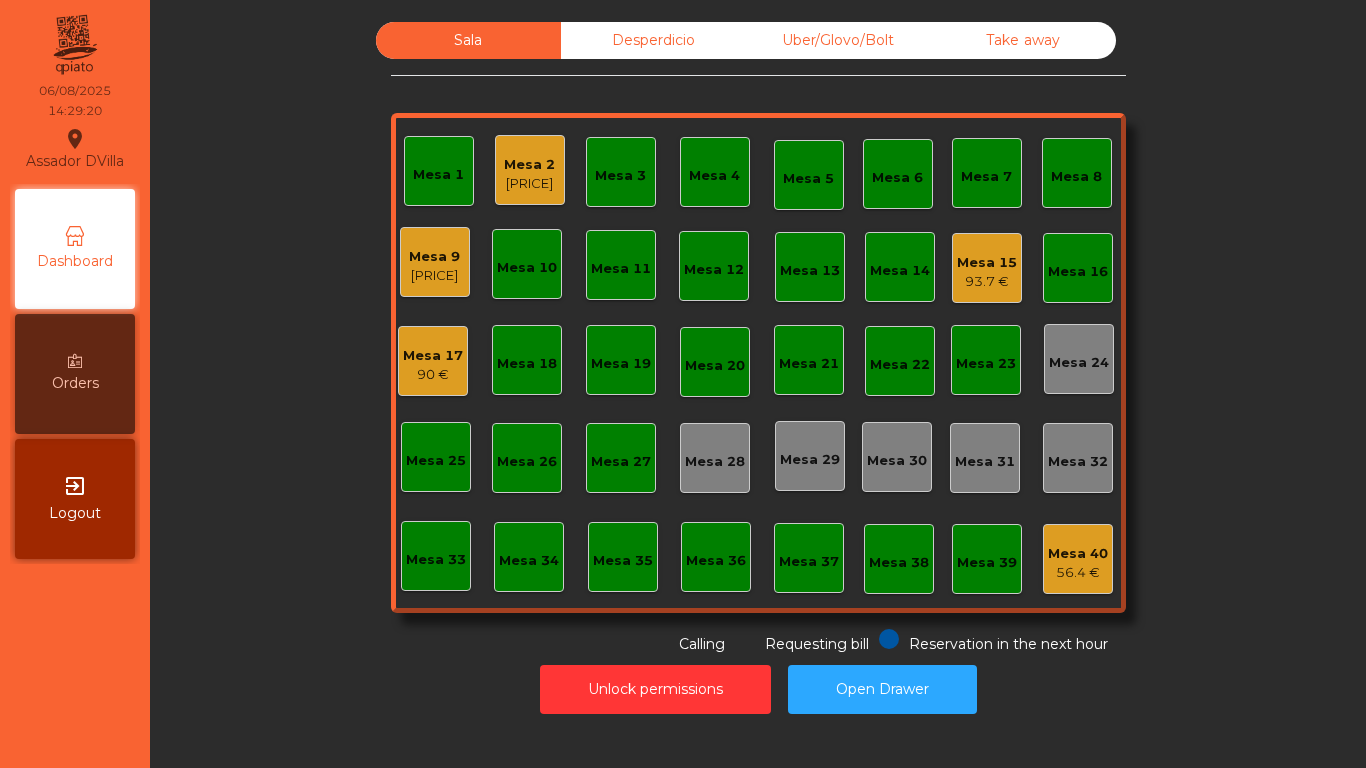 click on "Mesa 9" 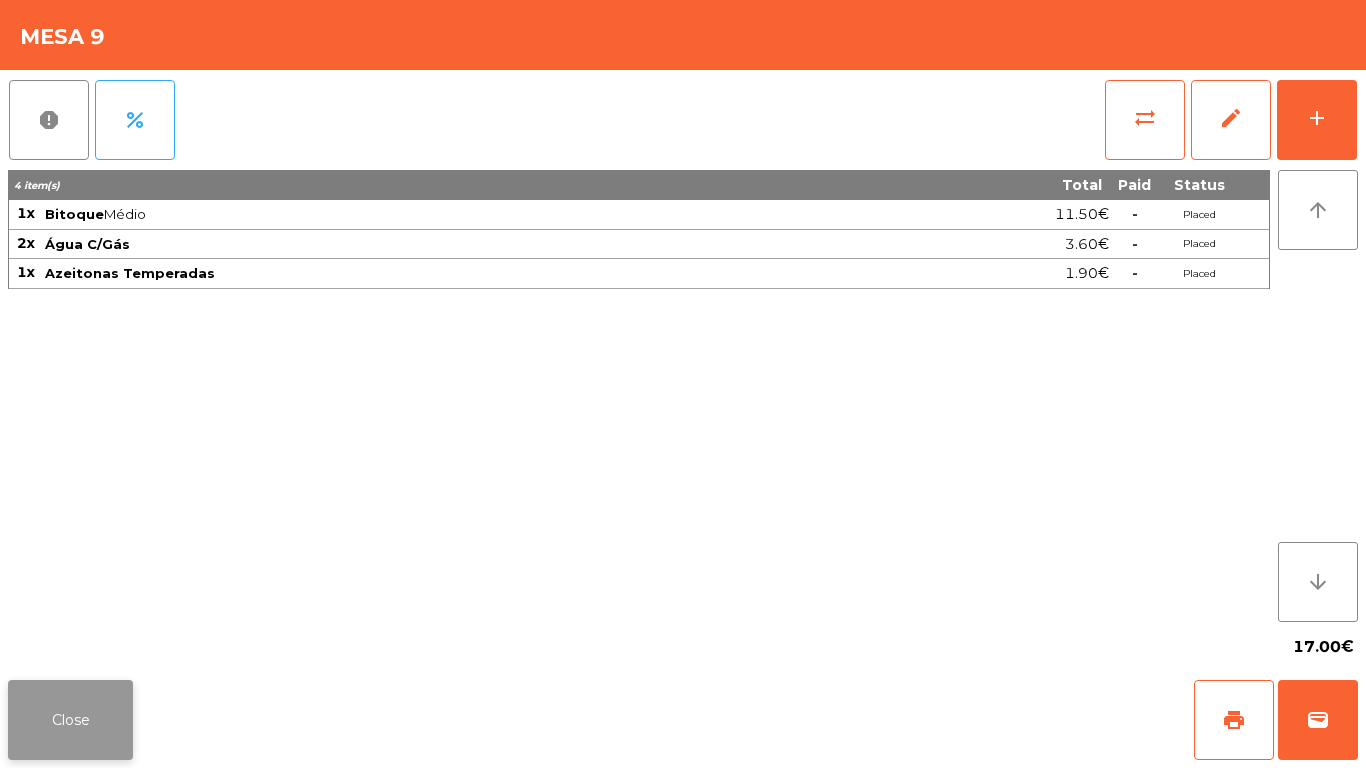 click on "Close" 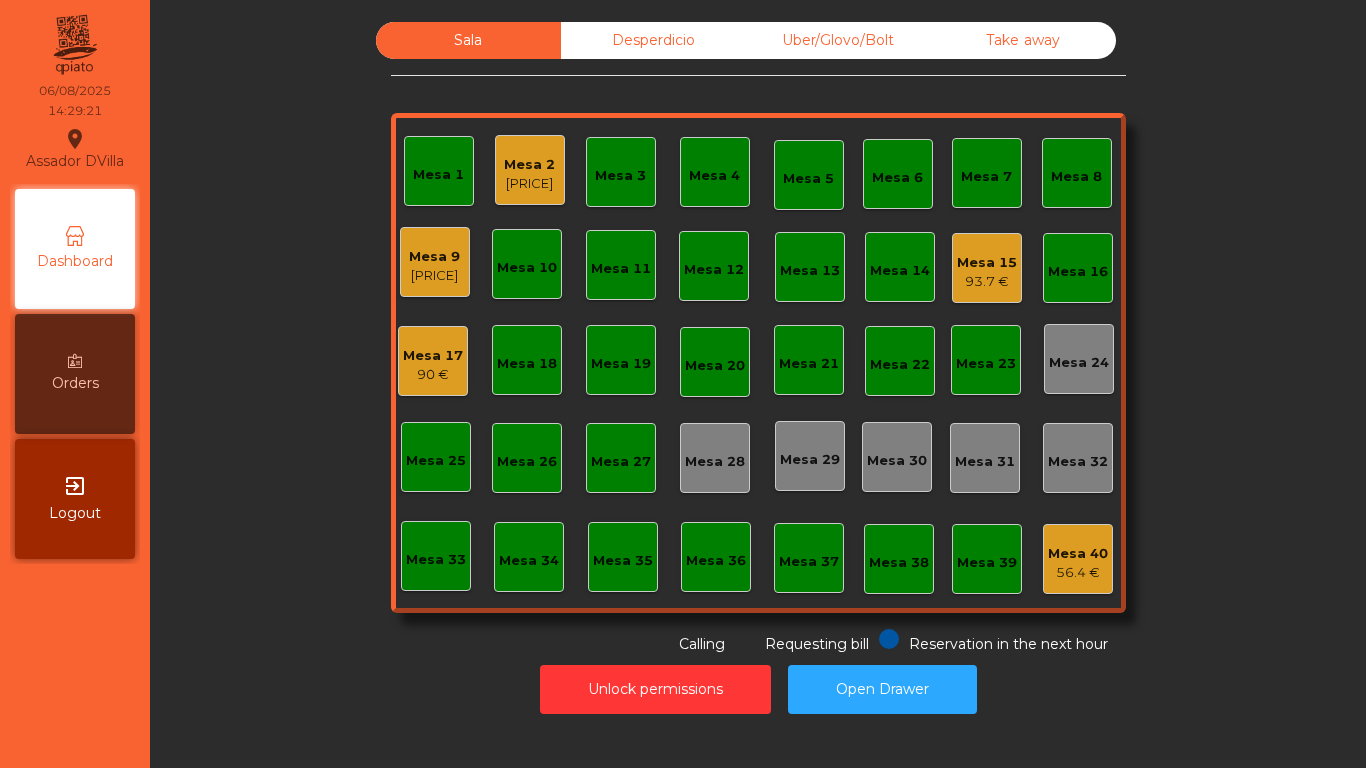 click on "[PRICE]" 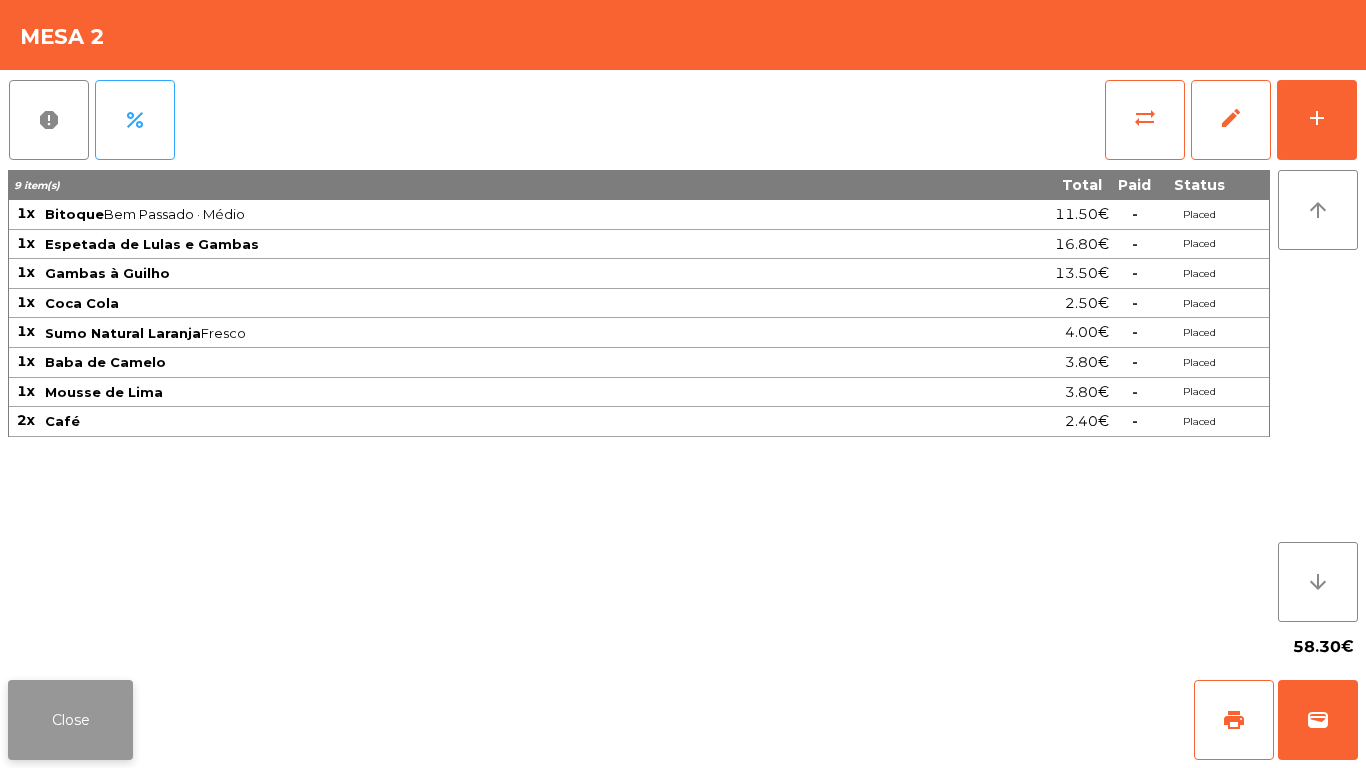 click on "Close" 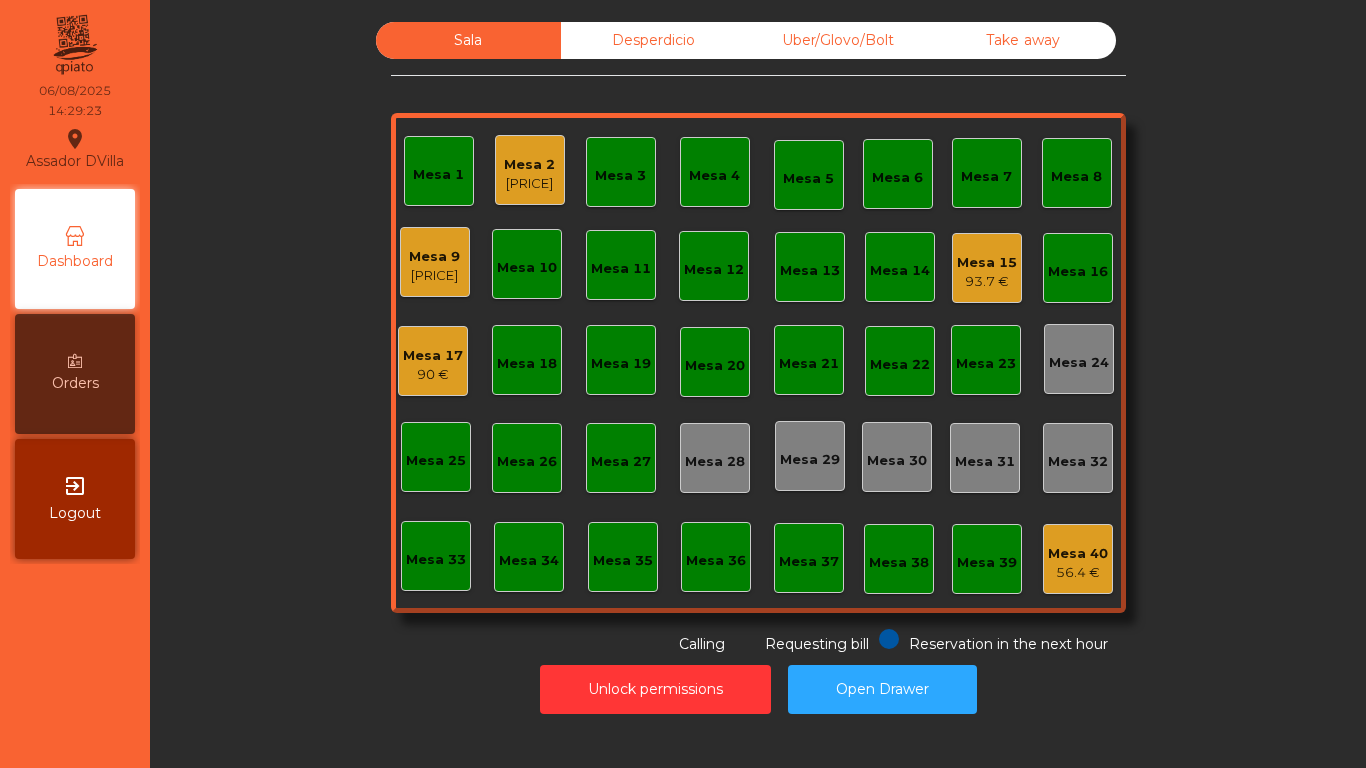 click on "Unlock permissions   Open Drawer" 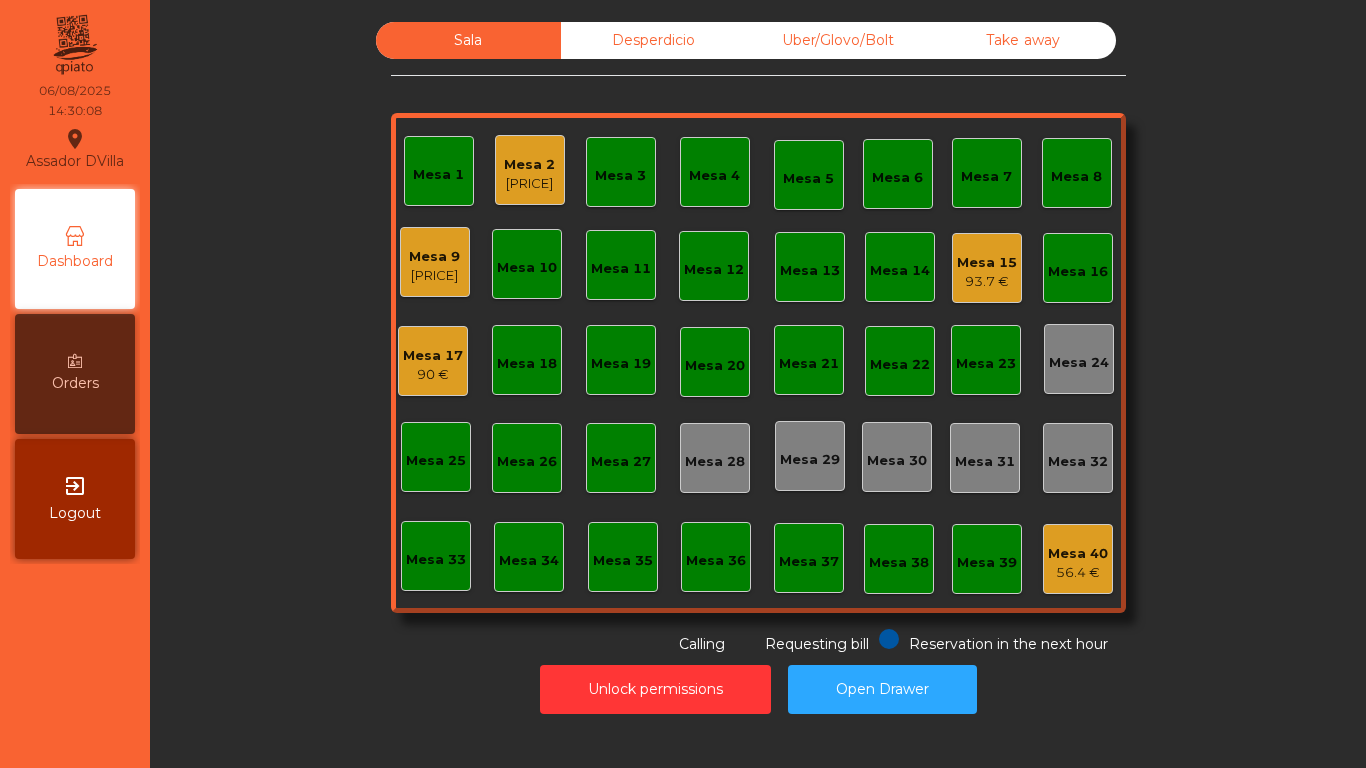 click on "Mesa 17" 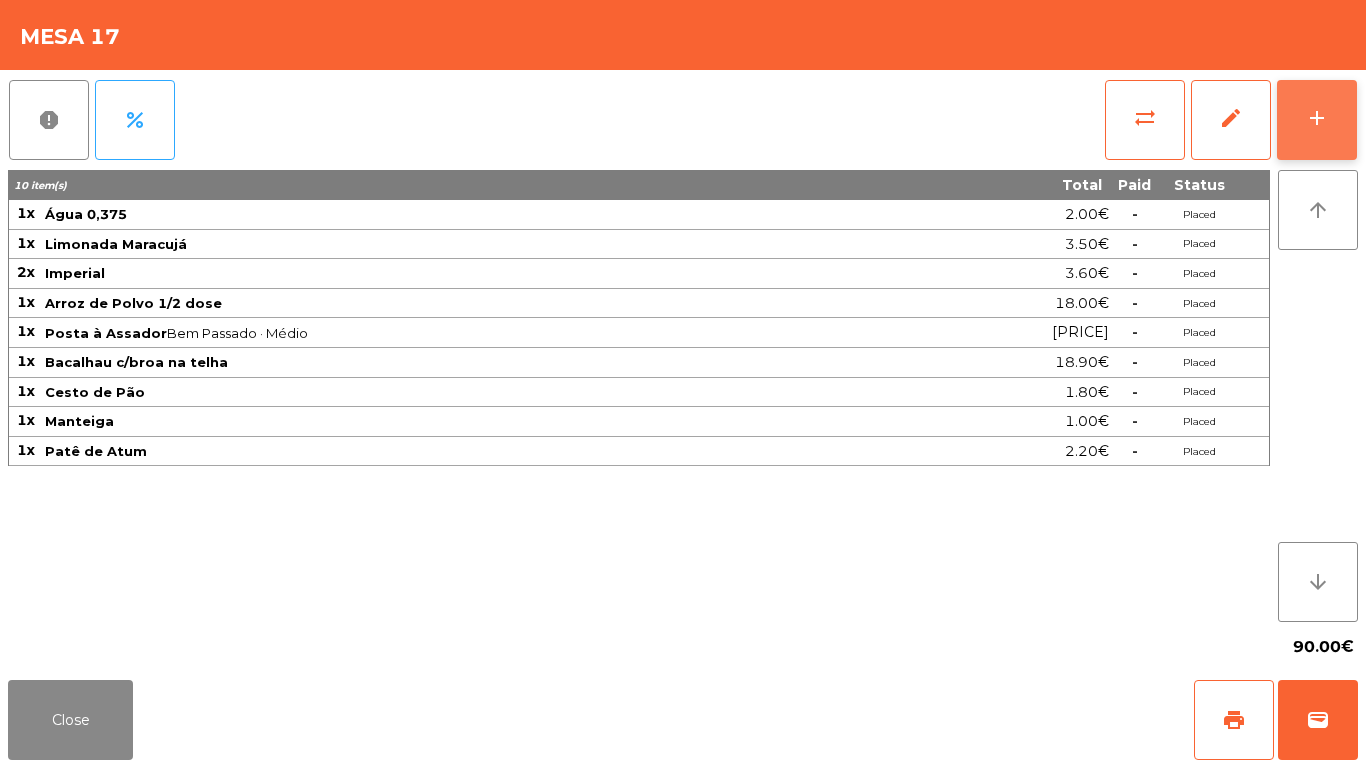 click on "add" 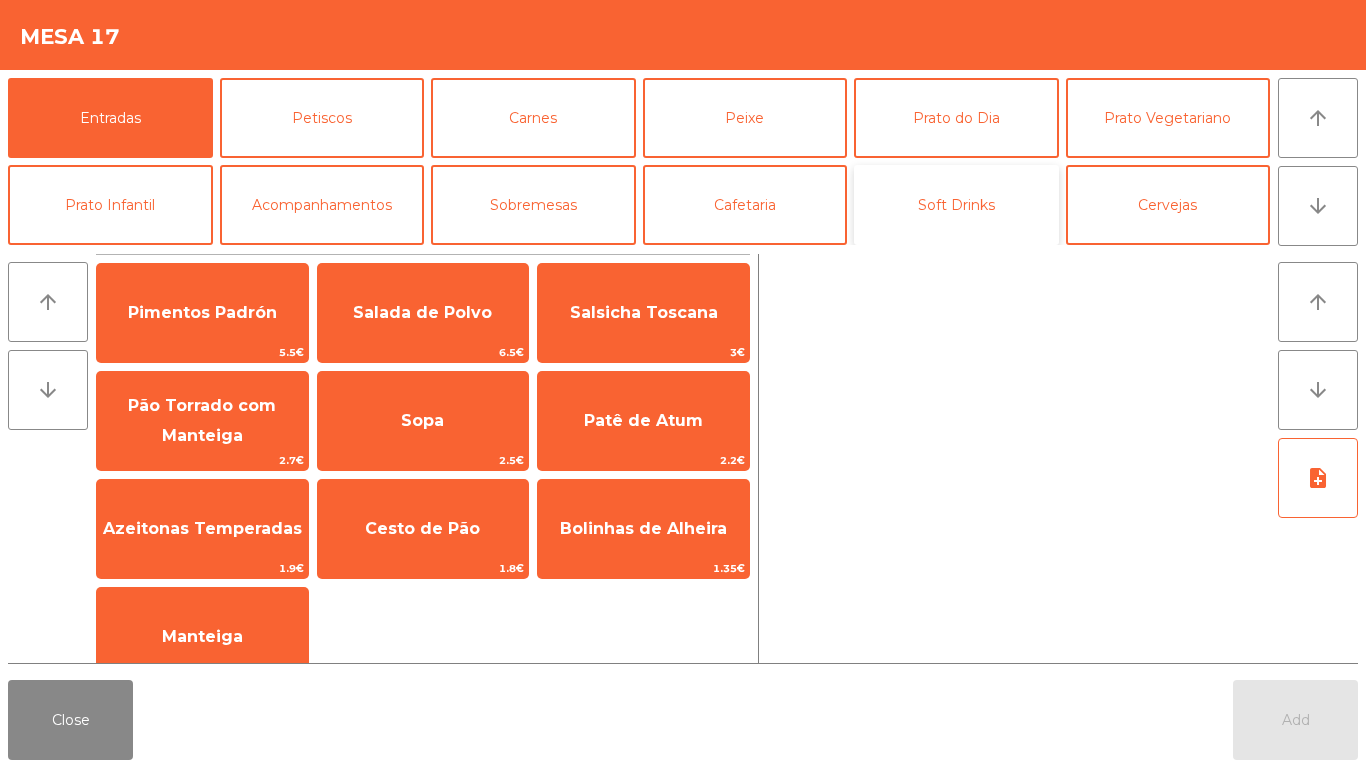 click on "Soft Drinks" 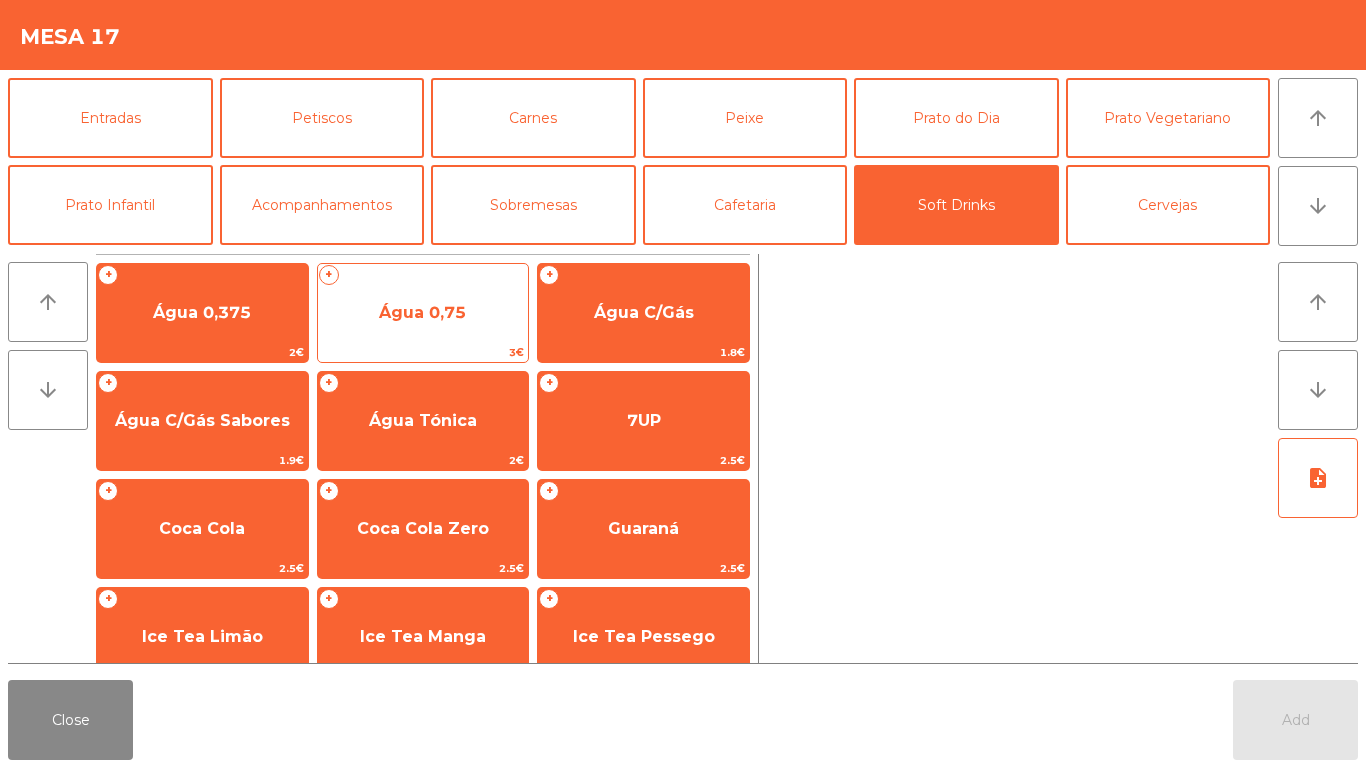 click on "Água 0,75" 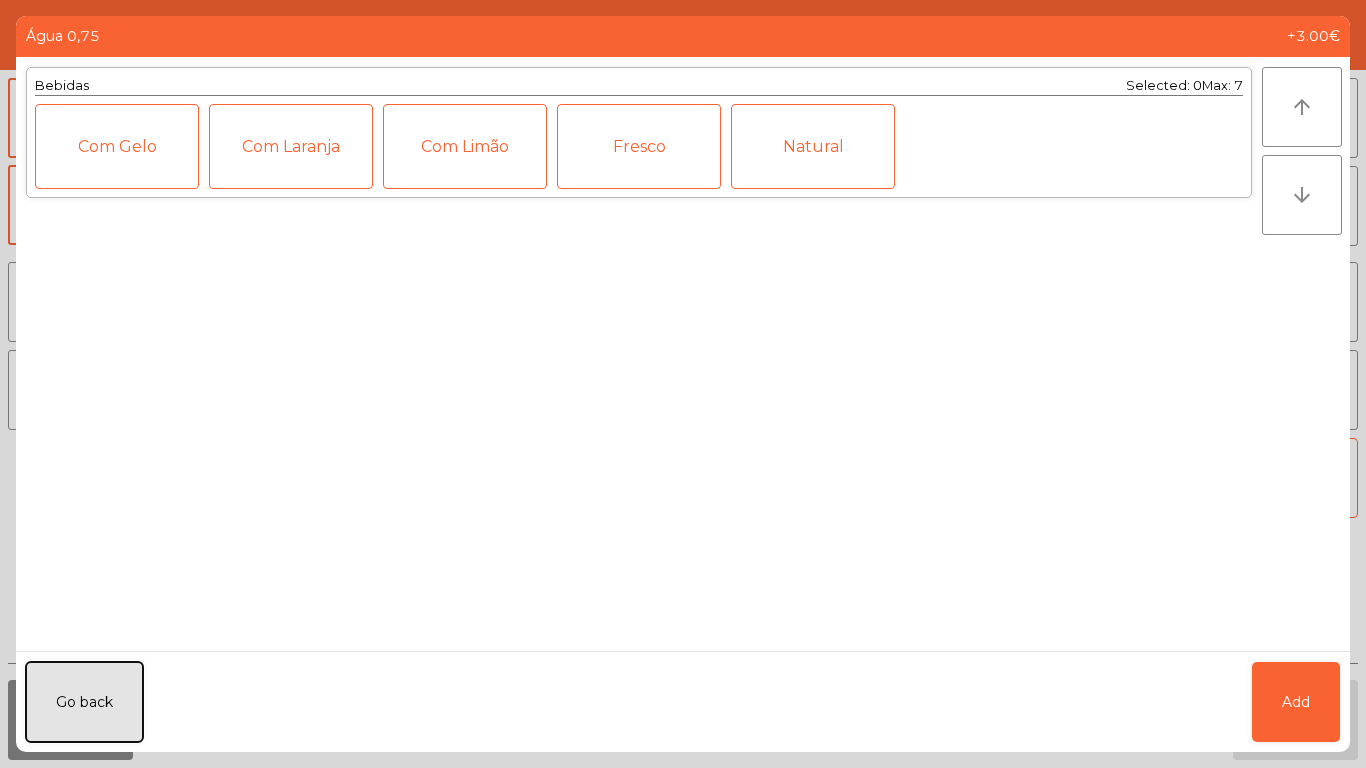 click on "Go back" 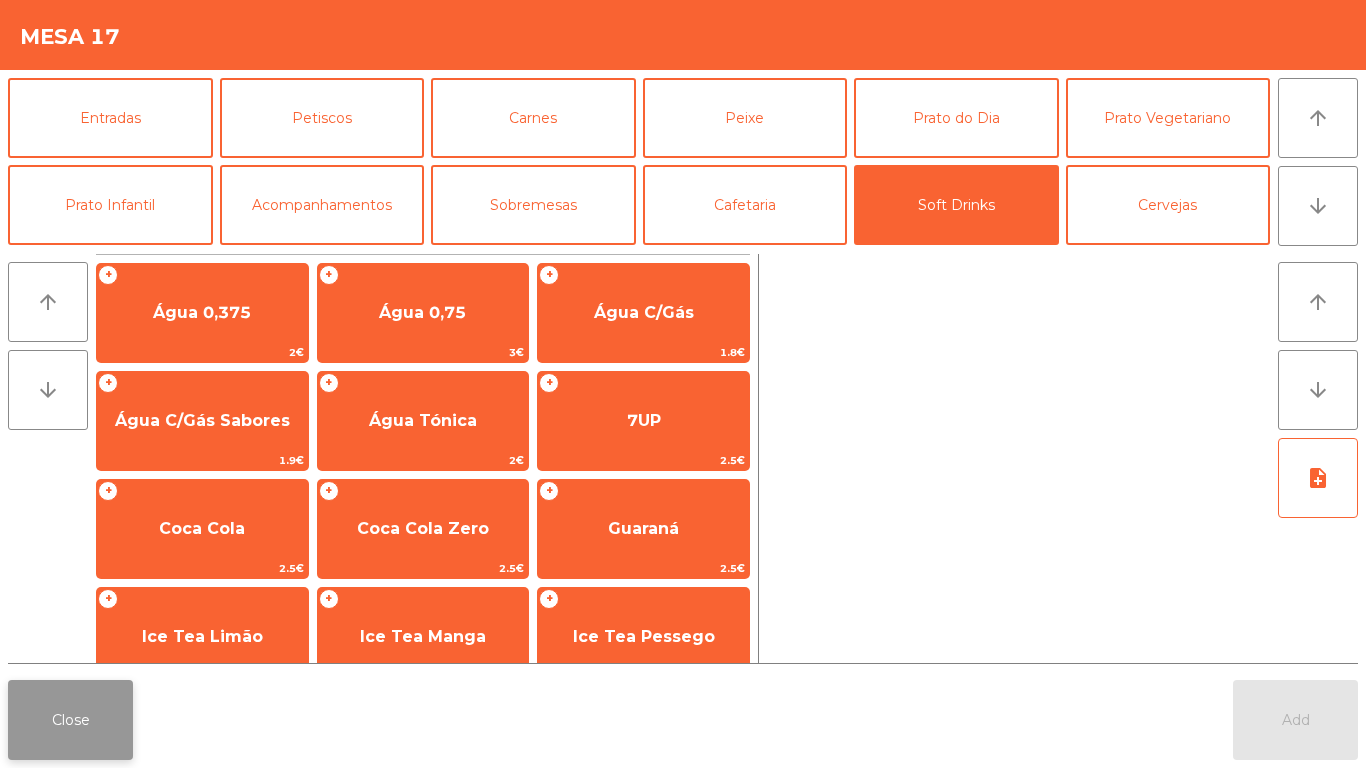click on "Close" 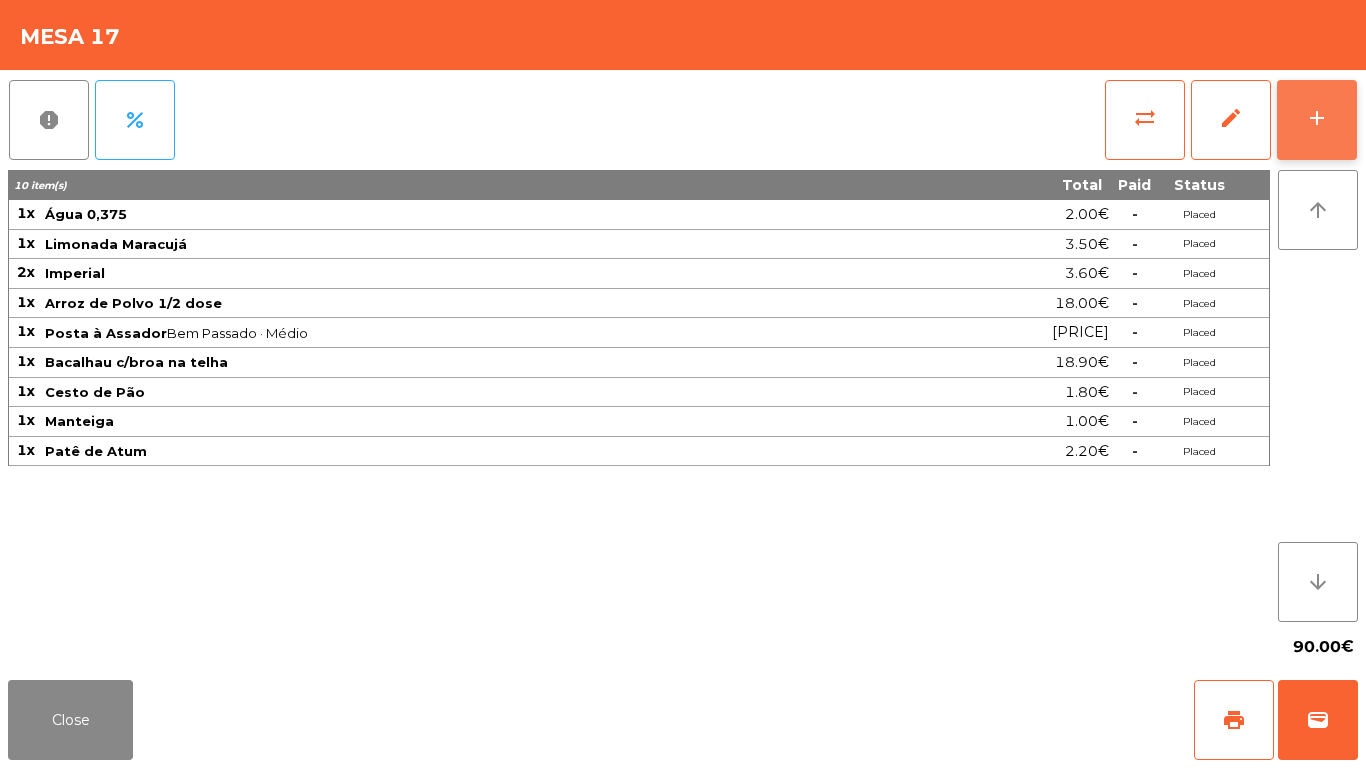 click on "add" 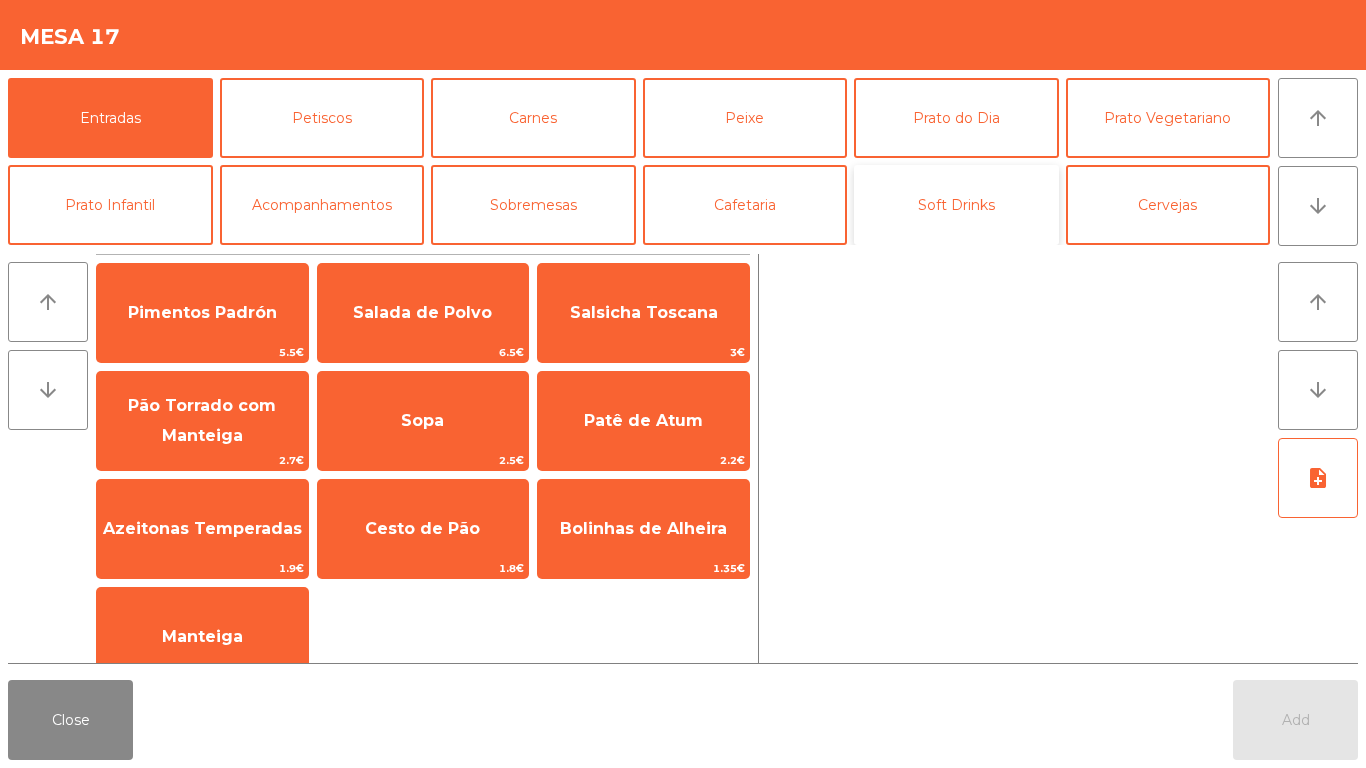 click on "Soft Drinks" 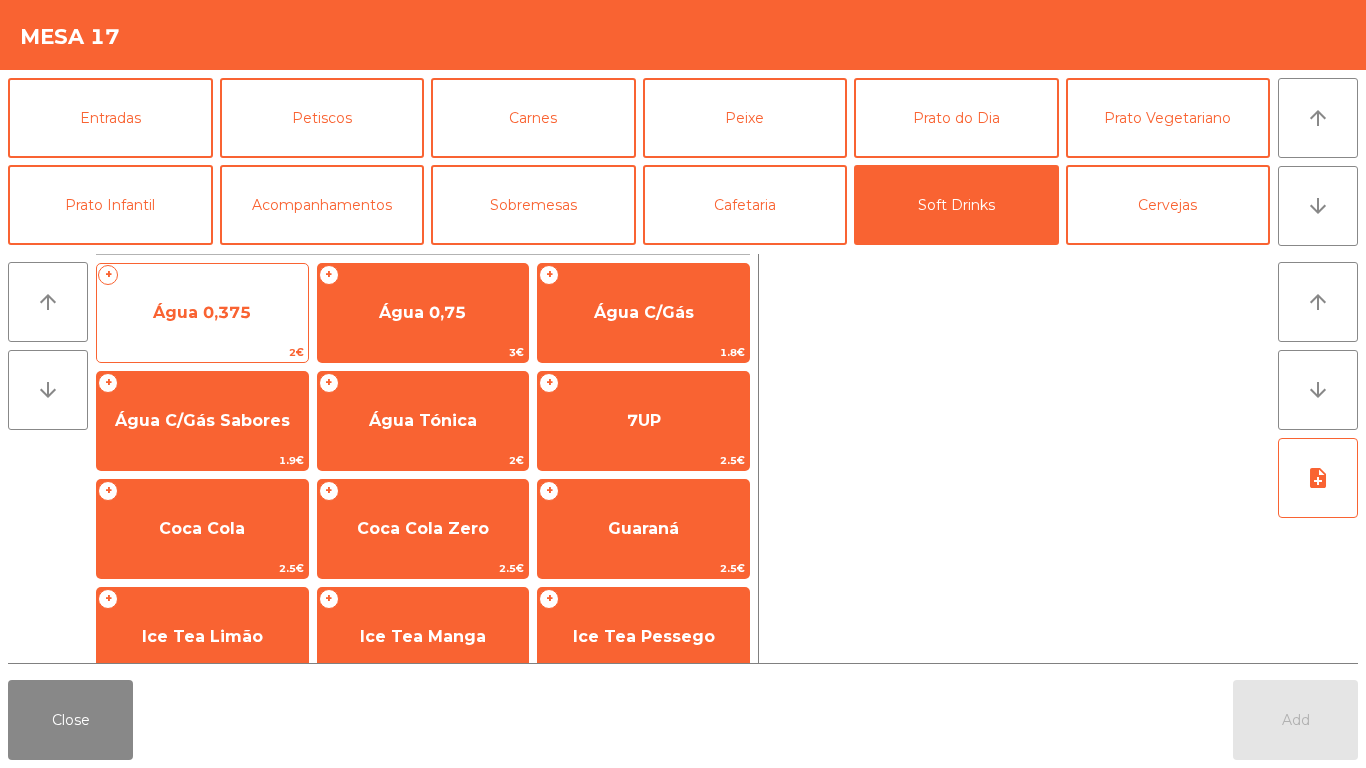 click on "Água 0,375" 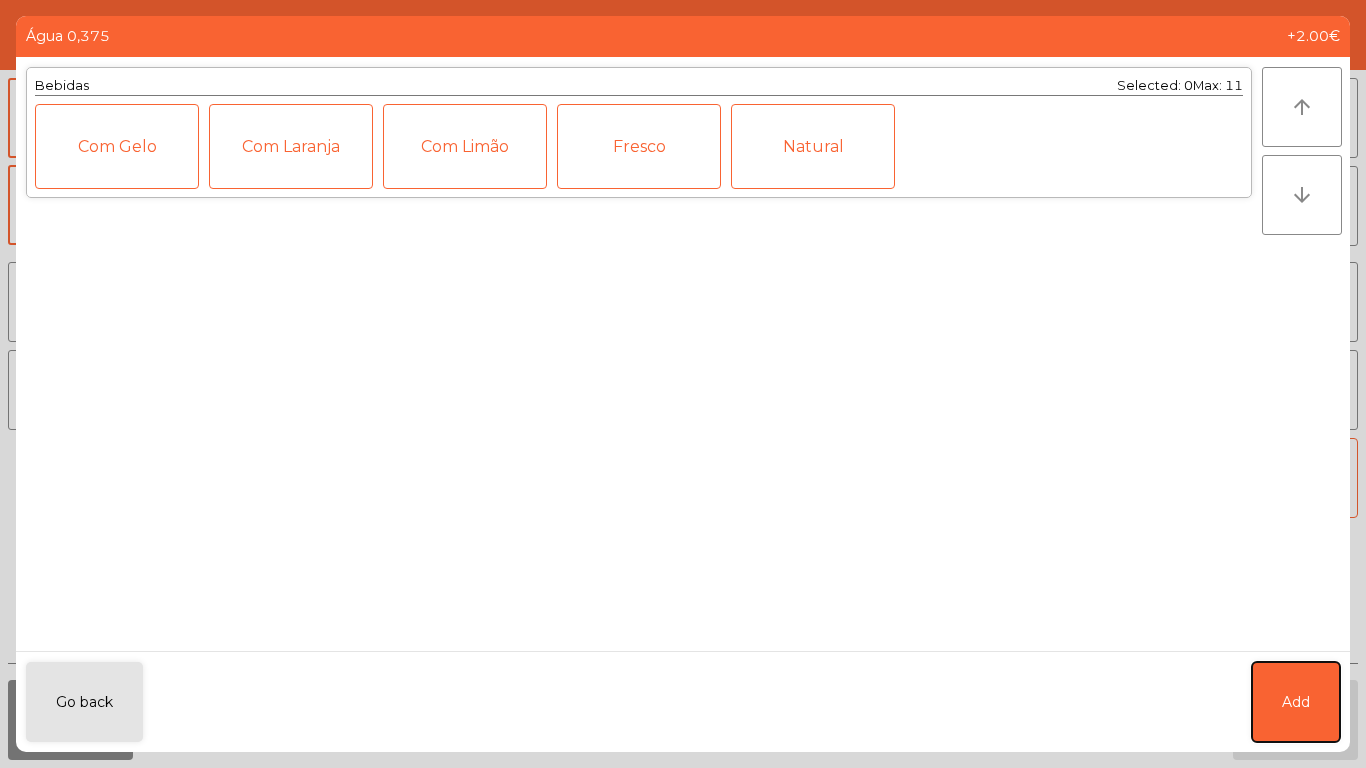 click on "Add" 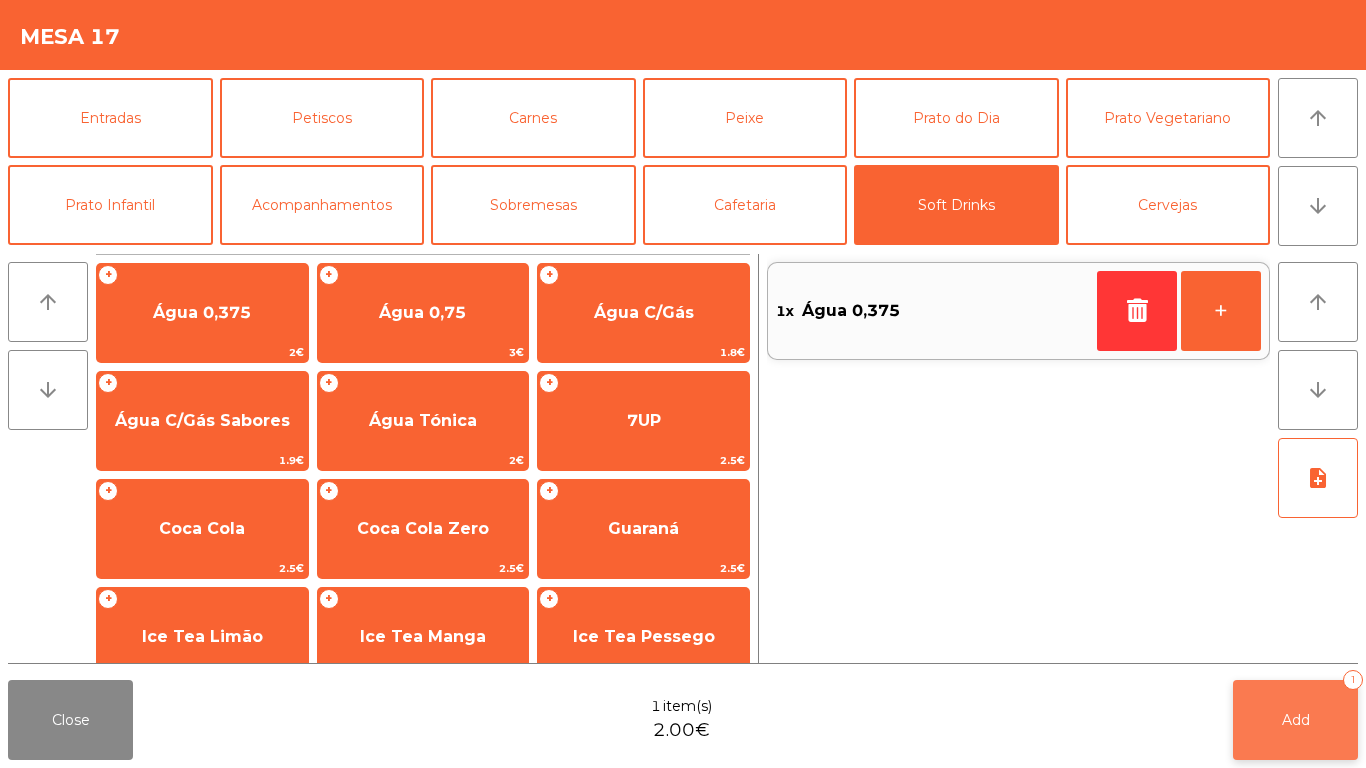 click on "Add" 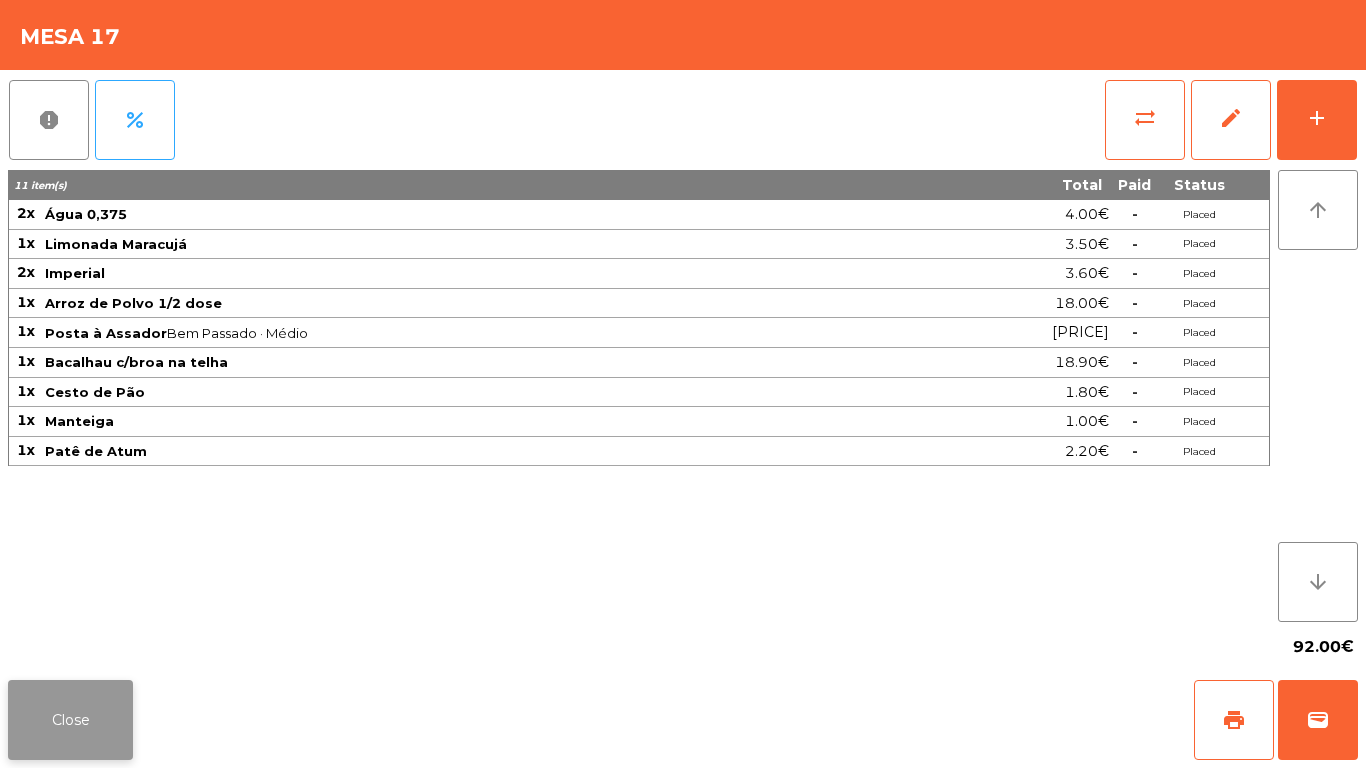 click on "Close" 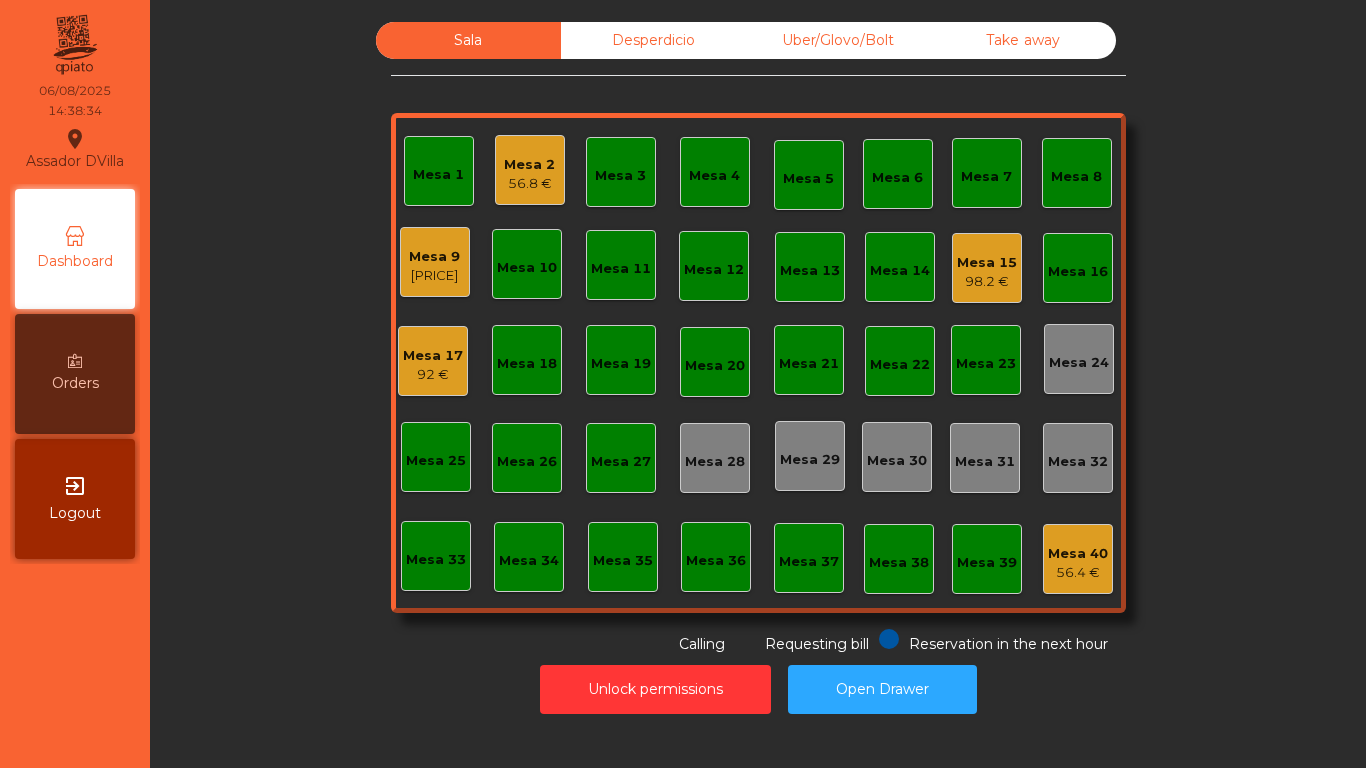click on "Mesa 2 56.8 €" 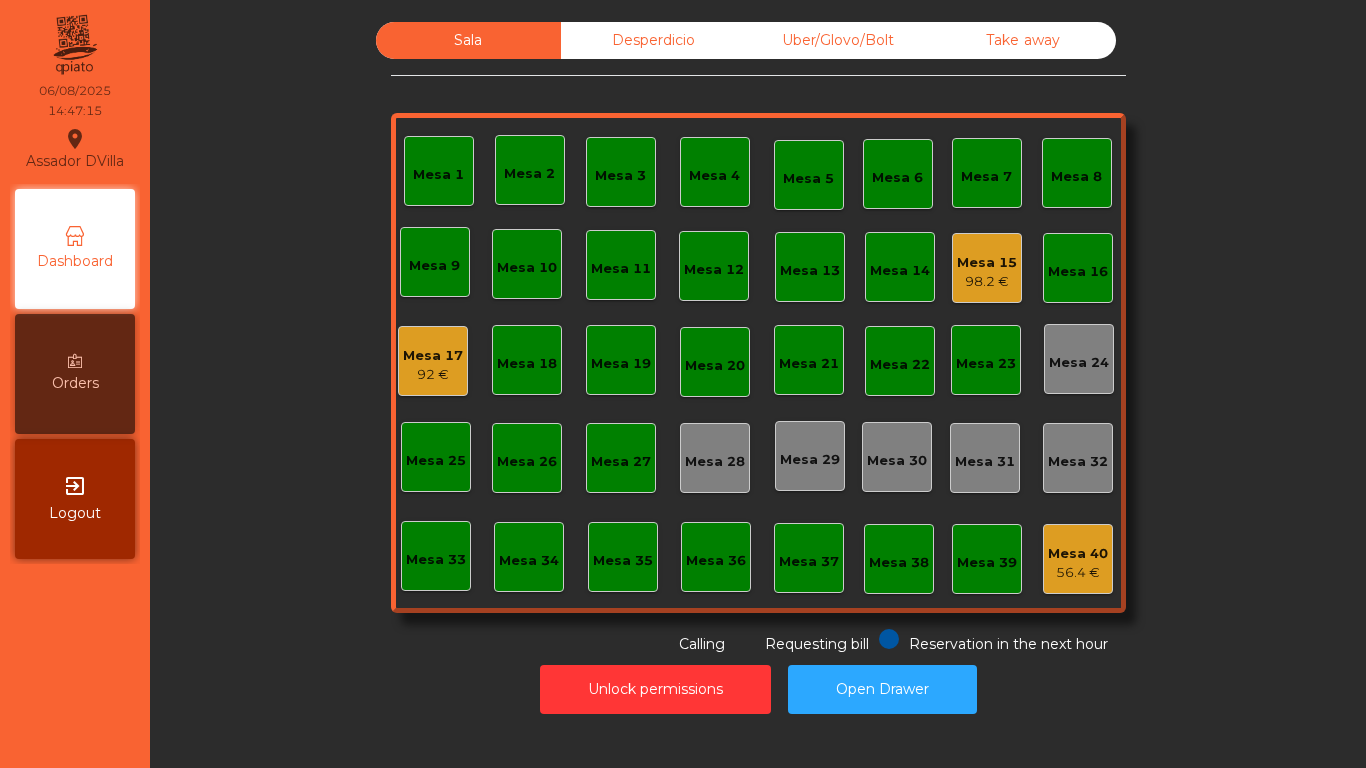 click on "Mesa 15" 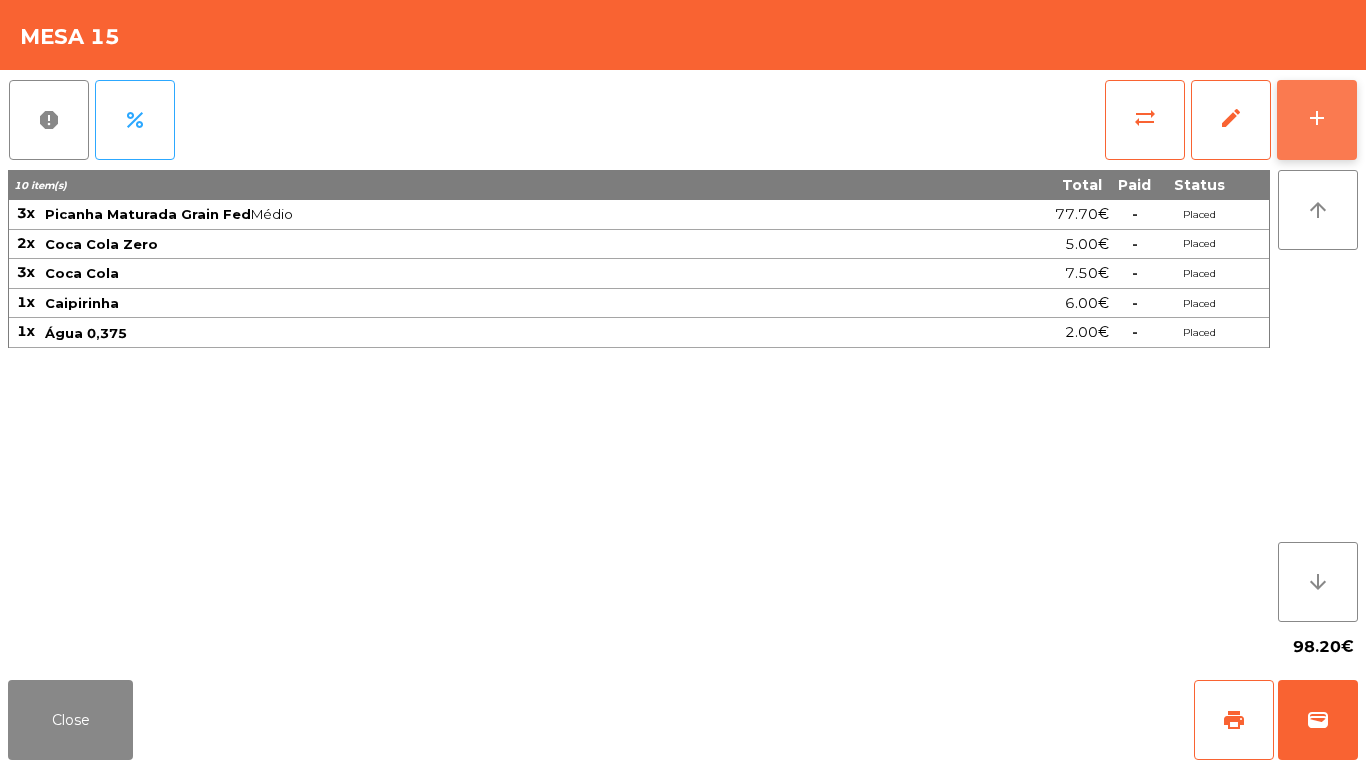 click on "add" 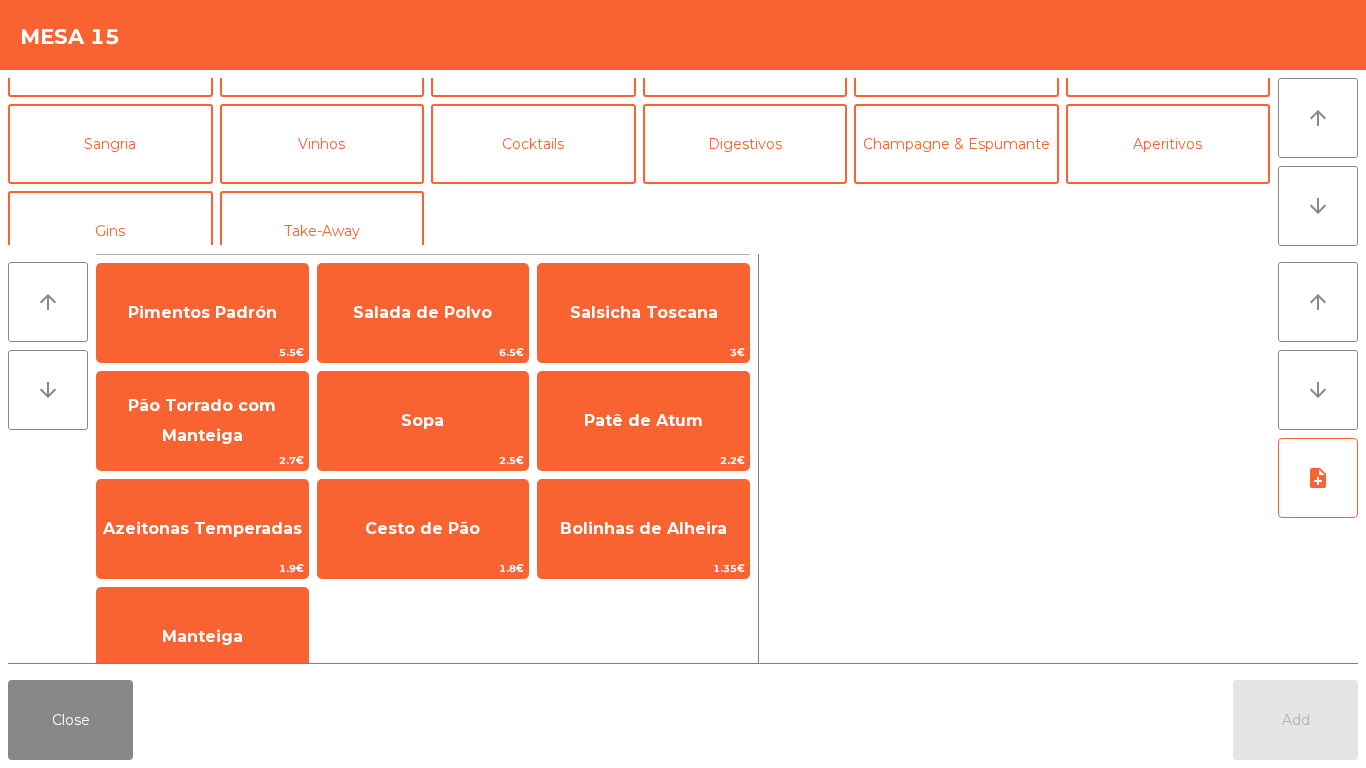 scroll, scrollTop: 174, scrollLeft: 0, axis: vertical 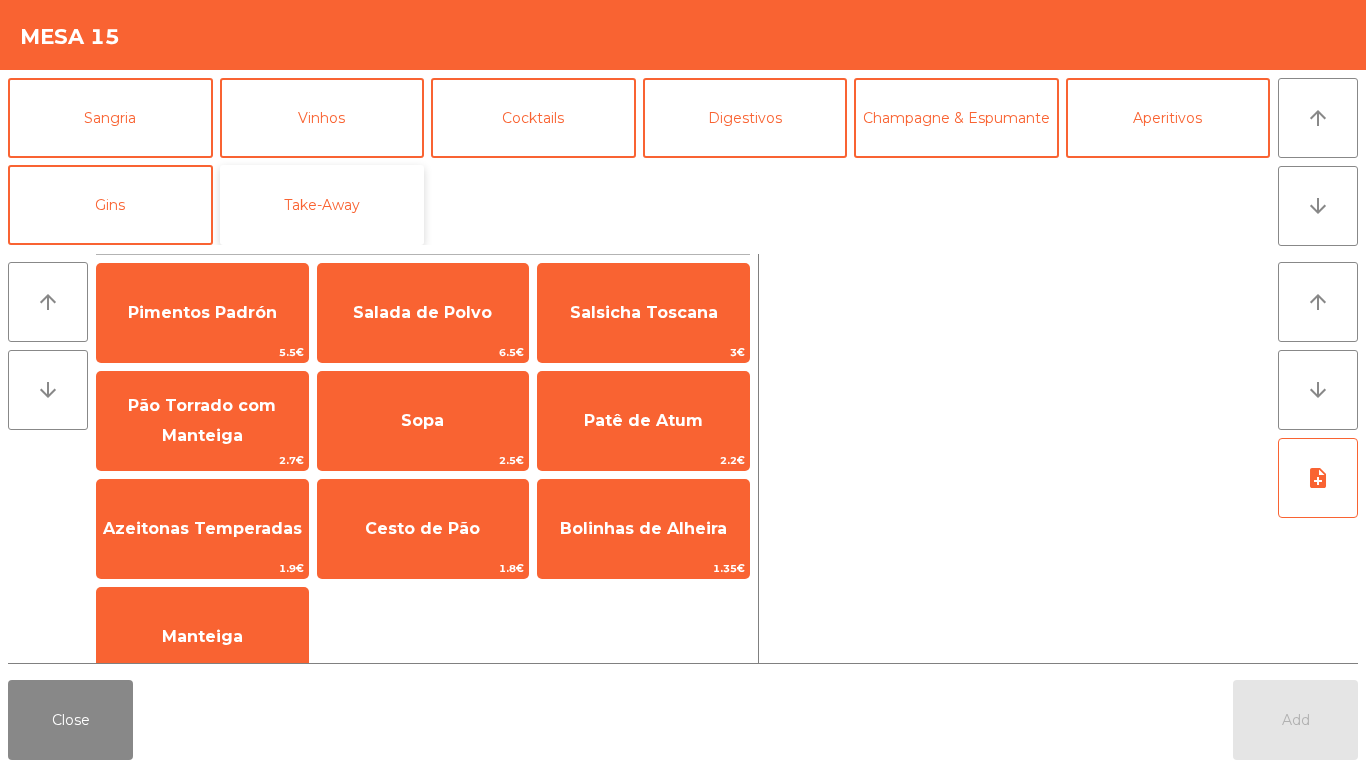 click on "Take-Away" 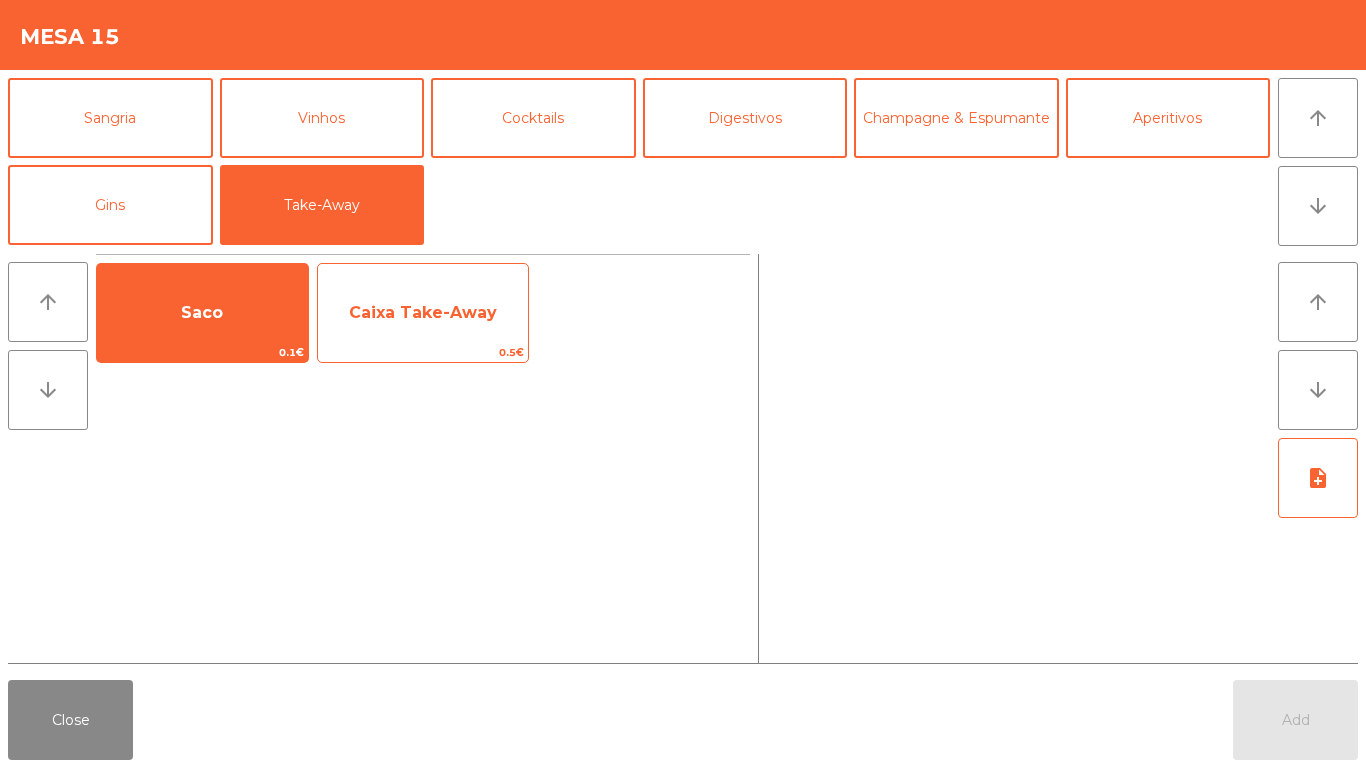 click on "Caixa Take-Away" 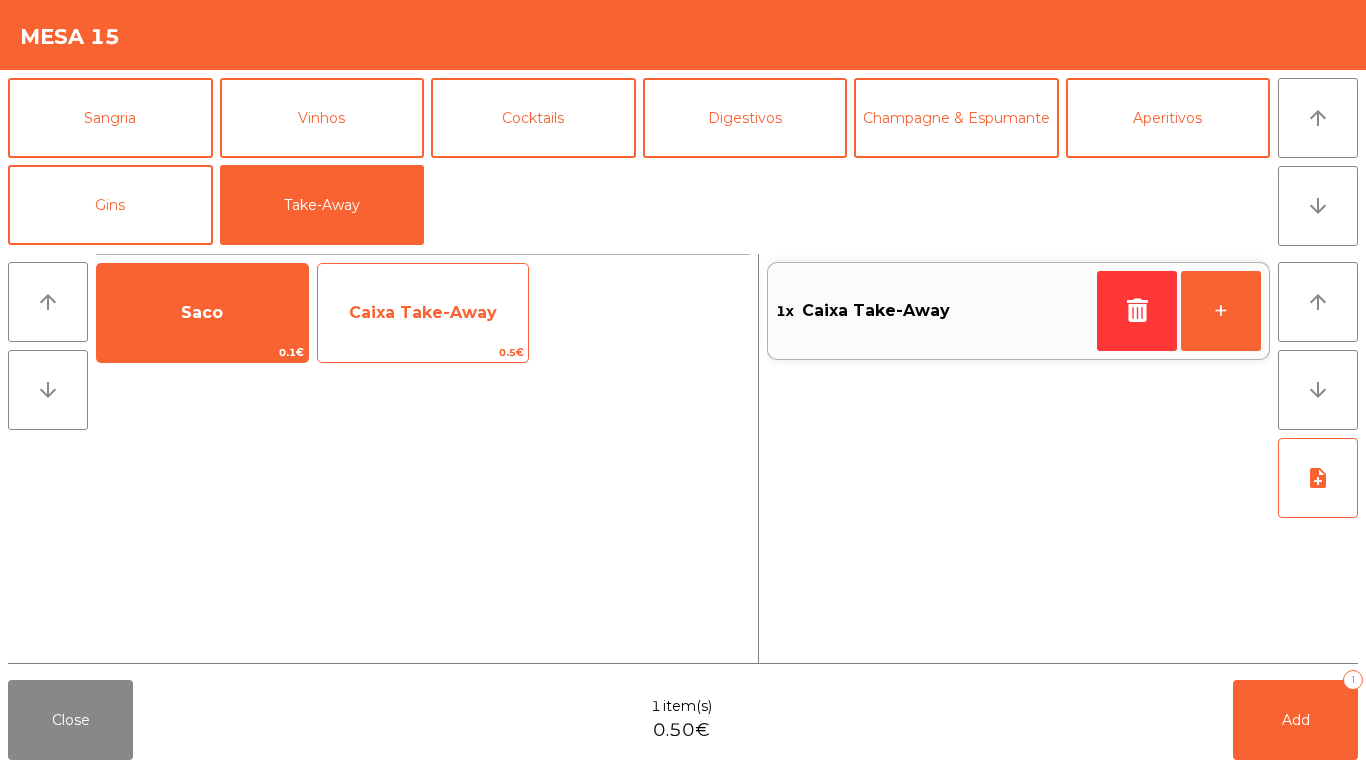 click on "Caixa Take-Away" 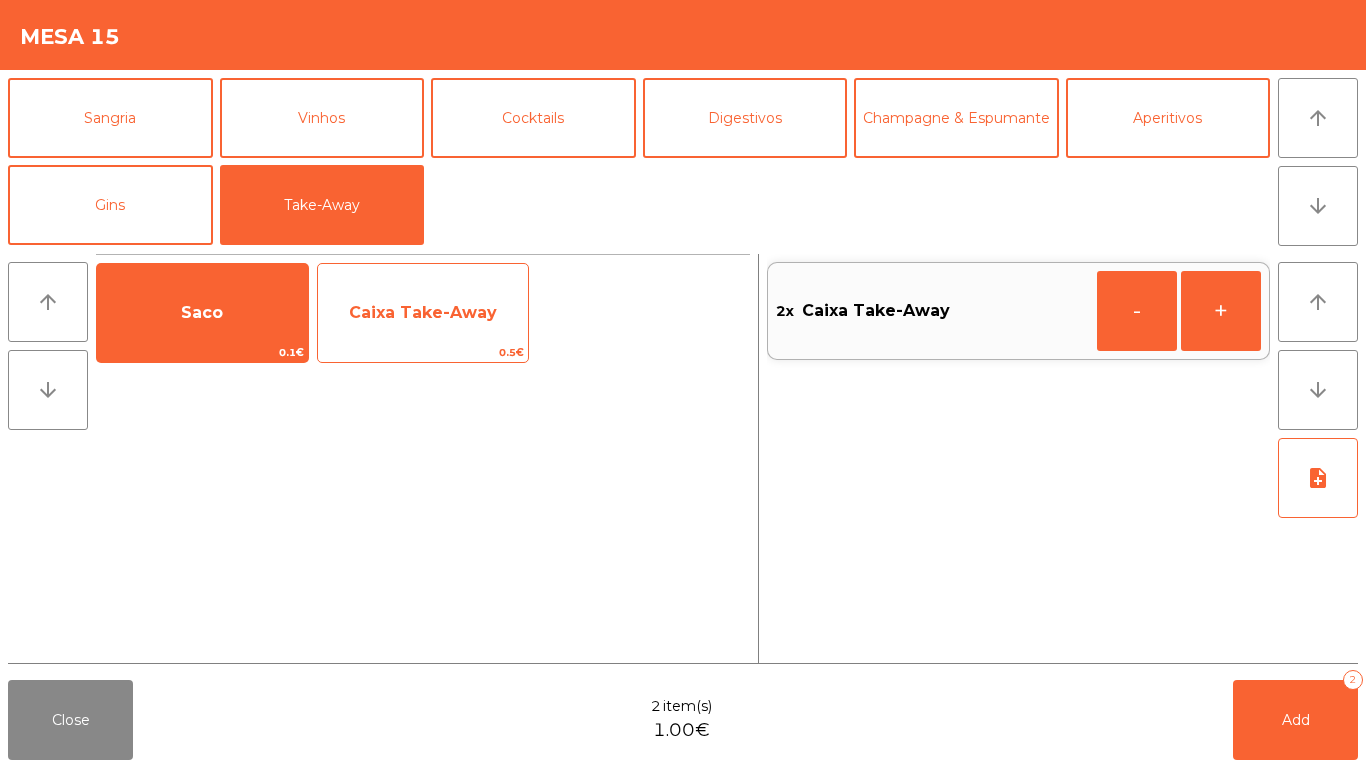 click on "Caixa Take-Away" 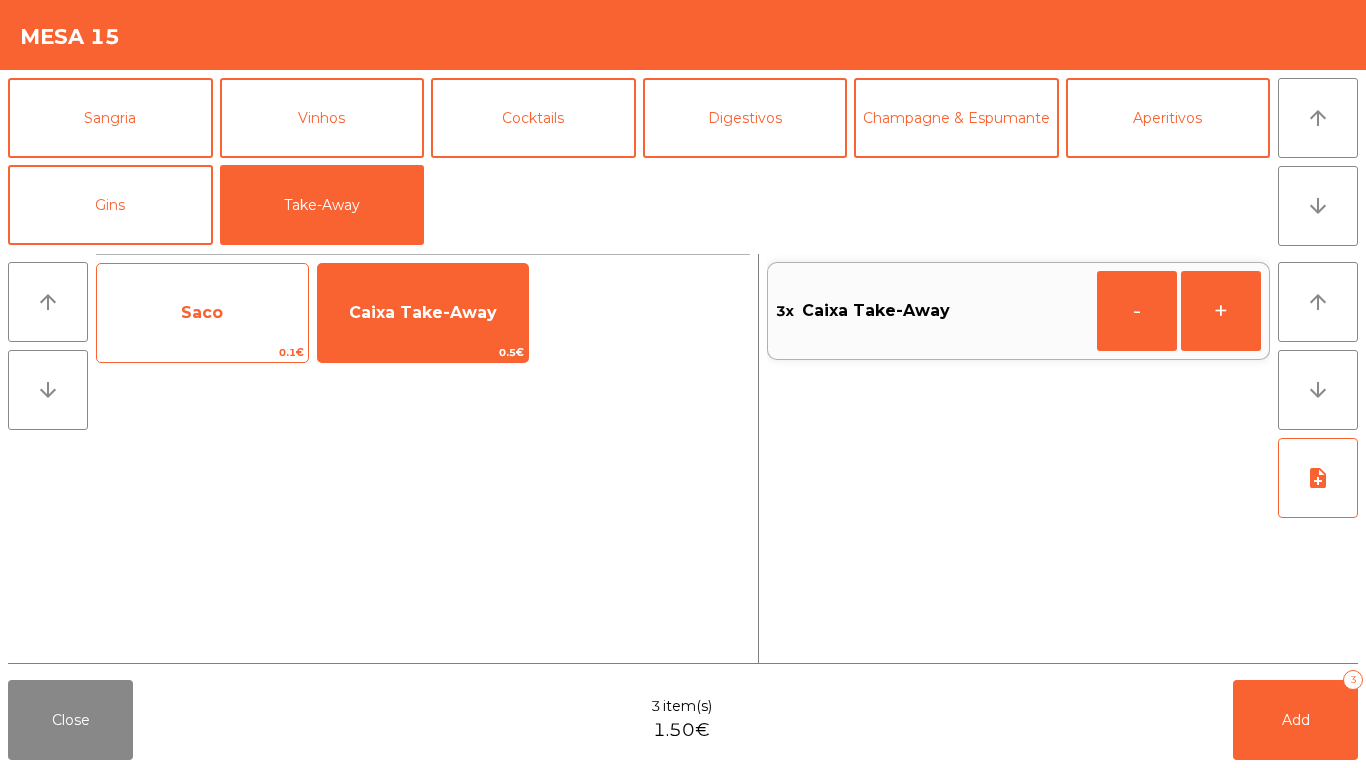 click on "Saco" 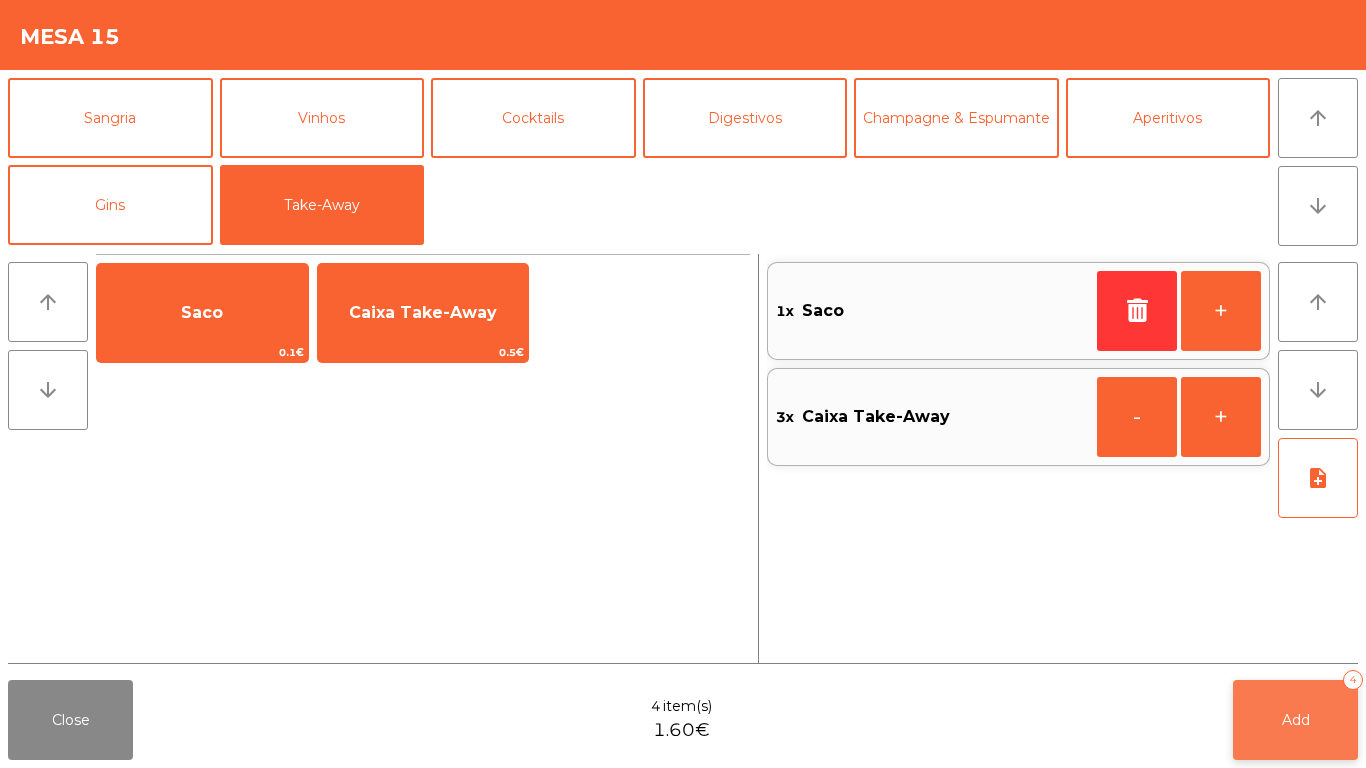 click on "Add   4" 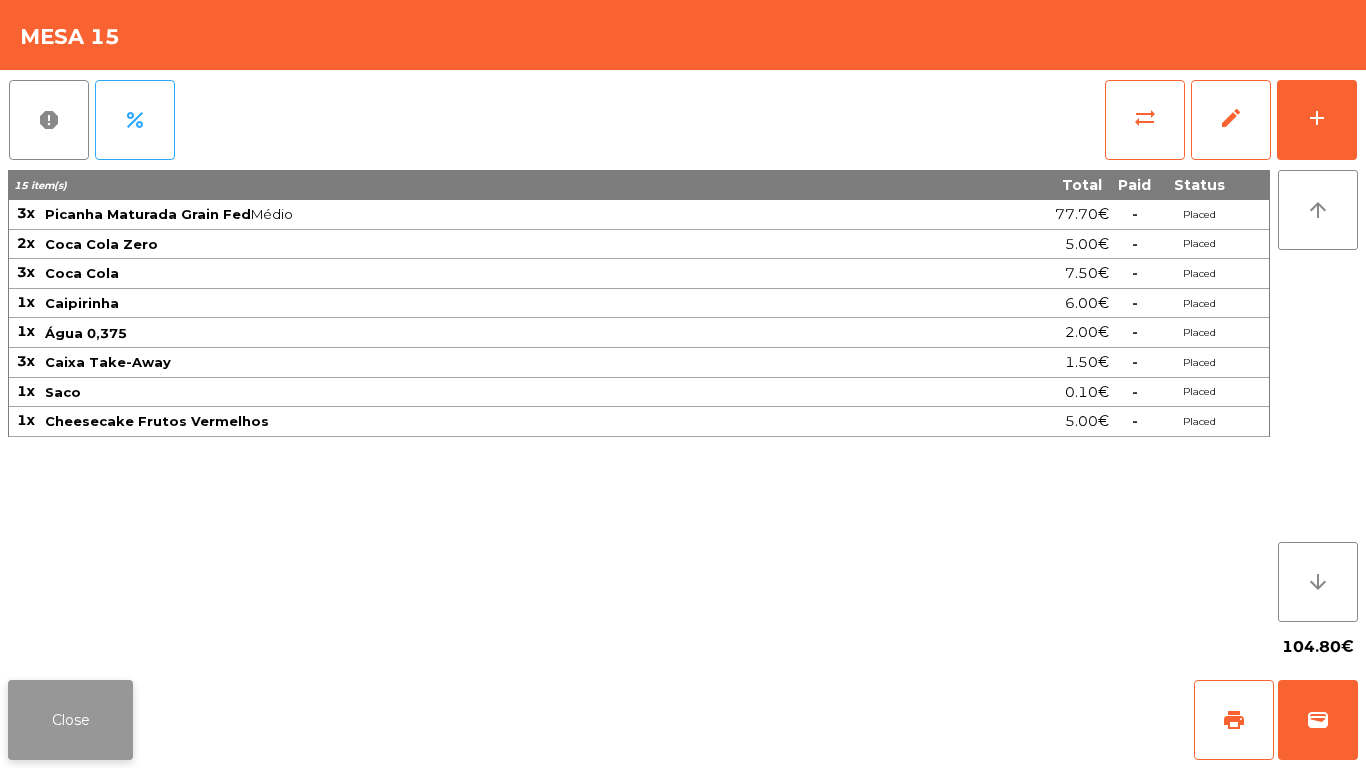 click on "Close" 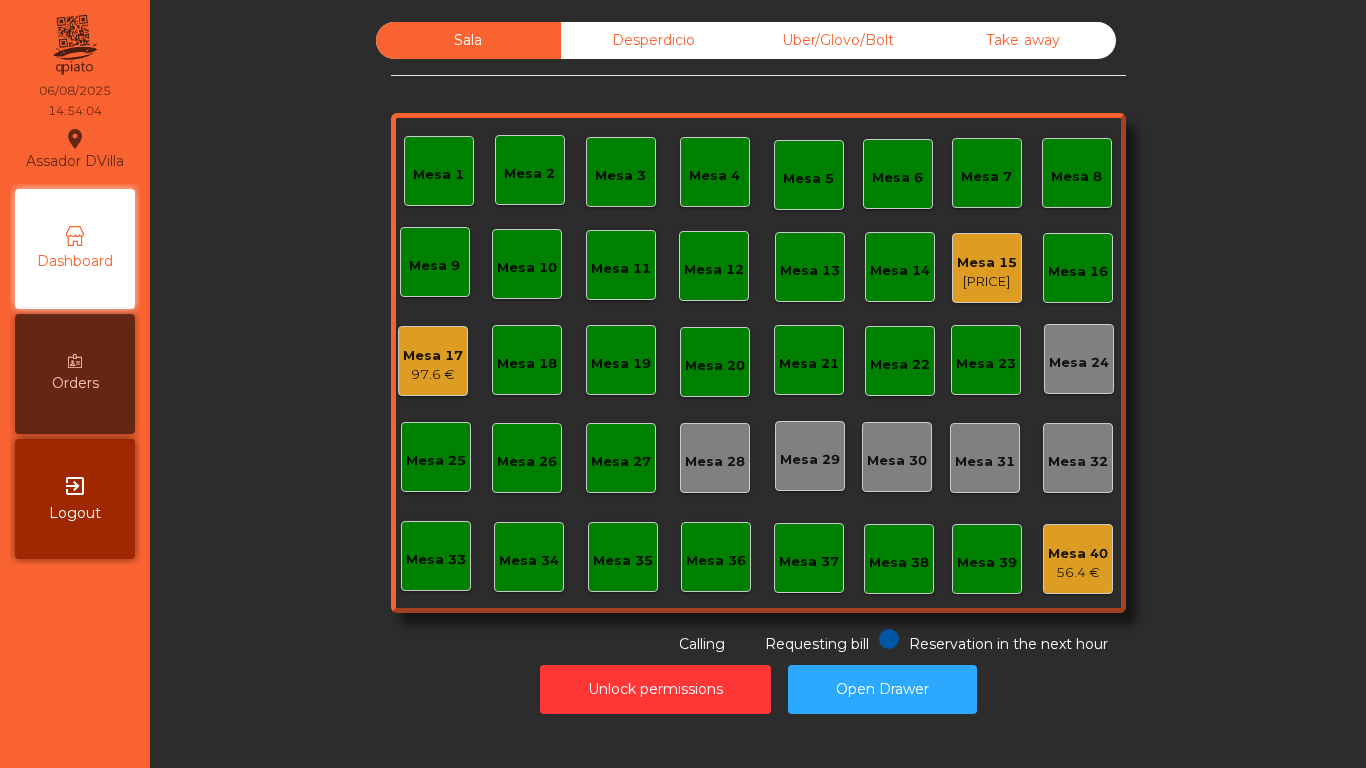 click on "Mesa 15 104.8 €" 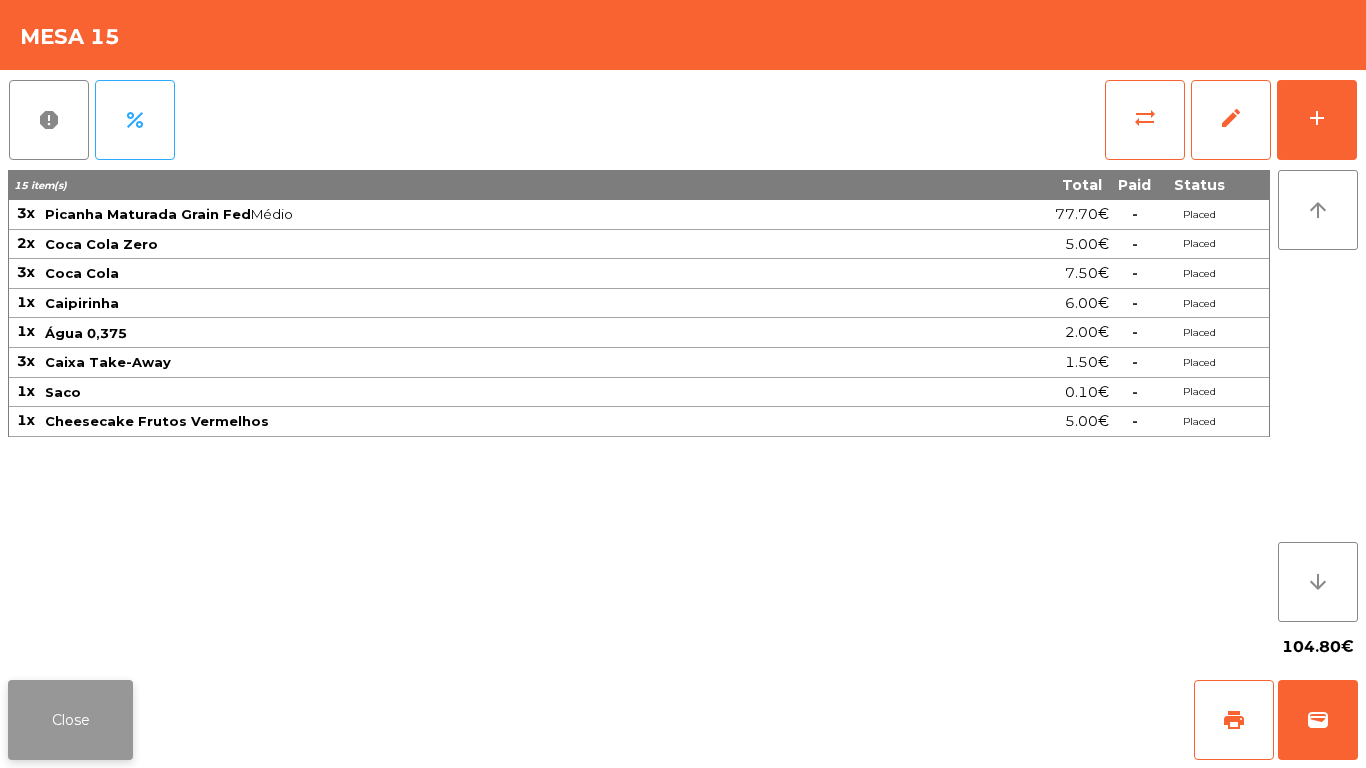 click on "Close" 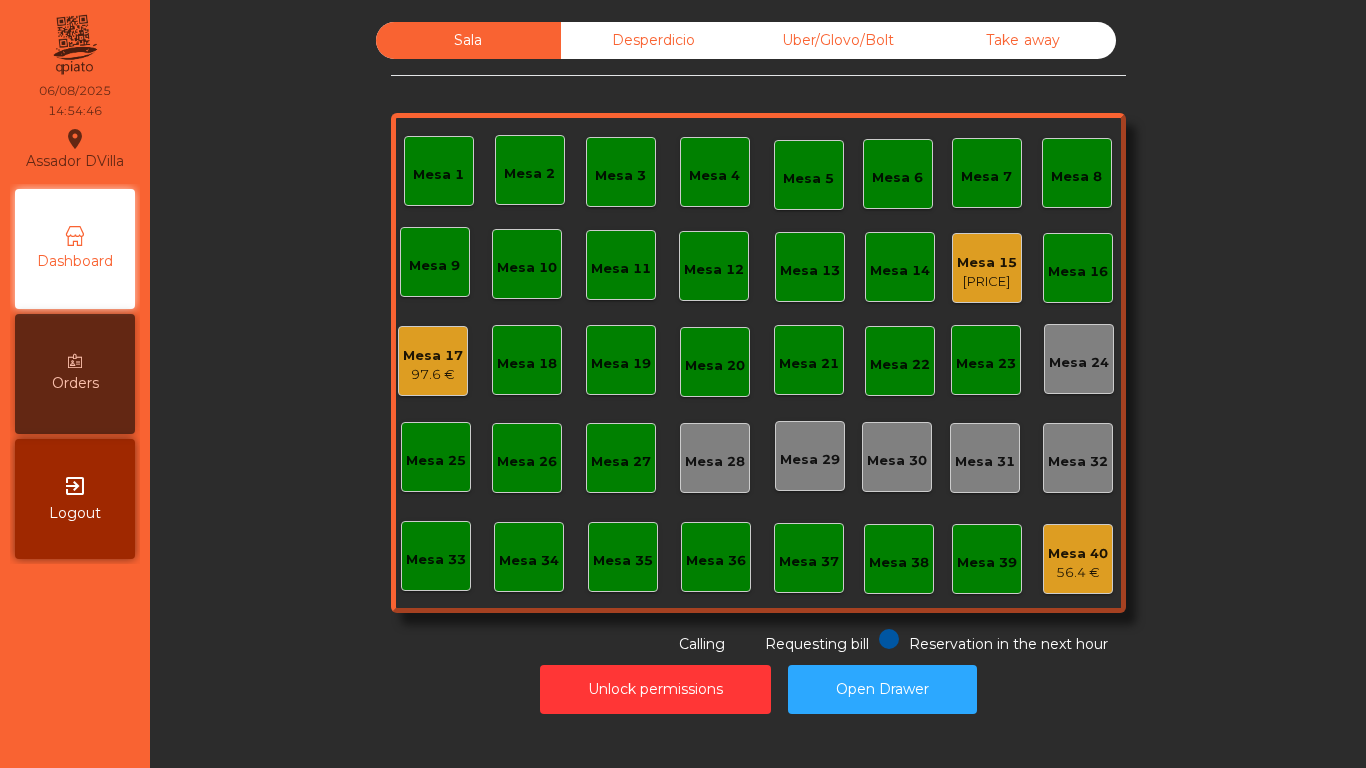 click on "Mesa 15" 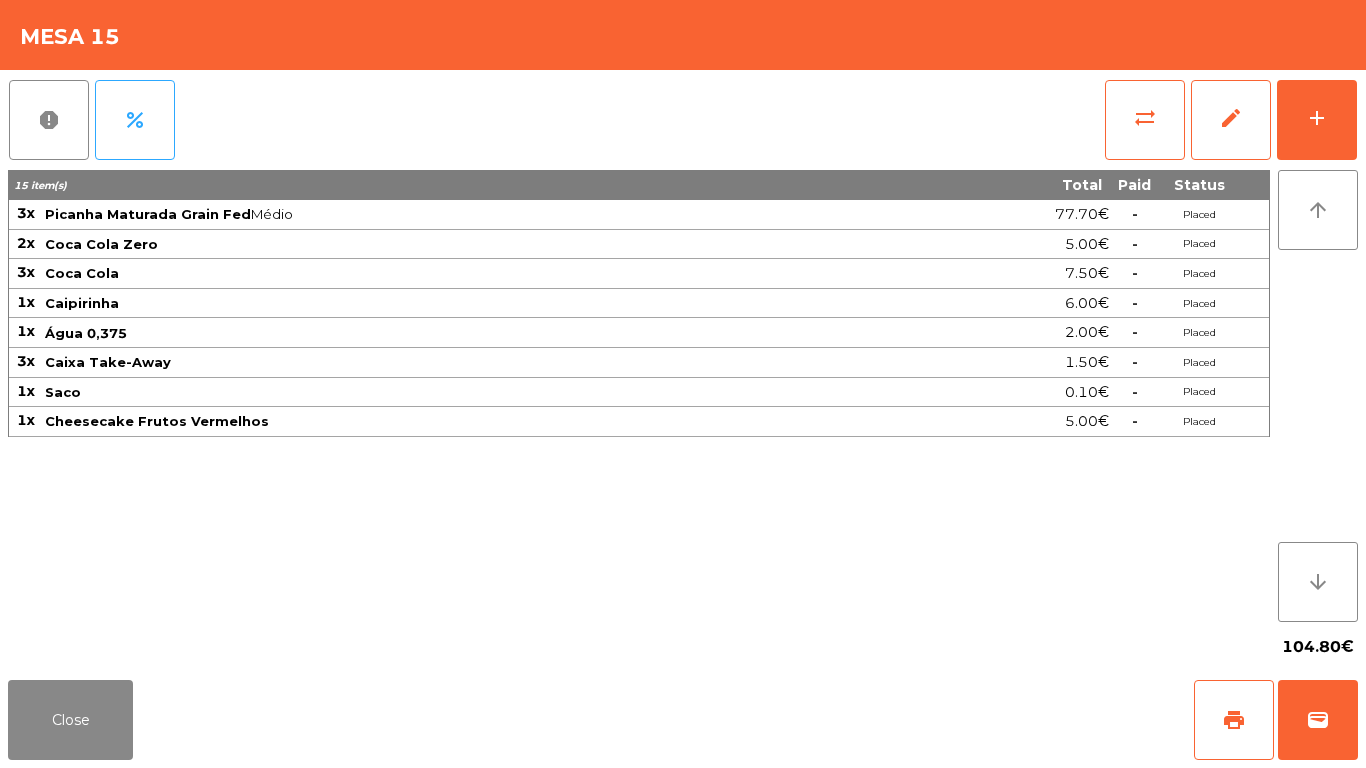type 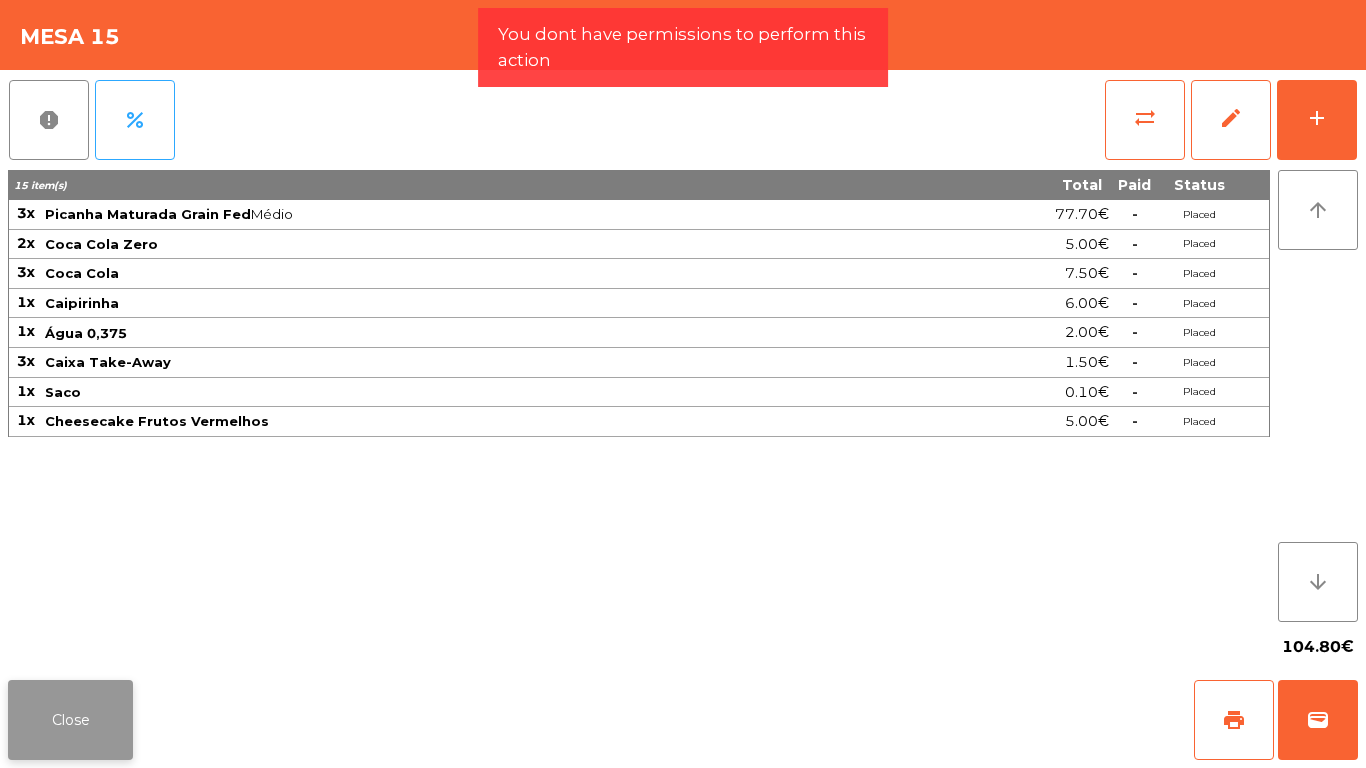 click on "Close" 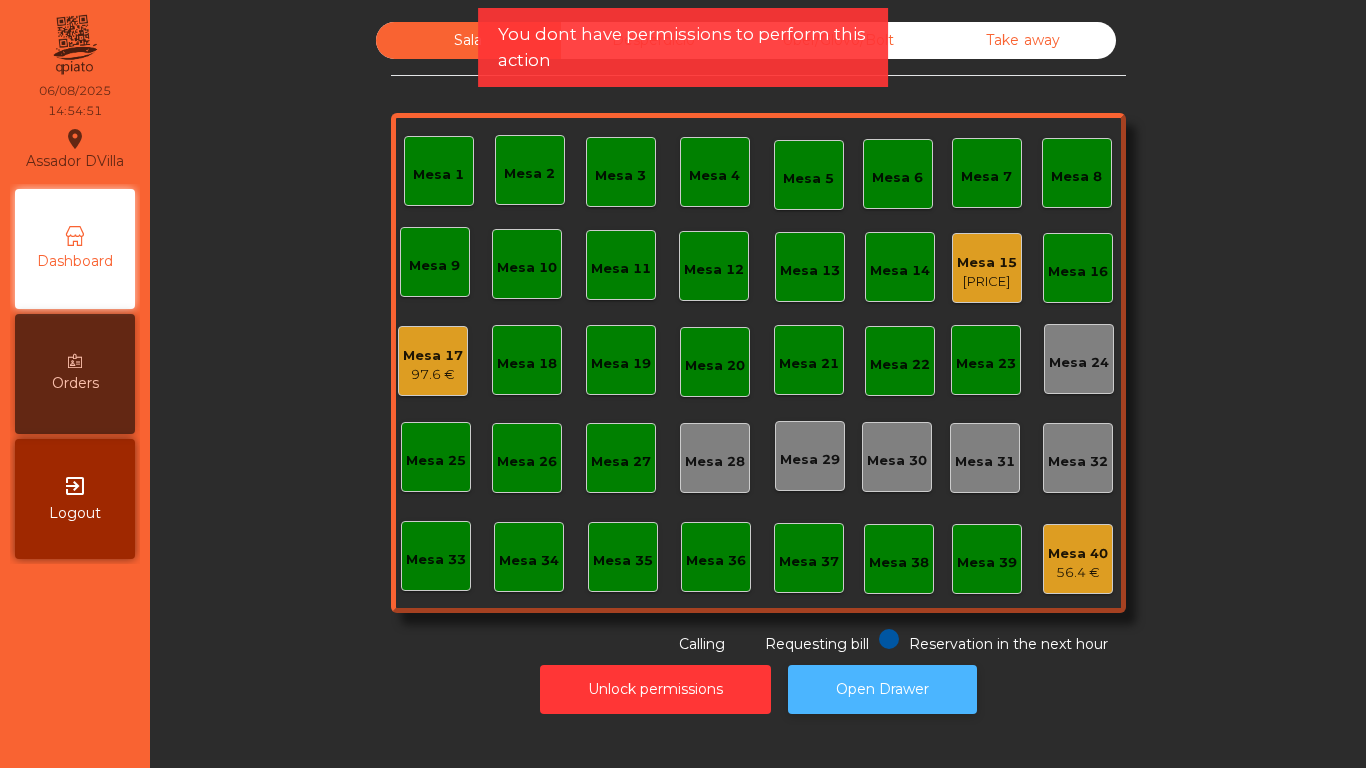 click on "Open Drawer" 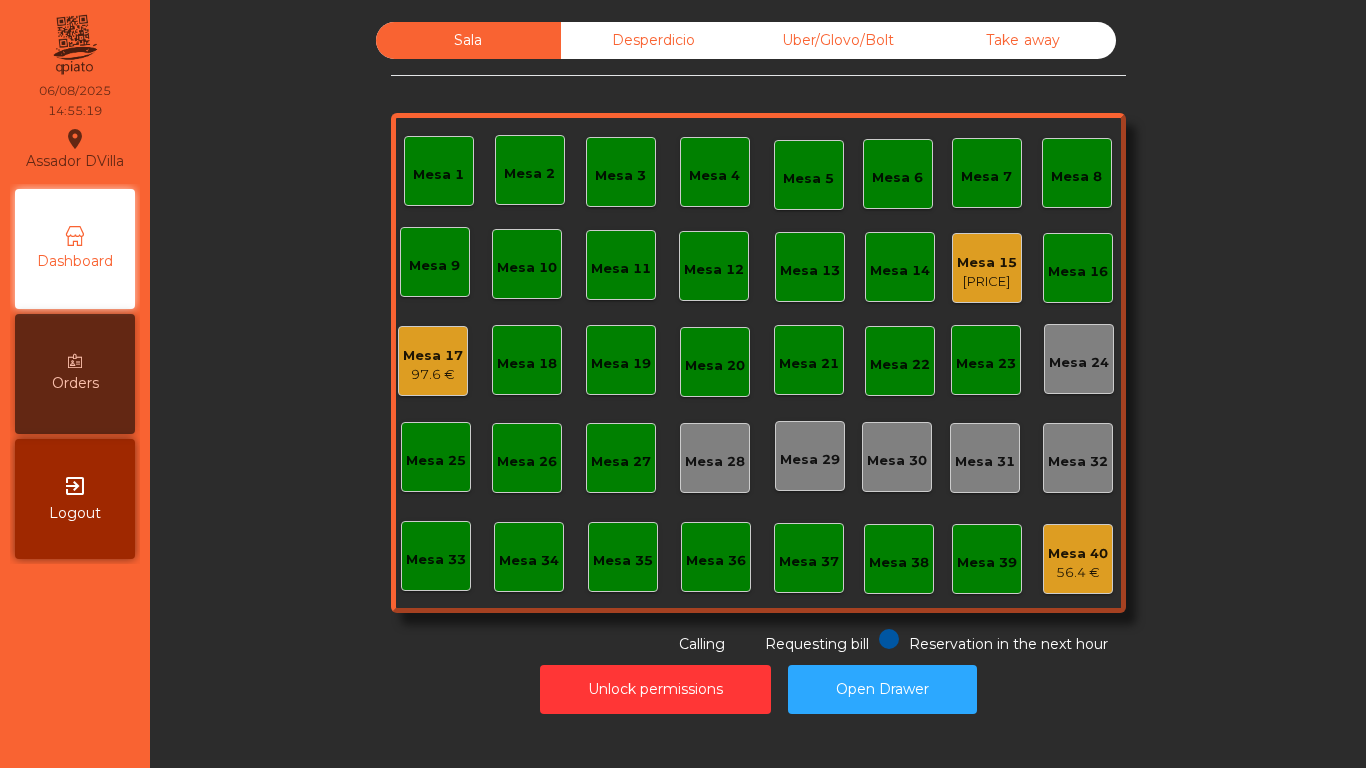 click on "[PRICE]" 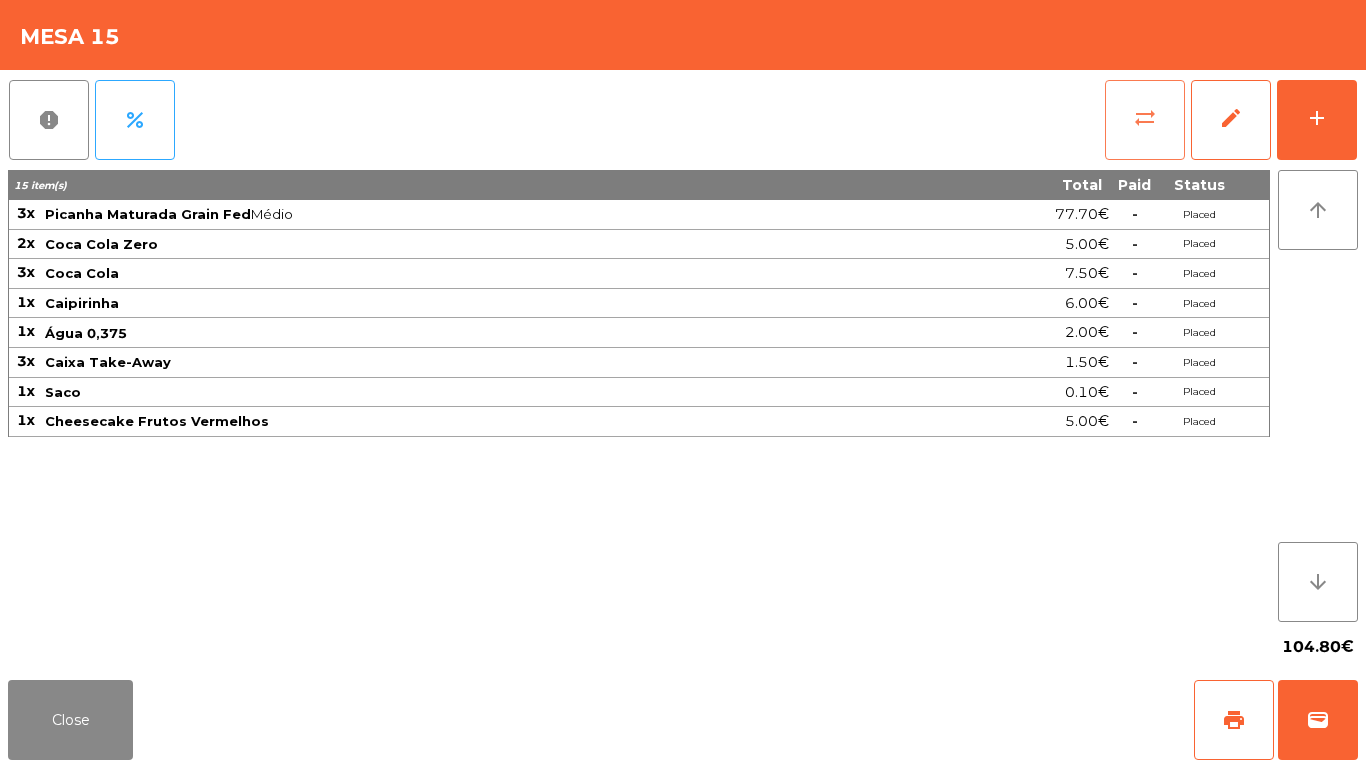 click on "sync_alt" 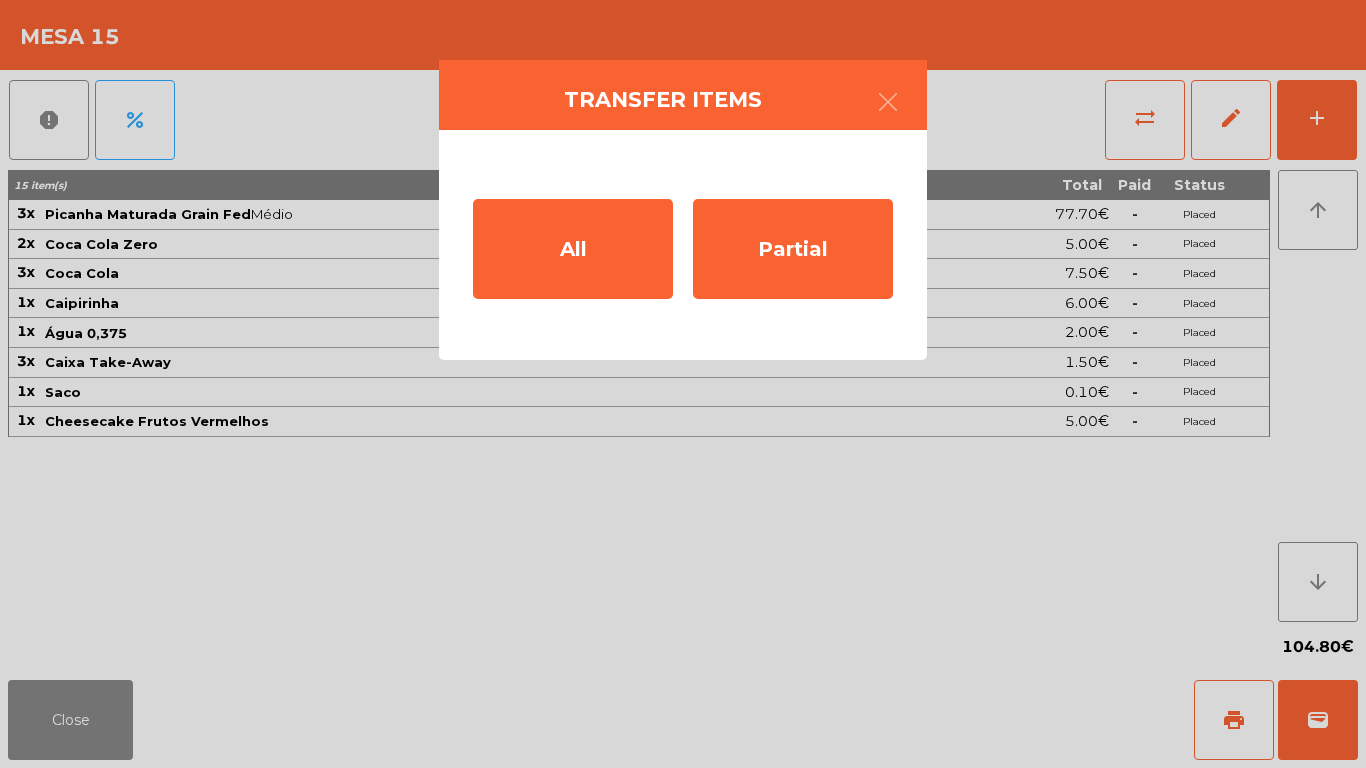 click on "Transfer items  All   Partial" 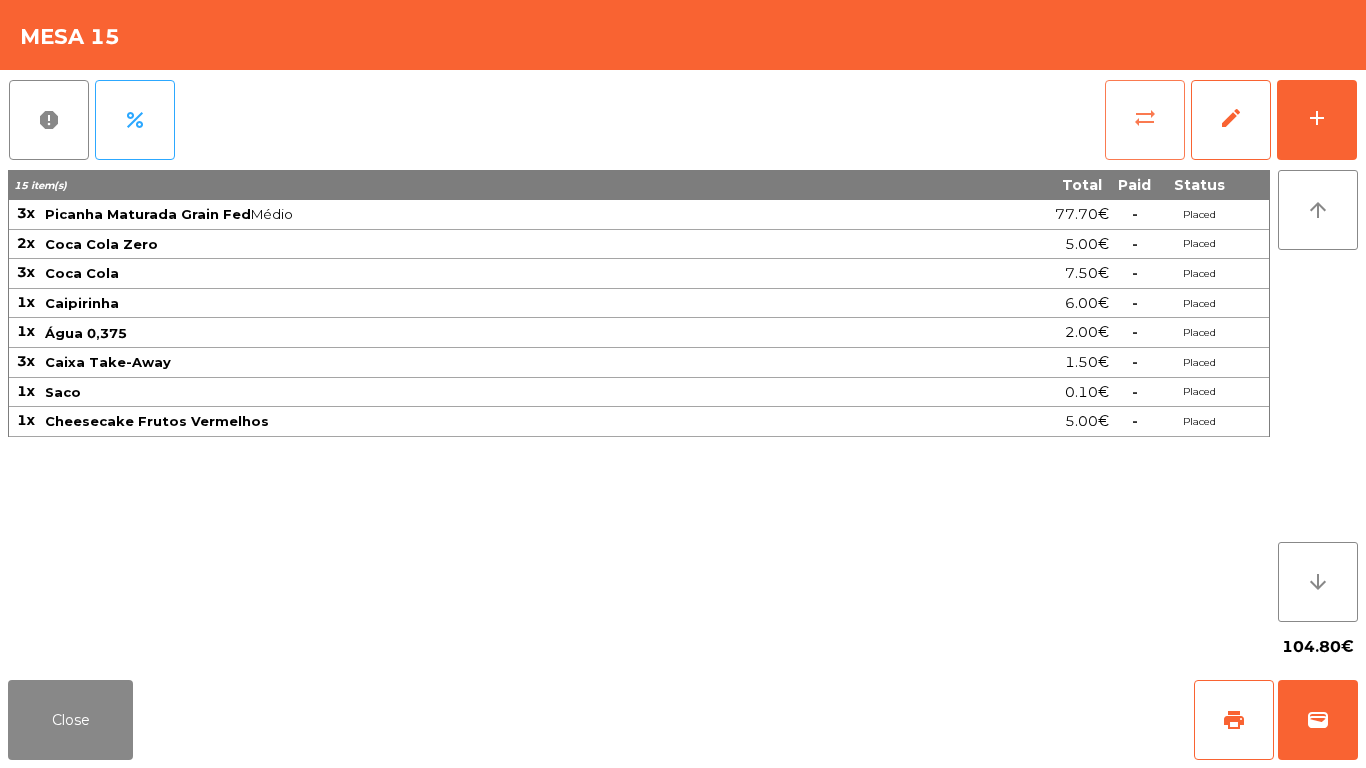 click on "sync_alt" 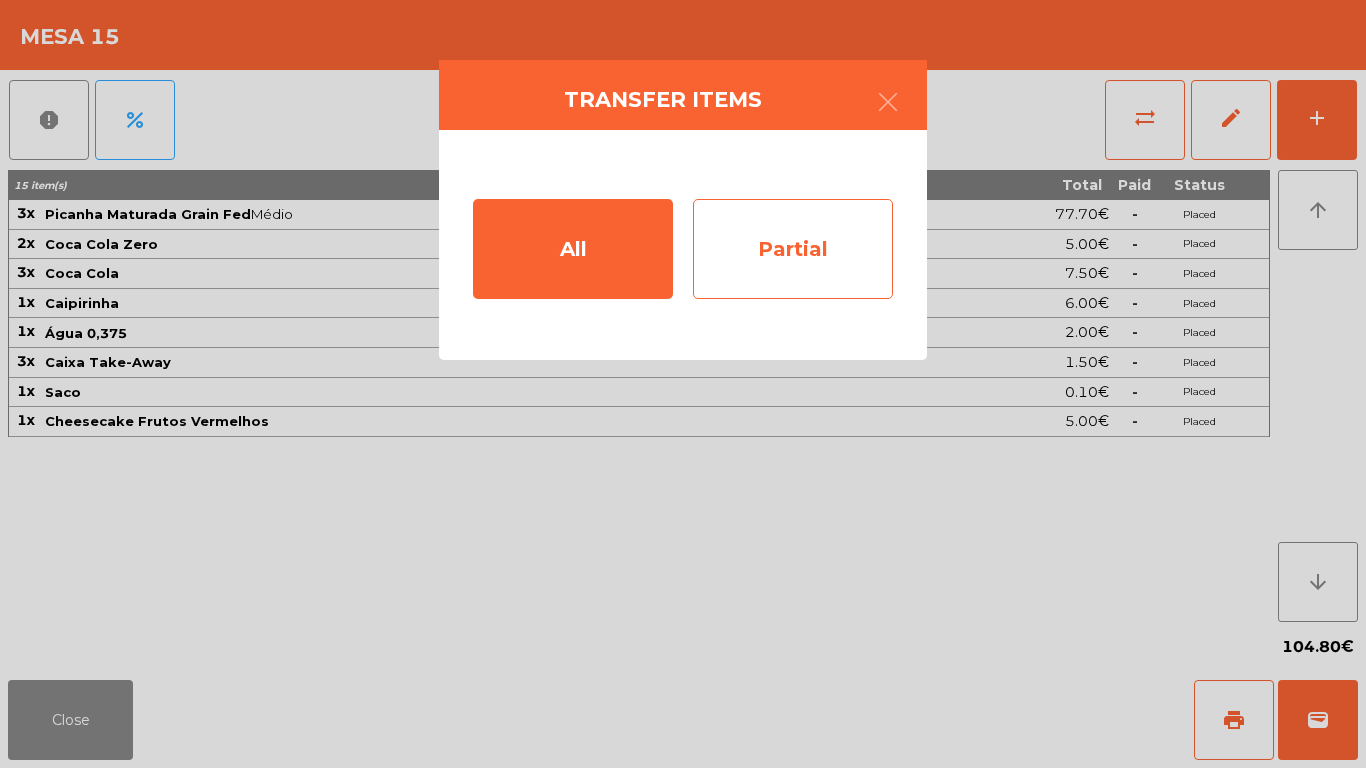click on "Partial" 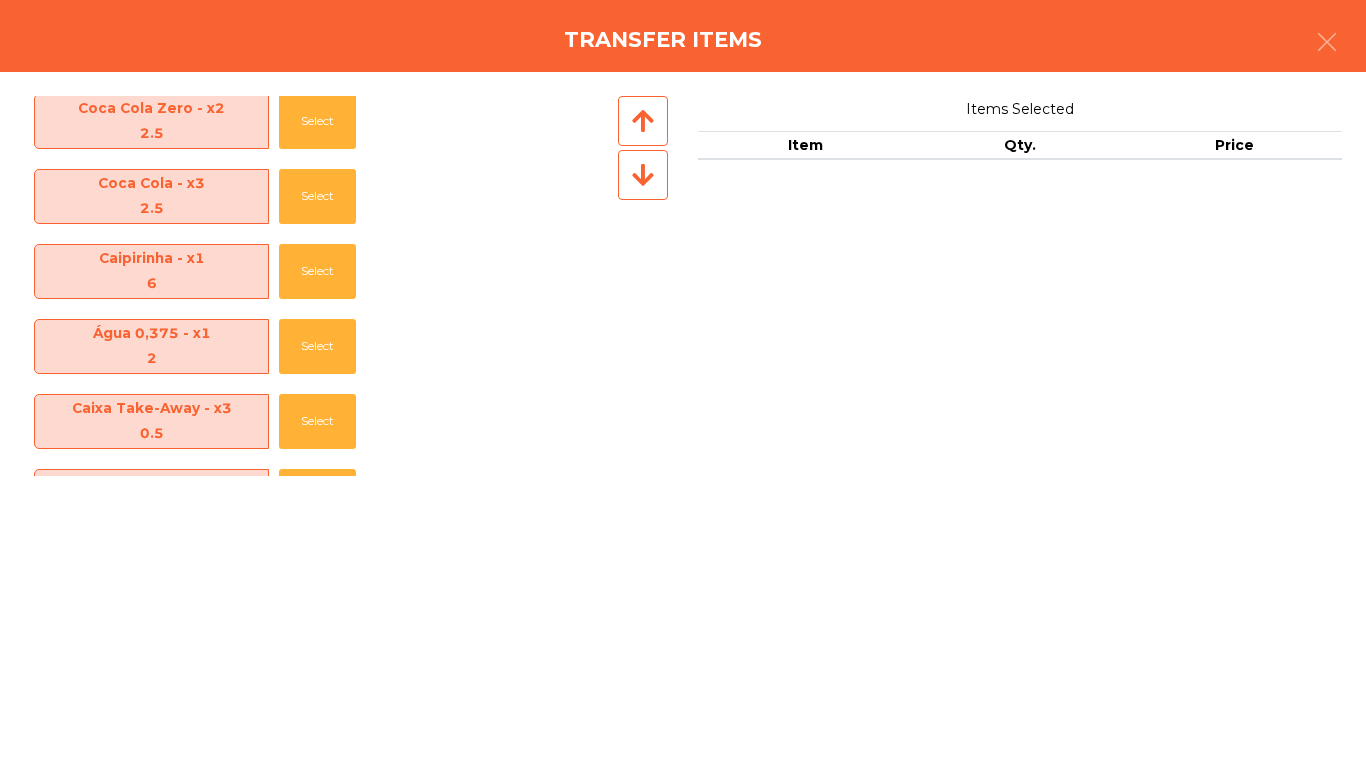scroll, scrollTop: 221, scrollLeft: 0, axis: vertical 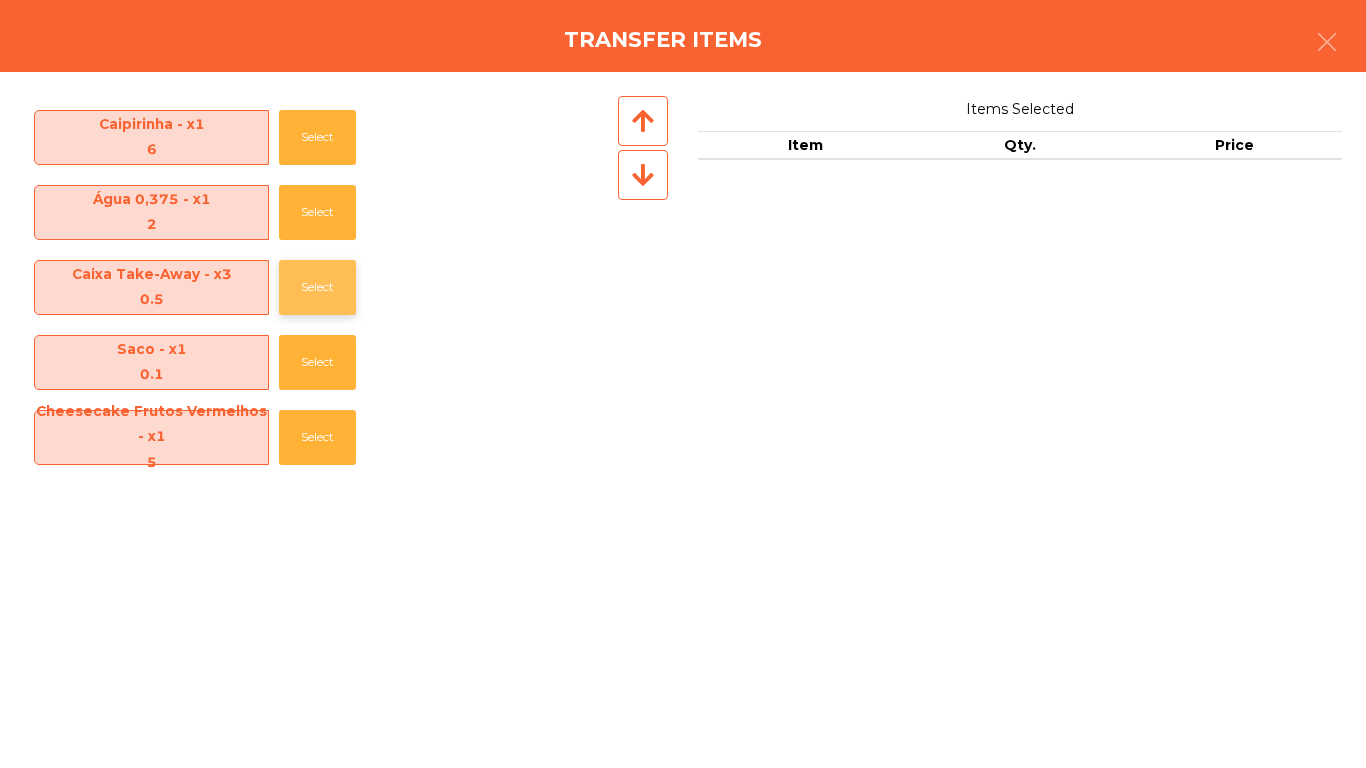 click on "Select" 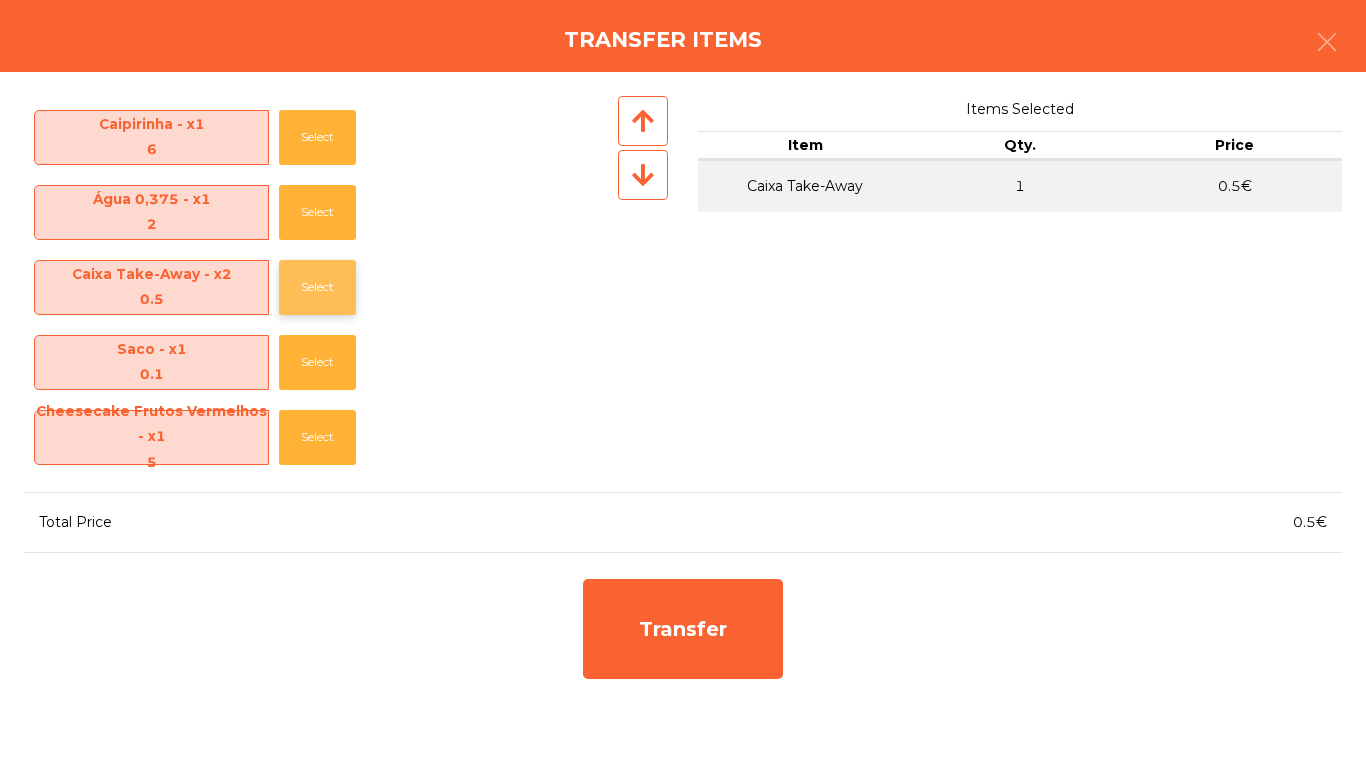 click on "Select" 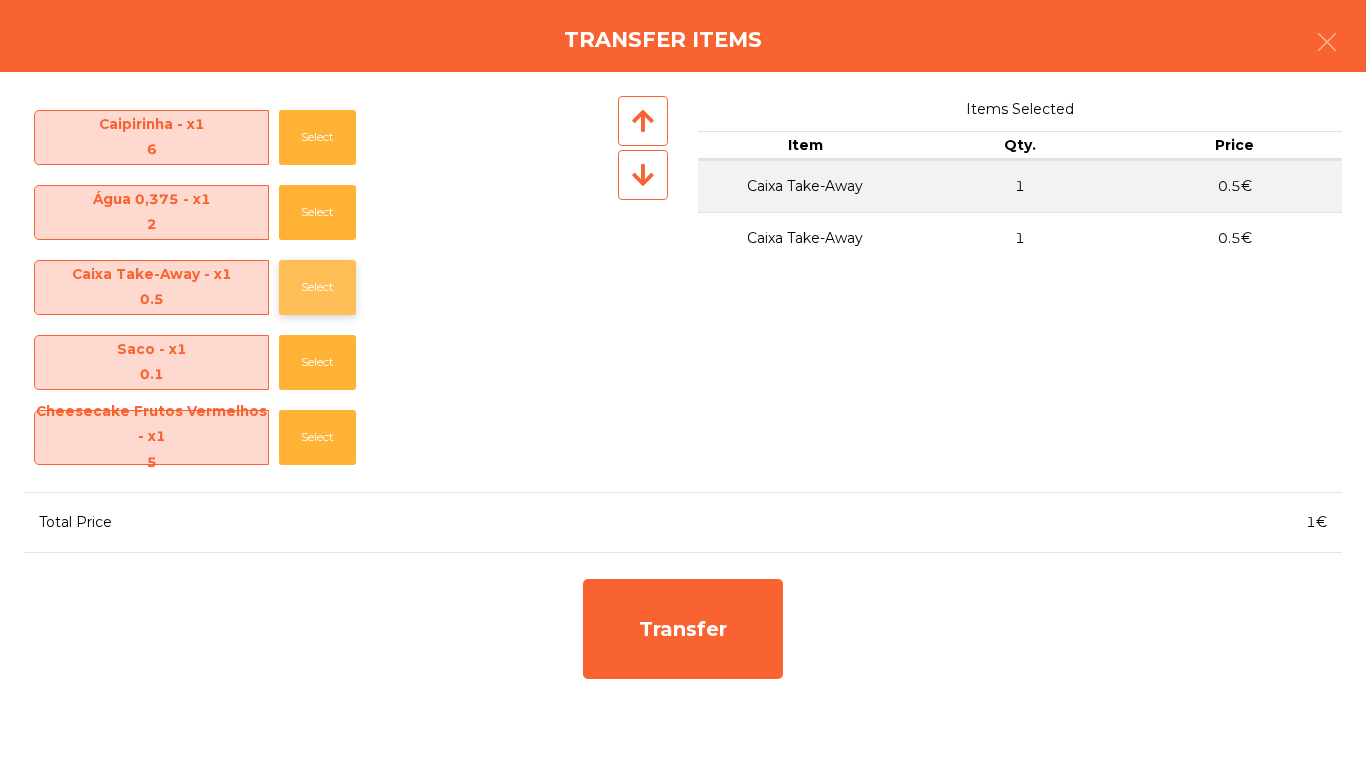 click on "Select" 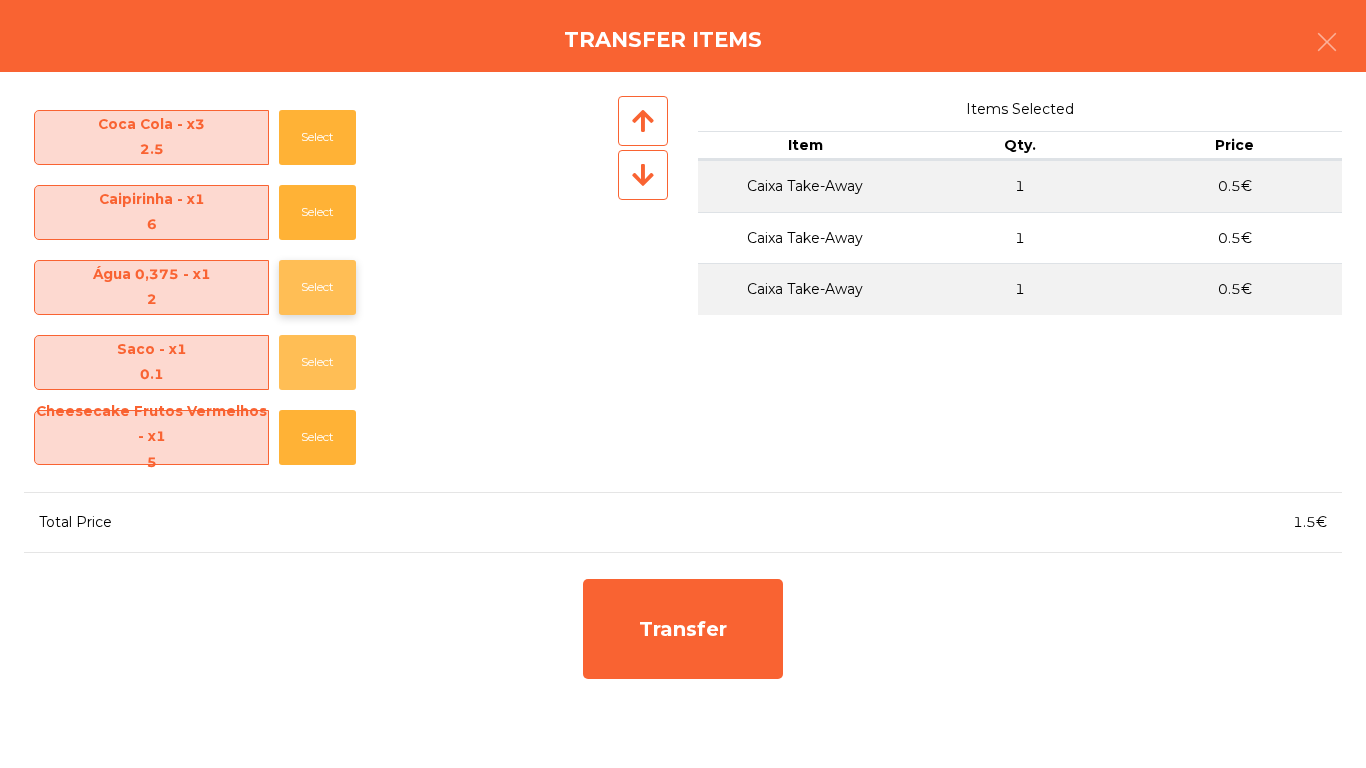 click on "Select" 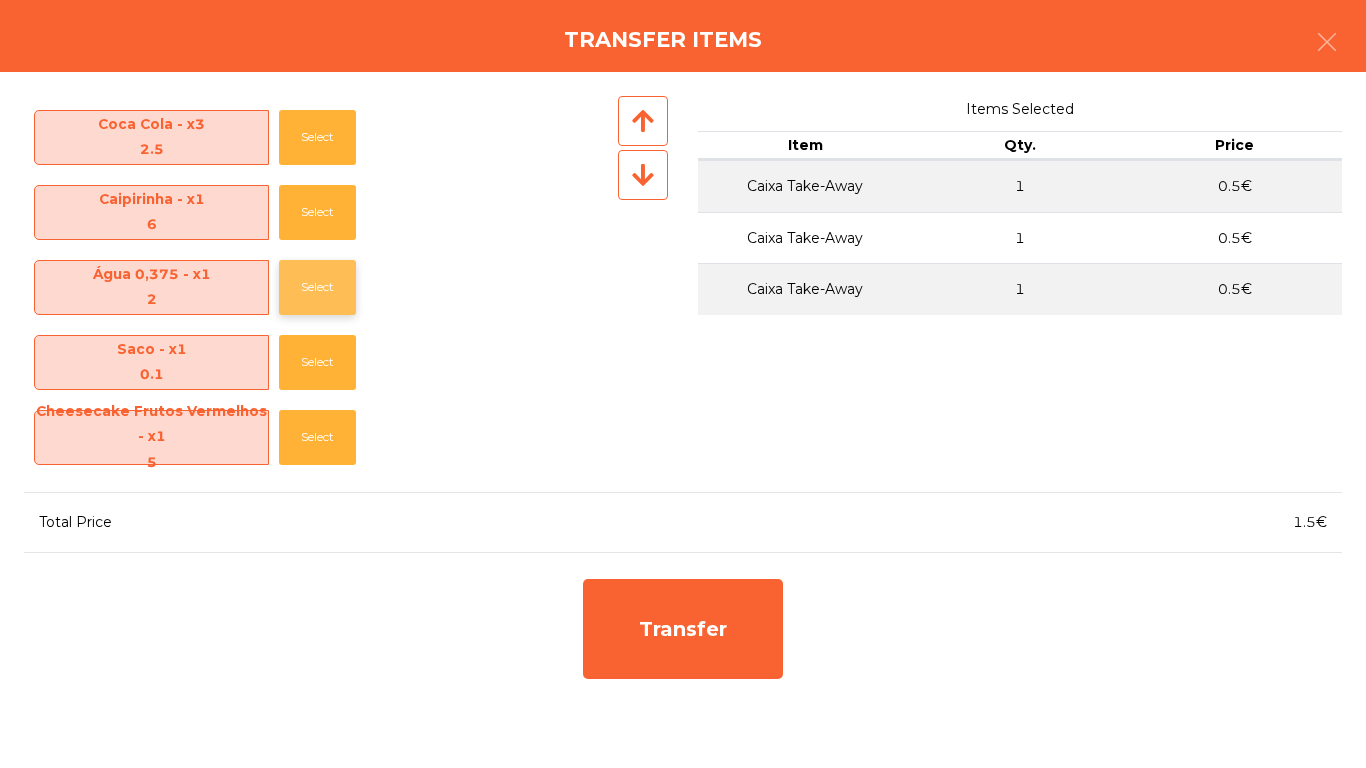 scroll, scrollTop: 71, scrollLeft: 0, axis: vertical 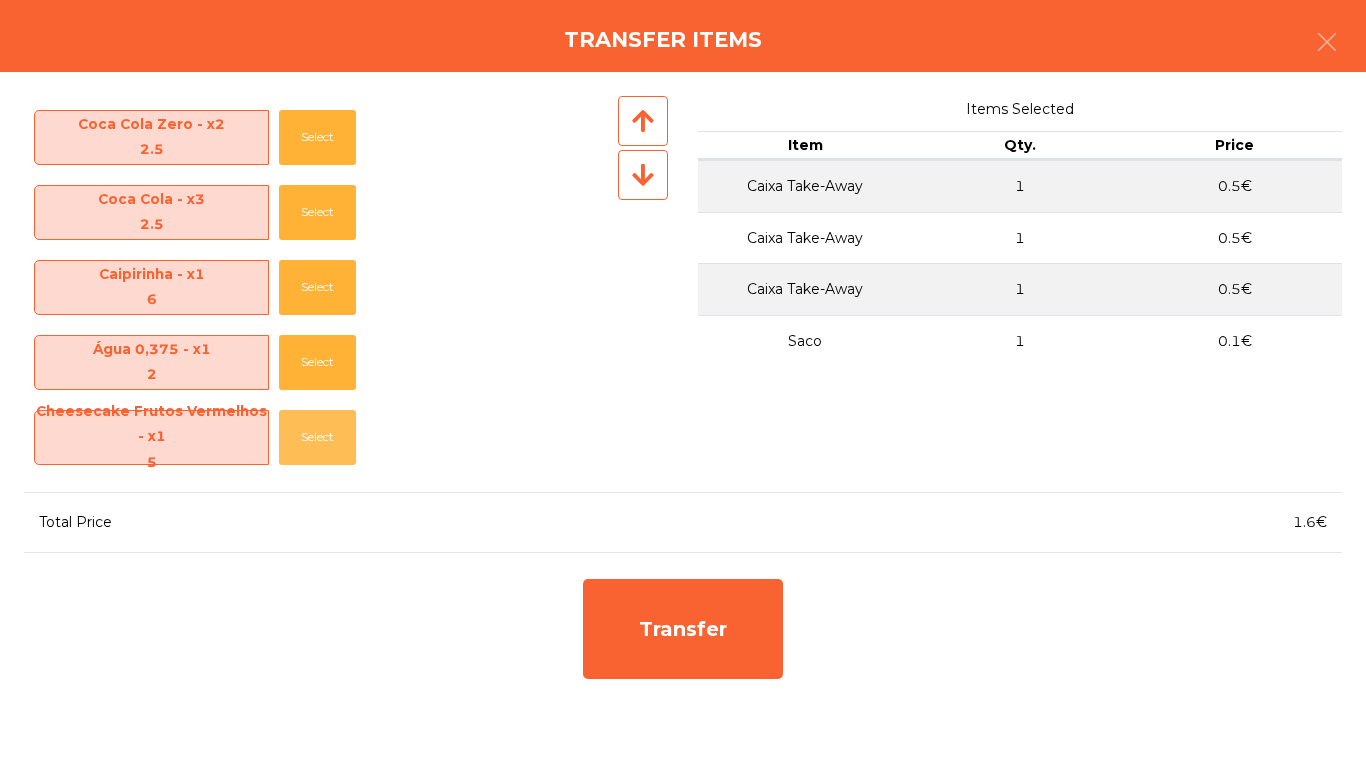 drag, startPoint x: 286, startPoint y: 435, endPoint x: 558, endPoint y: 493, distance: 278.11508 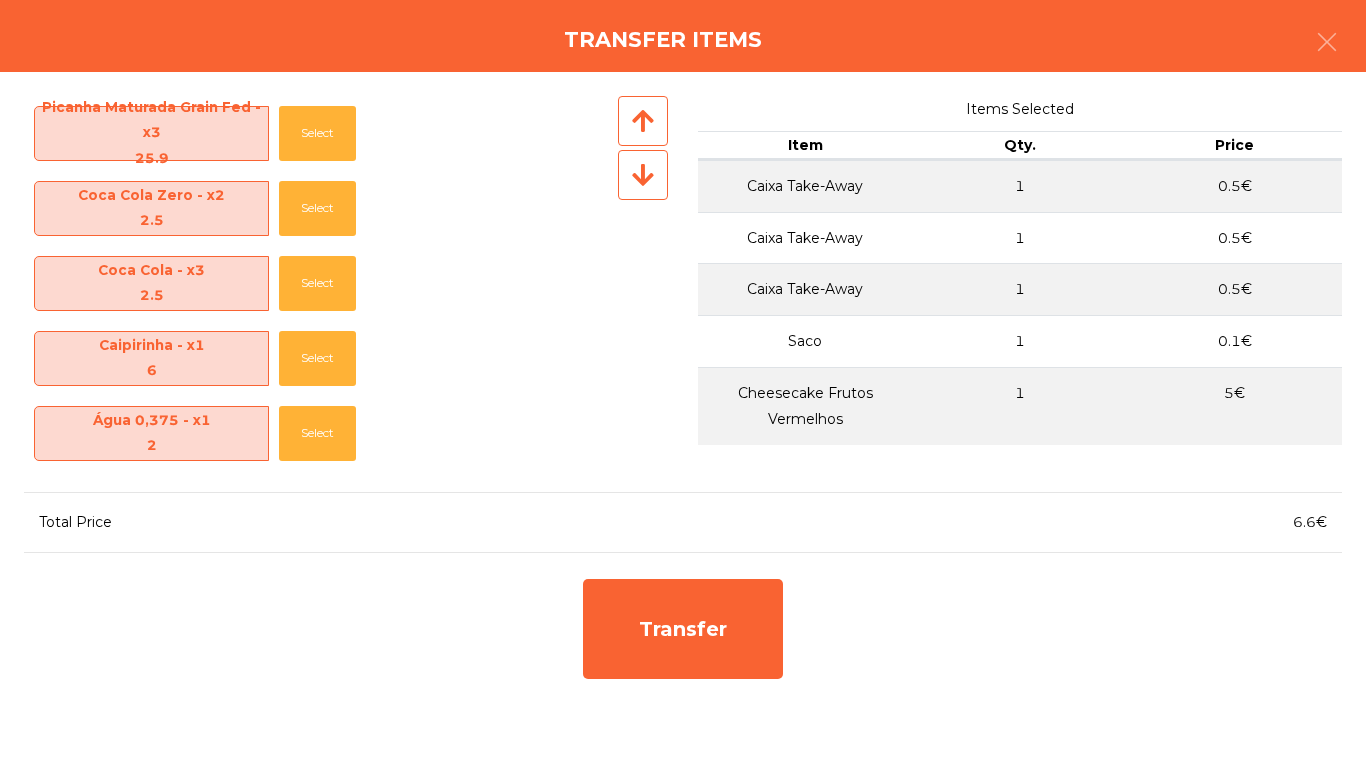 scroll, scrollTop: 0, scrollLeft: 0, axis: both 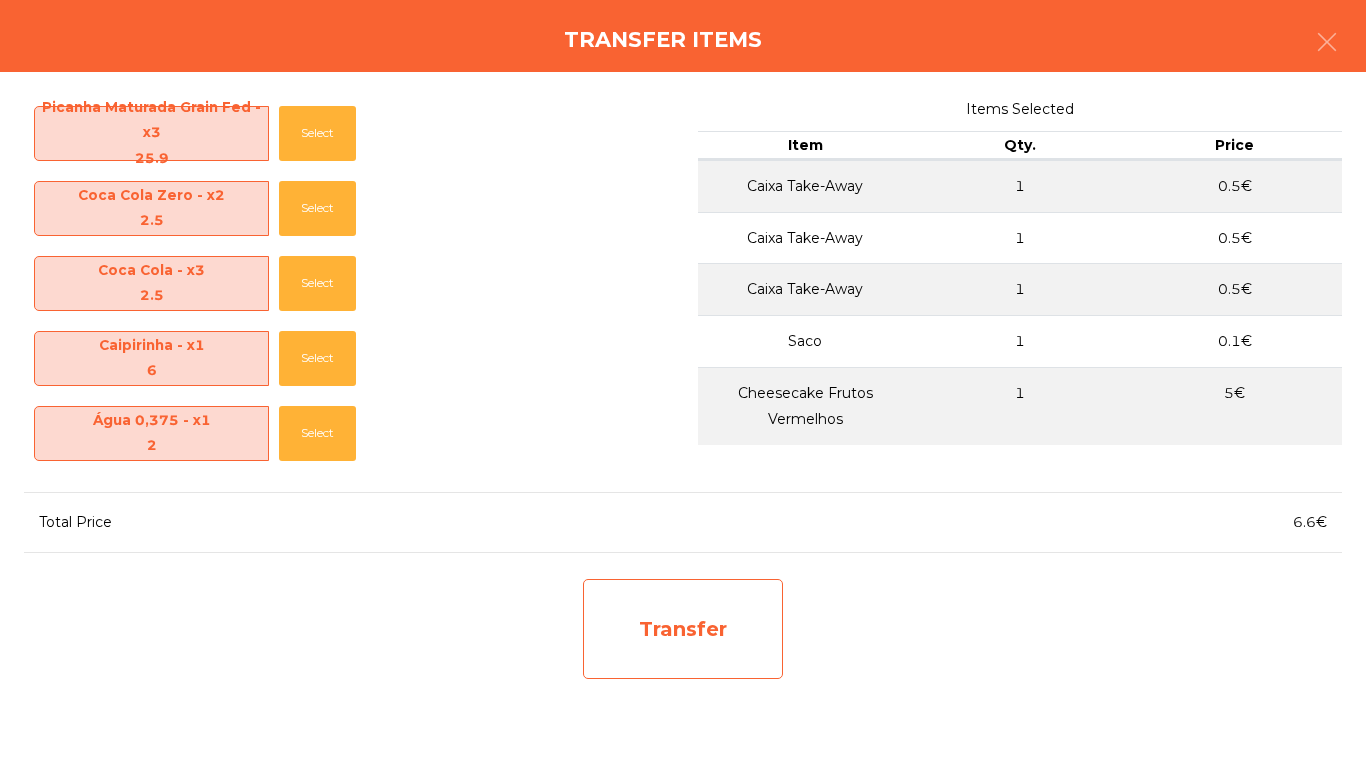 click on "Transfer" 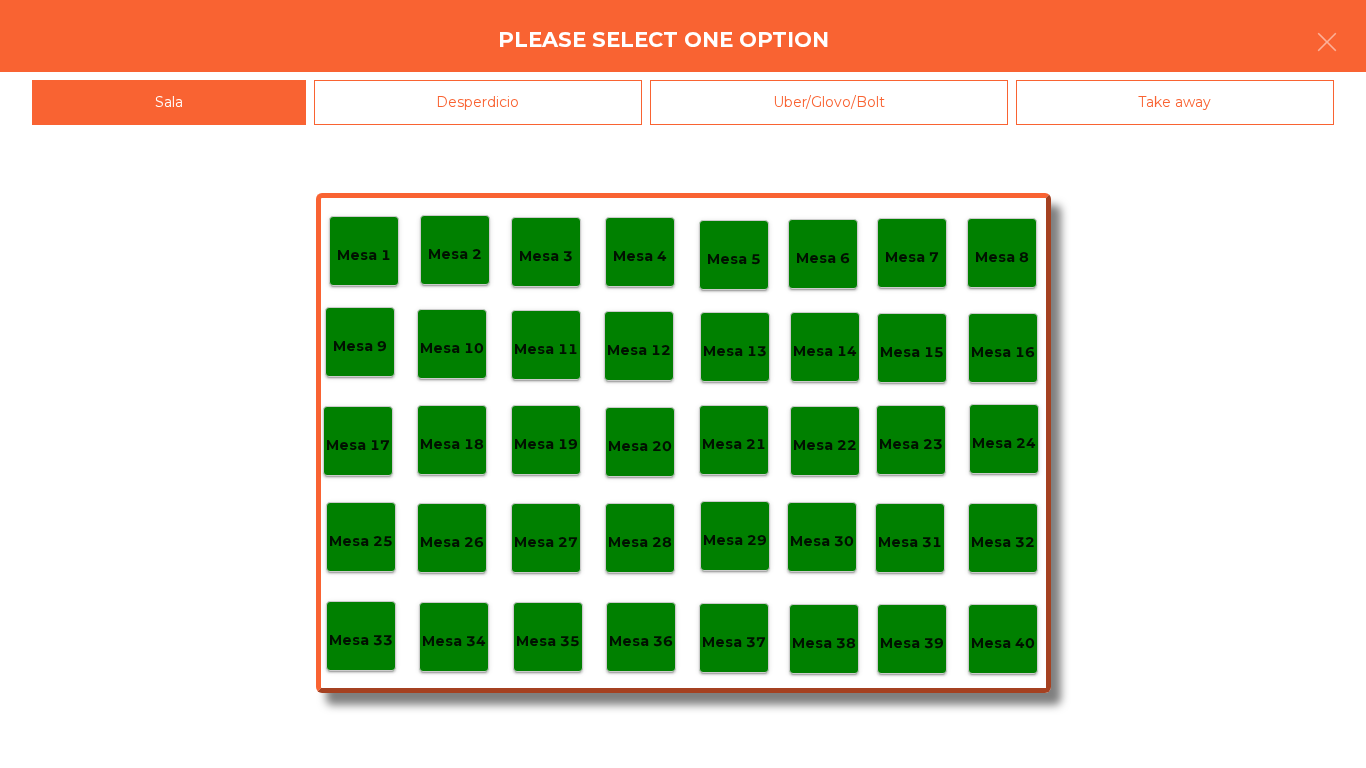 click on "Mesa 1   Mesa 2   Mesa 3   Mesa 4   Mesa 5   Mesa 6   Mesa 7   Mesa 8   Mesa 9   Mesa 10   Mesa 11   Mesa 12   Mesa 13   Mesa 14   Mesa 15   Mesa 16   Mesa 17   Mesa 18   Mesa 19   Mesa 20   Mesa 21   Mesa 22   Mesa 23   Mesa 24   Mesa 25   Mesa 26   Mesa 27   Mesa 28   Mesa 29   Mesa 30   Mesa 31   Mesa 32   Mesa 33   Mesa 34   Mesa 35   Mesa 36   Mesa 37   Mesa 38   Mesa 39   Mesa 40" 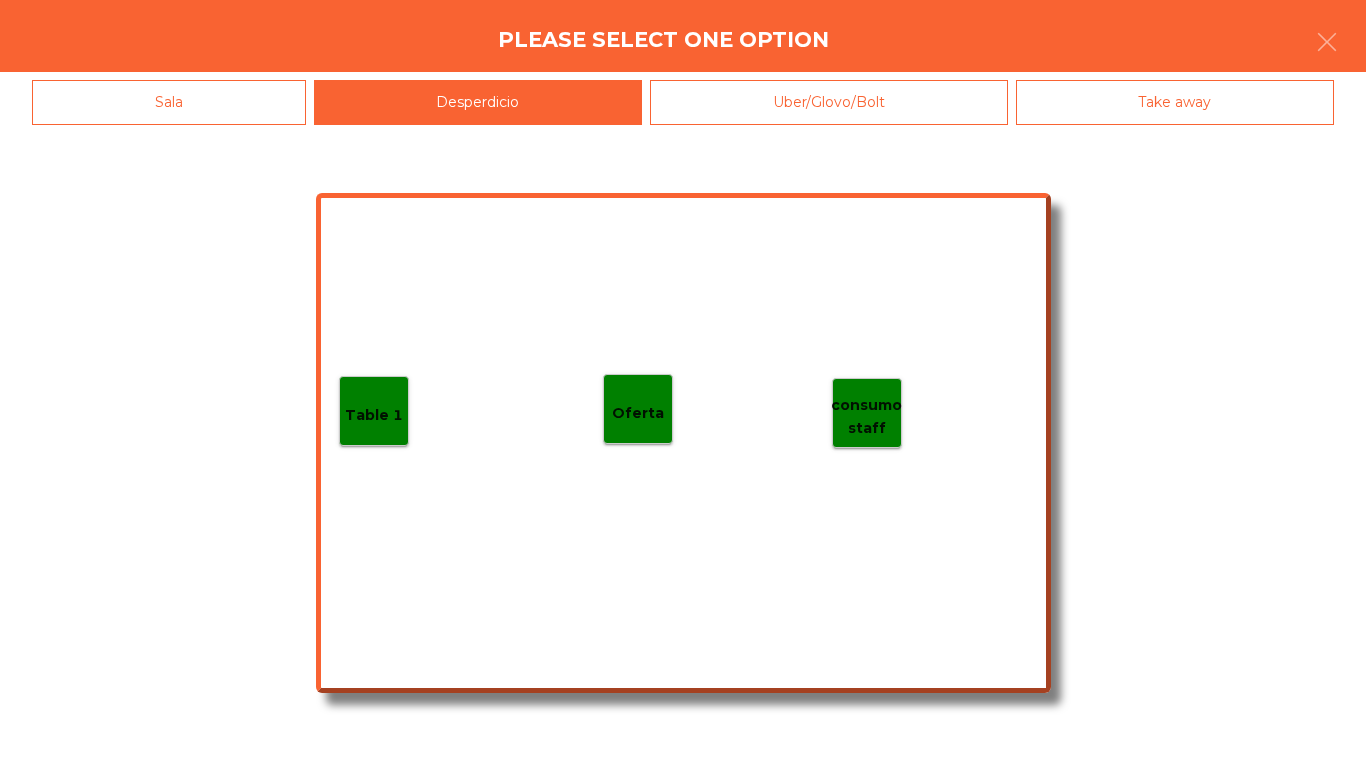 click on "Table 1" 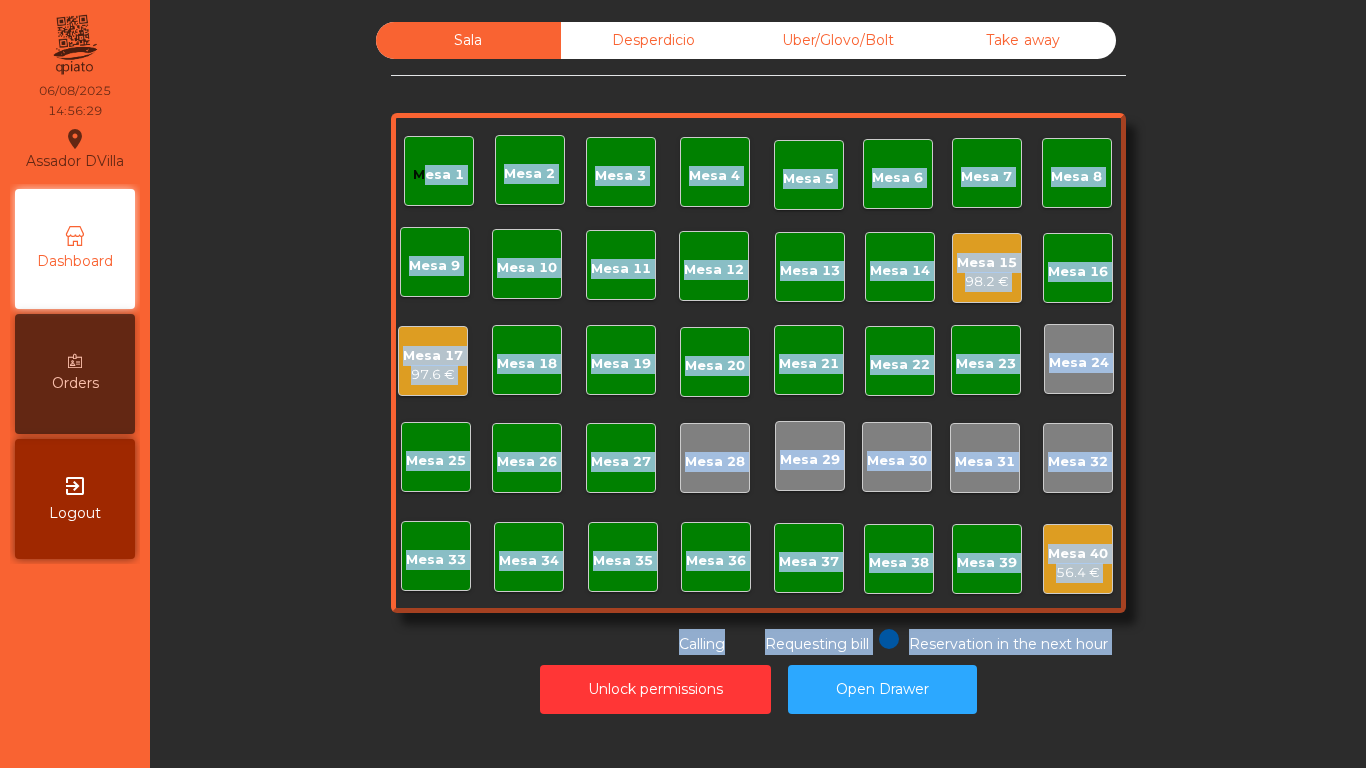 drag, startPoint x: 801, startPoint y: 360, endPoint x: 1331, endPoint y: 590, distance: 577.7543 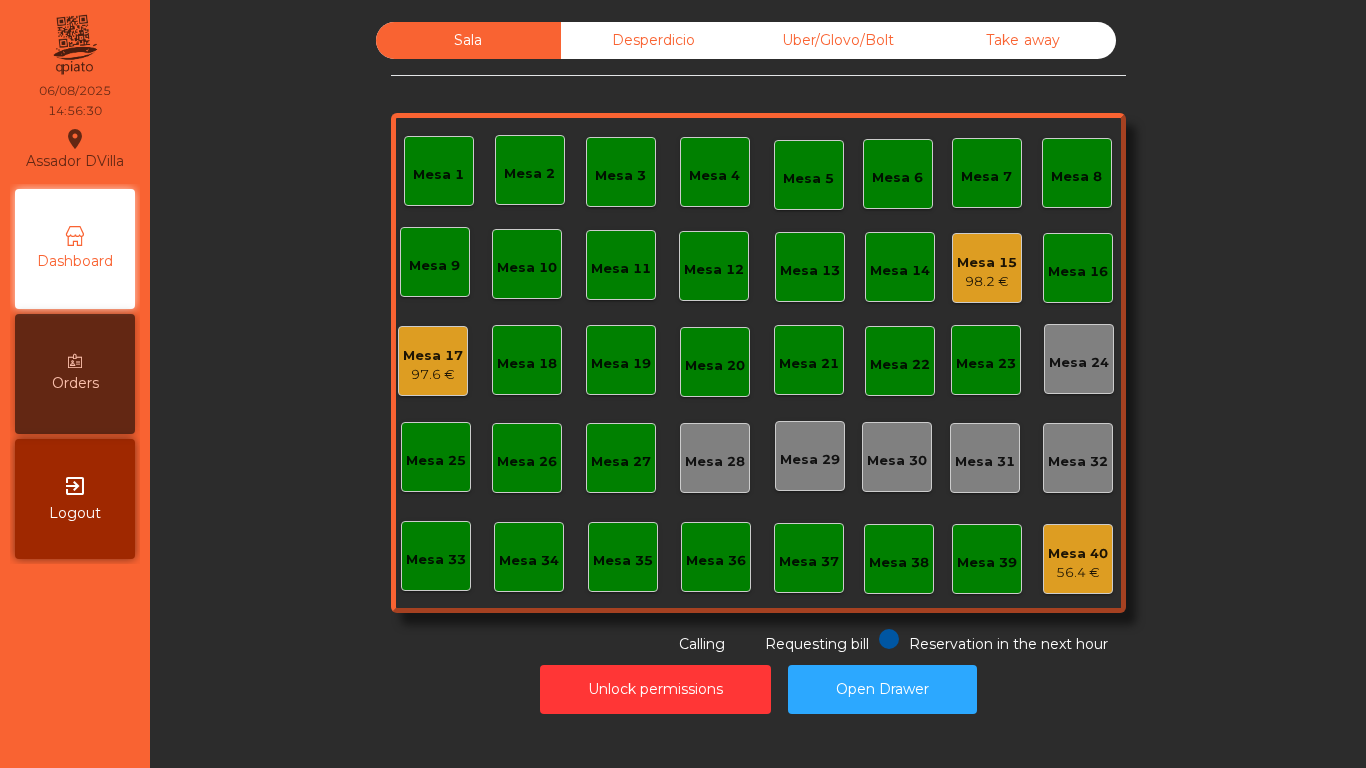 click on "Unlock permissions   Open Drawer" 